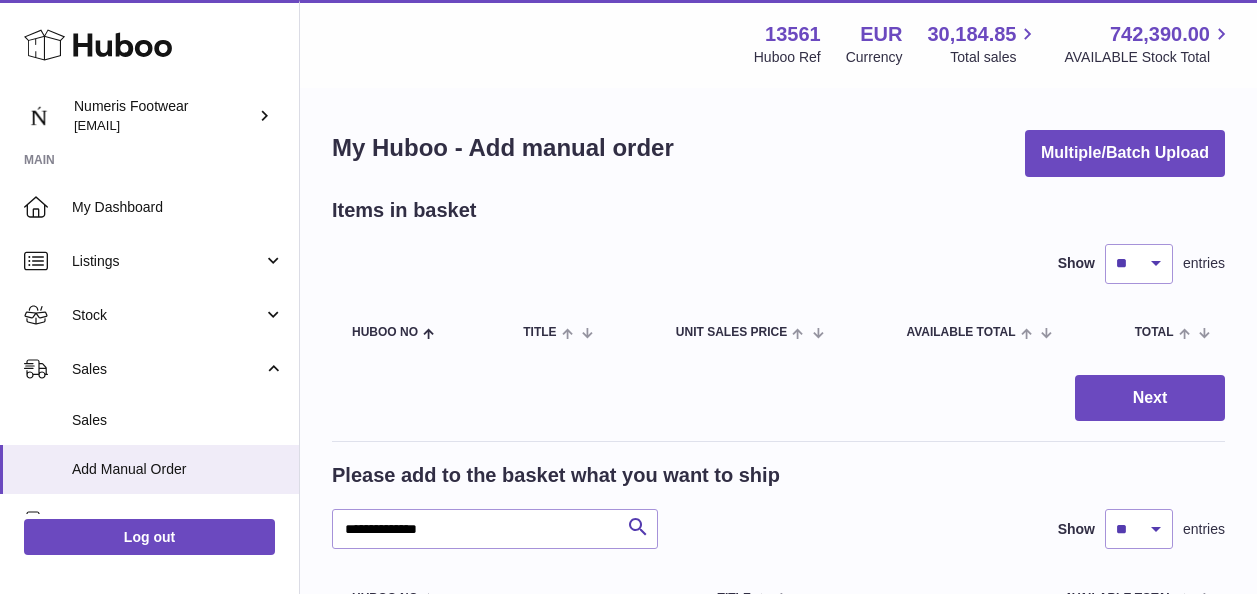 scroll, scrollTop: 58, scrollLeft: 0, axis: vertical 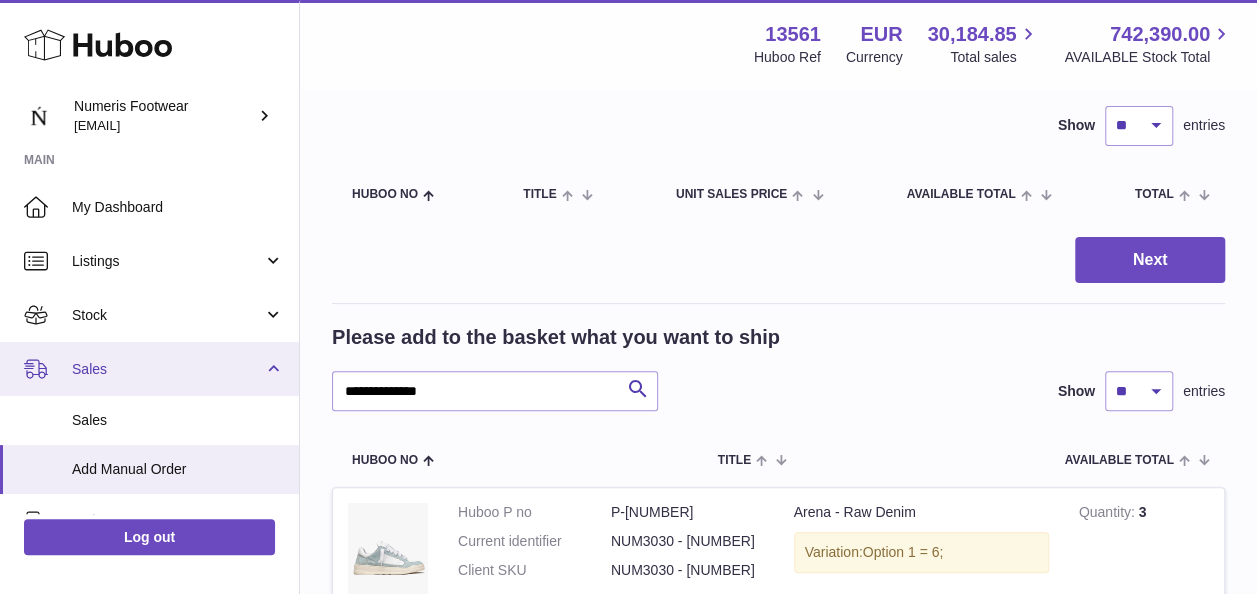 drag, startPoint x: 0, startPoint y: 0, endPoint x: 292, endPoint y: 388, distance: 485.60065 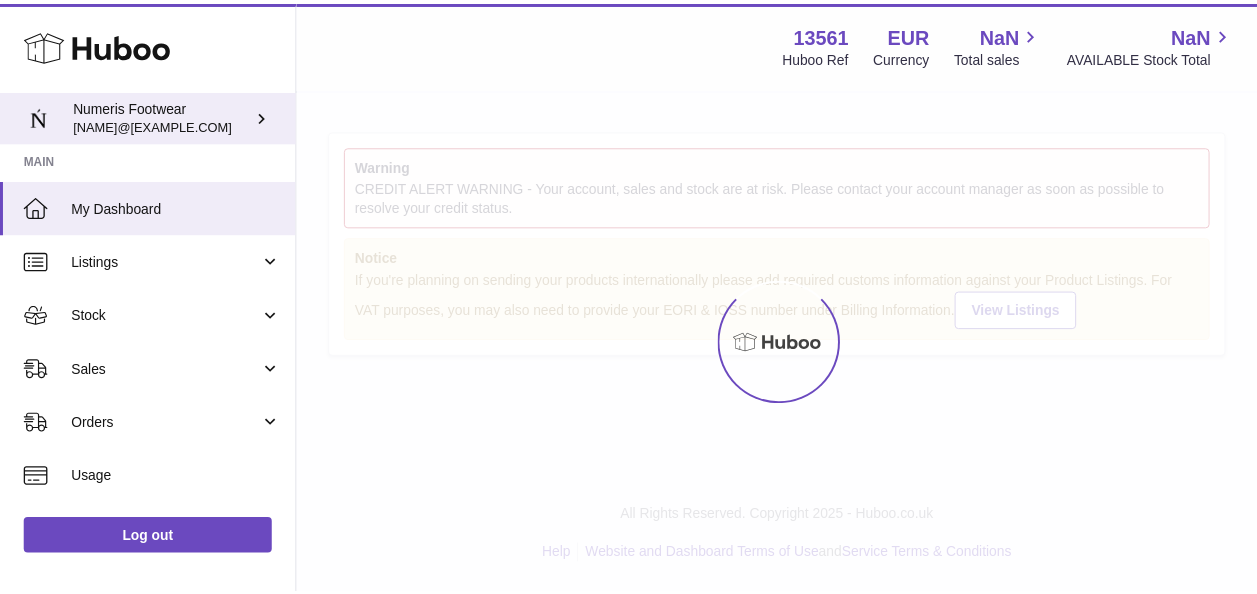 scroll, scrollTop: 0, scrollLeft: 0, axis: both 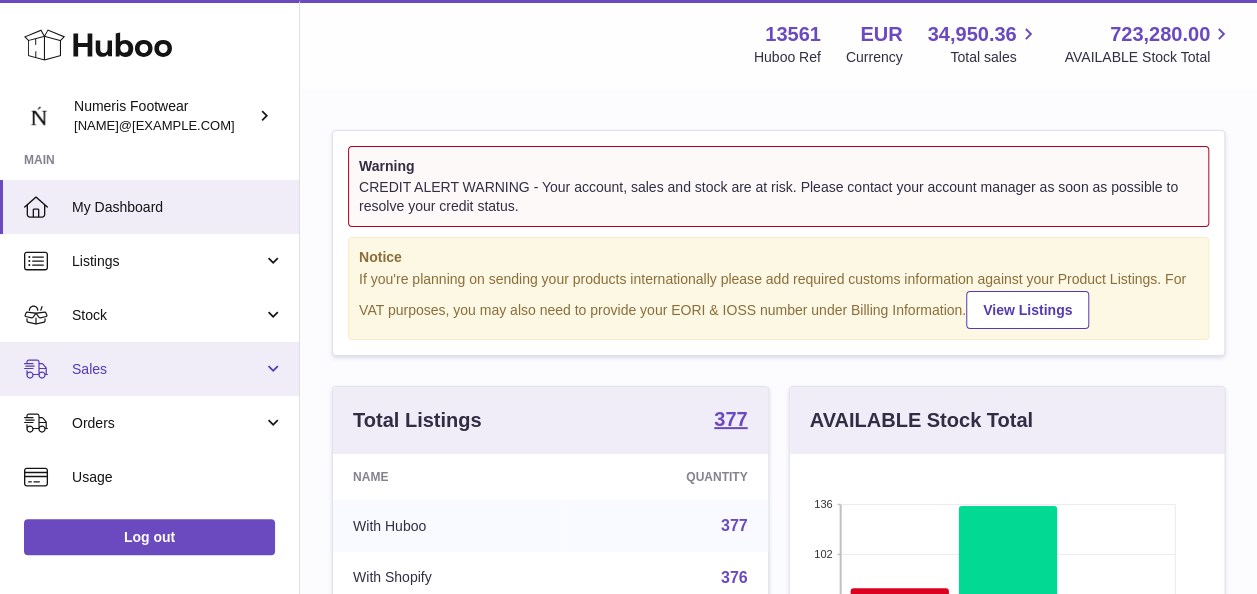 click on "Sales" at bounding box center [167, 369] 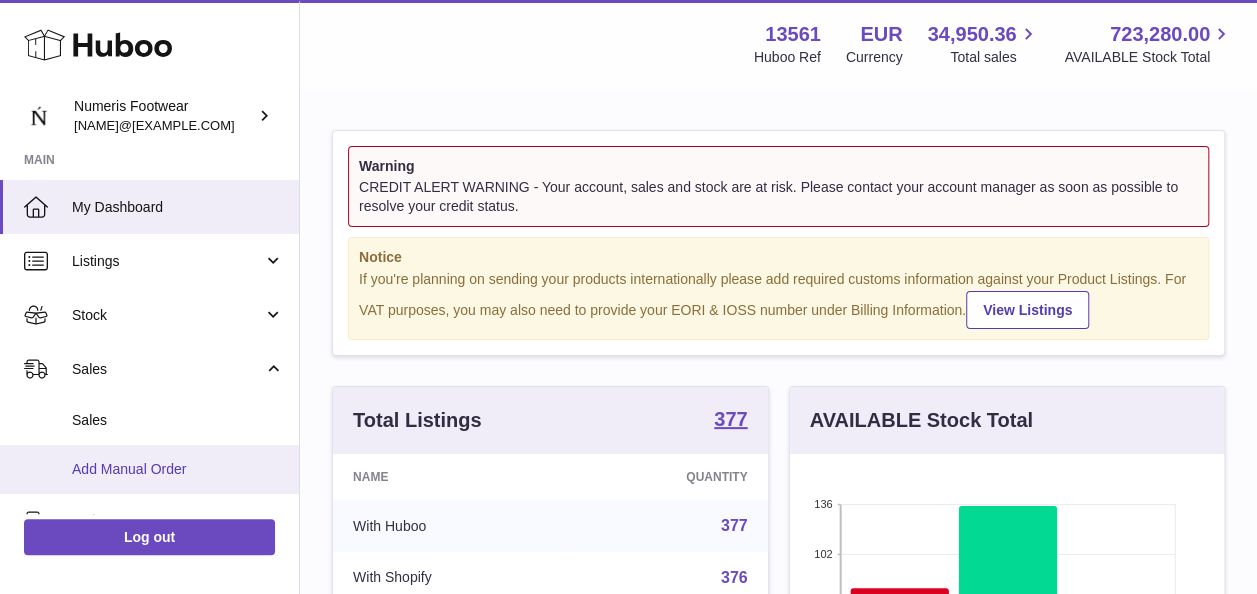 click on "Add Manual Order" at bounding box center (149, 469) 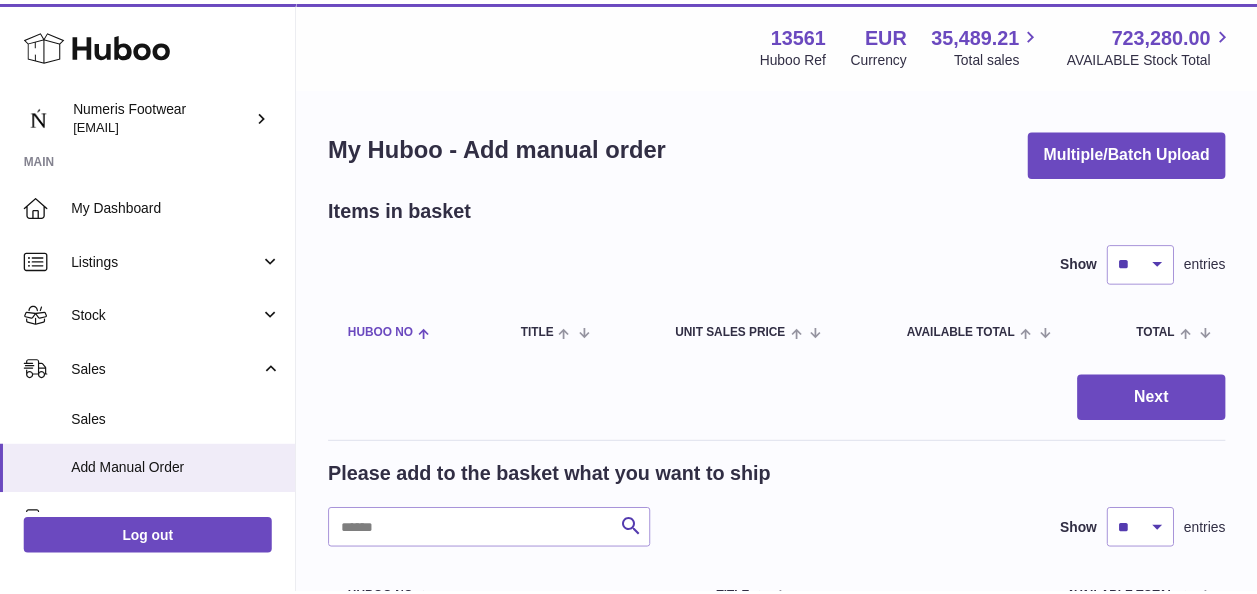 scroll, scrollTop: 0, scrollLeft: 0, axis: both 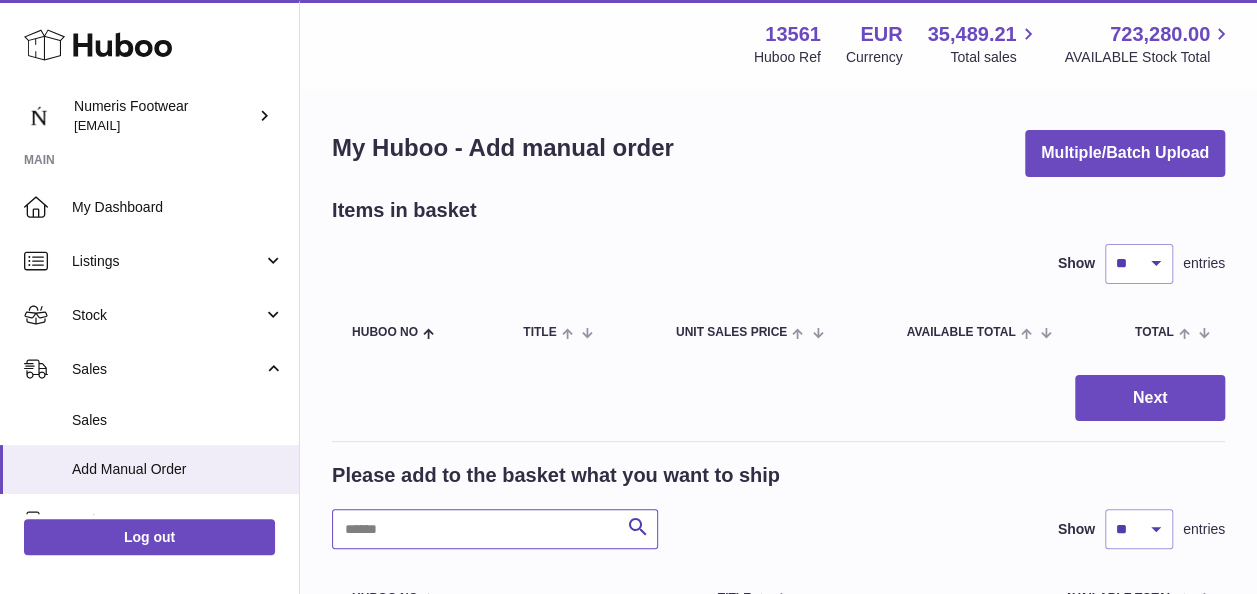 click at bounding box center (495, 529) 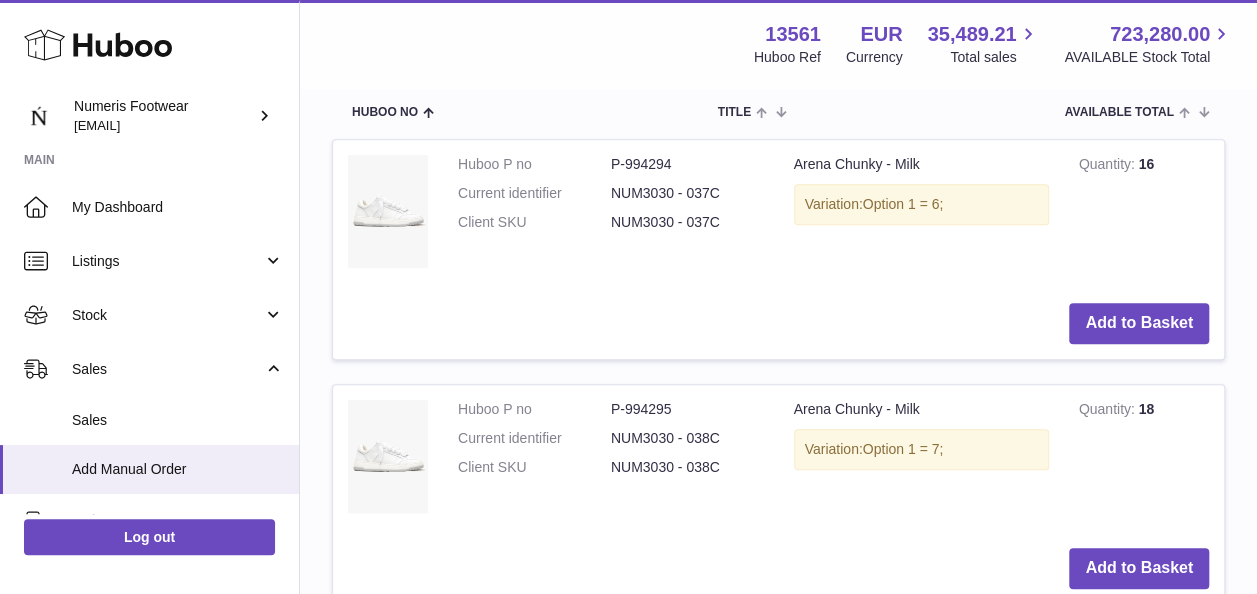 scroll, scrollTop: 484, scrollLeft: 0, axis: vertical 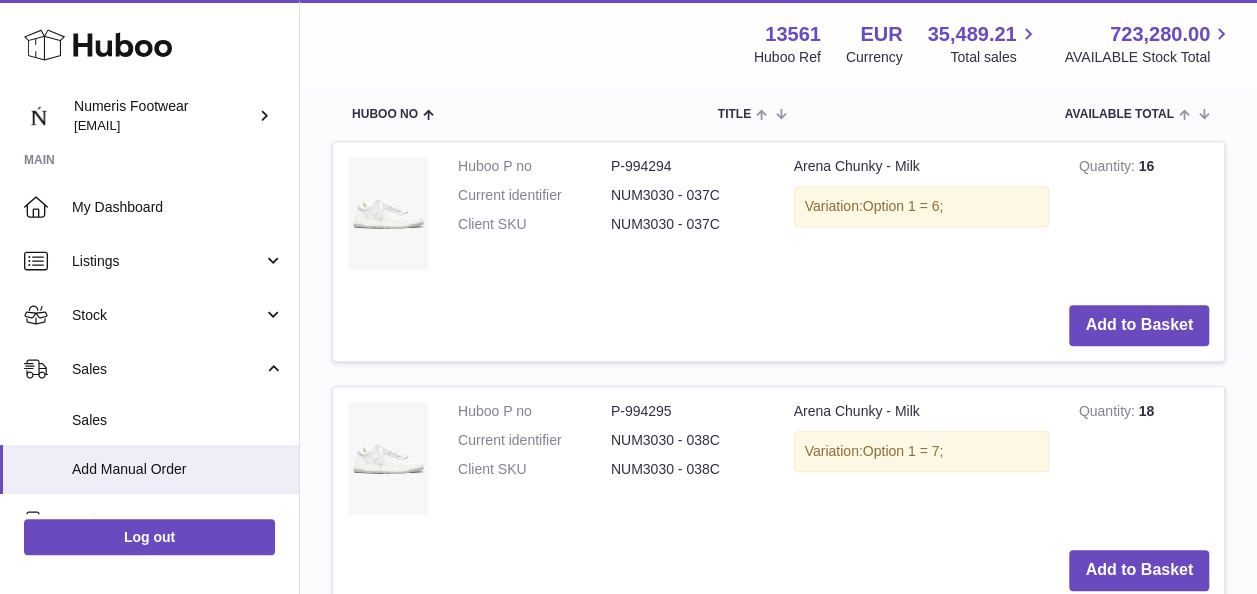 type on "****" 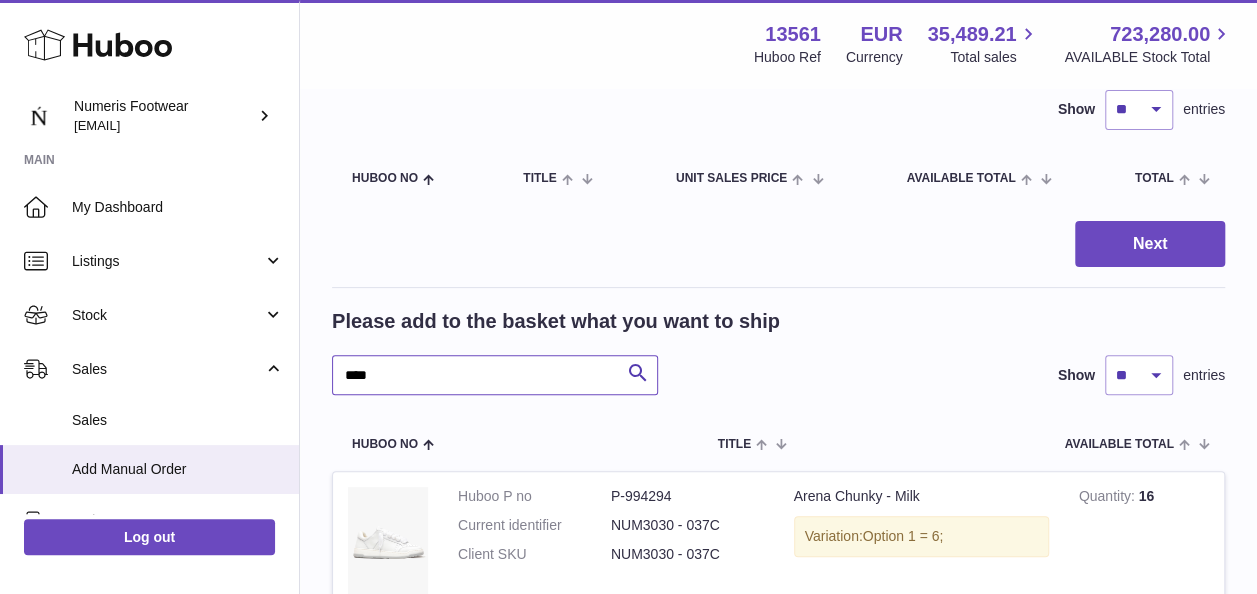 scroll, scrollTop: 378, scrollLeft: 0, axis: vertical 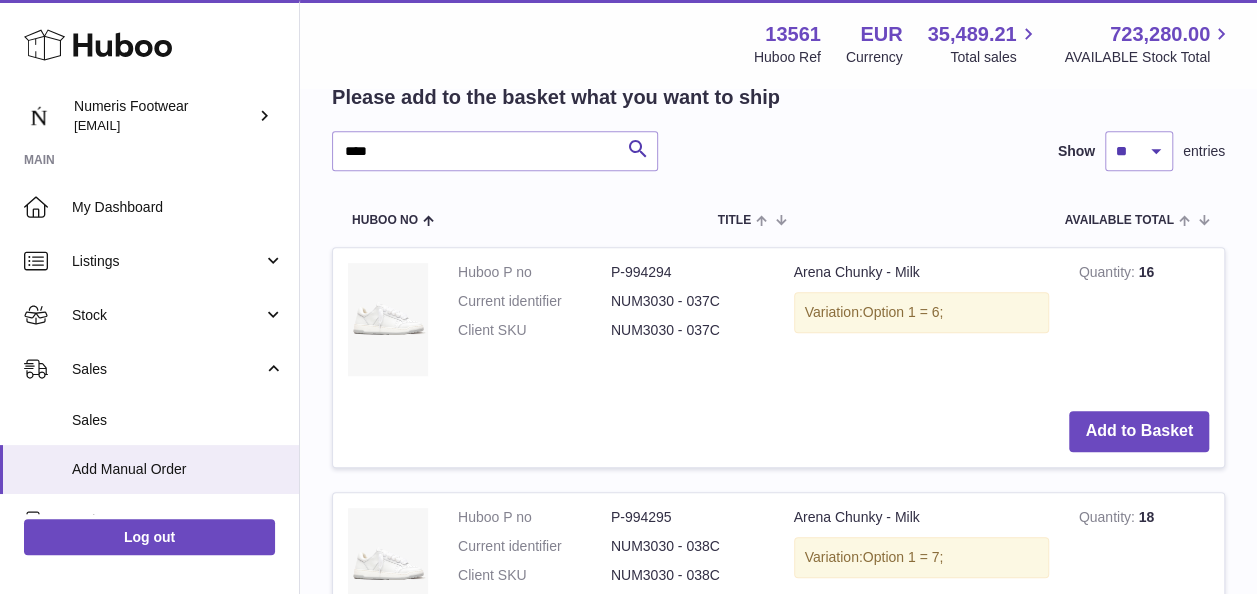 click on "Please add to the basket what you want to ship   ****     Search
Show
** ** ** ***
entries" at bounding box center [778, 127] 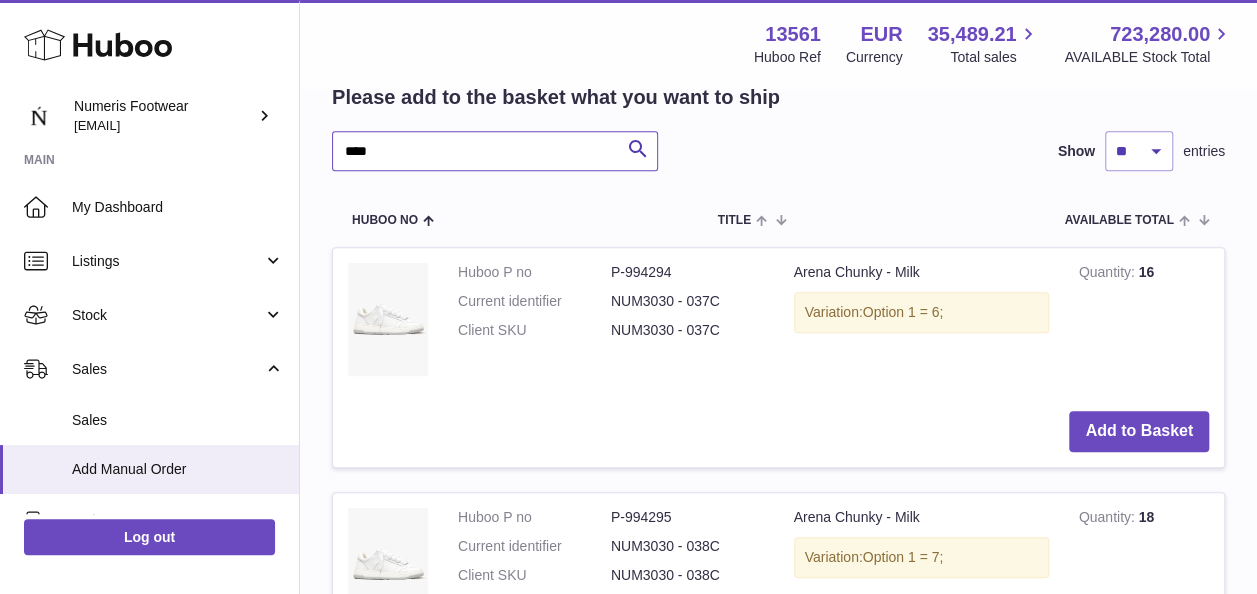 drag, startPoint x: 394, startPoint y: 155, endPoint x: 310, endPoint y: 140, distance: 85.32877 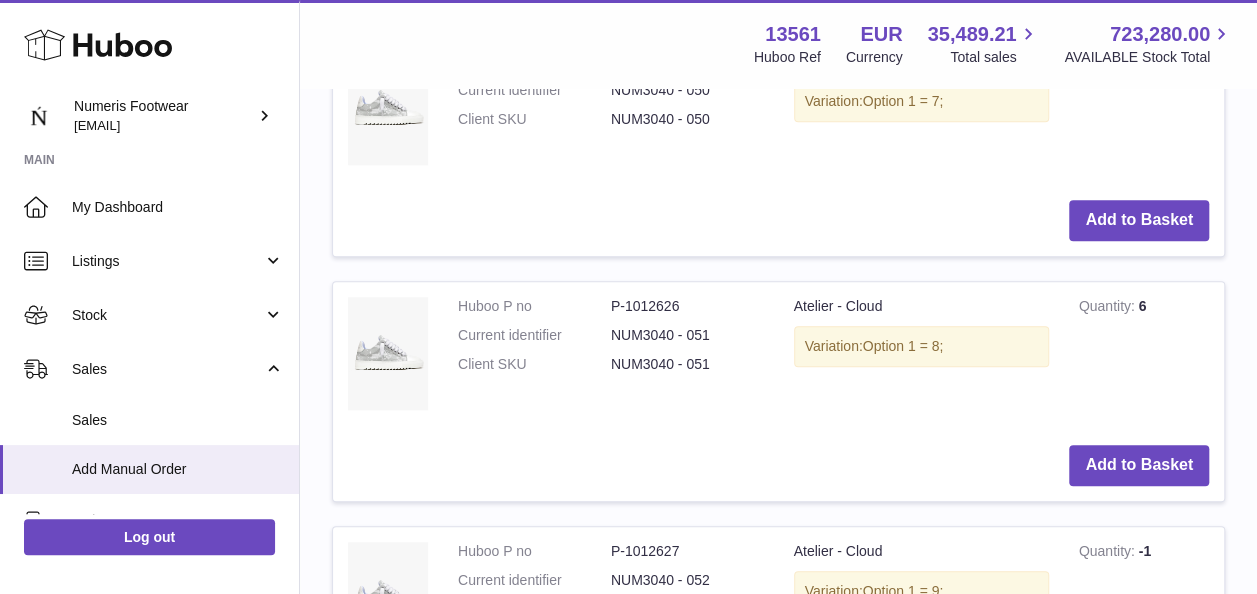 scroll, scrollTop: 836, scrollLeft: 0, axis: vertical 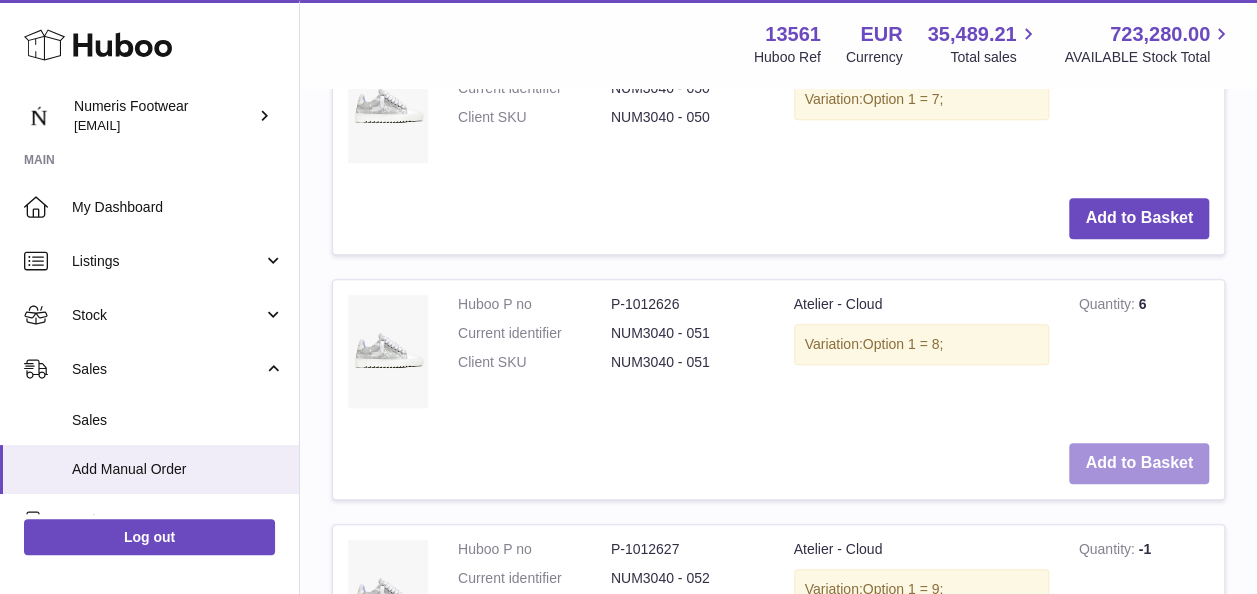 type on "*****" 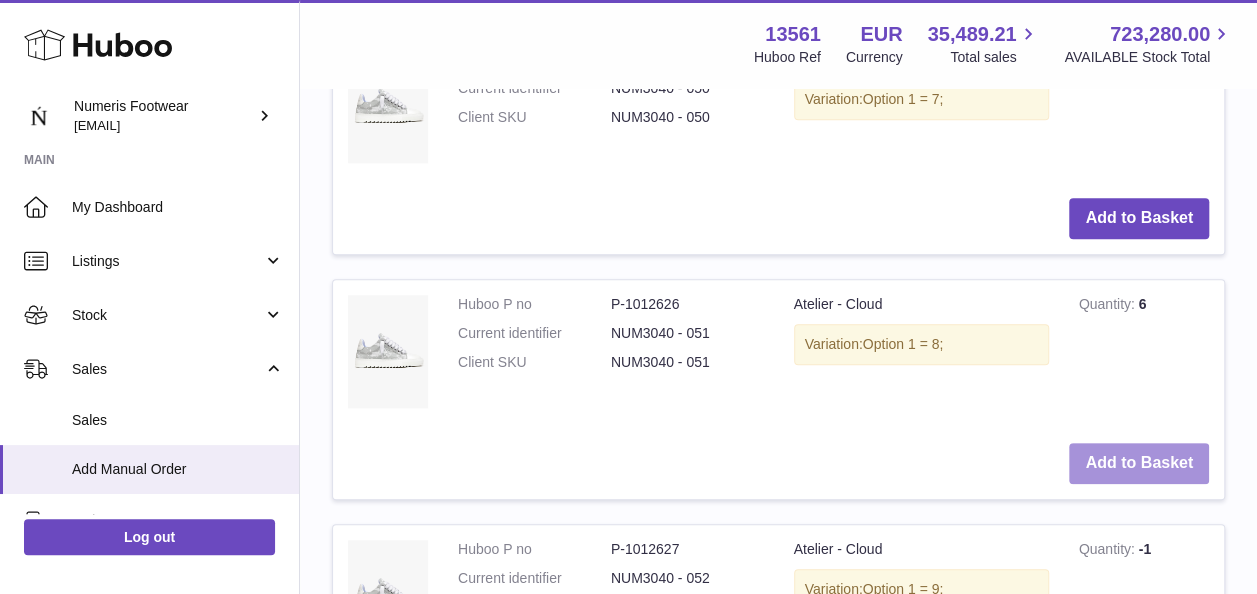 click on "Add to Basket" at bounding box center (1139, 463) 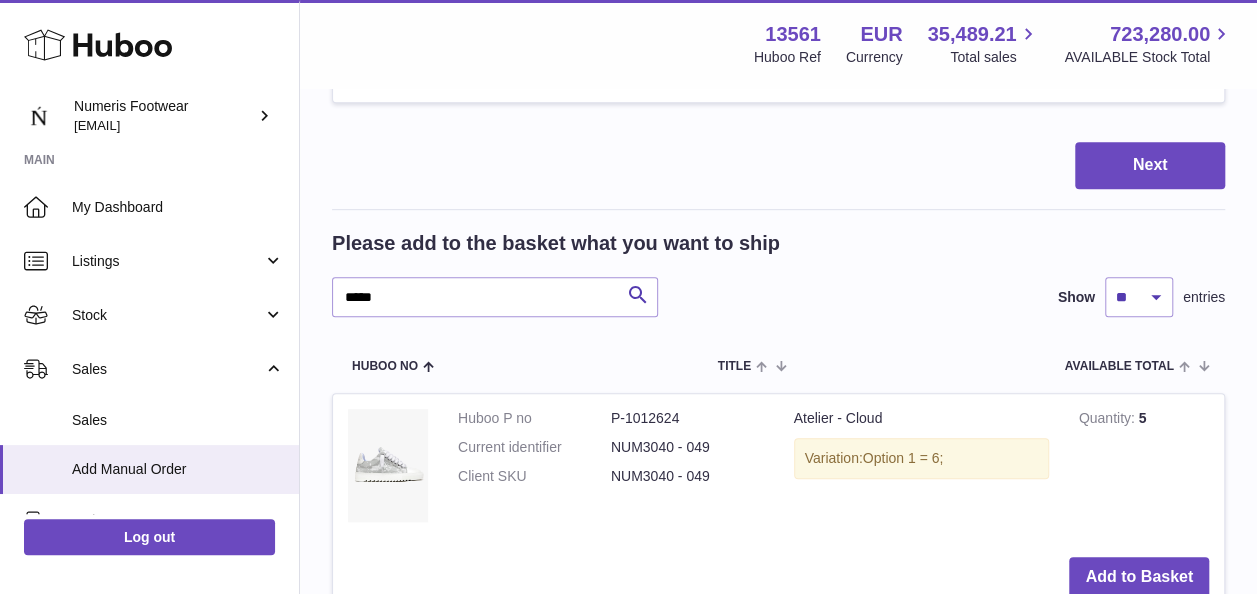 scroll, scrollTop: 261, scrollLeft: 0, axis: vertical 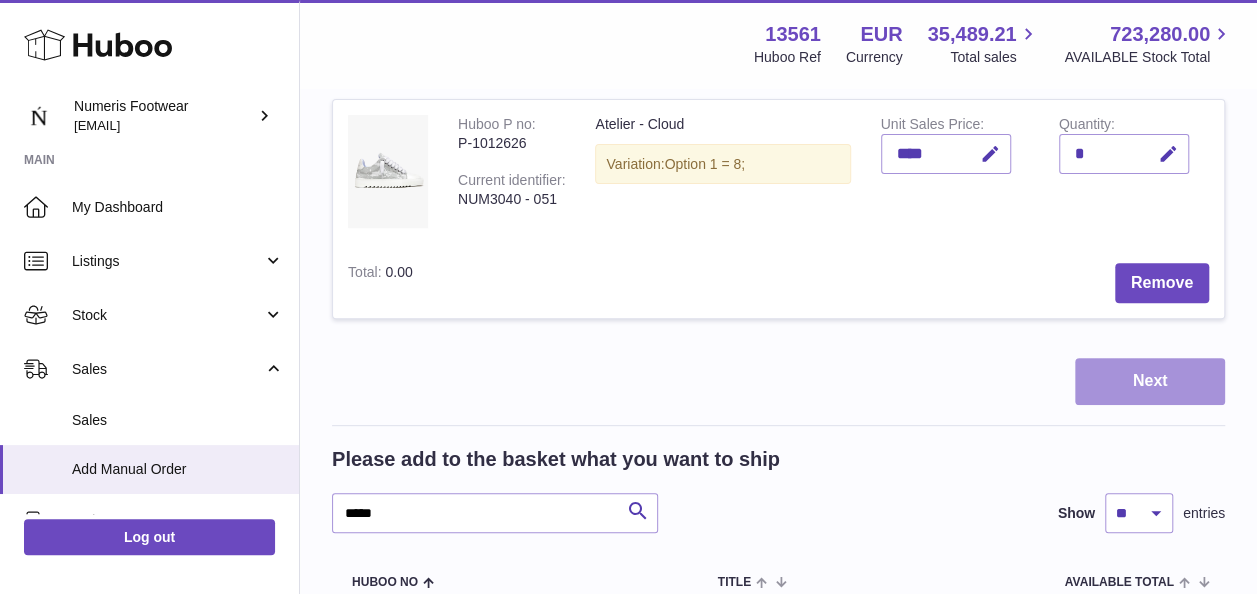 click on "Next" at bounding box center (1150, 381) 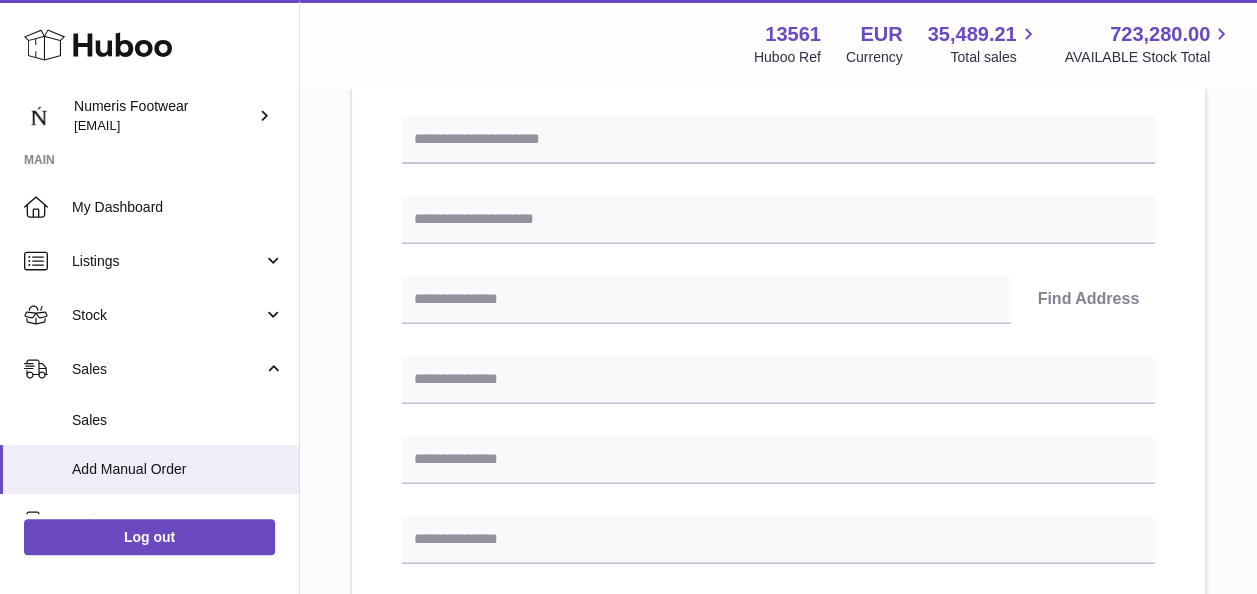 scroll, scrollTop: 0, scrollLeft: 0, axis: both 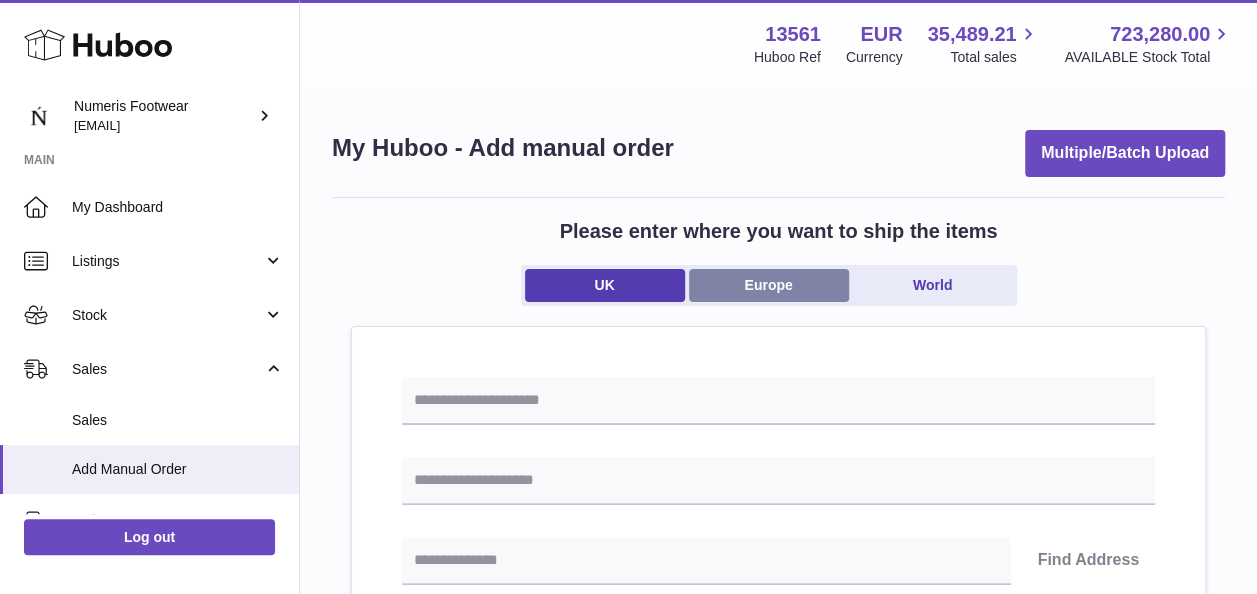 click on "Europe" at bounding box center (769, 285) 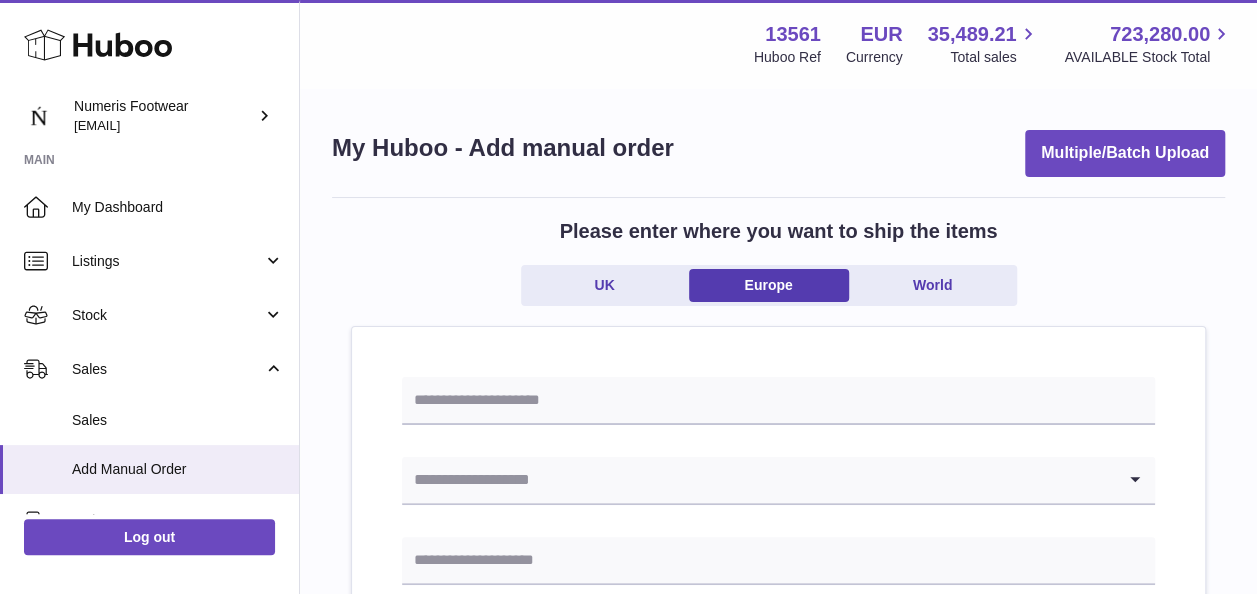 scroll, scrollTop: 90, scrollLeft: 0, axis: vertical 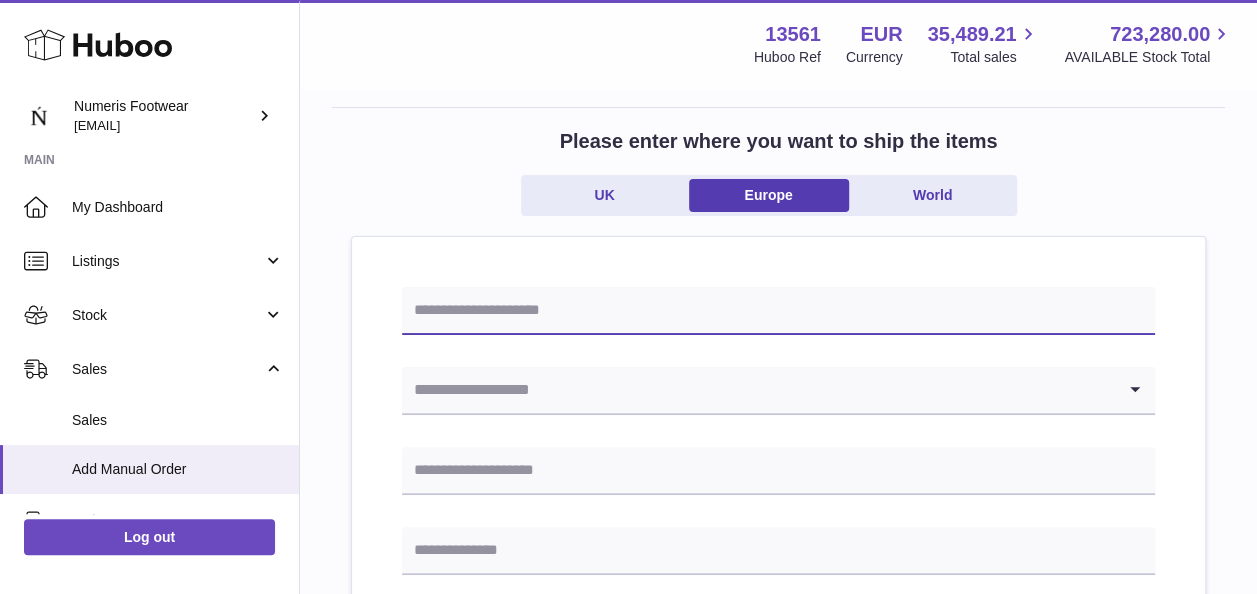 click at bounding box center (778, 311) 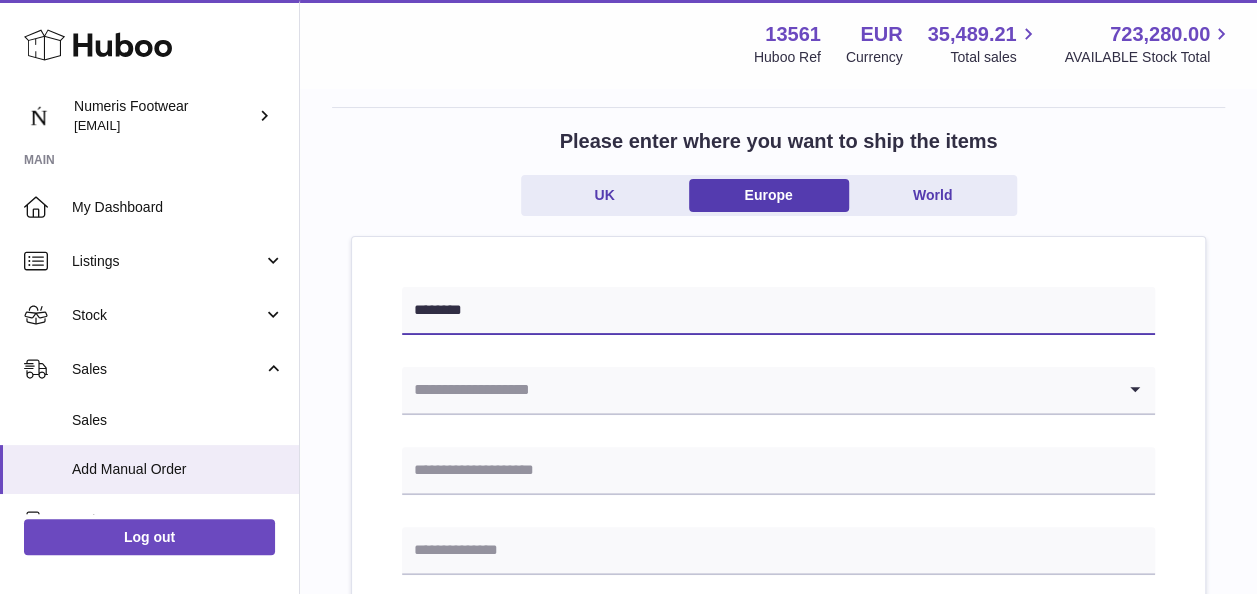 type on "********" 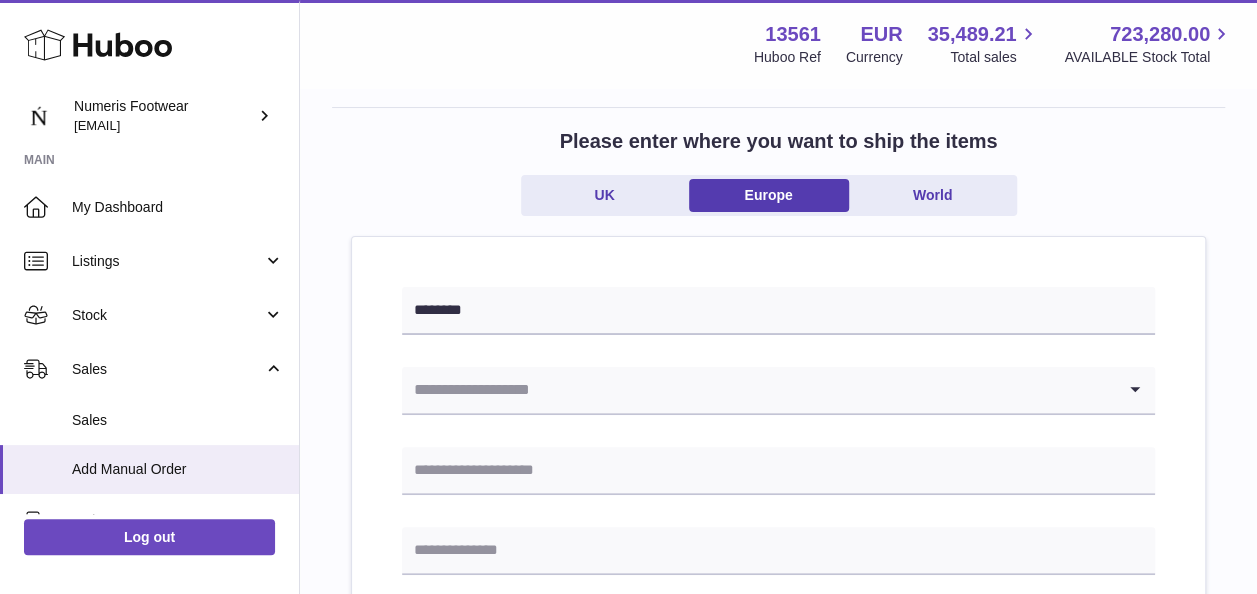 click at bounding box center (758, 390) 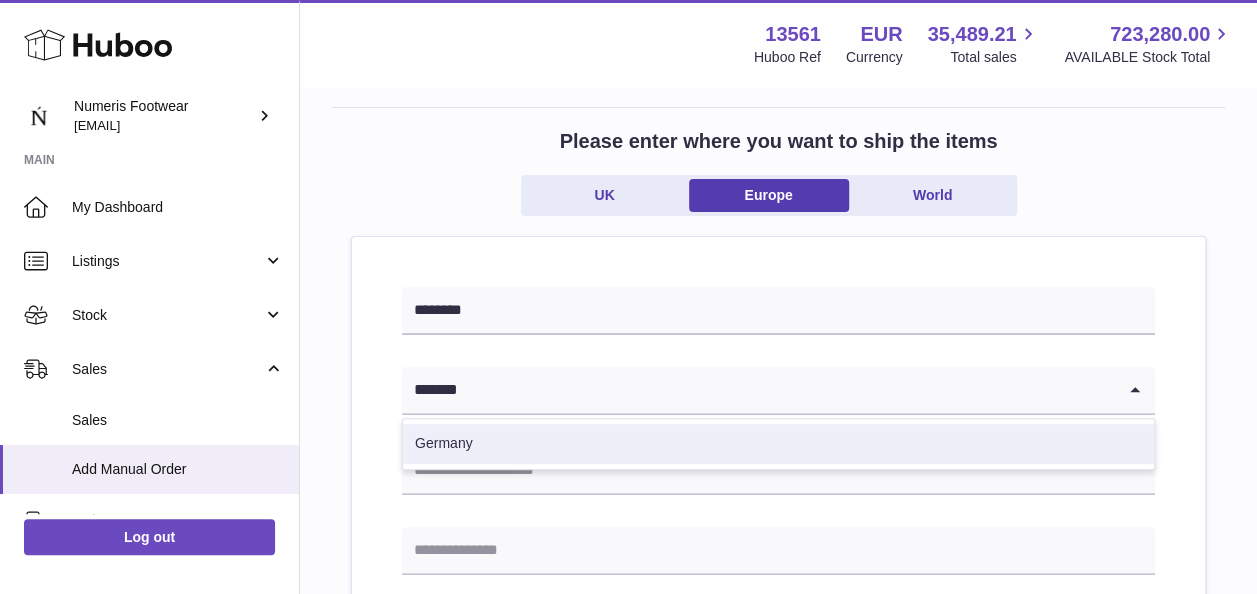 click on "Germany" at bounding box center (778, 444) 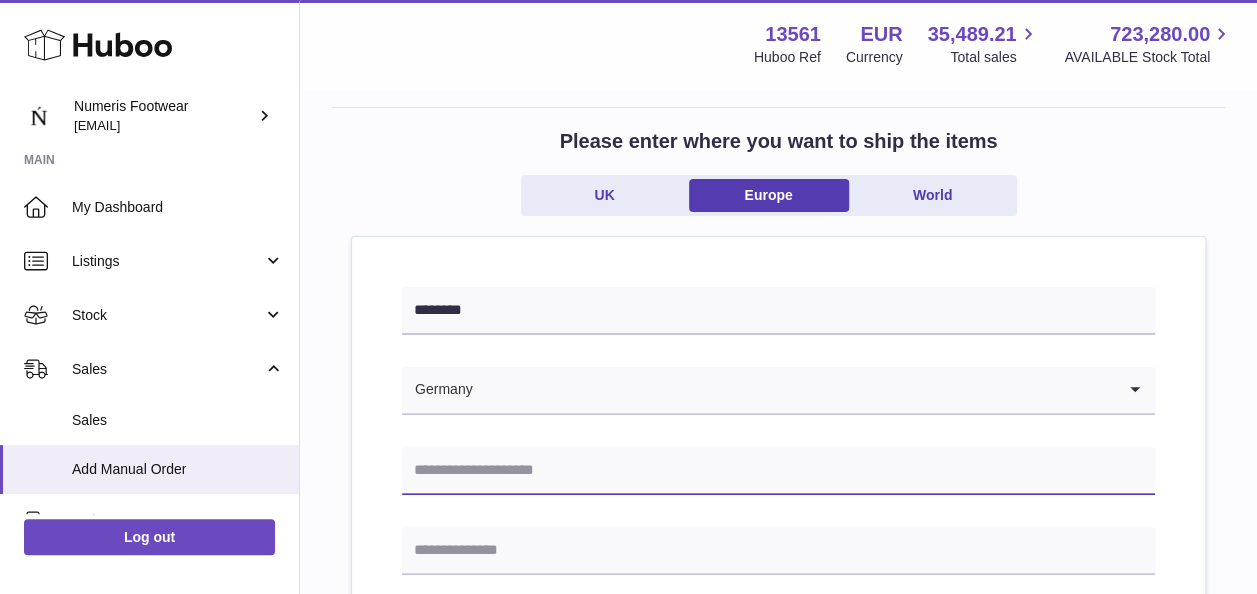 click at bounding box center [778, 471] 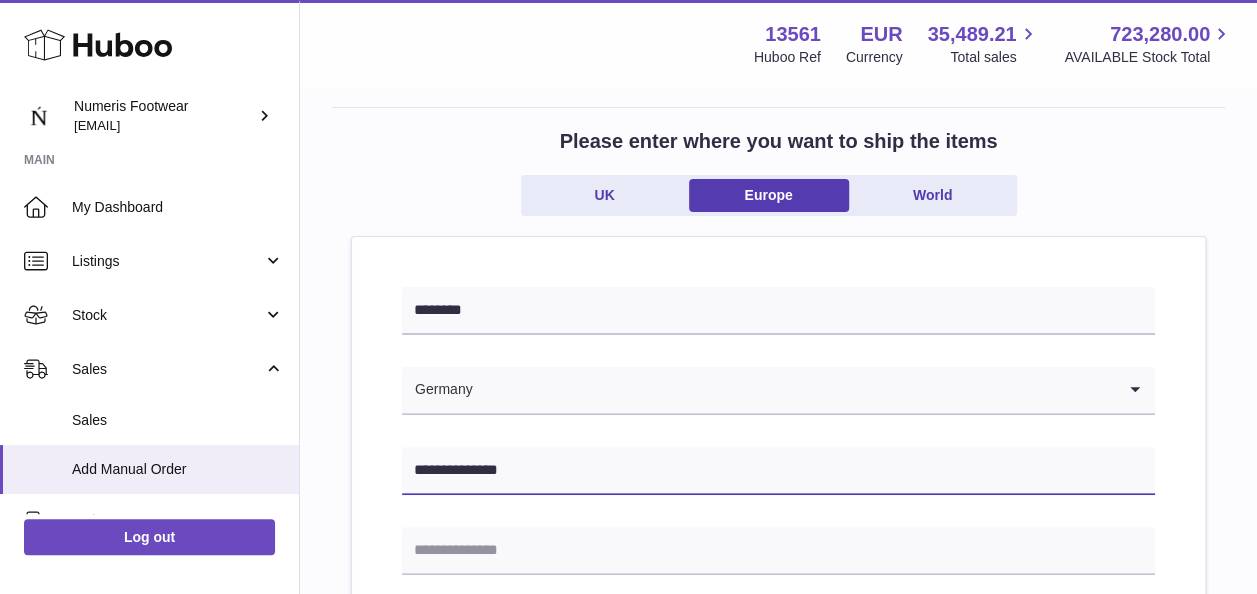 type on "**********" 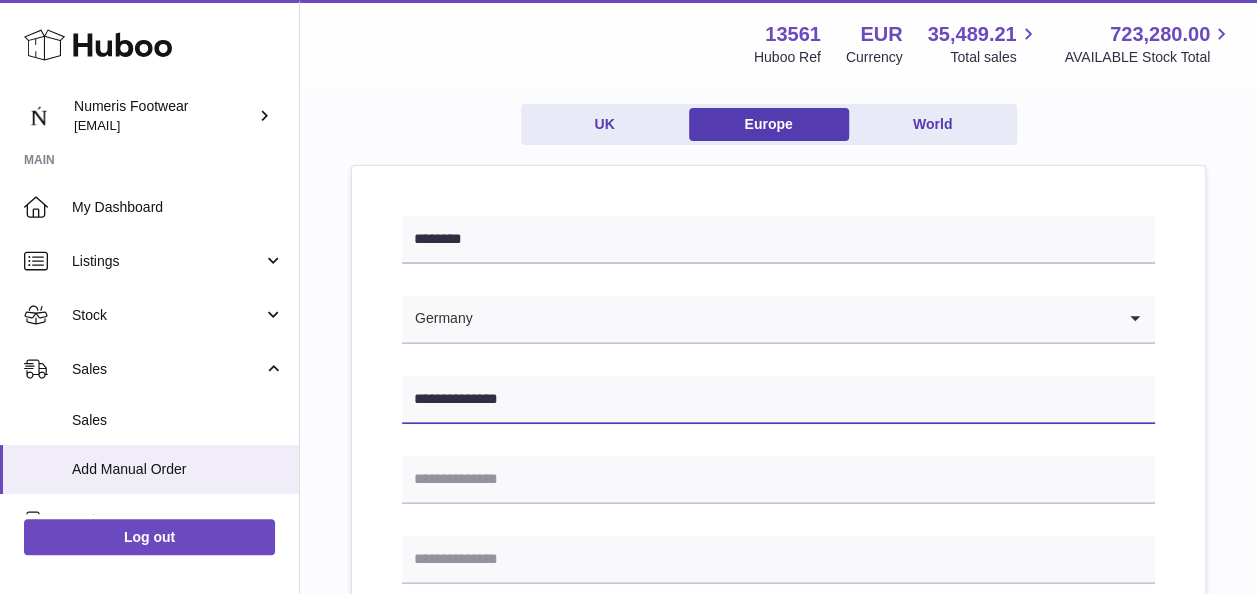 scroll, scrollTop: 166, scrollLeft: 0, axis: vertical 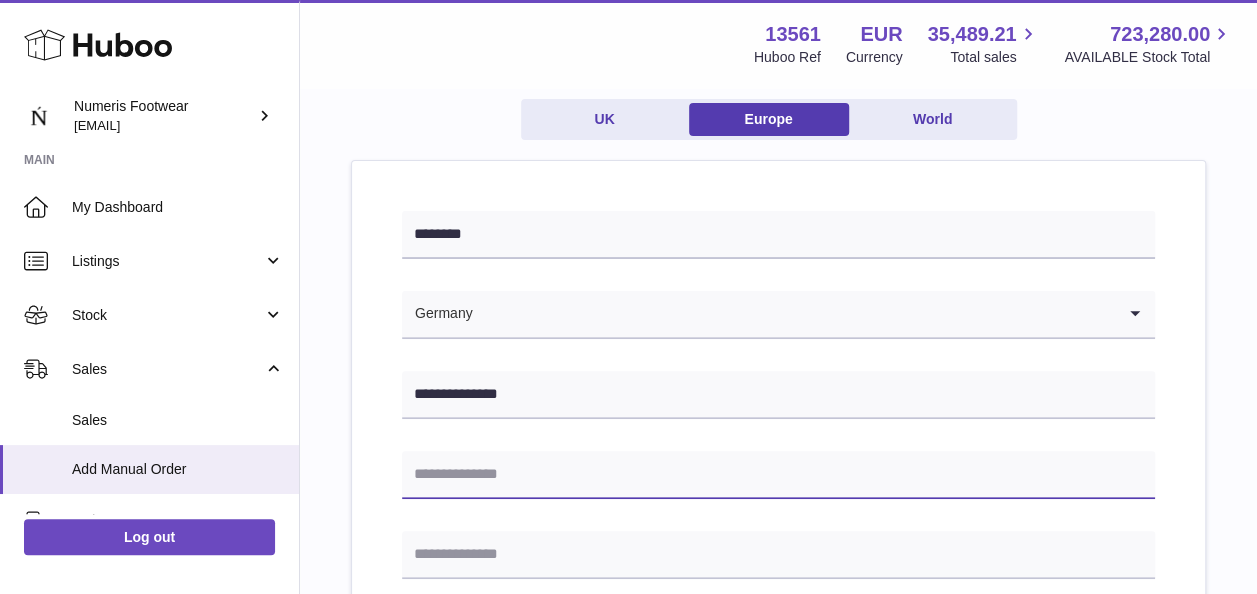 click at bounding box center (778, 475) 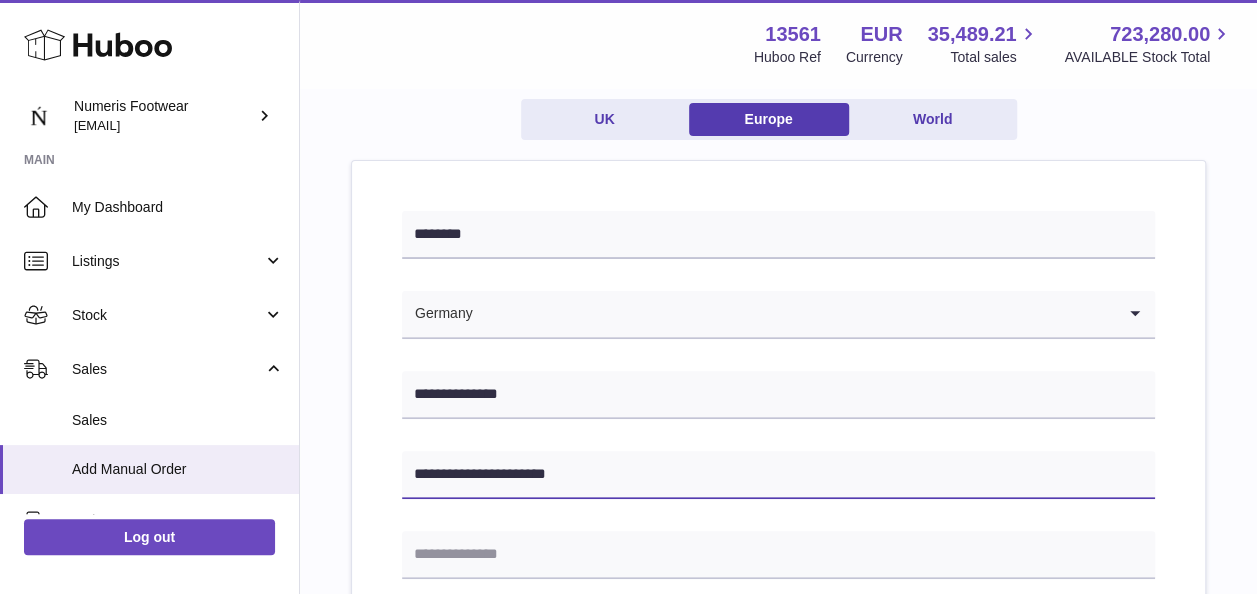 type on "**********" 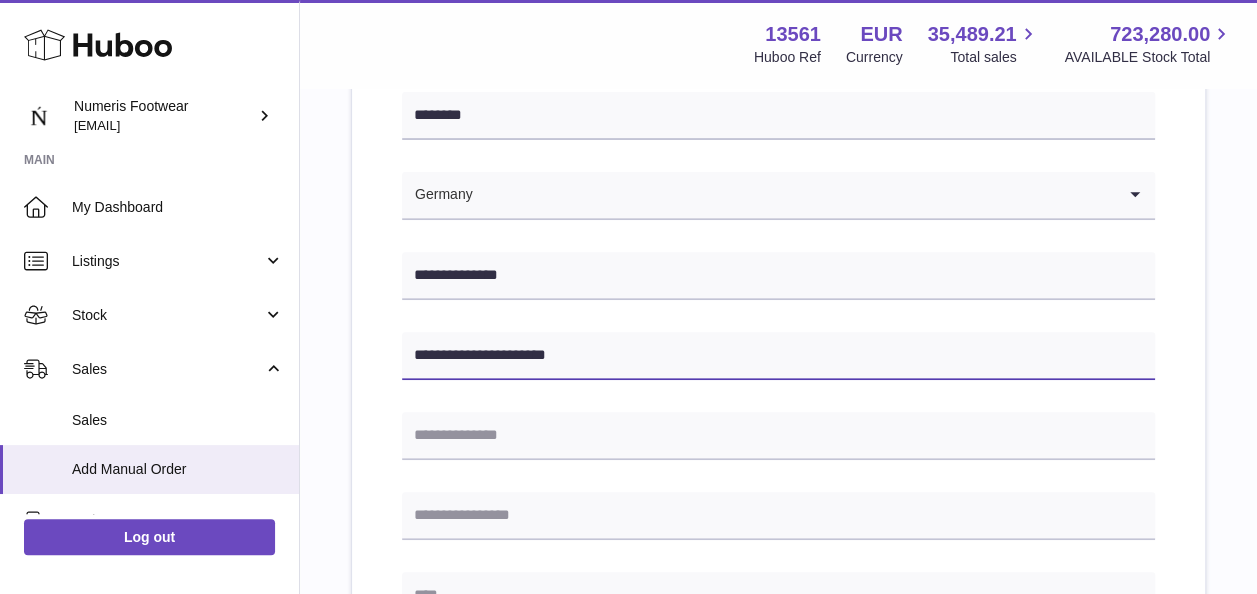 scroll, scrollTop: 286, scrollLeft: 0, axis: vertical 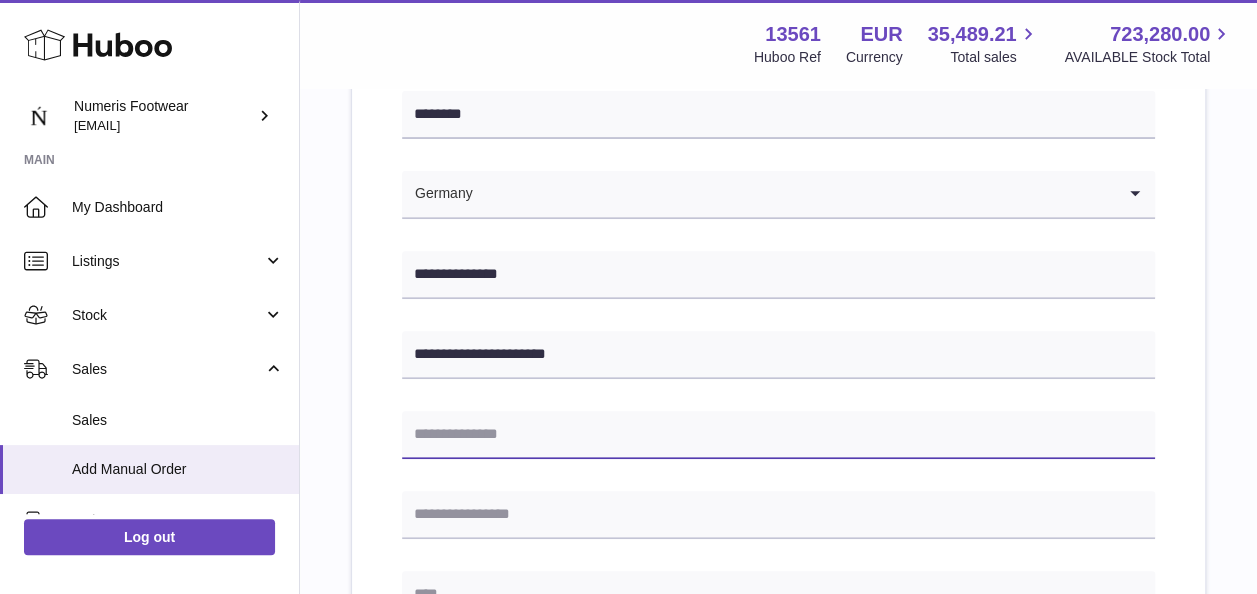 click at bounding box center (778, 435) 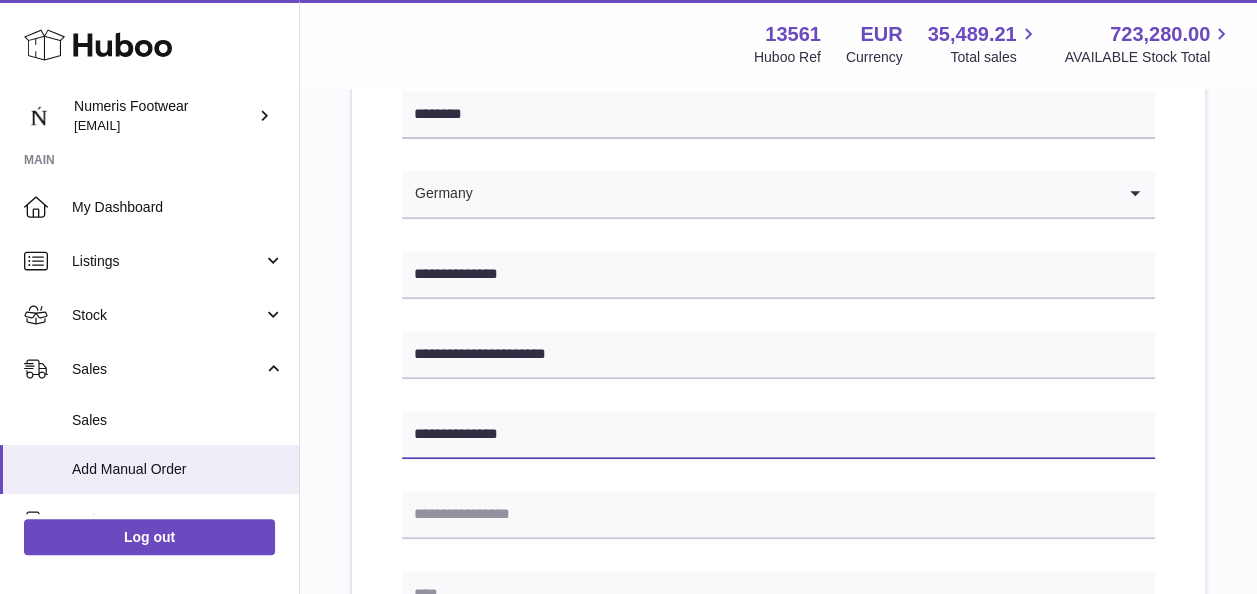 type on "**********" 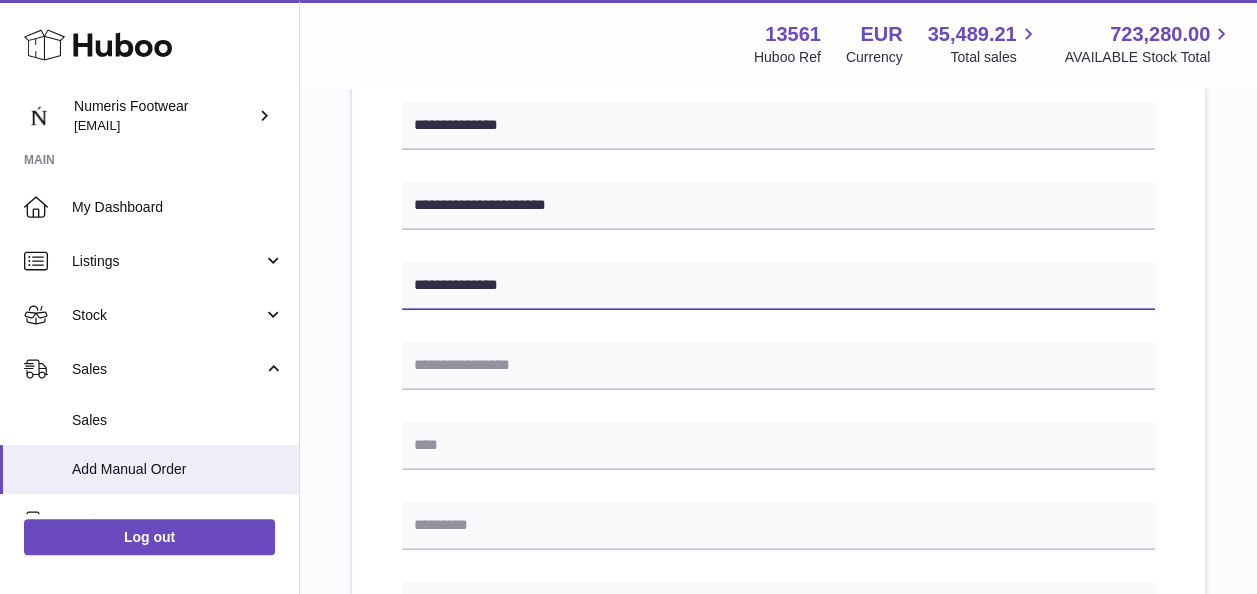 scroll, scrollTop: 436, scrollLeft: 0, axis: vertical 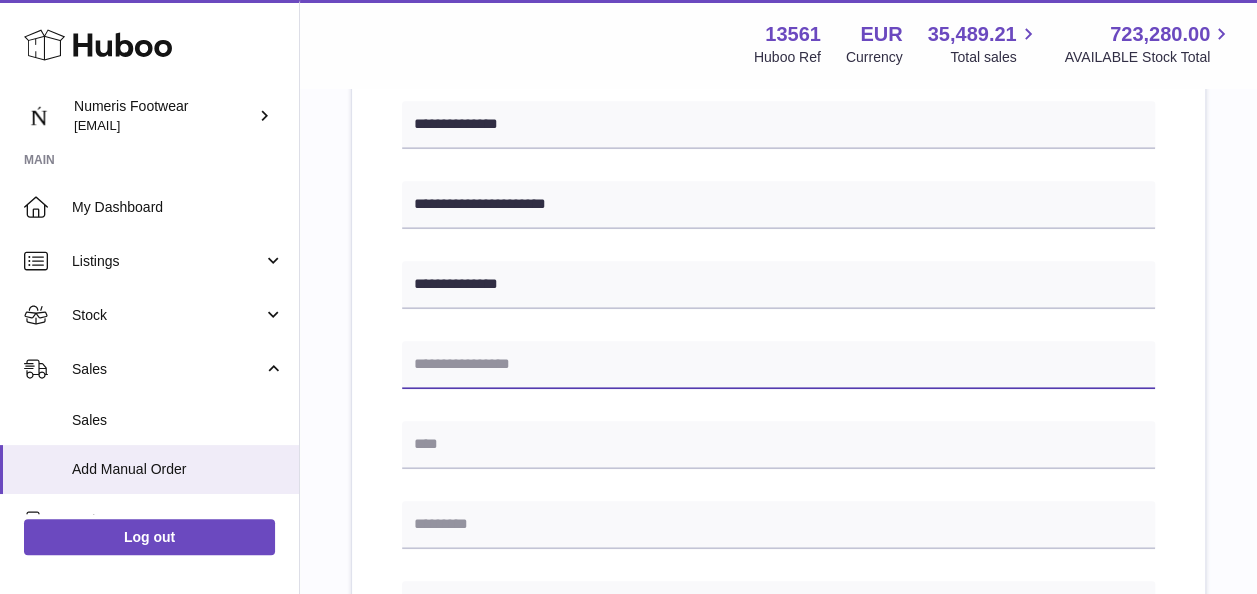 click at bounding box center [778, 365] 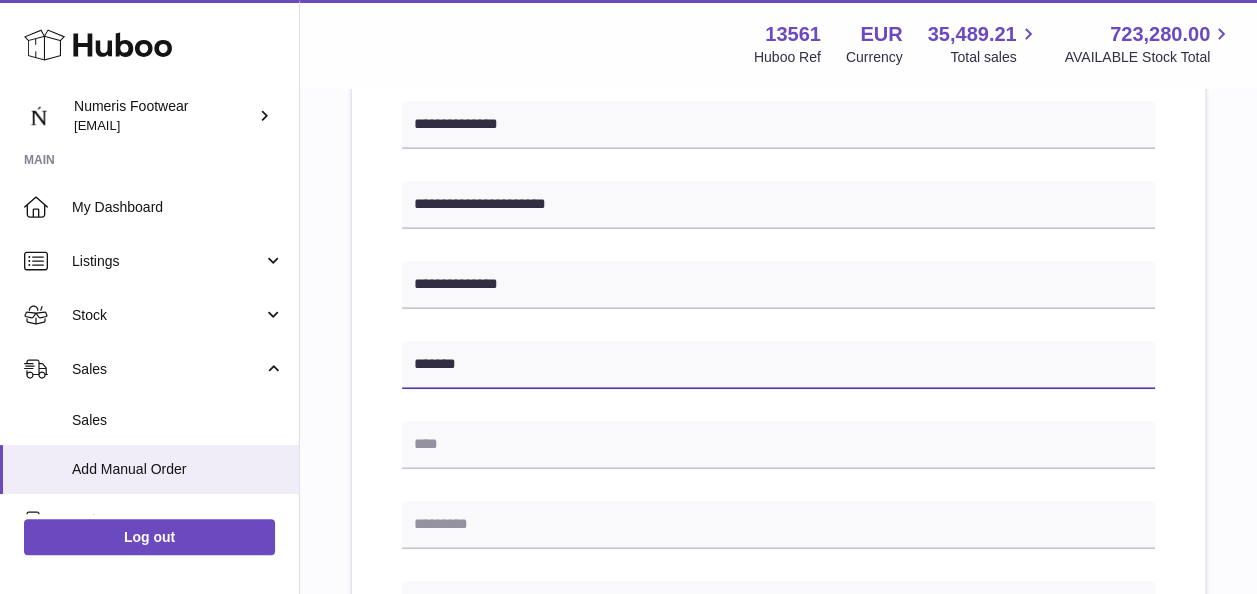 type on "*******" 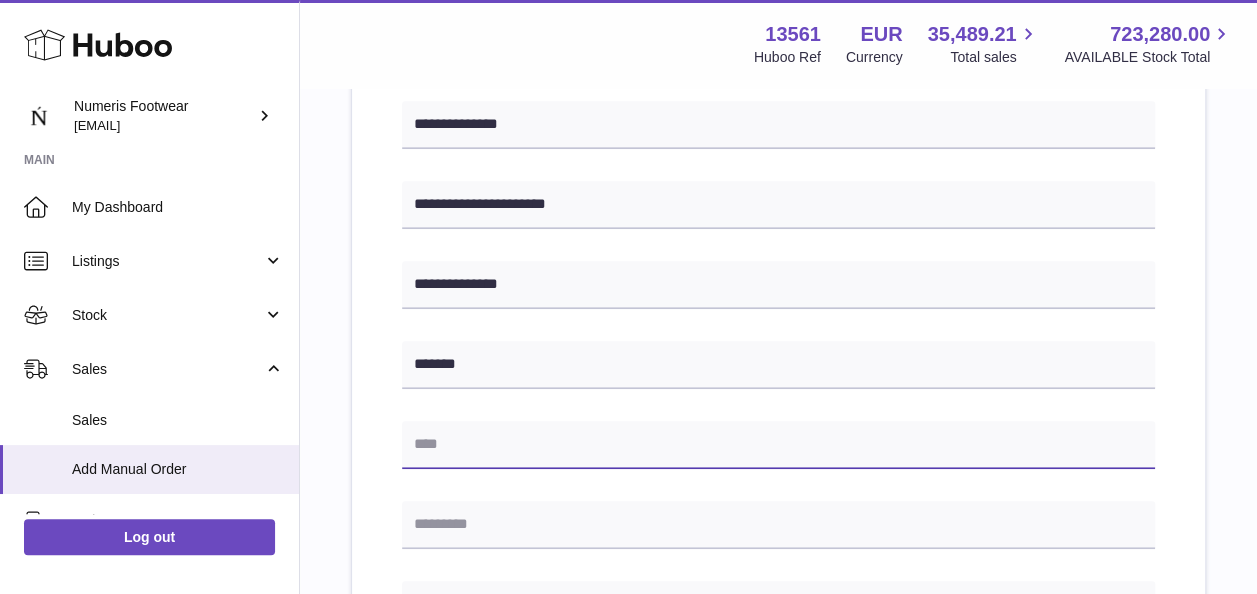 click at bounding box center [778, 445] 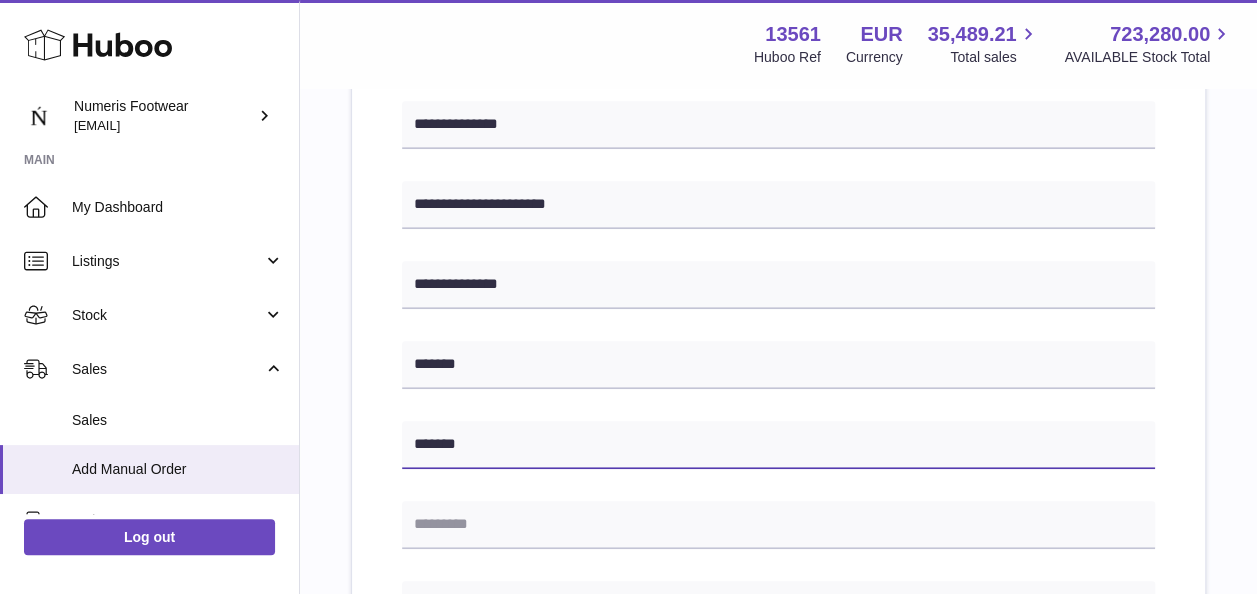 type on "*******" 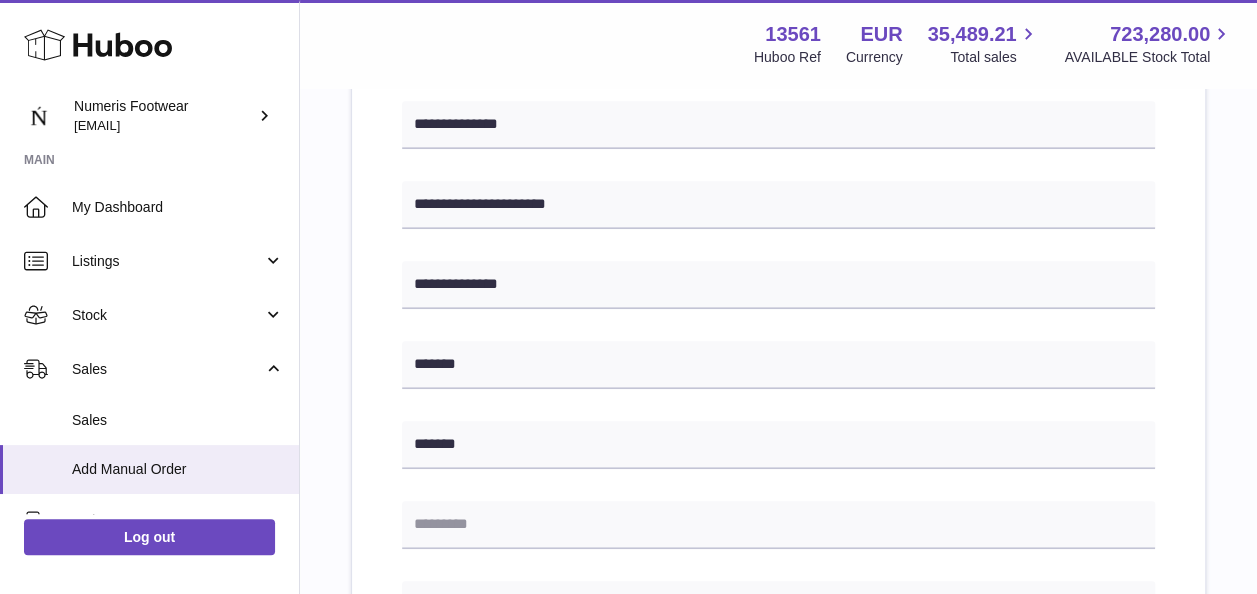 click on "**********" at bounding box center (778, 509) 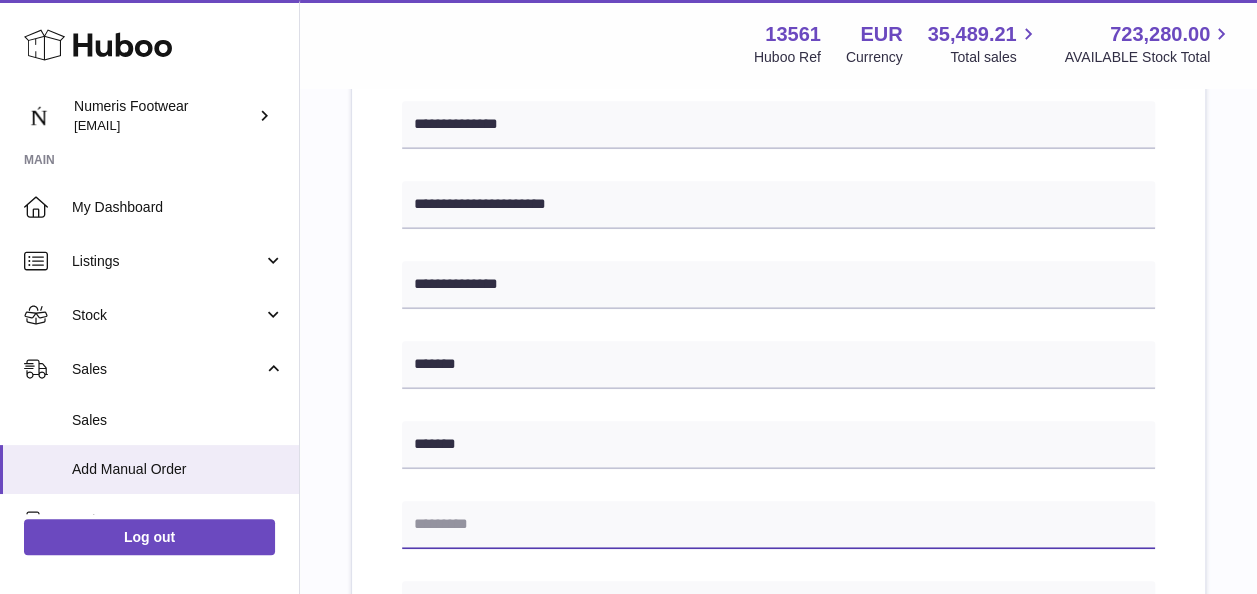 click at bounding box center [778, 525] 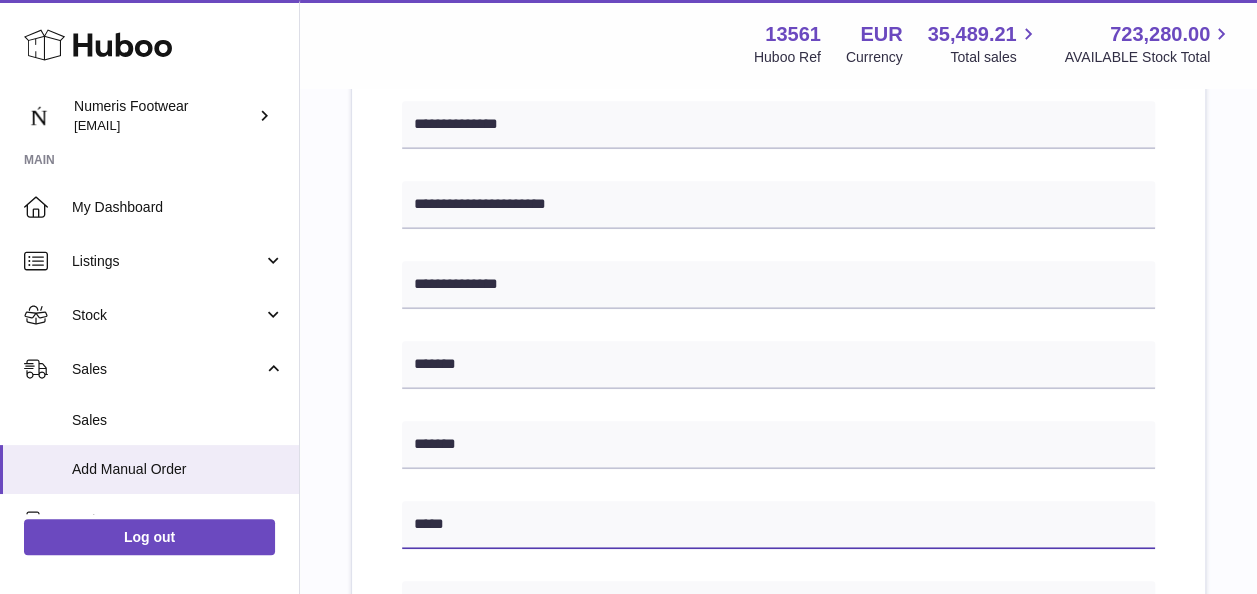 scroll, scrollTop: 617, scrollLeft: 0, axis: vertical 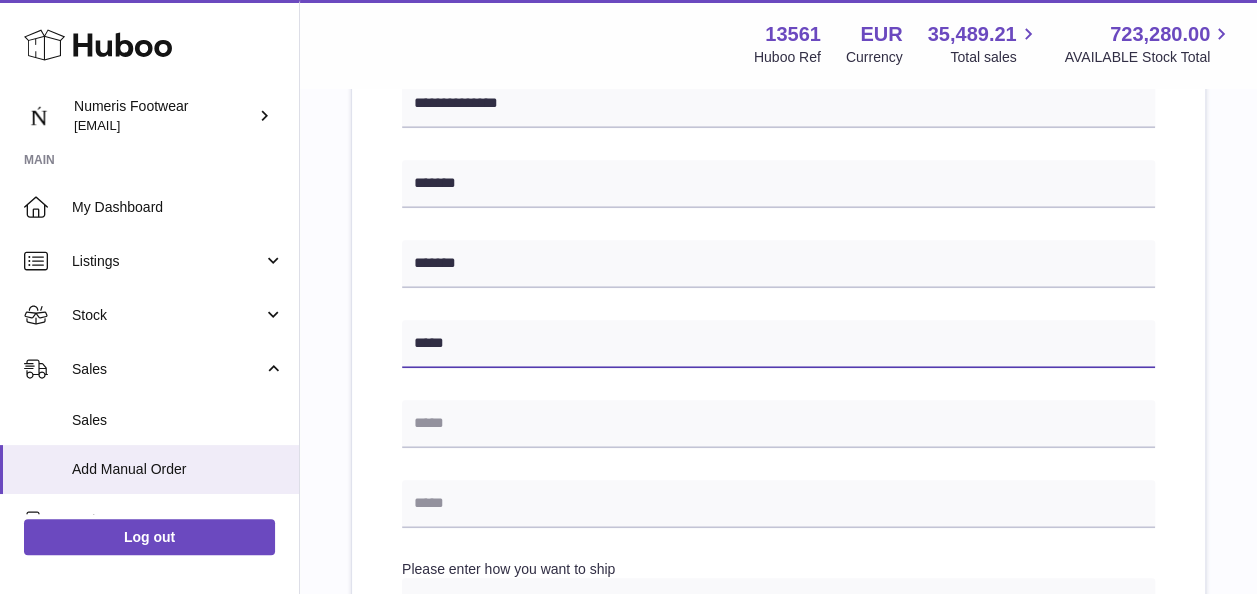 type on "*****" 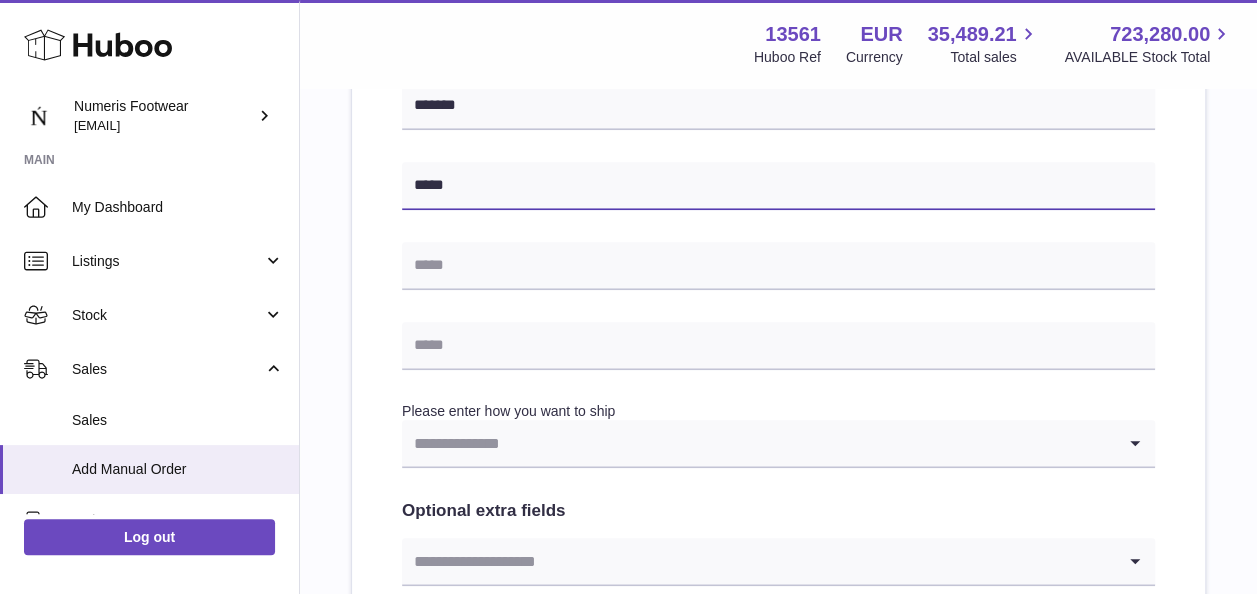 scroll, scrollTop: 780, scrollLeft: 0, axis: vertical 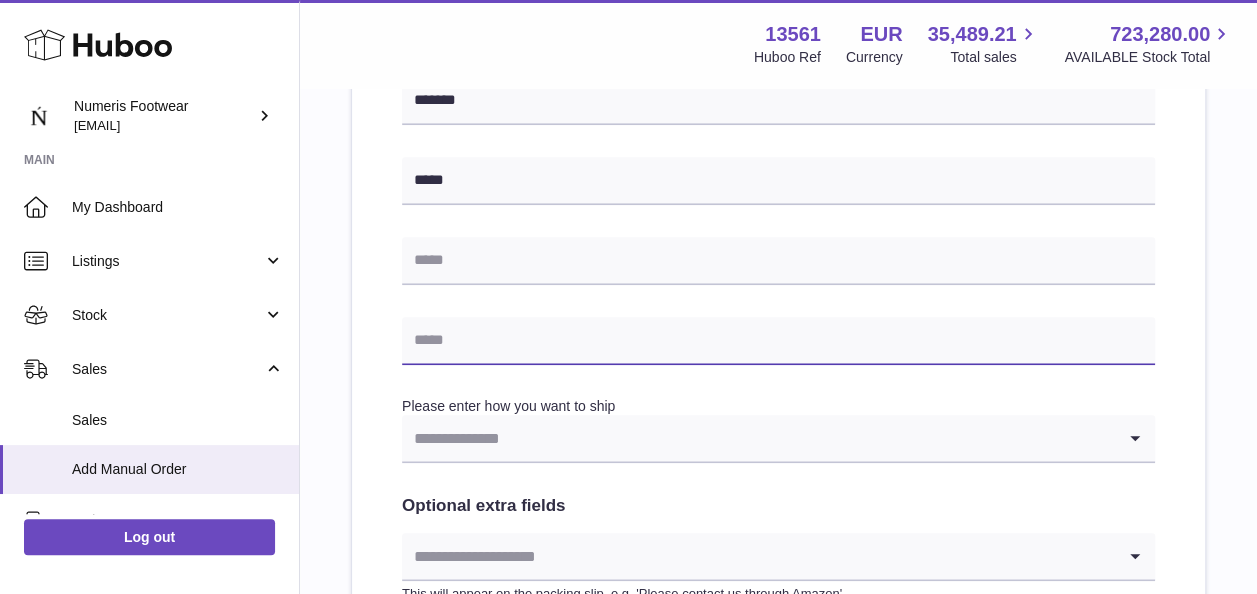click at bounding box center [778, 341] 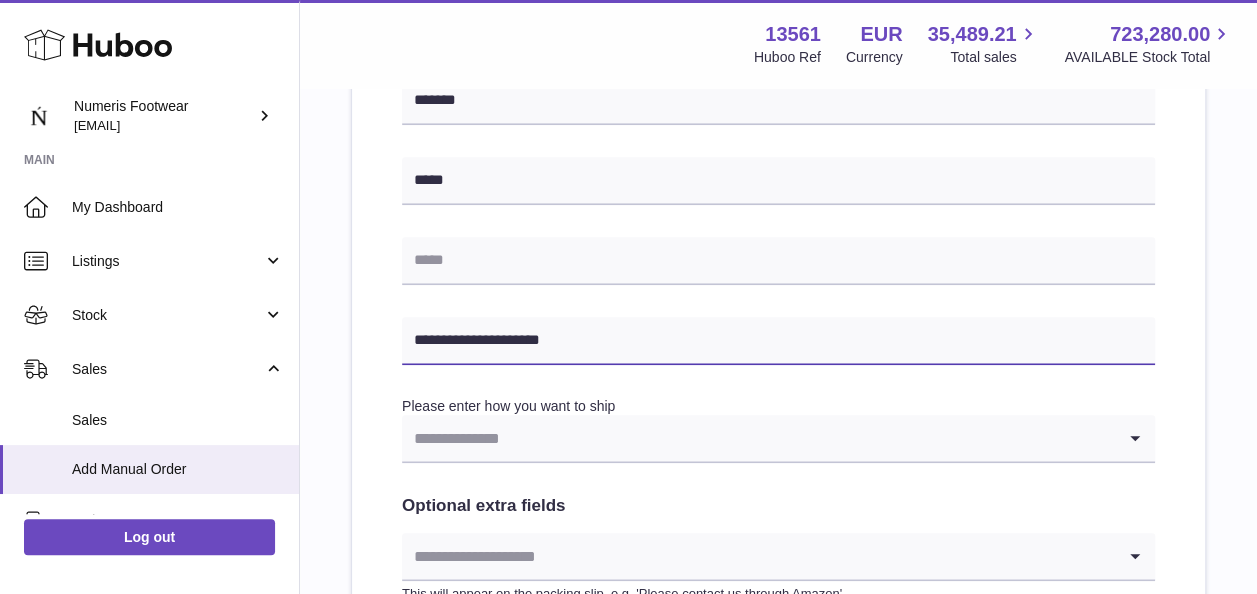 type on "**********" 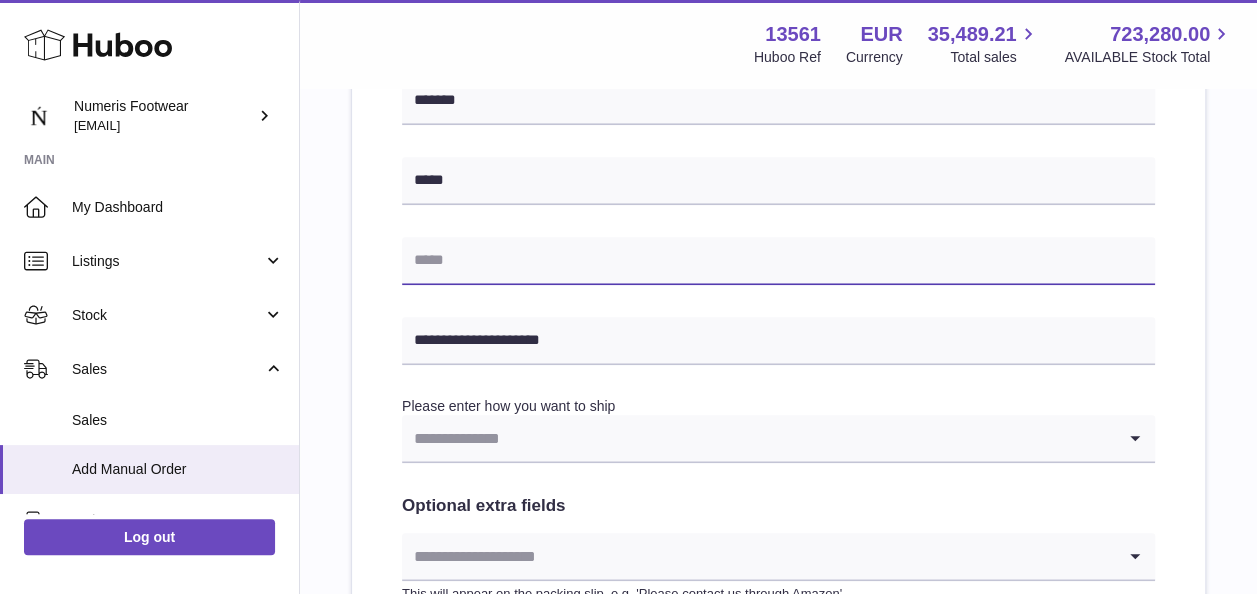 click at bounding box center (778, 261) 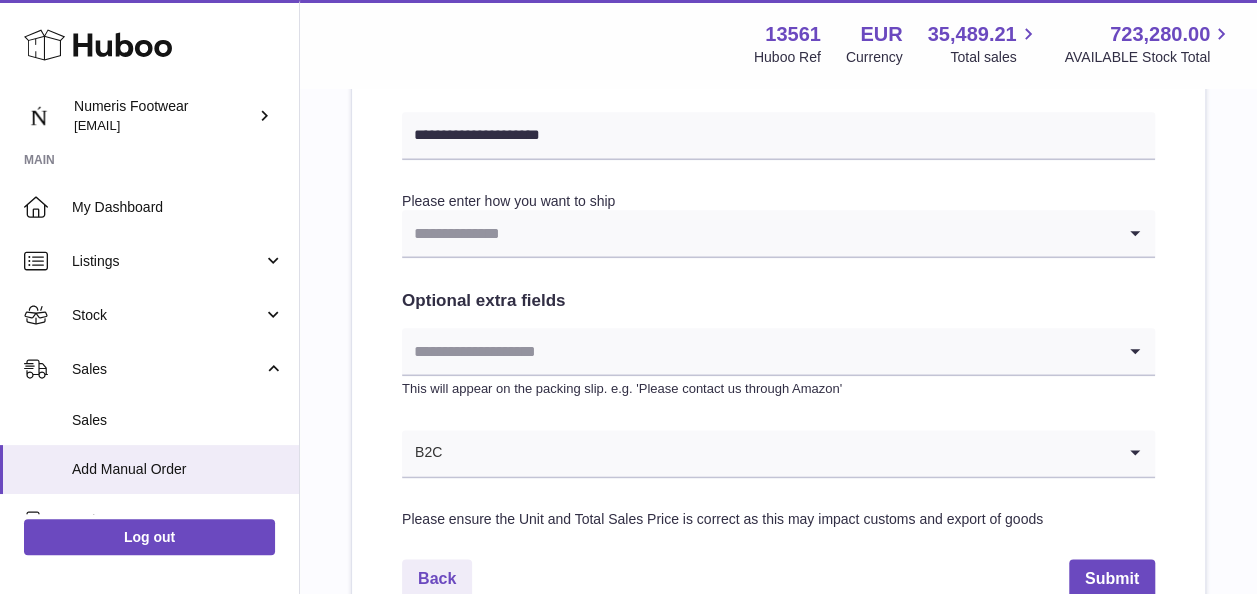 scroll, scrollTop: 997, scrollLeft: 0, axis: vertical 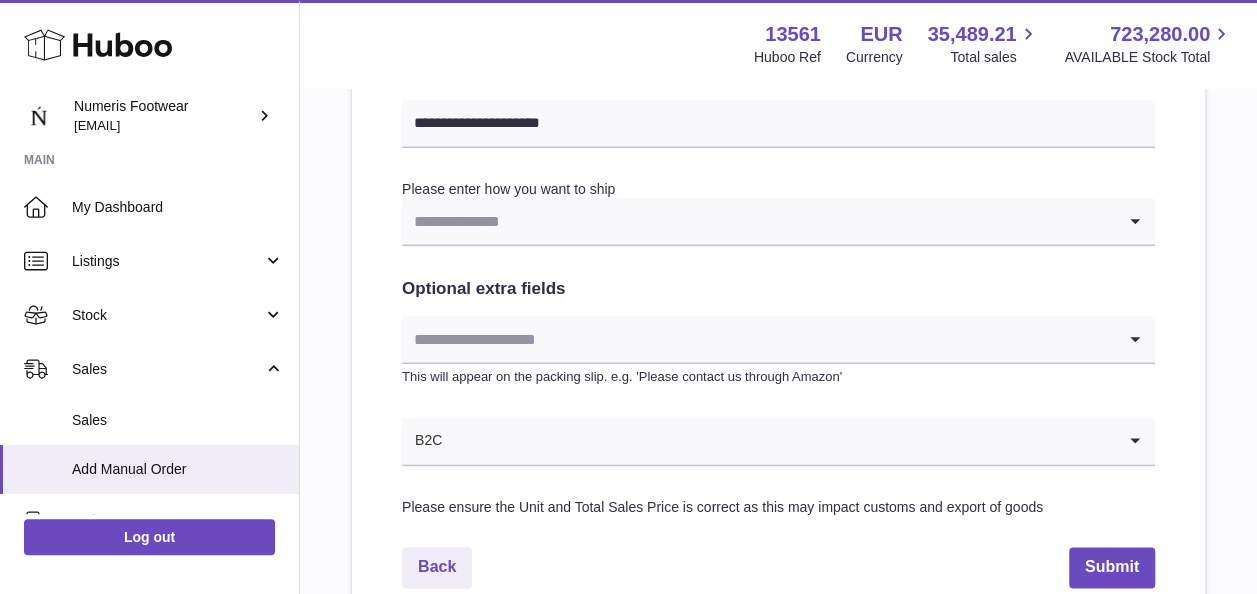type on "**********" 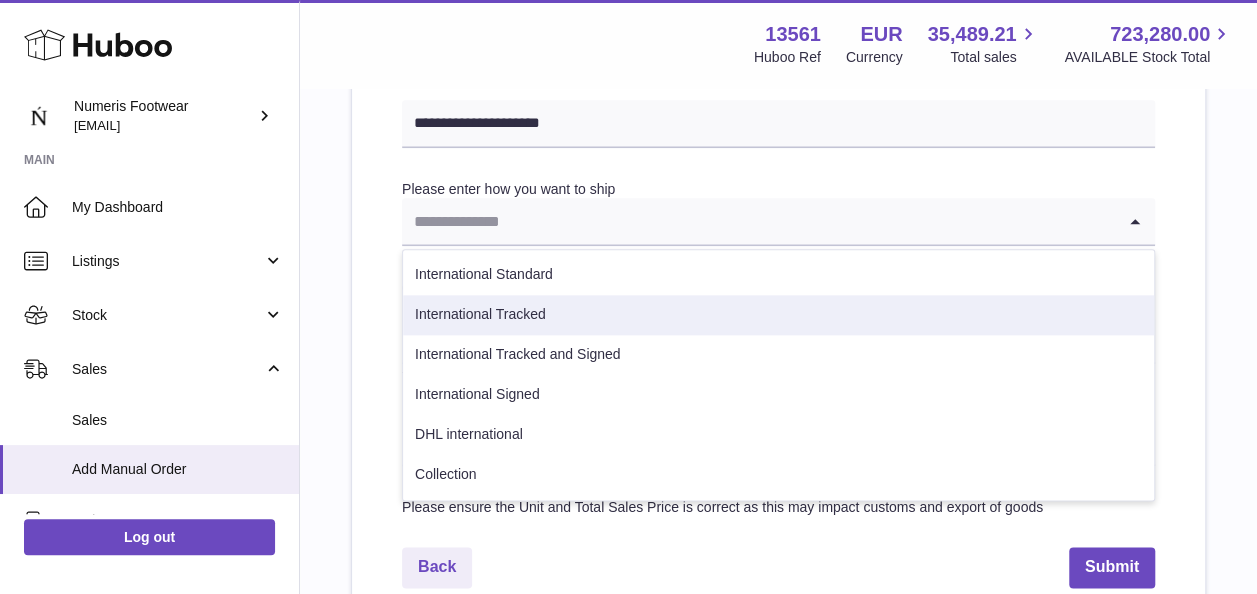 click on "International Tracked" at bounding box center (778, 315) 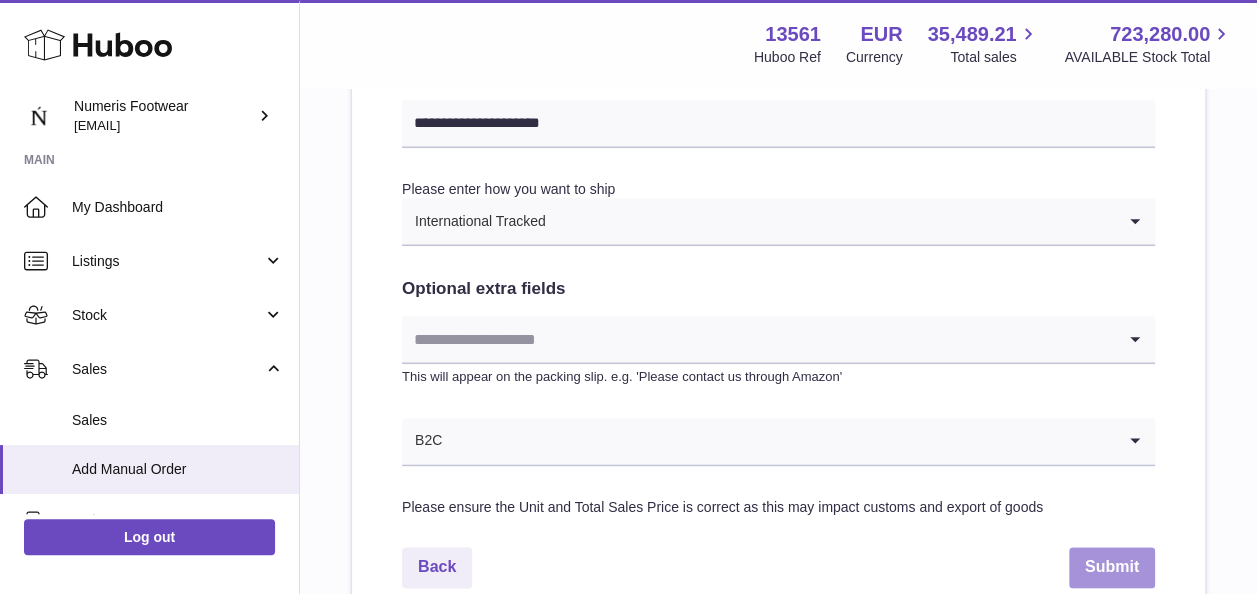 click on "Submit" at bounding box center [1112, 567] 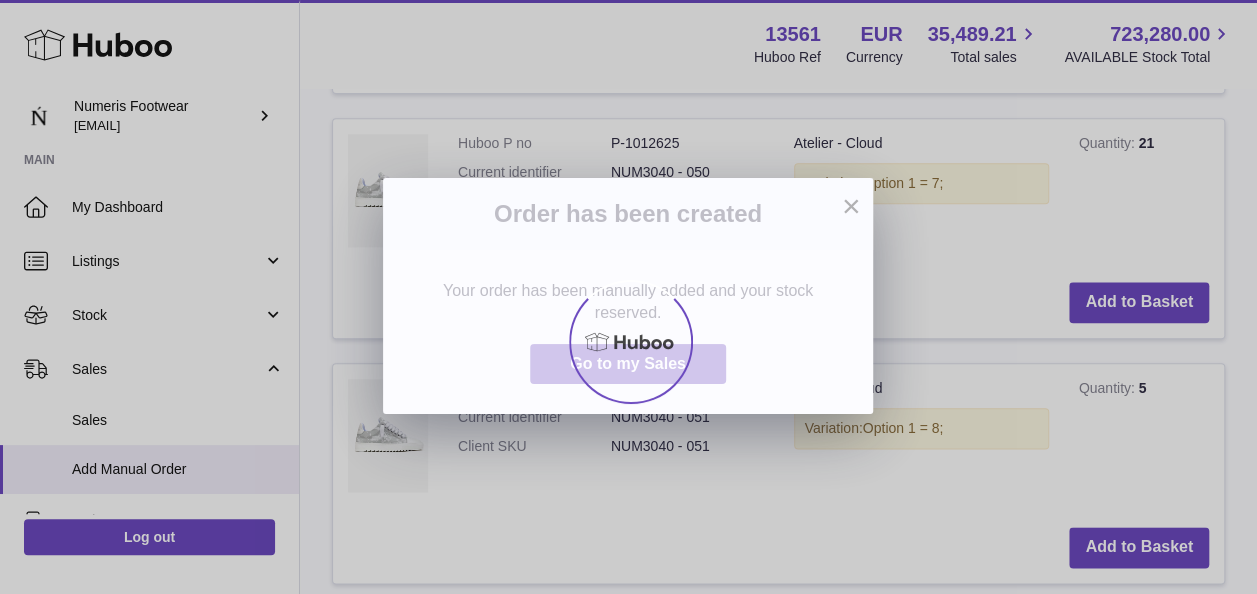 scroll, scrollTop: 0, scrollLeft: 0, axis: both 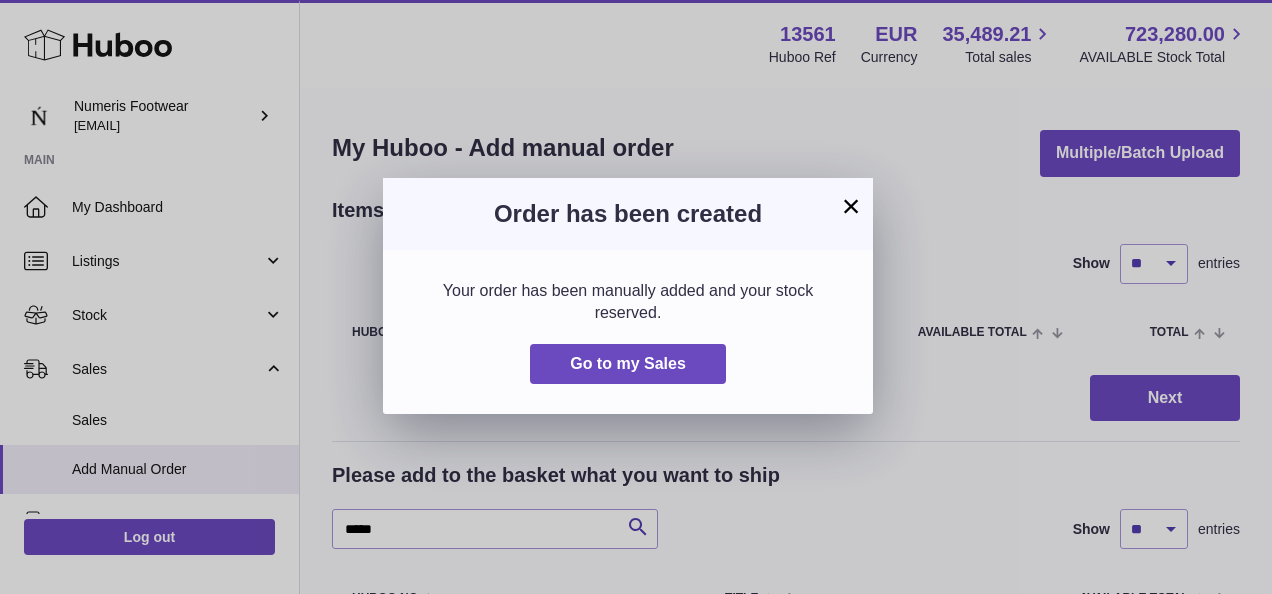 click on "×" at bounding box center (851, 206) 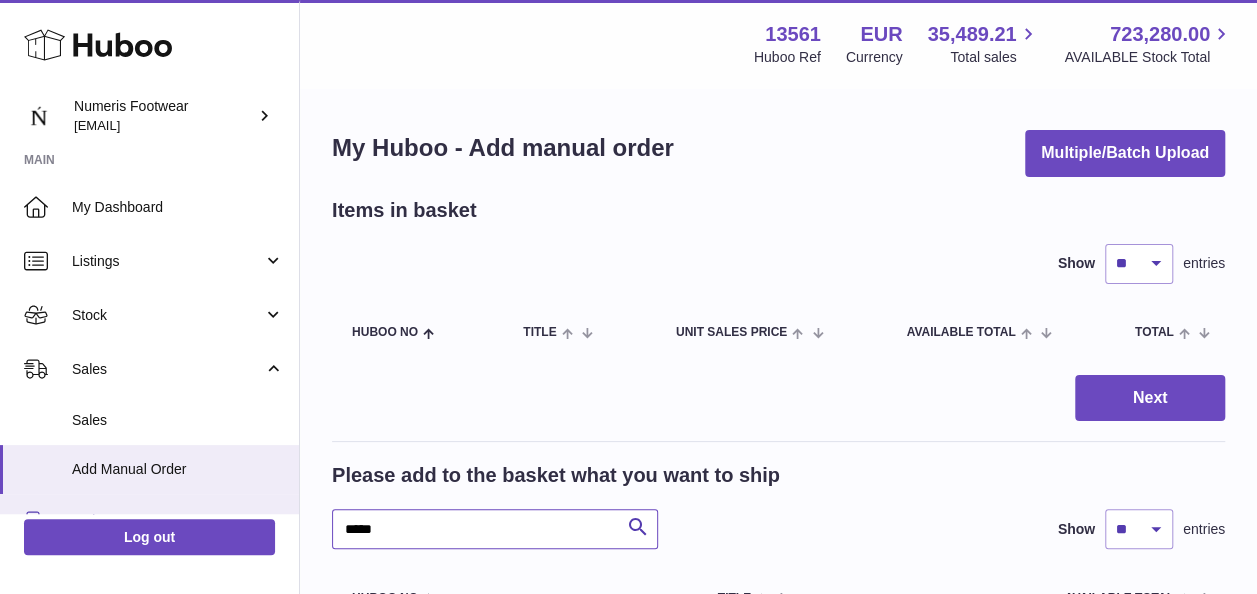 drag, startPoint x: 368, startPoint y: 512, endPoint x: 286, endPoint y: 502, distance: 82.607506 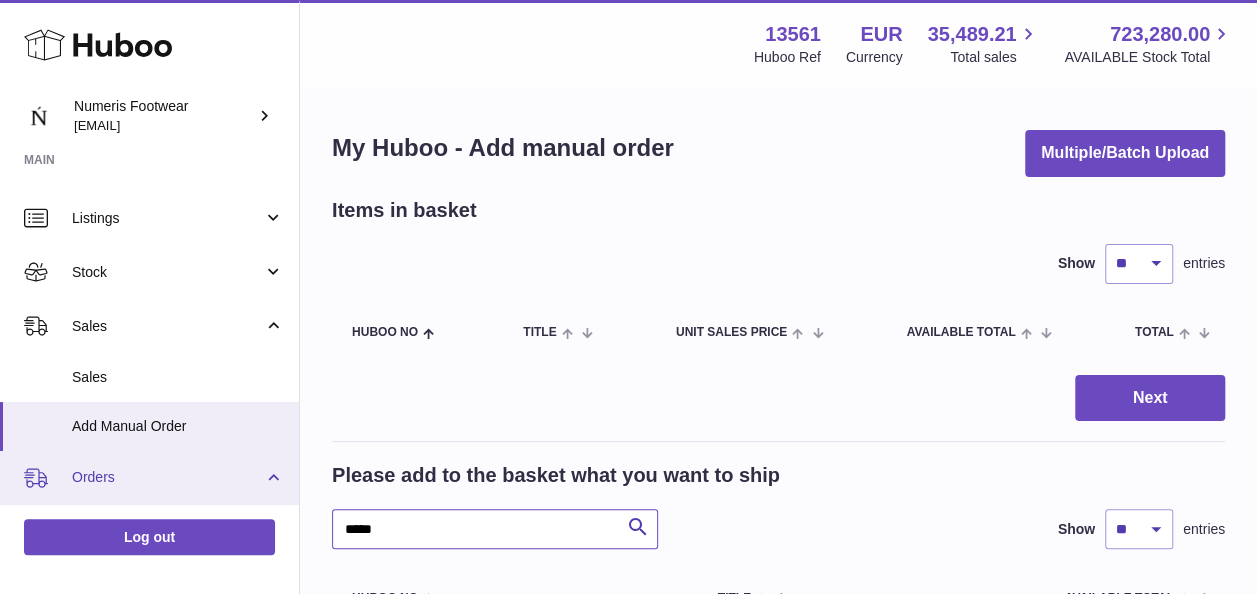 scroll, scrollTop: 44, scrollLeft: 0, axis: vertical 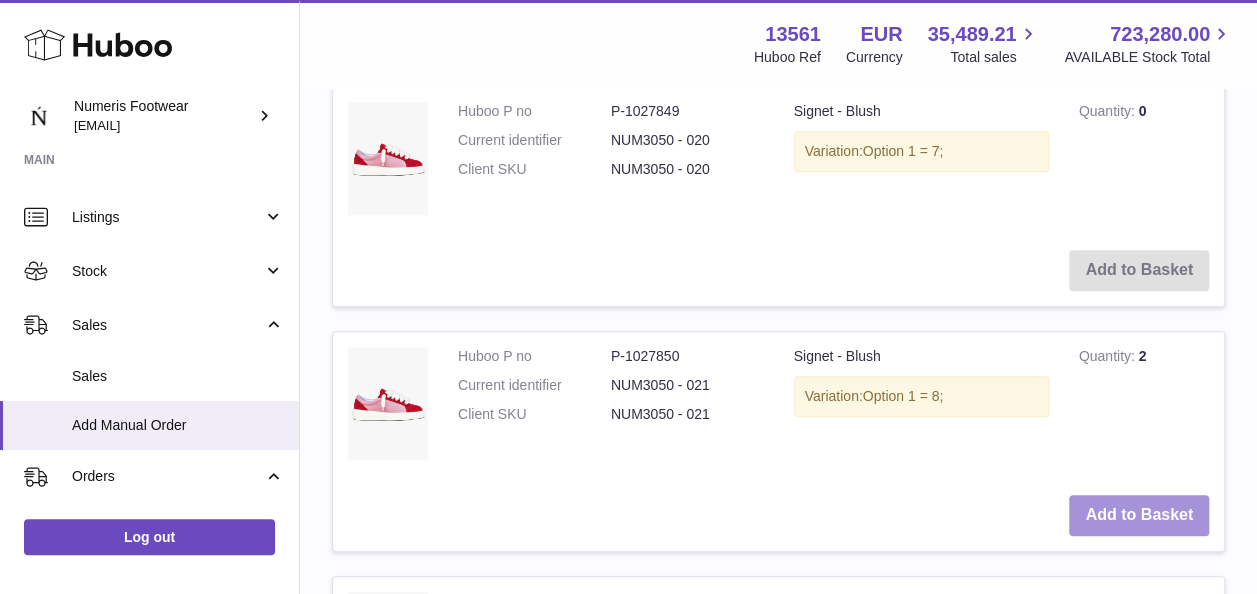 type on "*****" 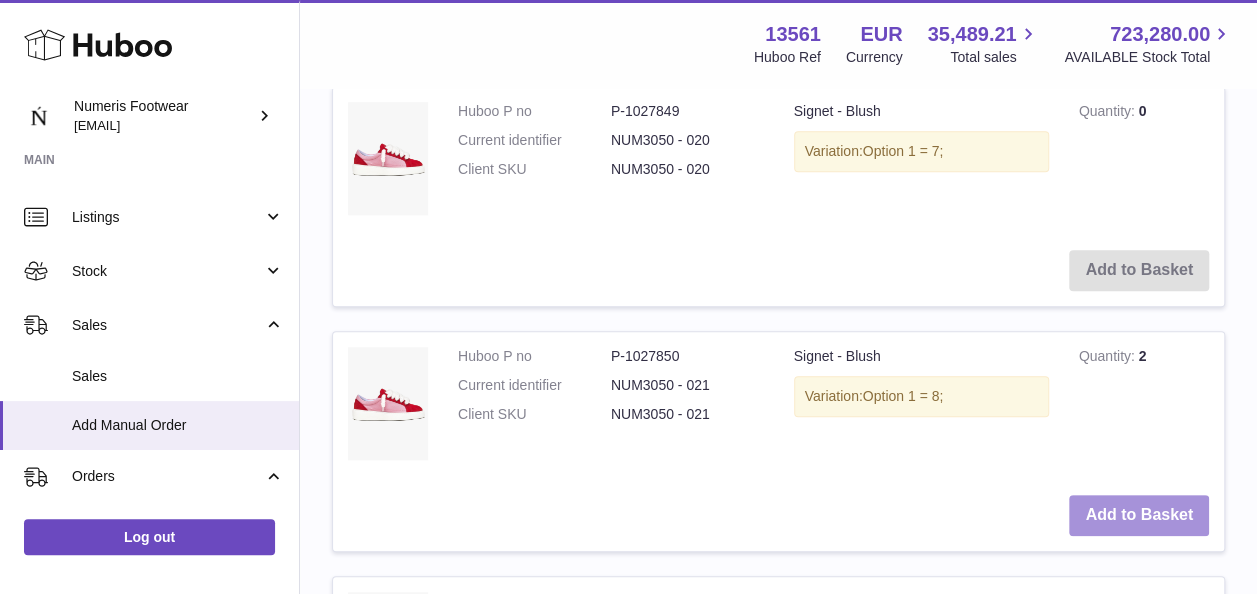 click on "Add to Basket" at bounding box center [1139, 515] 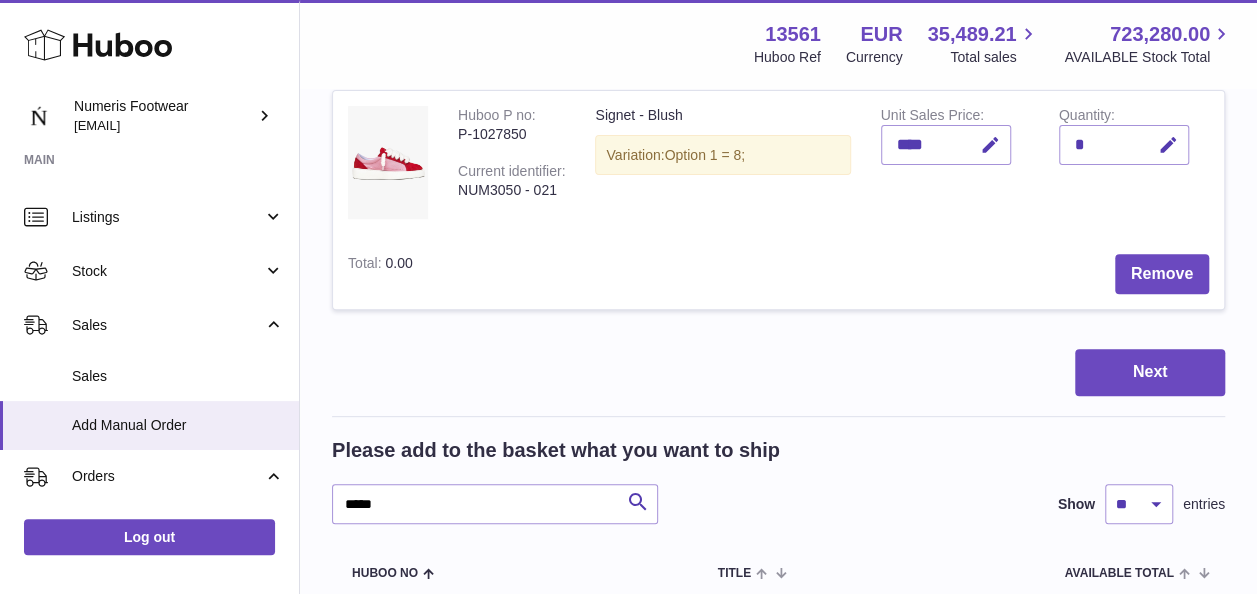scroll, scrollTop: 265, scrollLeft: 0, axis: vertical 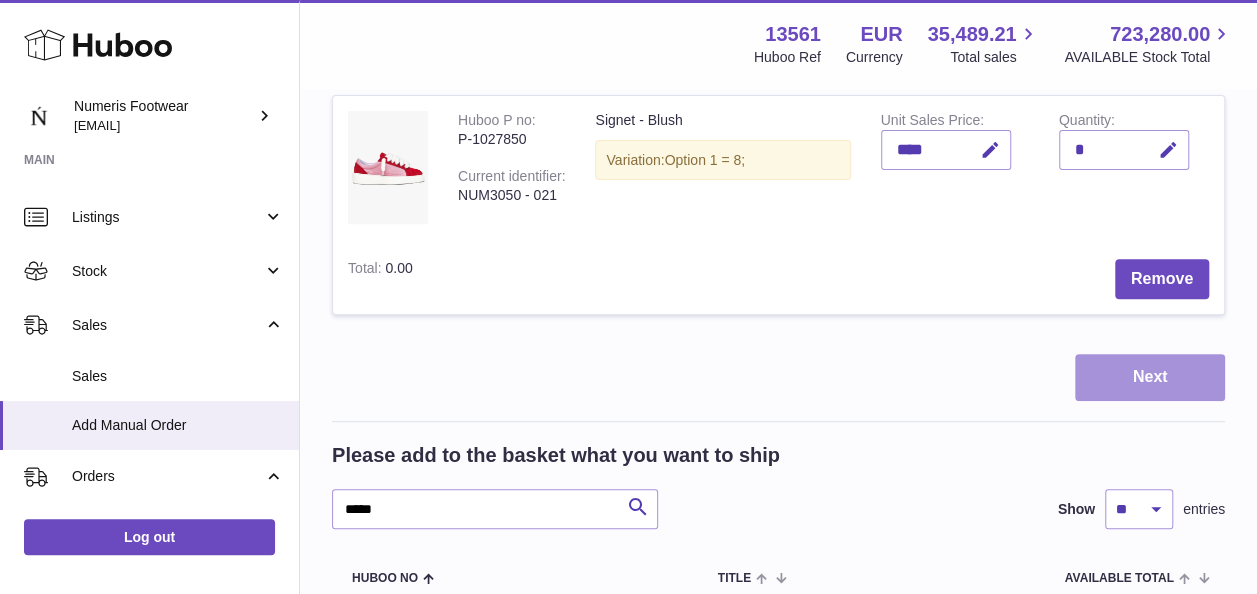 click on "Next" at bounding box center [1150, 377] 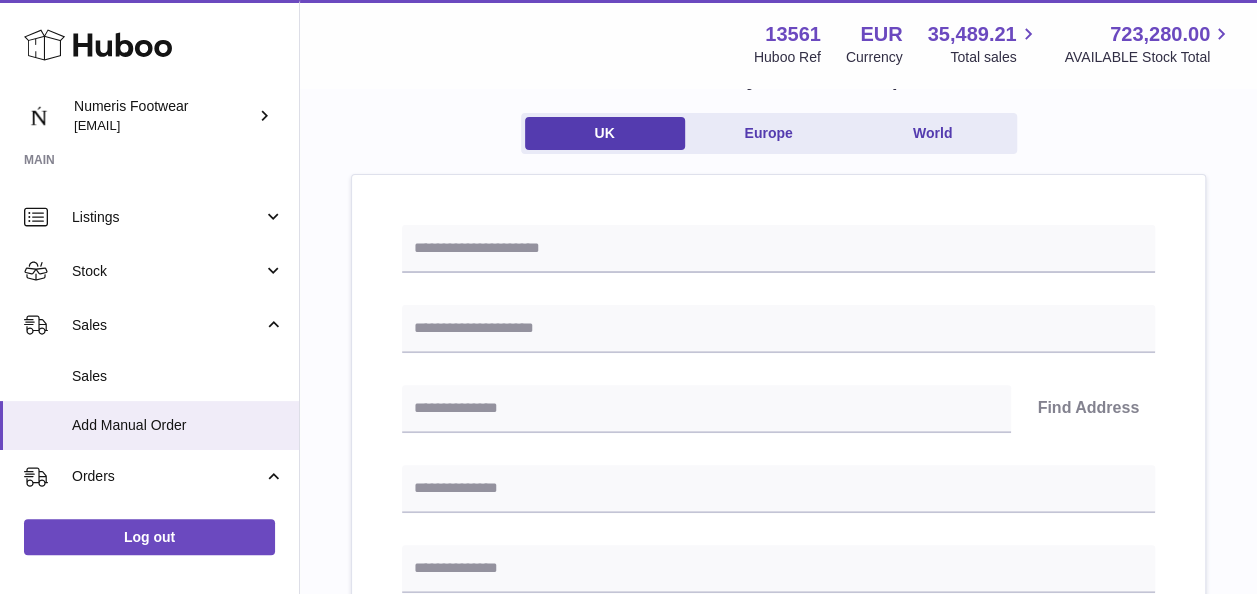 scroll, scrollTop: 0, scrollLeft: 0, axis: both 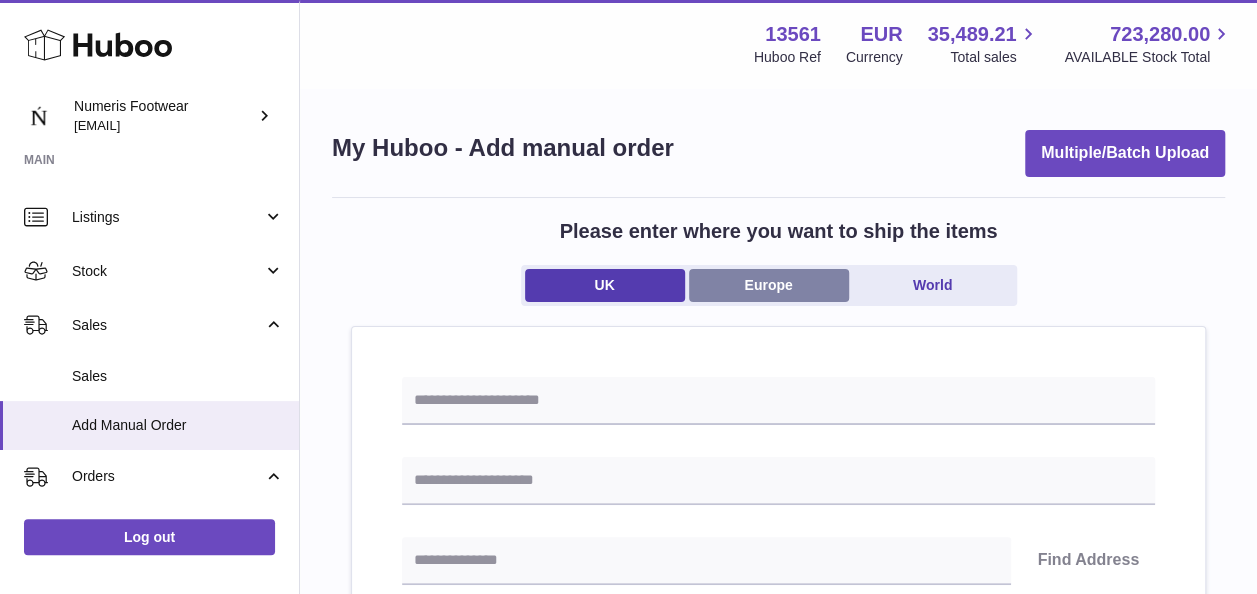 click on "Europe" at bounding box center (769, 285) 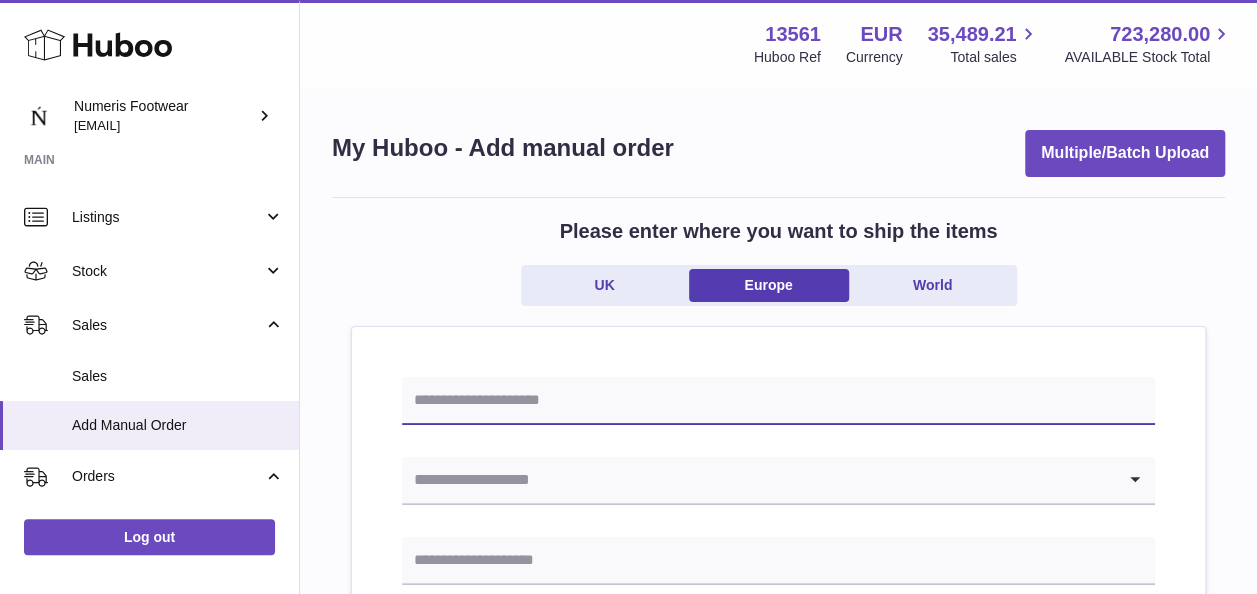 click at bounding box center (778, 401) 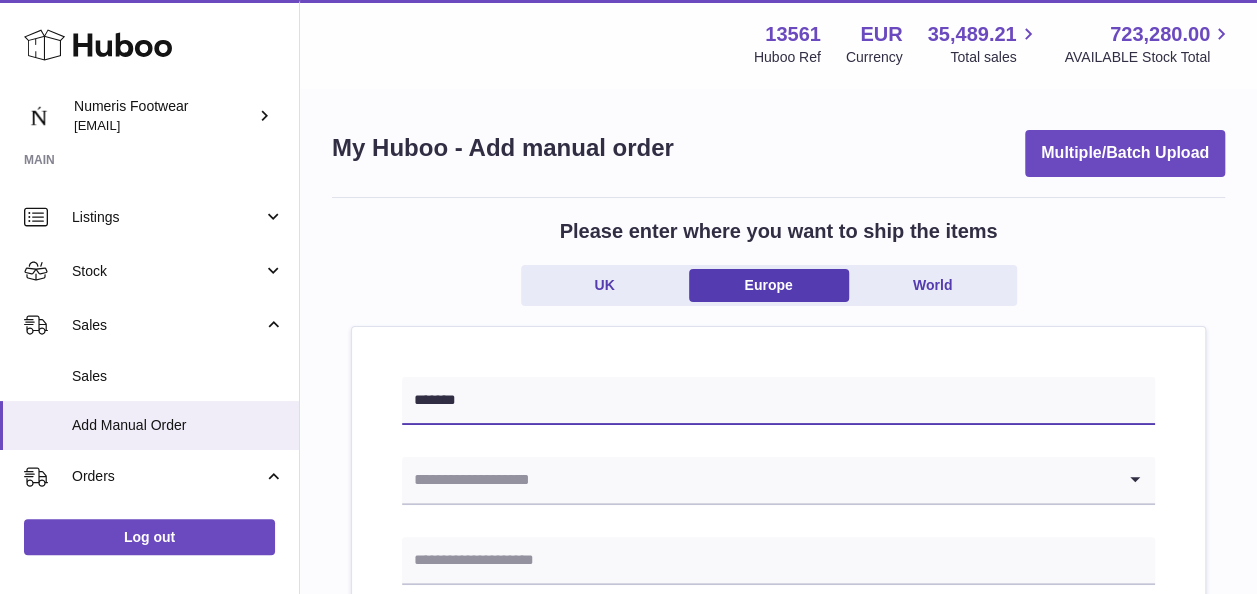 type on "*******" 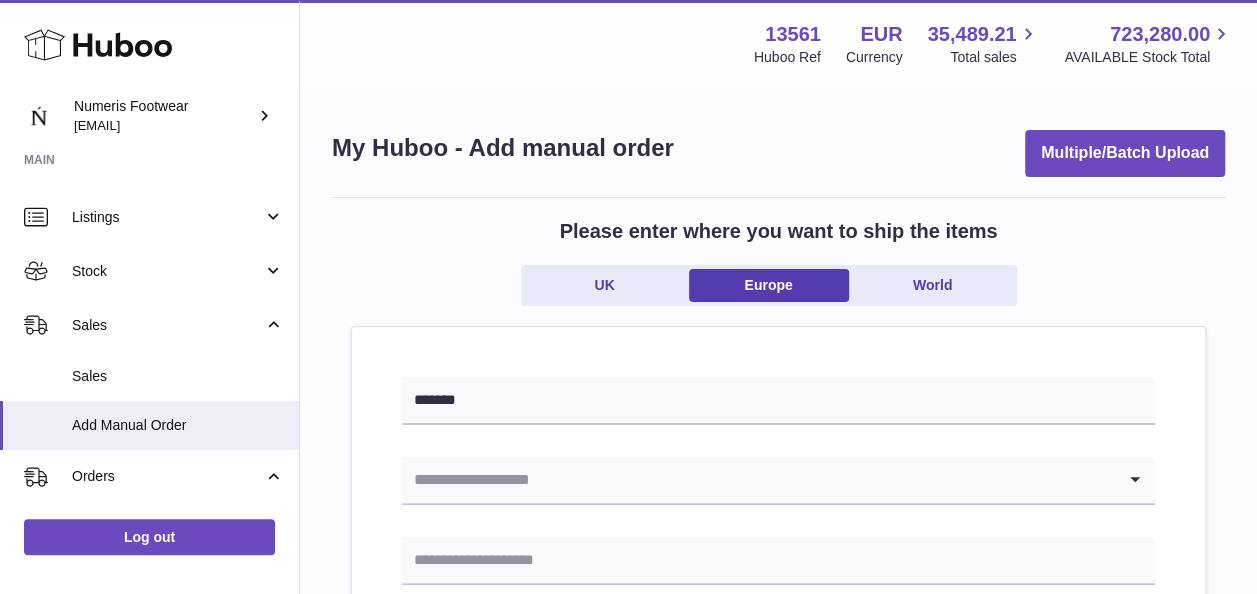 click on "*******
Loading...
Please enter how you want to ship             Loading...
You require an order to be fulfilled which is going directly to another business or retailer rather than directly to a consumer. Please ensure you have contacted our customer service department for further information relating to any associated costs and (order completion) timescales, before proceeding.
Optional extra fields             Loading...       This will appear on the packing slip. e.g. 'Please contact us through Amazon'
B2C
Loading..." at bounding box center [778, 945] 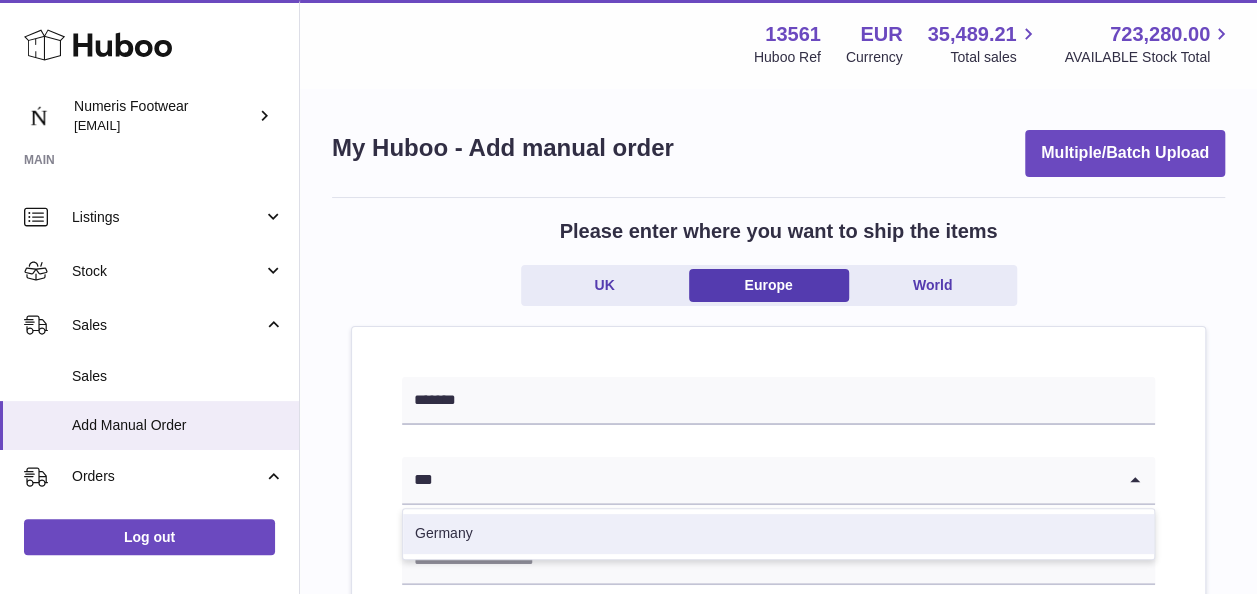 click on "Germany" at bounding box center [778, 534] 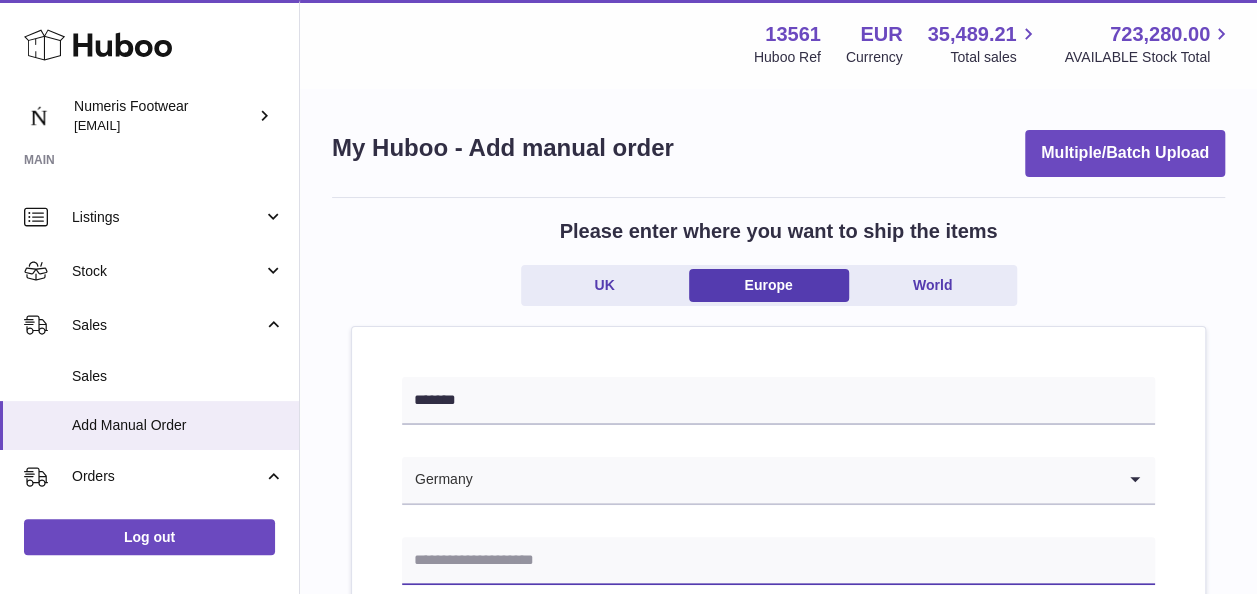 click at bounding box center (778, 561) 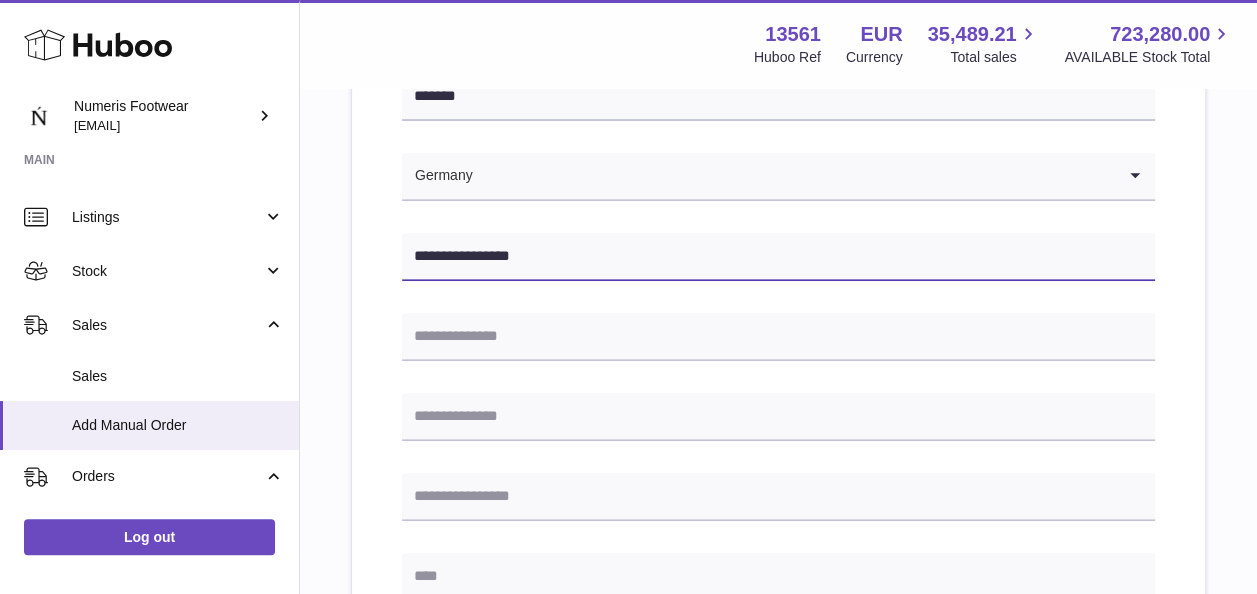 scroll, scrollTop: 305, scrollLeft: 0, axis: vertical 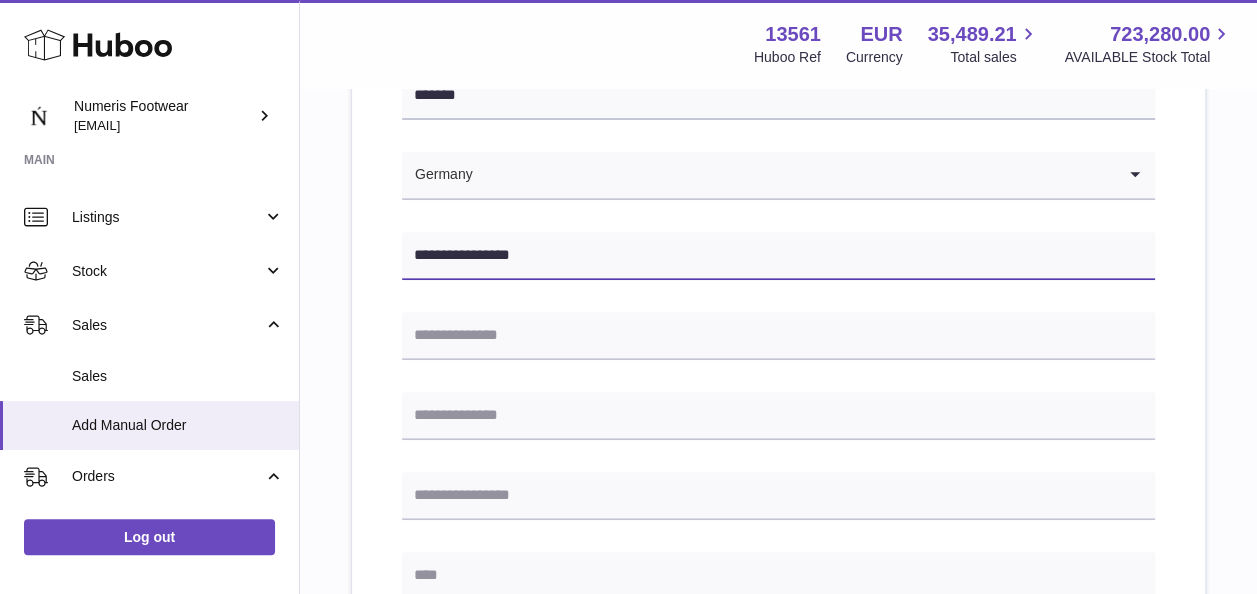 type on "**********" 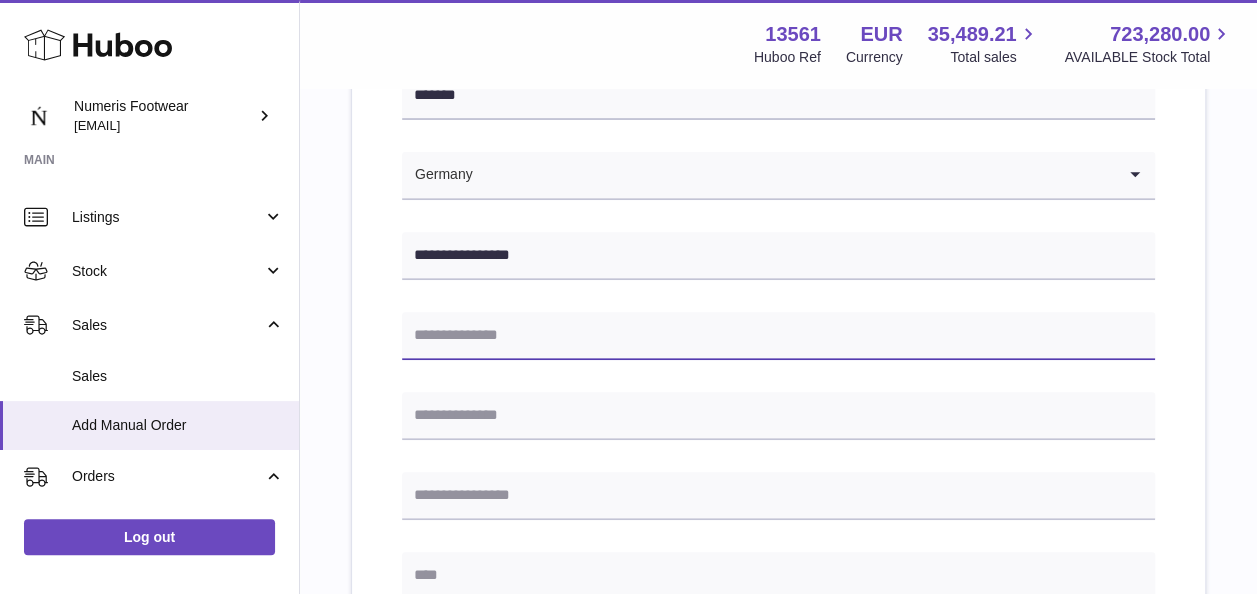 click at bounding box center (778, 336) 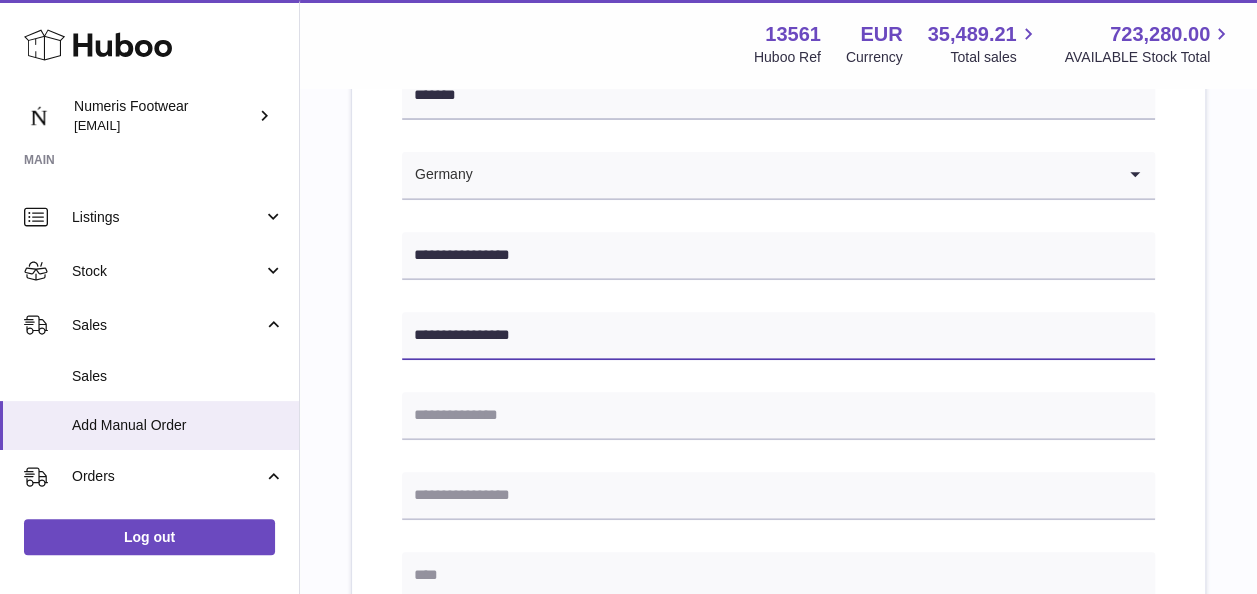 type on "**********" 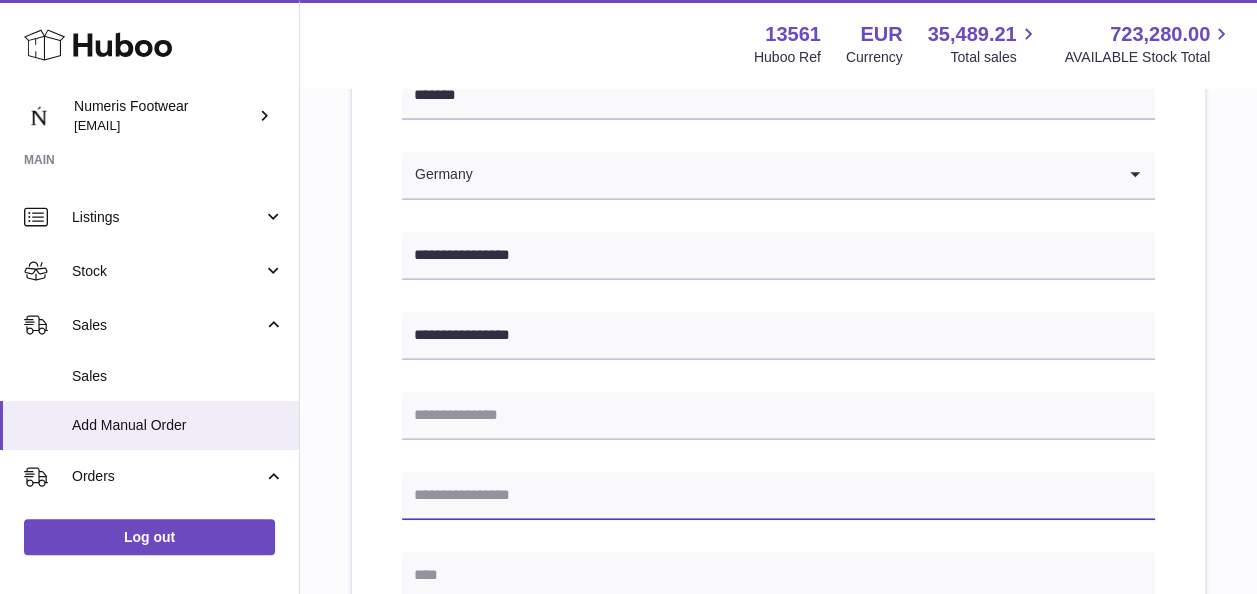 click at bounding box center [778, 496] 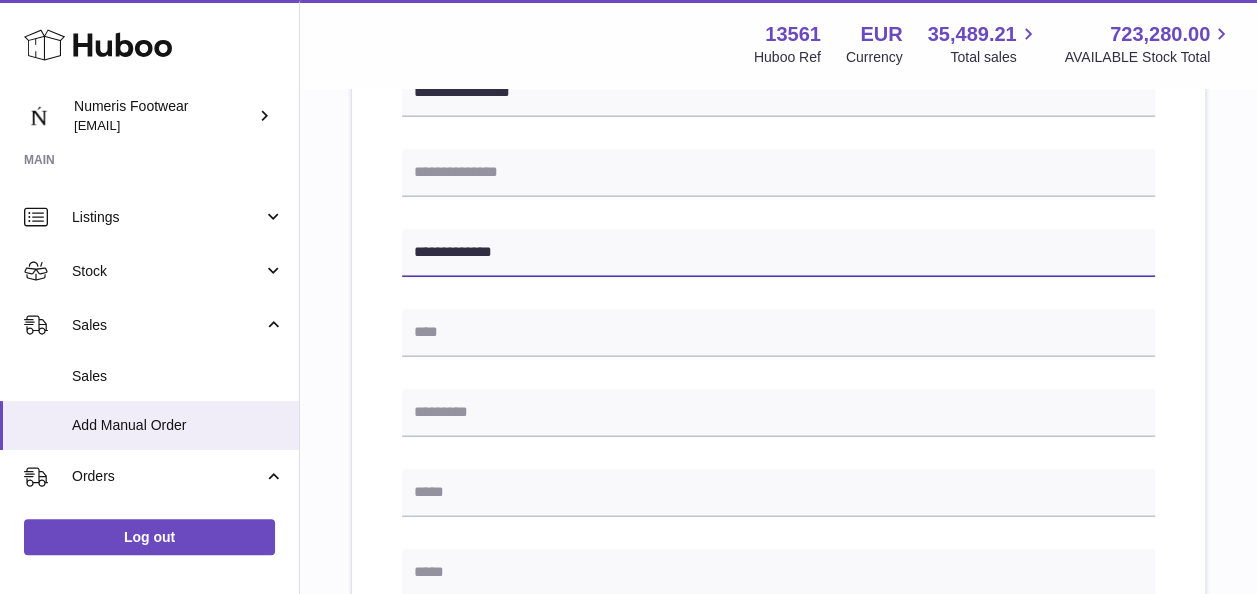 scroll, scrollTop: 557, scrollLeft: 0, axis: vertical 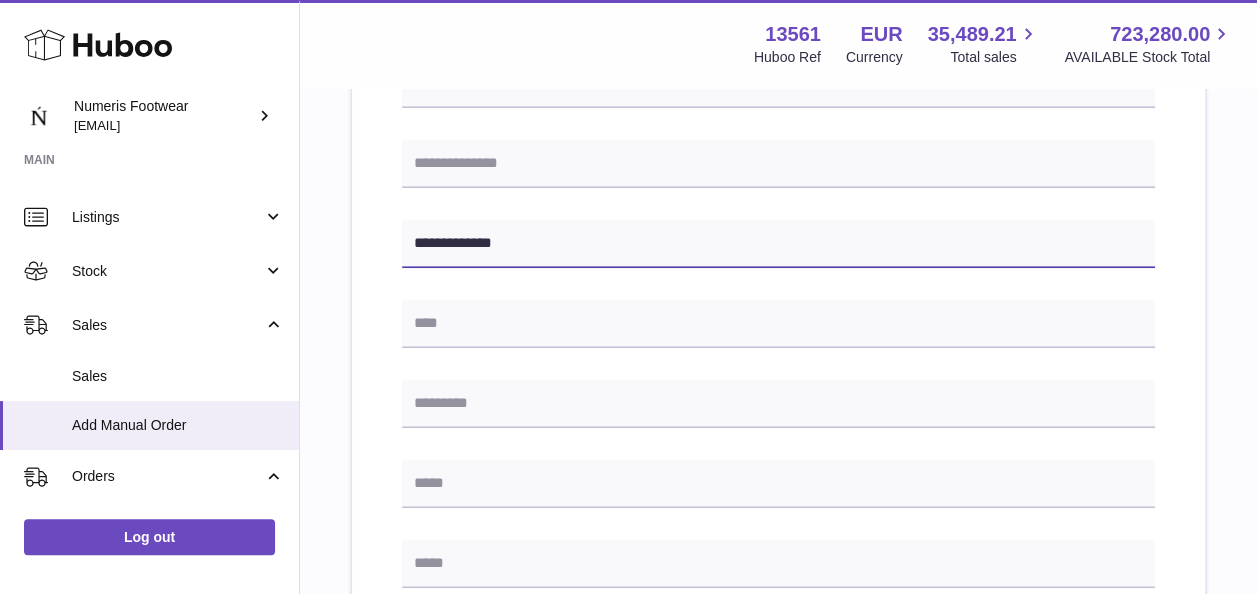 type on "**********" 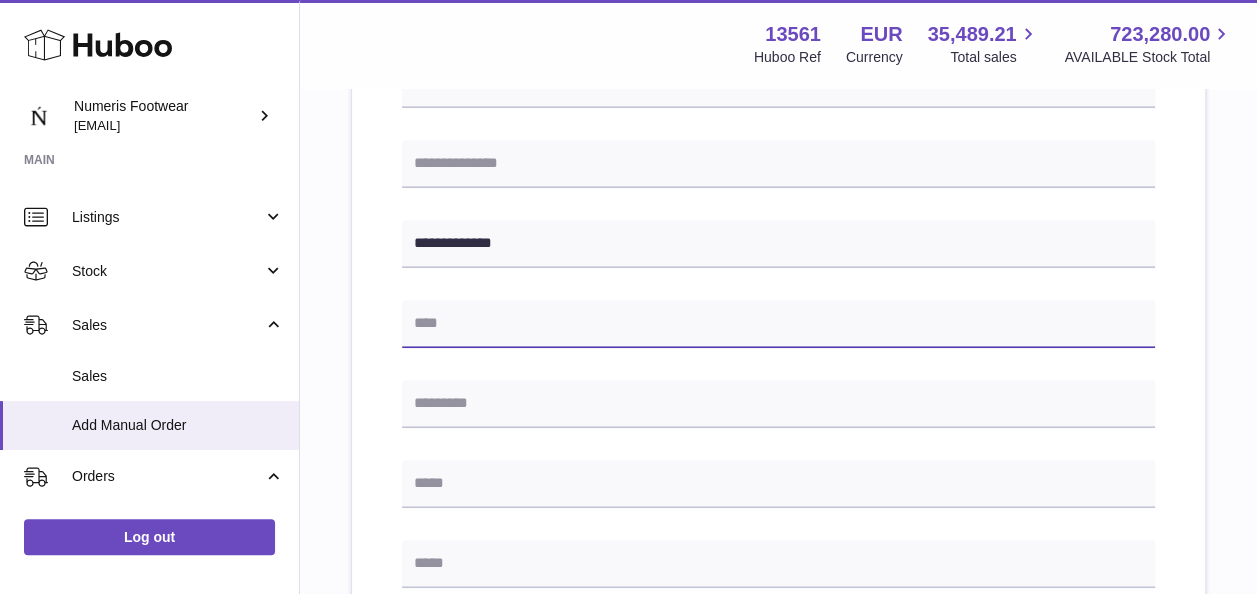 click at bounding box center (778, 324) 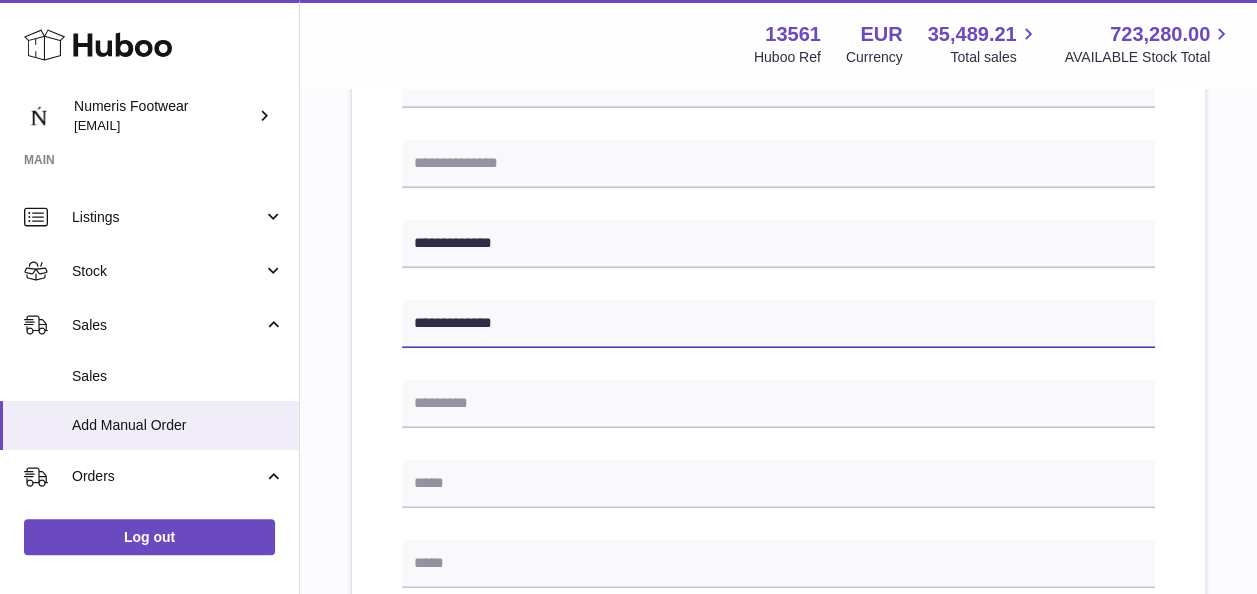 type on "**********" 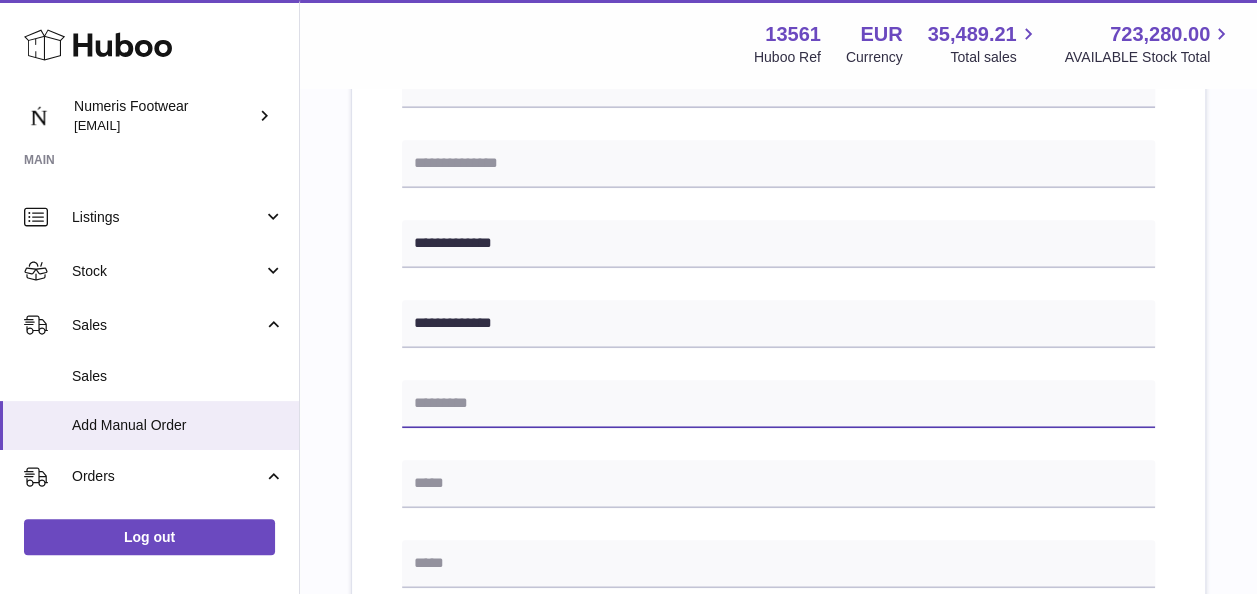 click at bounding box center [778, 404] 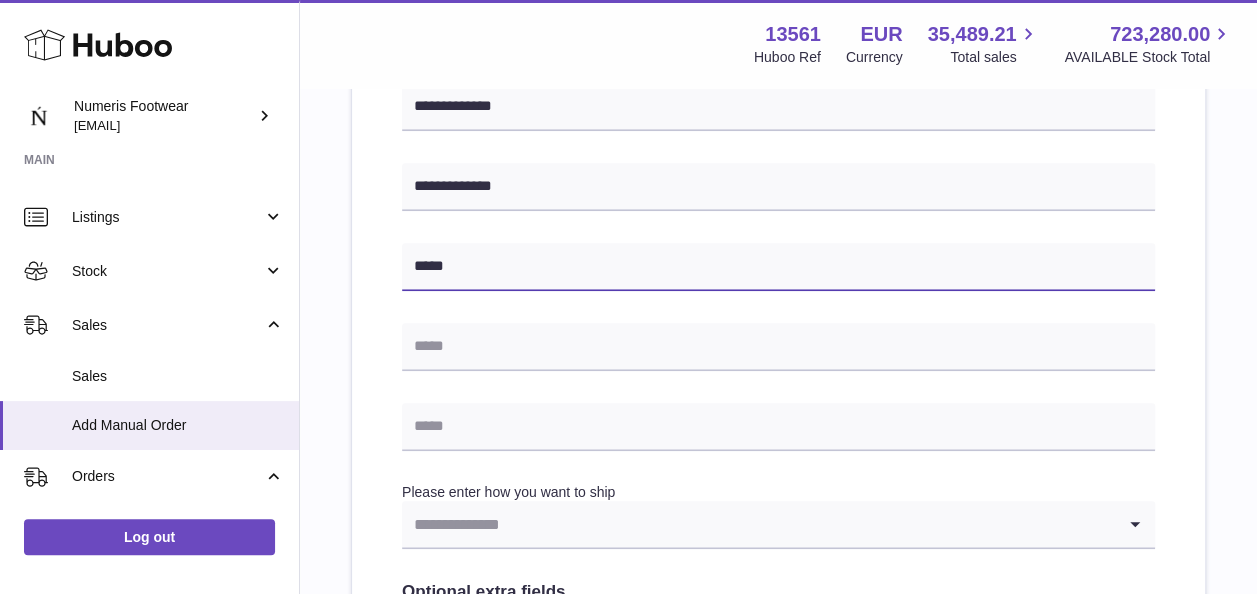 scroll, scrollTop: 695, scrollLeft: 0, axis: vertical 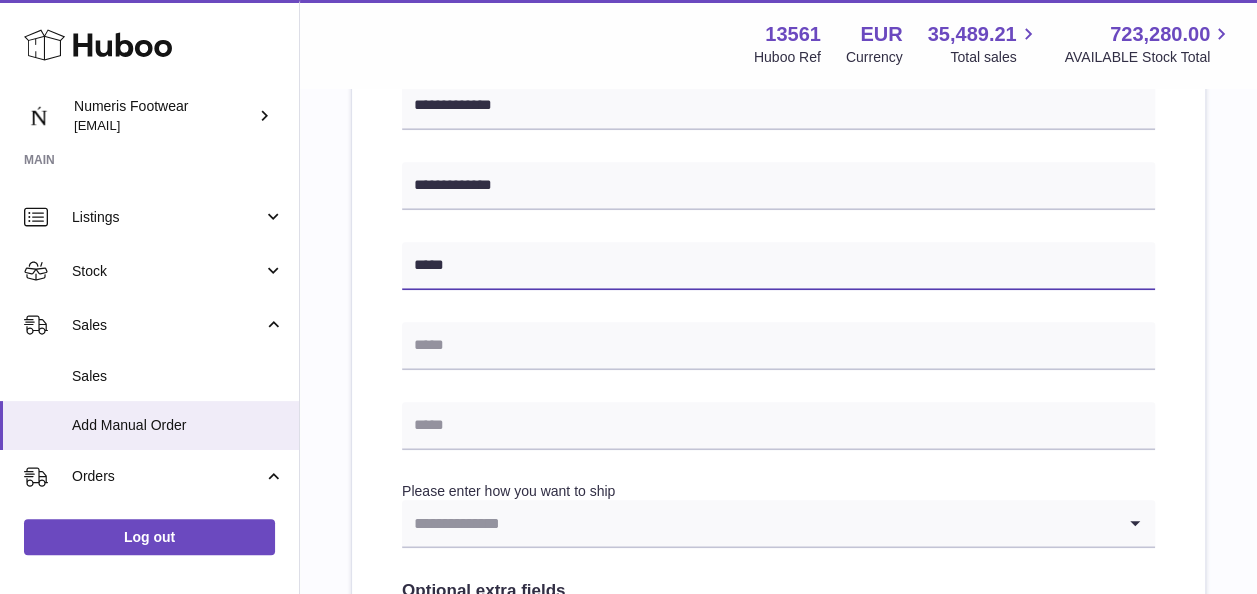 type on "*****" 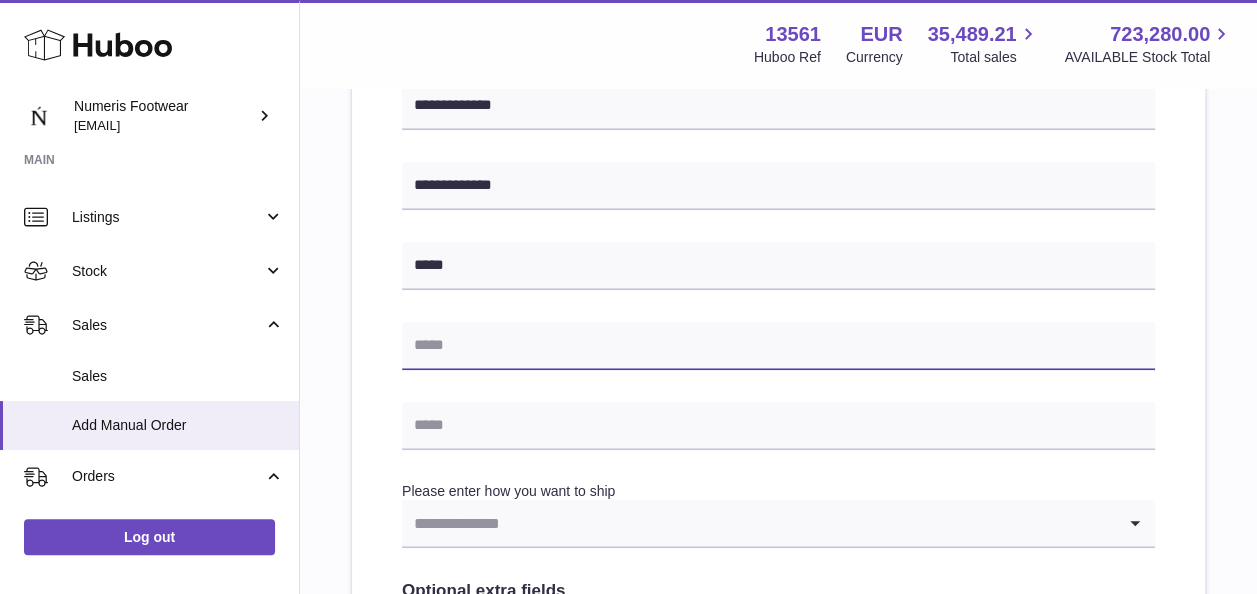 click at bounding box center [778, 346] 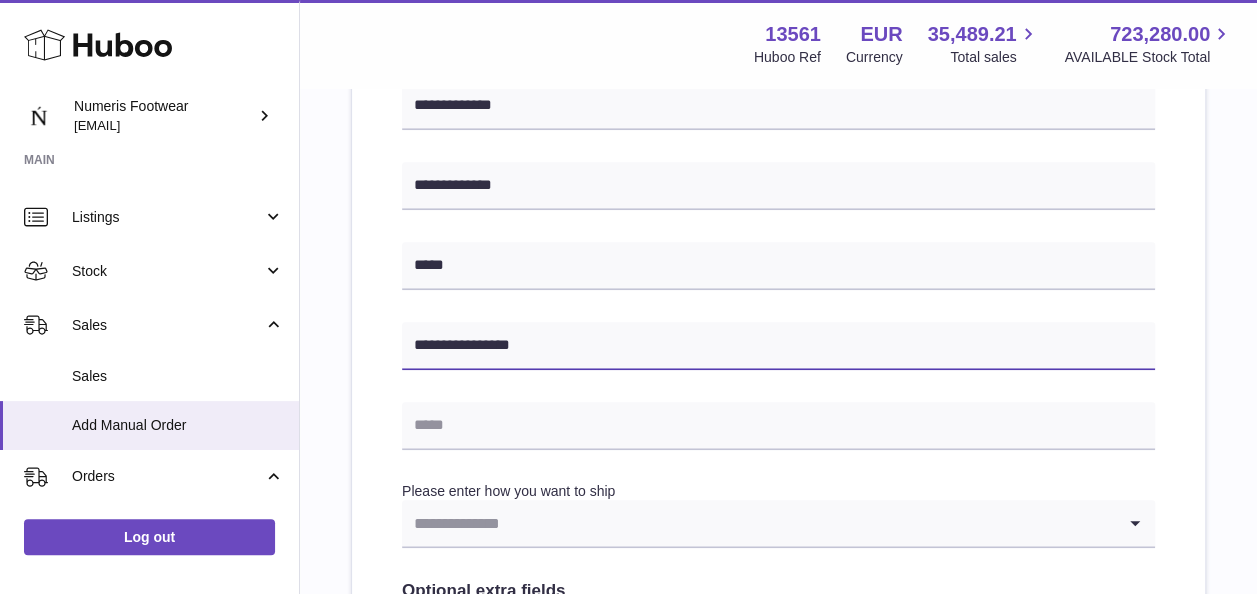 type on "**********" 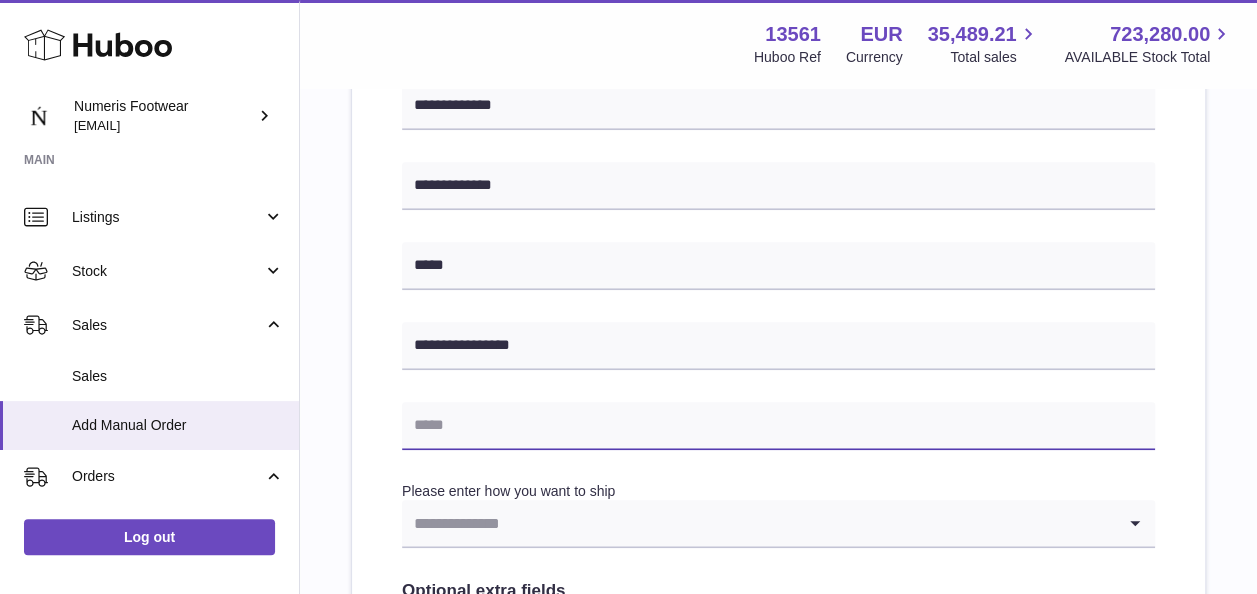 click at bounding box center [778, 426] 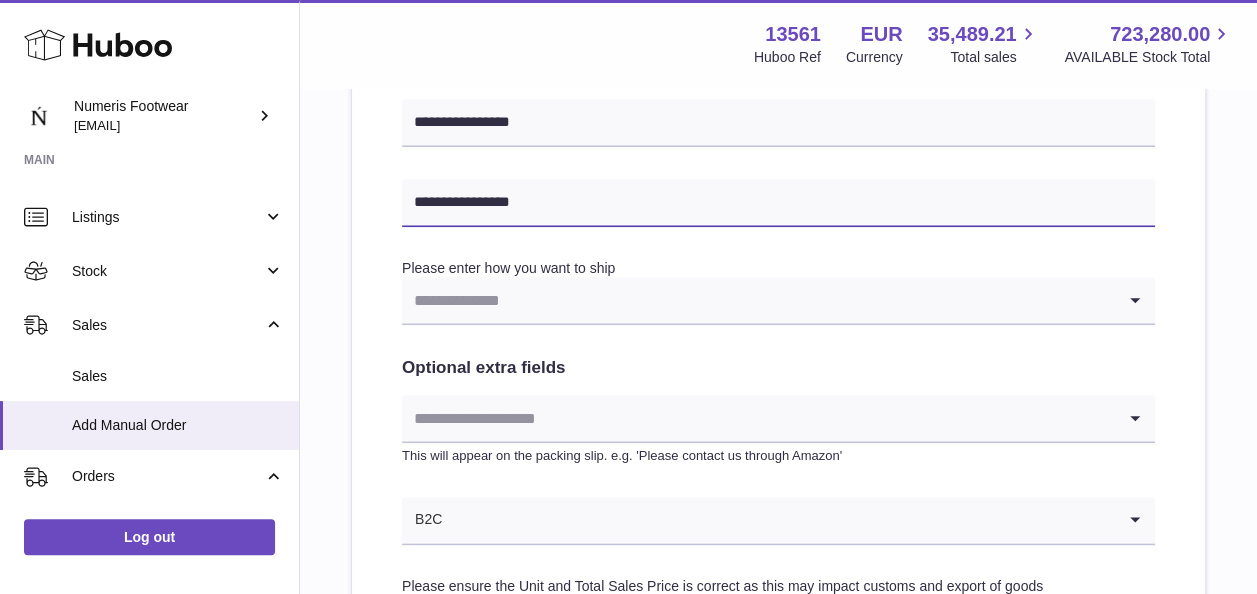 scroll, scrollTop: 922, scrollLeft: 0, axis: vertical 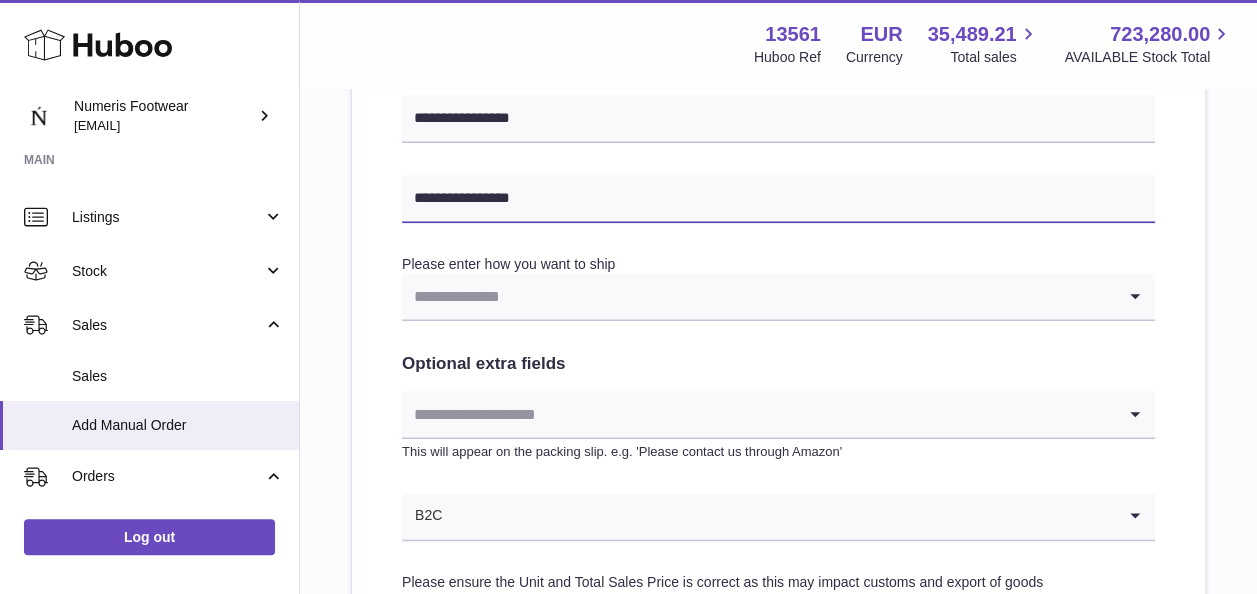 type on "**********" 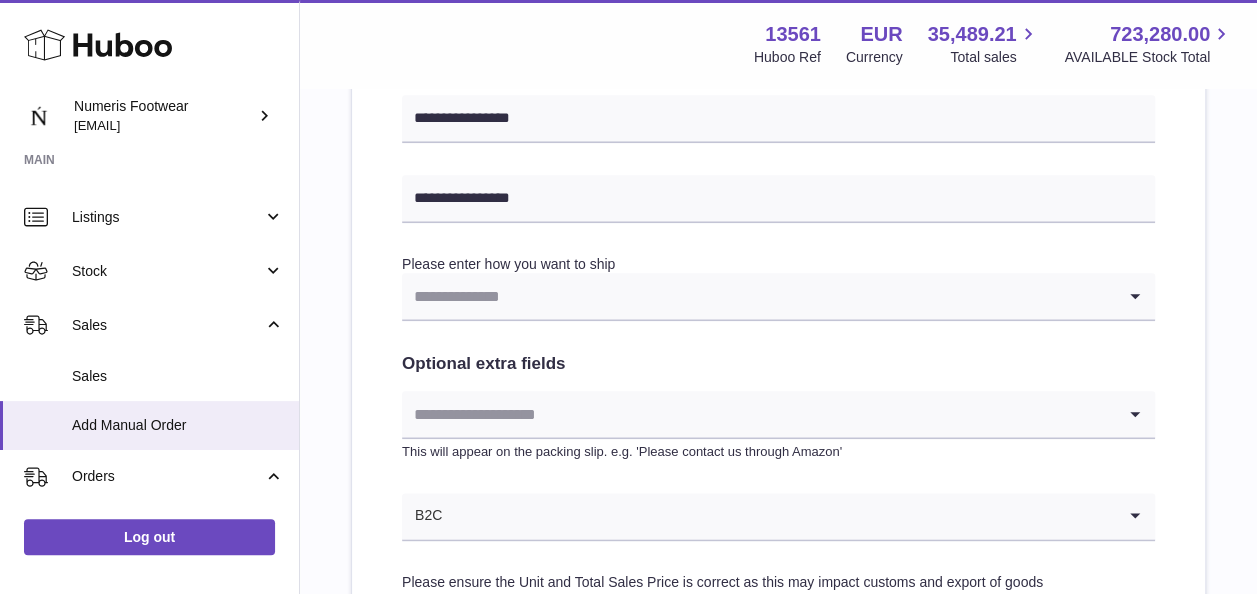 click at bounding box center [758, 296] 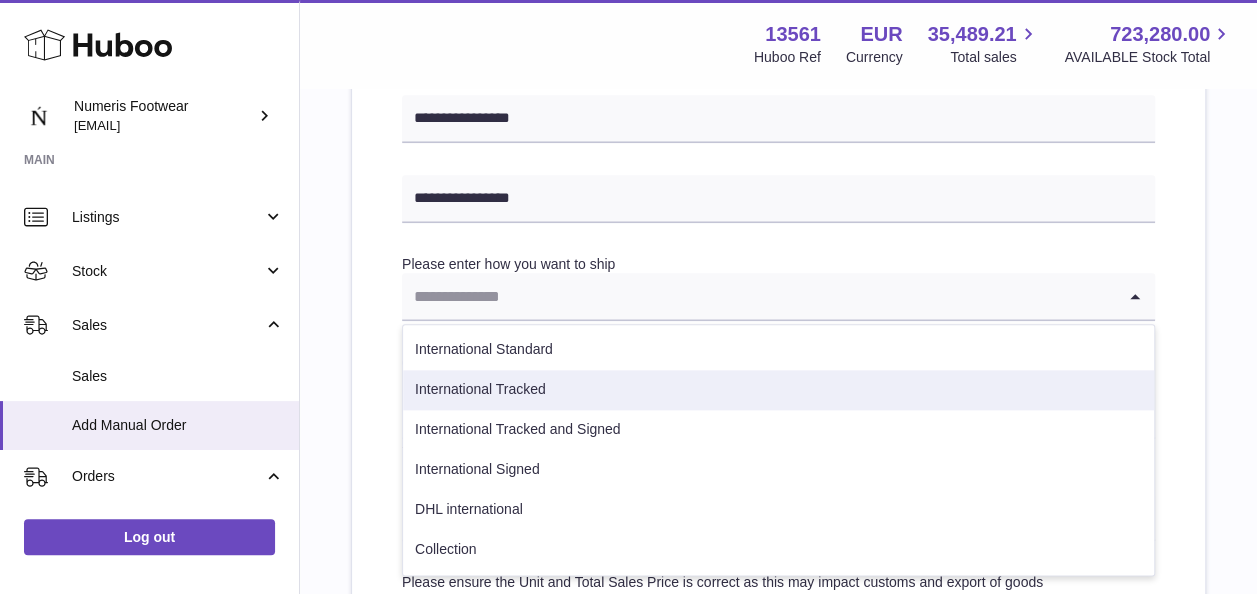 click on "International Tracked" at bounding box center [778, 390] 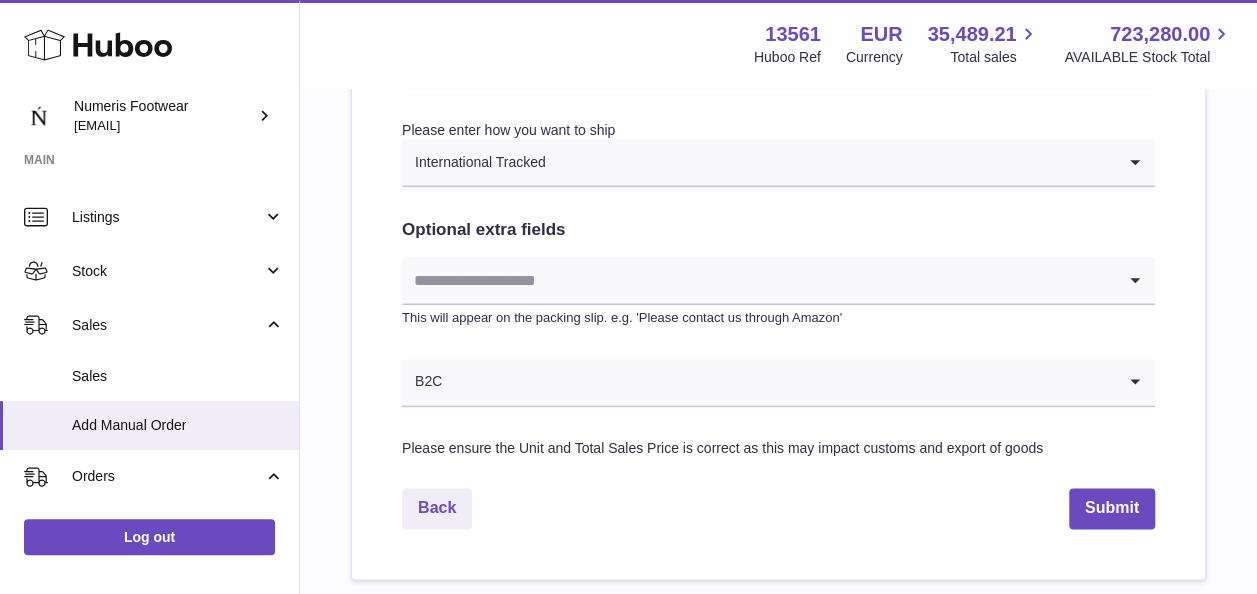 scroll, scrollTop: 1071, scrollLeft: 0, axis: vertical 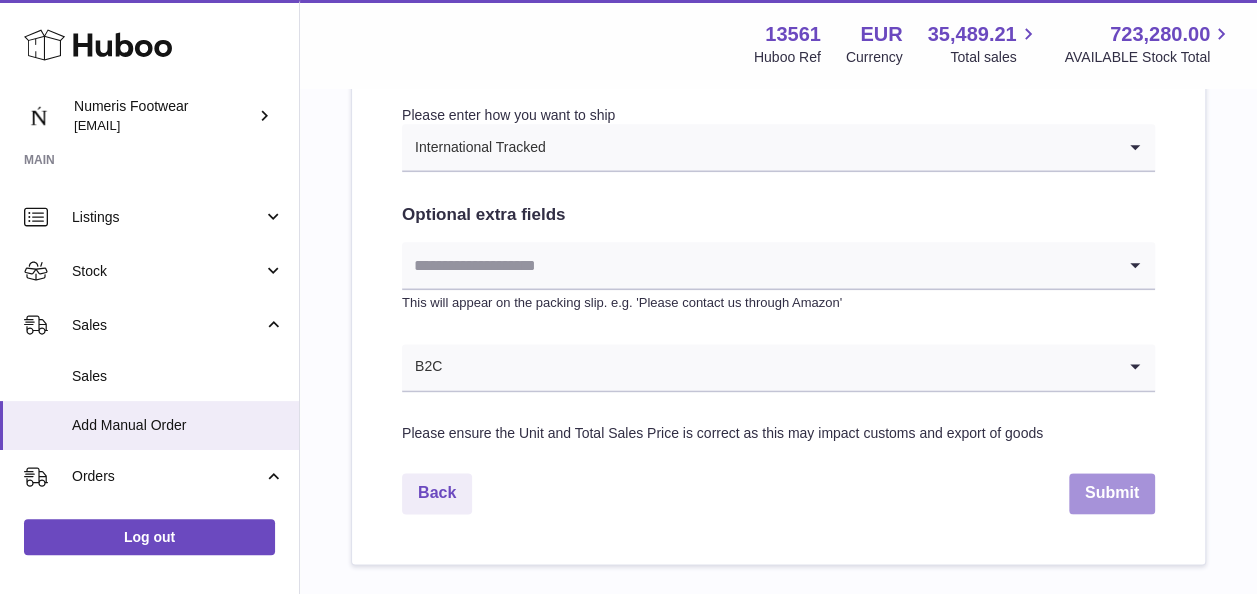 click on "Submit" at bounding box center (1112, 493) 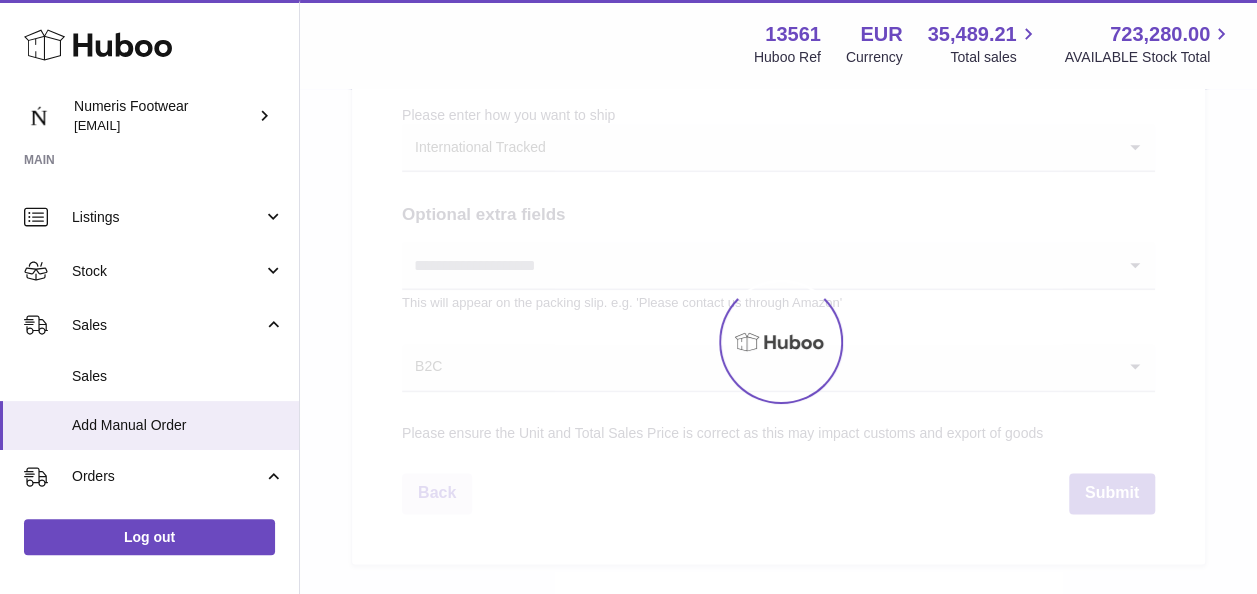 scroll, scrollTop: 0, scrollLeft: 0, axis: both 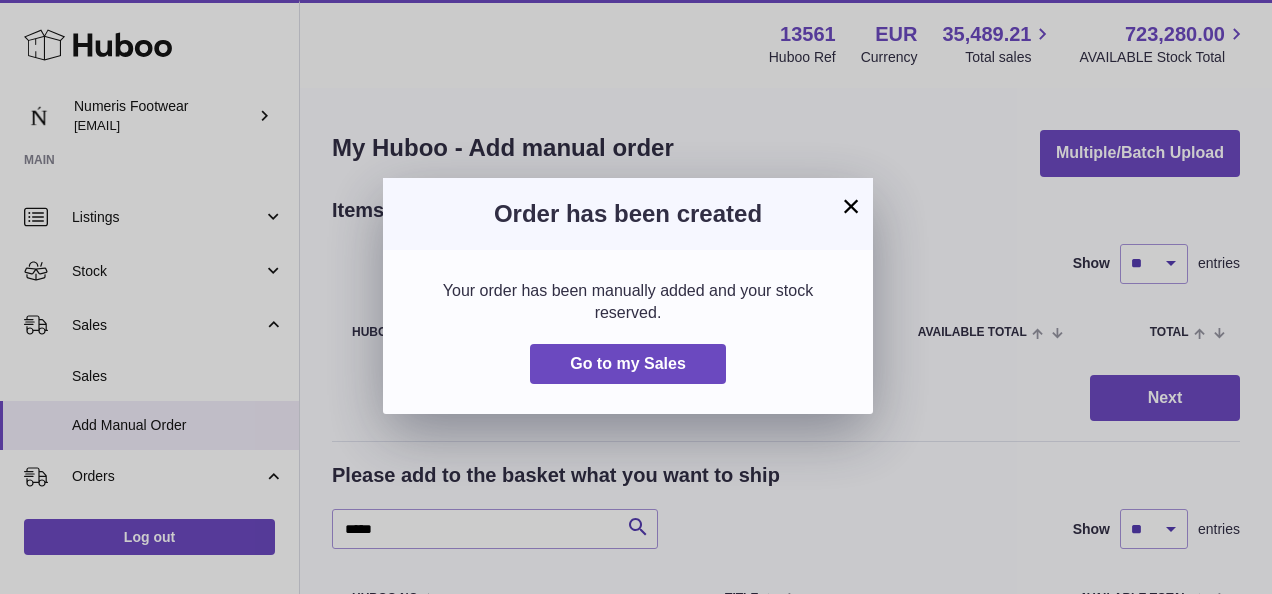 click on "×" at bounding box center [851, 206] 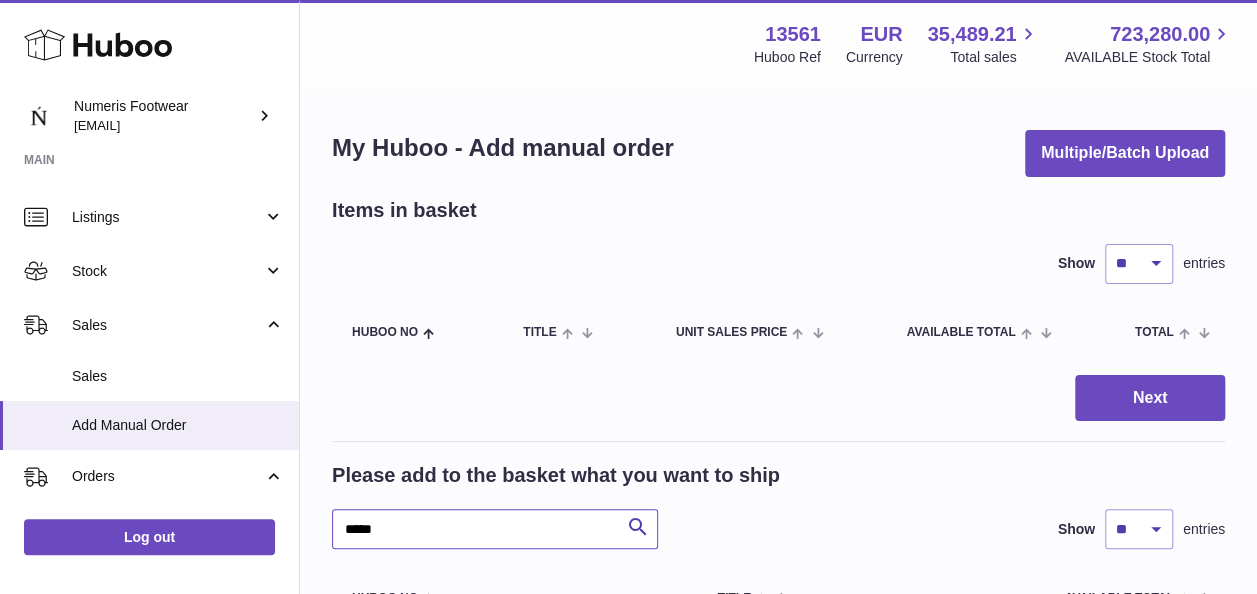 drag, startPoint x: 450, startPoint y: 532, endPoint x: 314, endPoint y: 528, distance: 136.0588 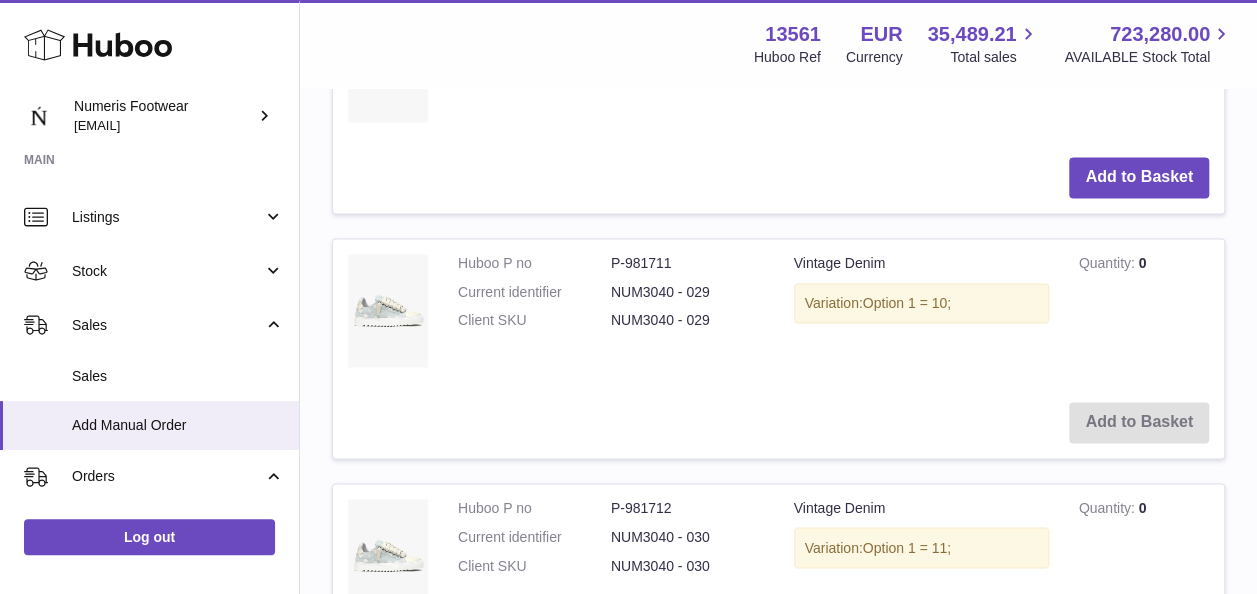 scroll, scrollTop: 1370, scrollLeft: 0, axis: vertical 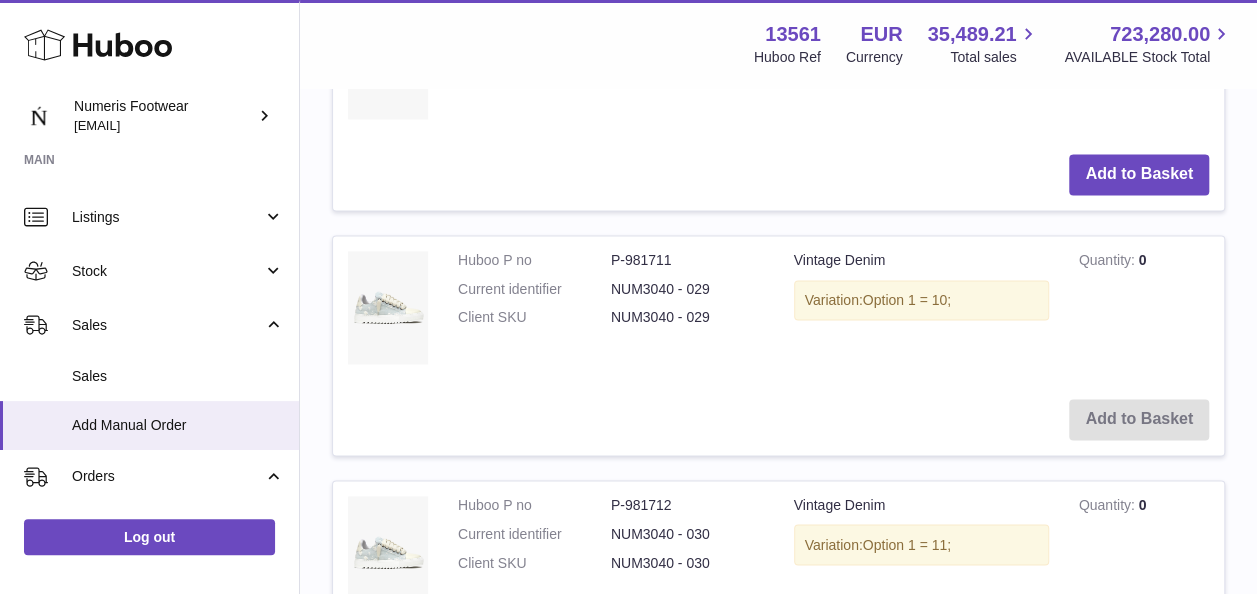 type on "*******" 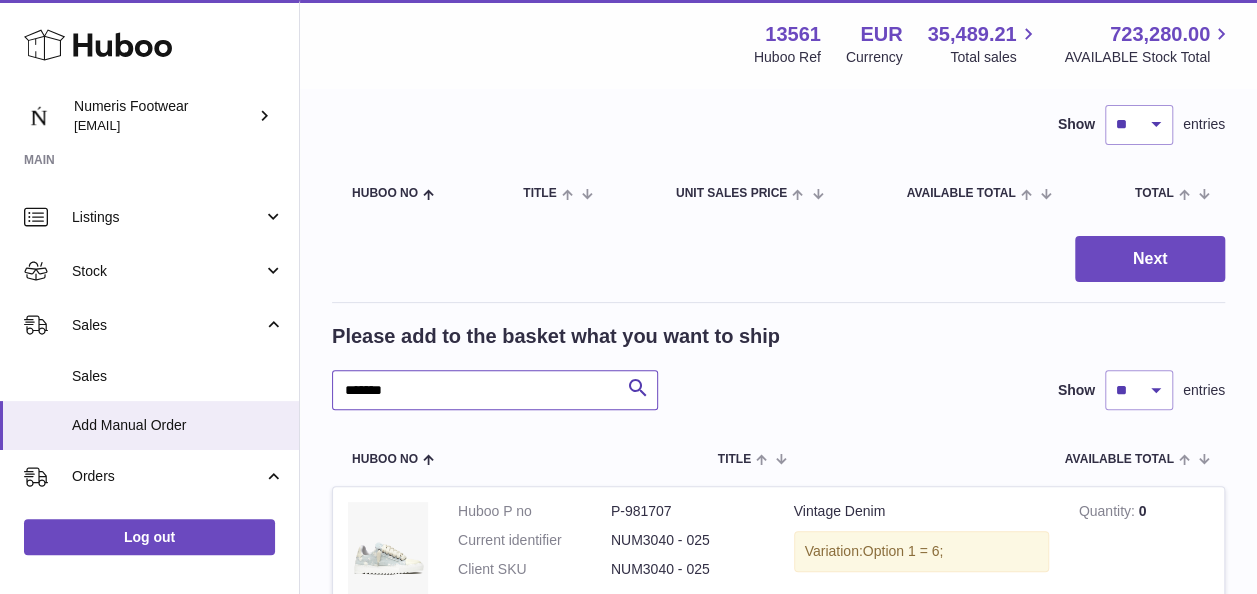 scroll, scrollTop: 147, scrollLeft: 0, axis: vertical 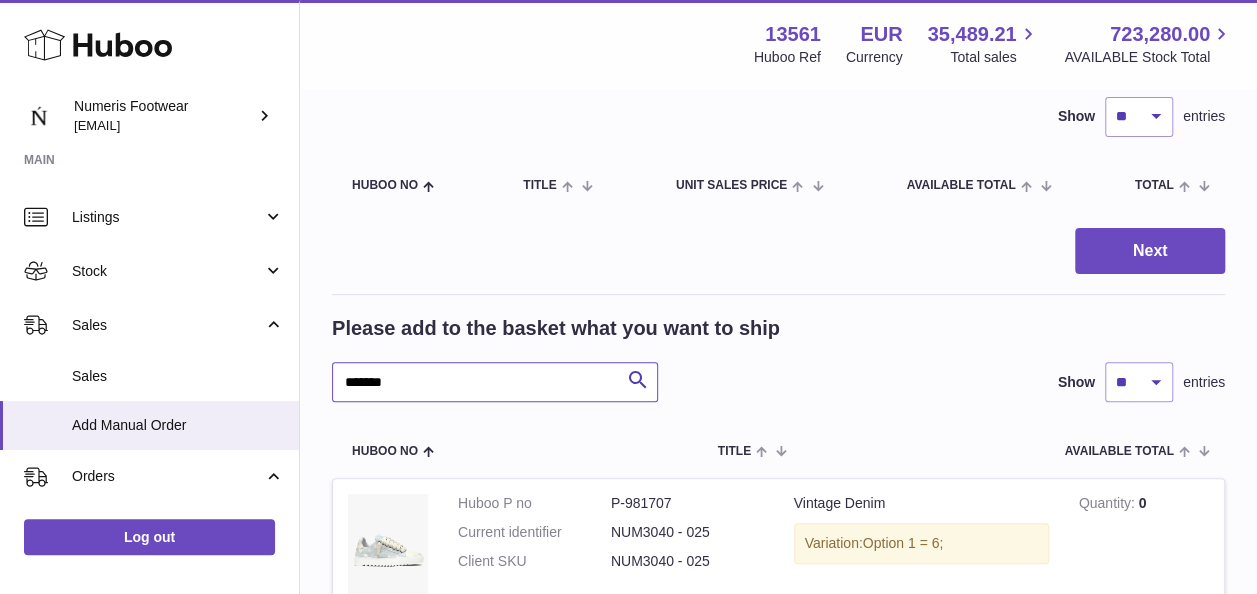 drag, startPoint x: 446, startPoint y: 378, endPoint x: 296, endPoint y: 378, distance: 150 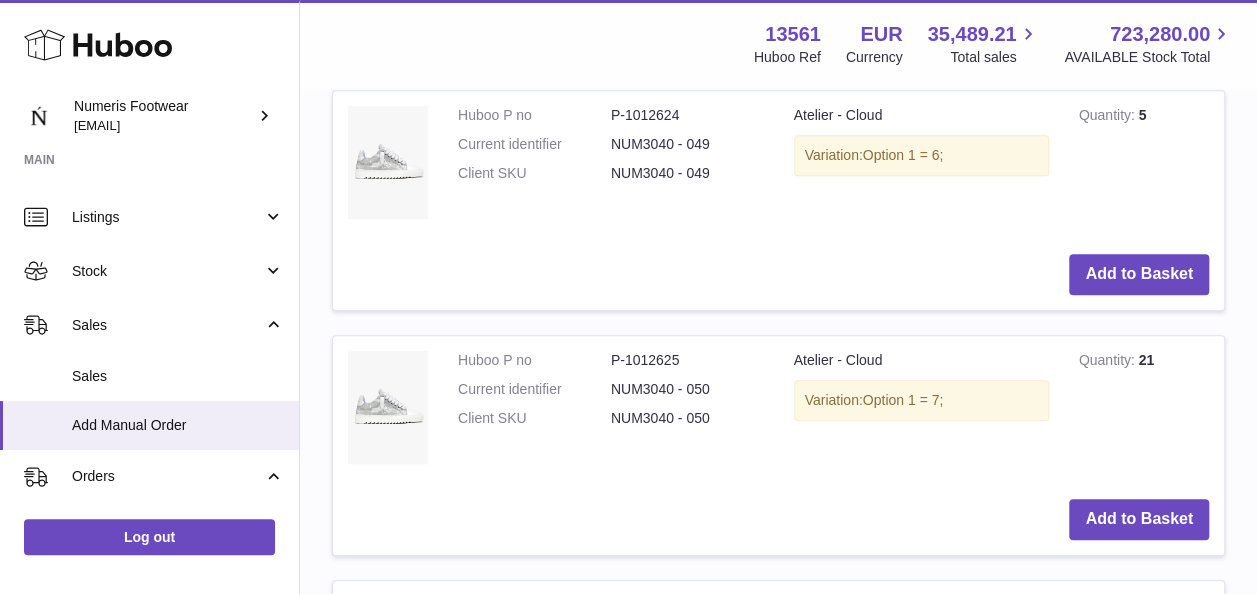 scroll, scrollTop: 536, scrollLeft: 0, axis: vertical 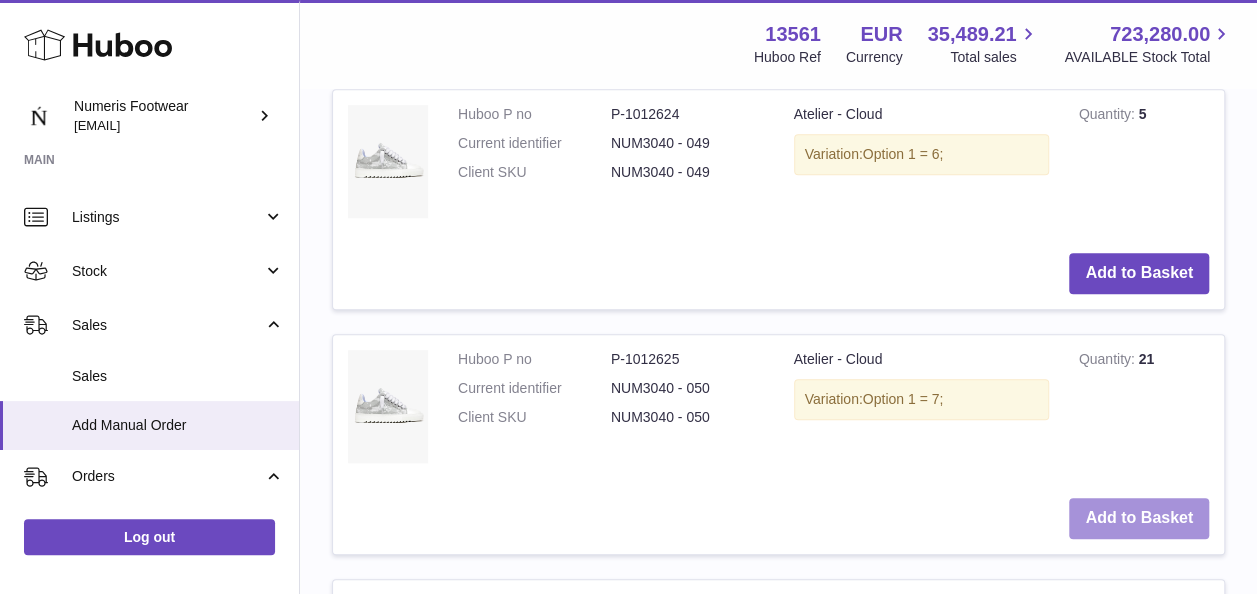 type on "*****" 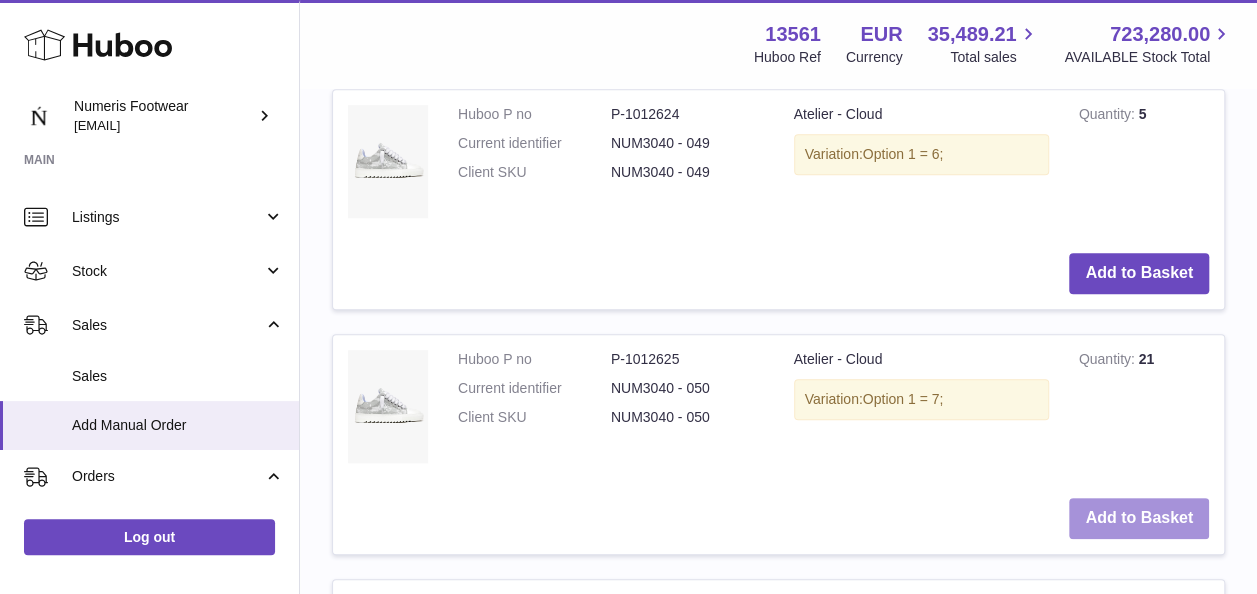 click on "Add to Basket" at bounding box center [1139, 518] 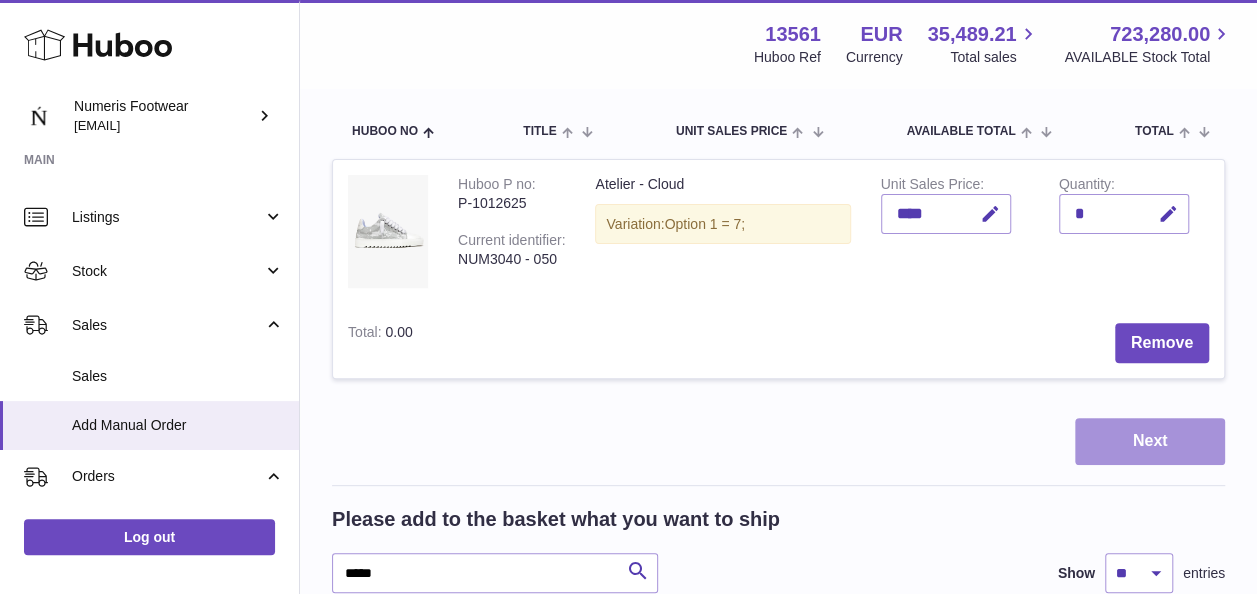 click on "Next" at bounding box center [1150, 441] 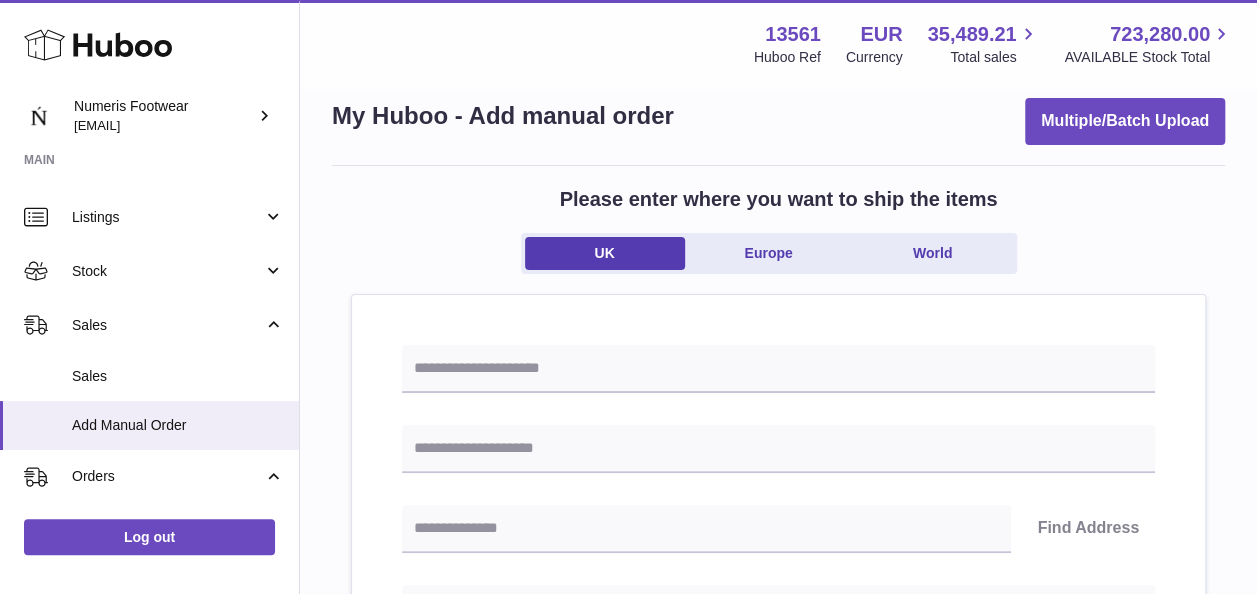 scroll, scrollTop: 28, scrollLeft: 0, axis: vertical 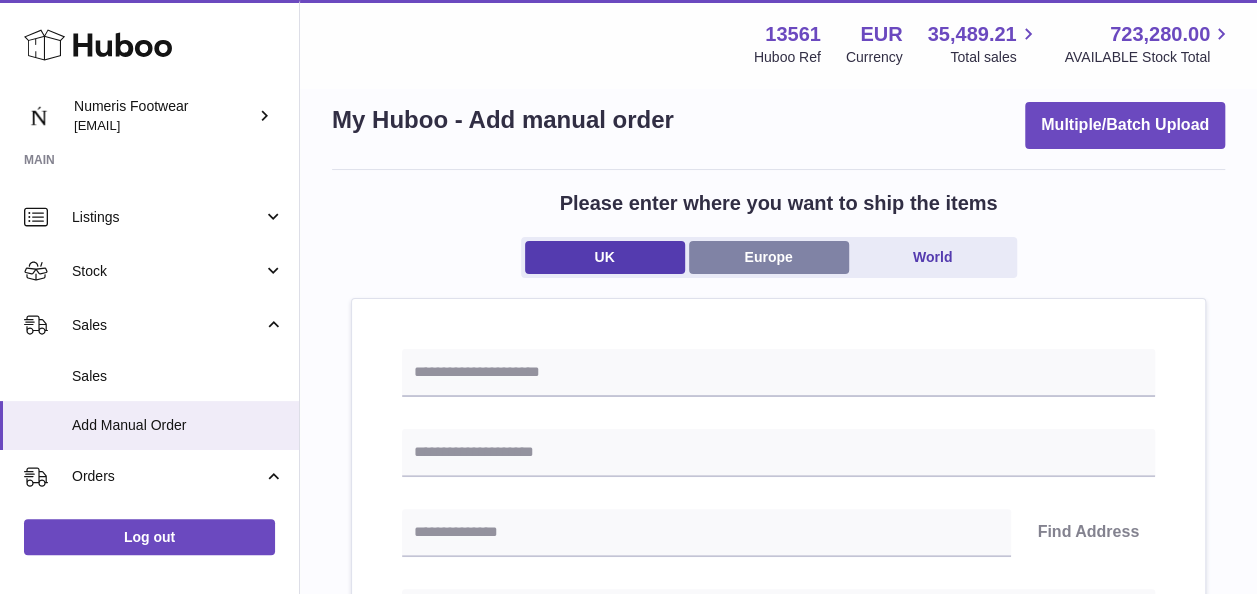 click on "Europe" at bounding box center (769, 257) 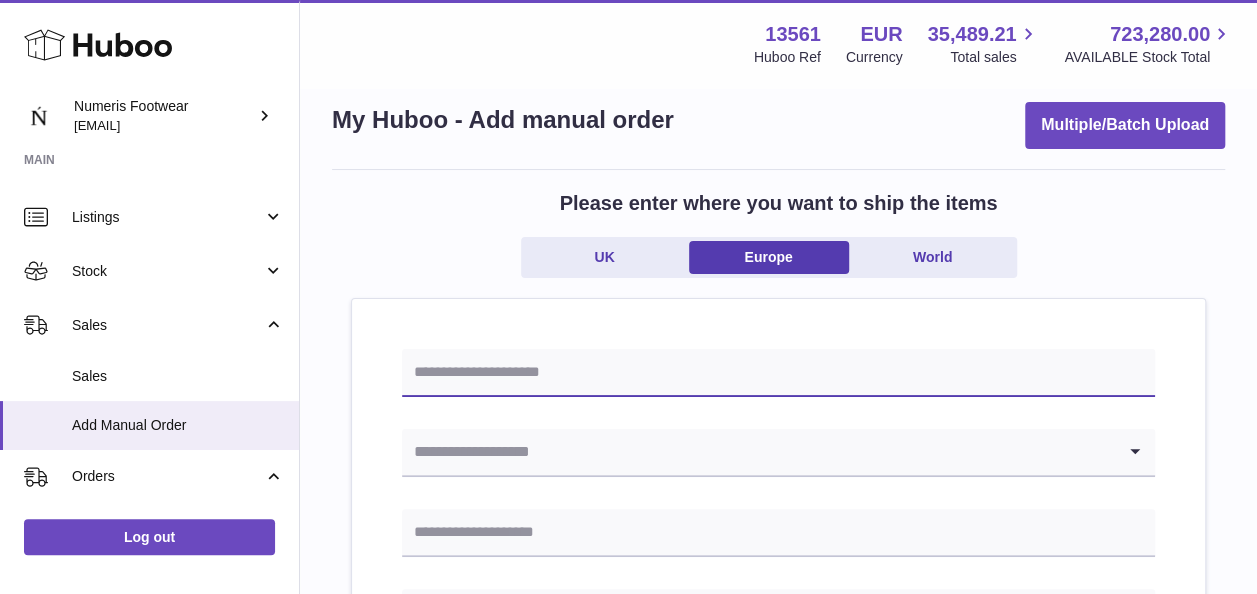 click at bounding box center [778, 373] 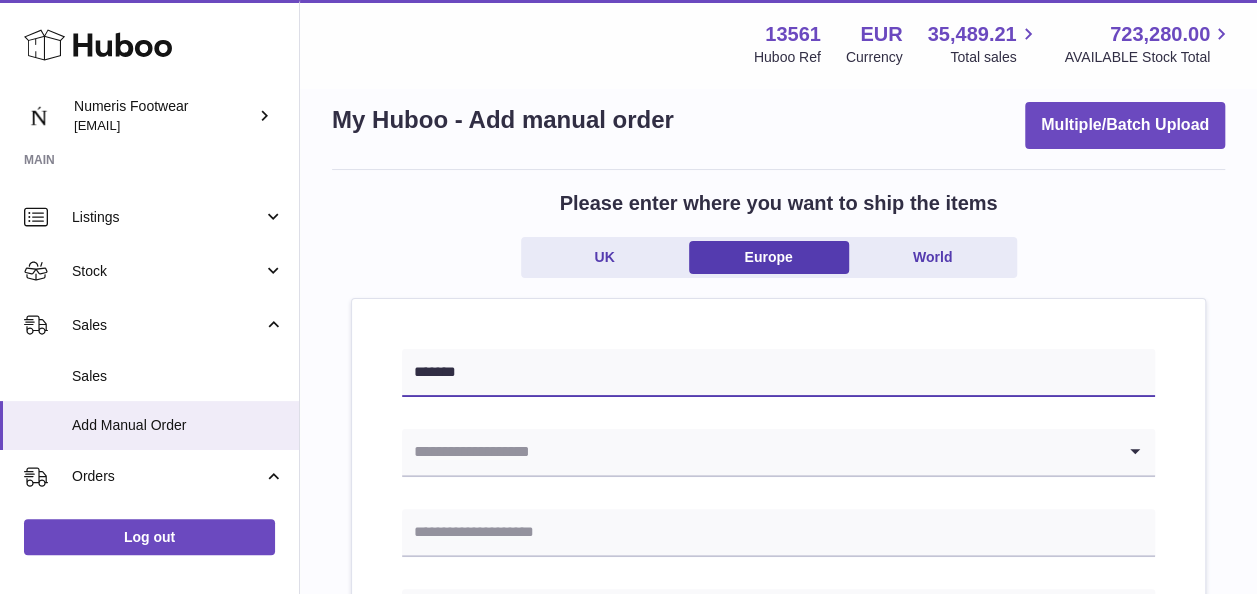 type on "*******" 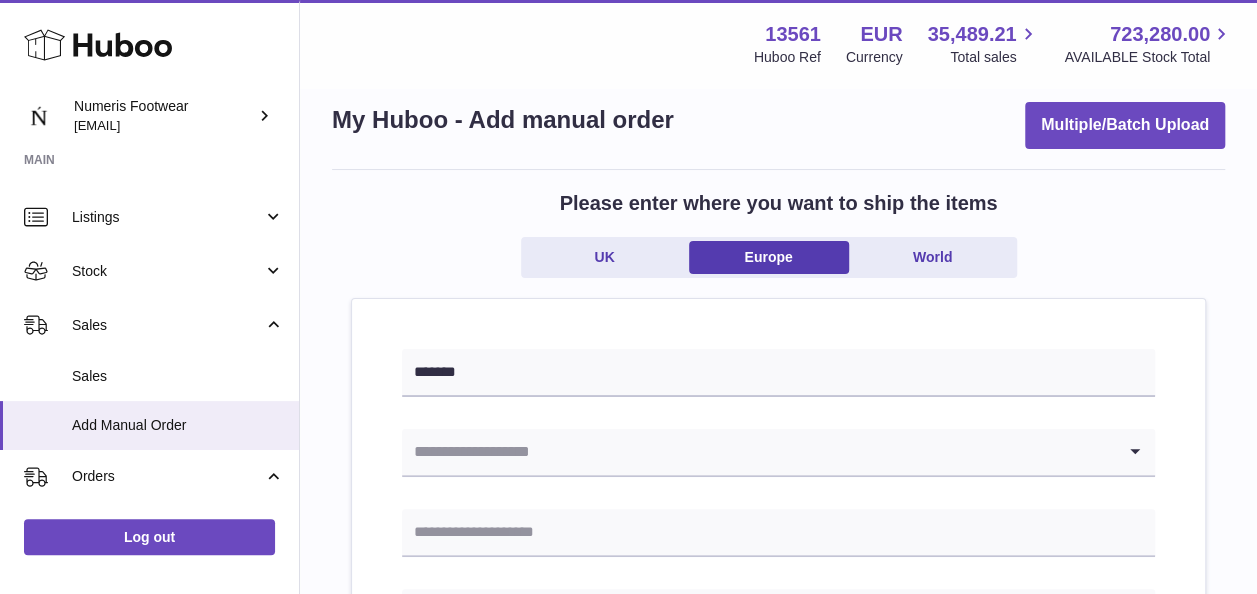 click at bounding box center (758, 452) 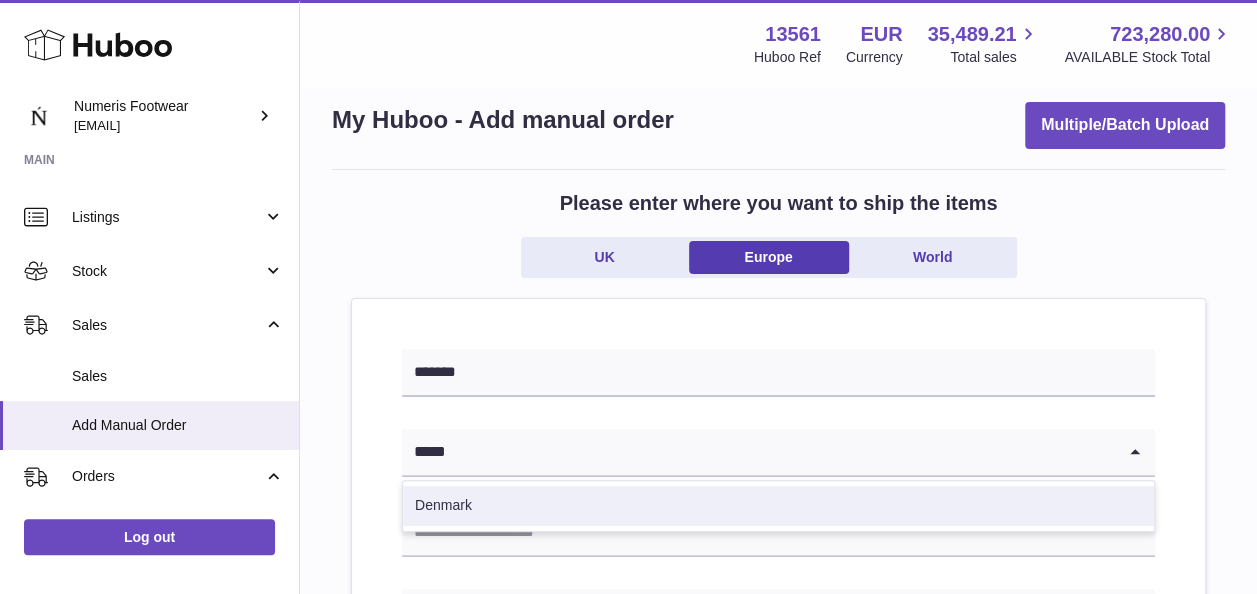 click on "Denmark" at bounding box center (778, 506) 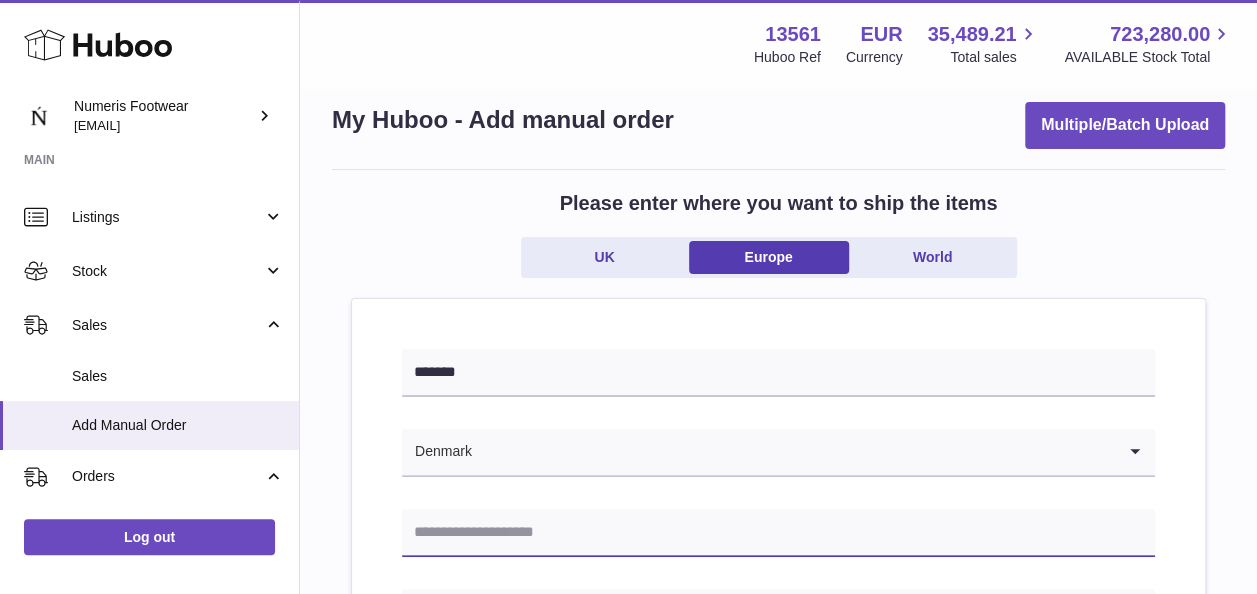 click at bounding box center (778, 533) 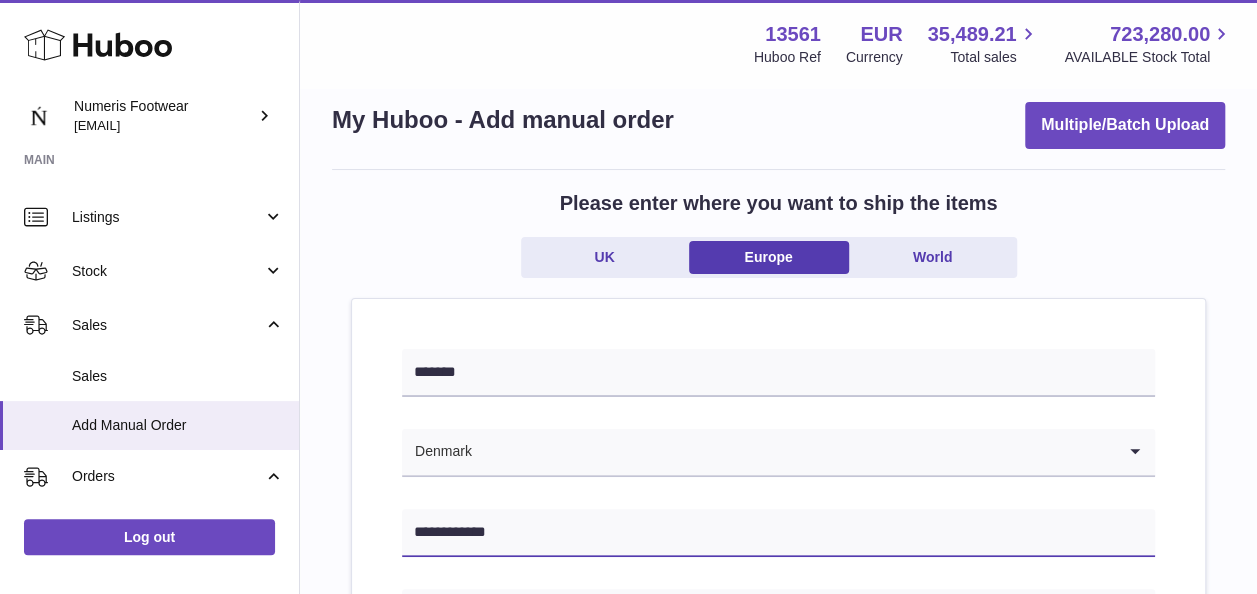type on "**********" 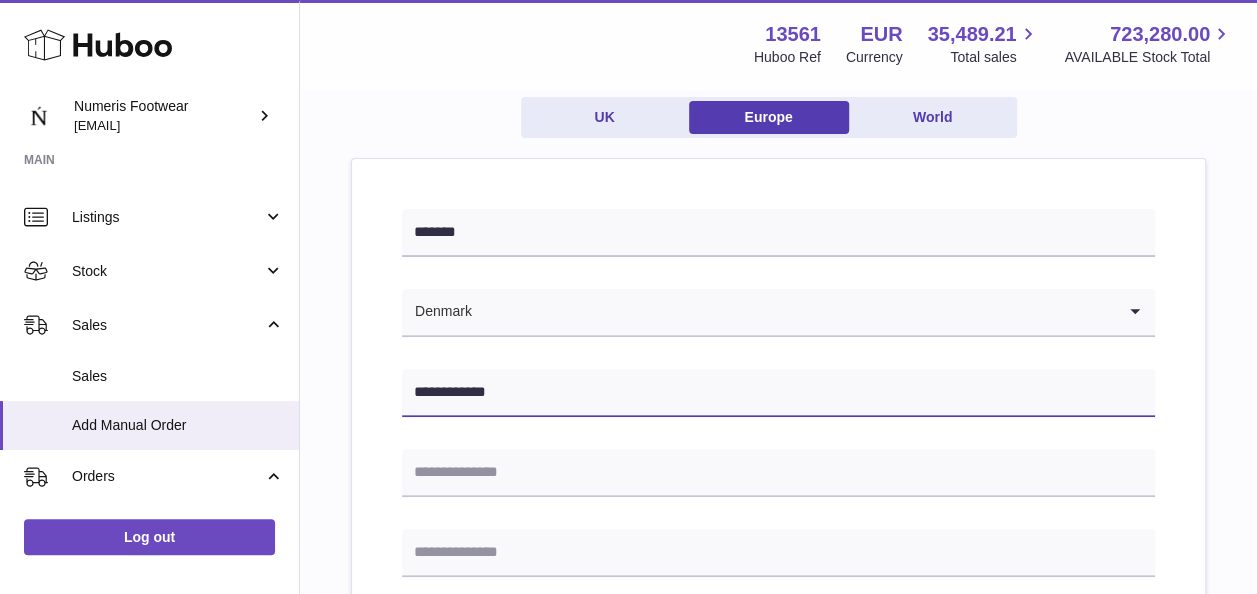 scroll, scrollTop: 170, scrollLeft: 0, axis: vertical 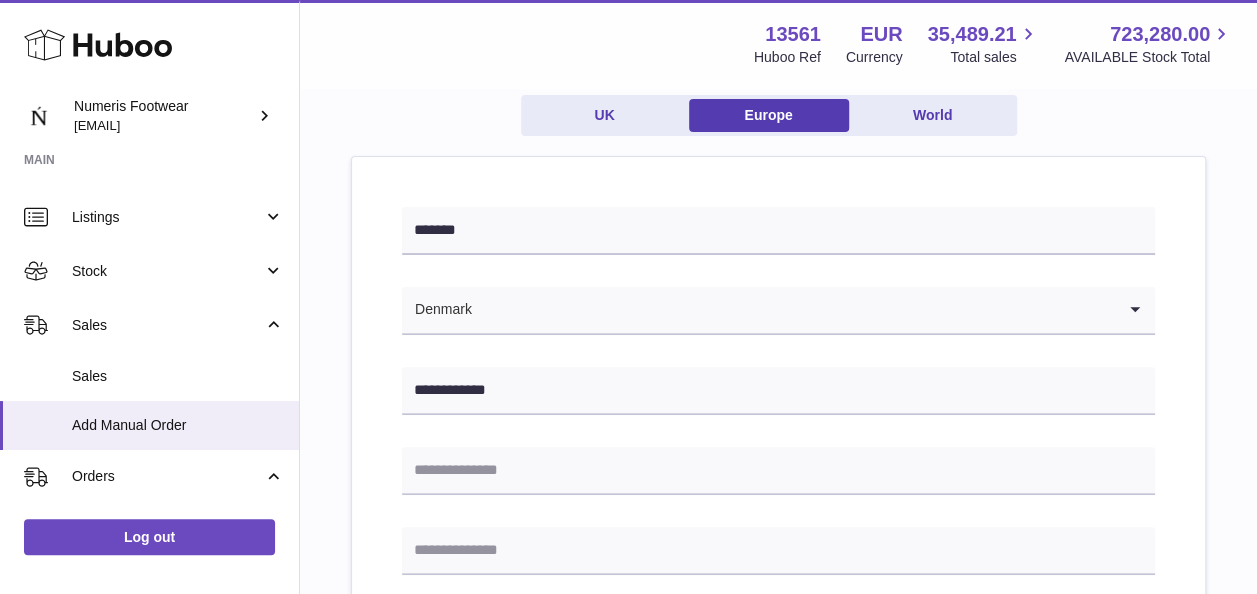 click on "**********" at bounding box center [778, 775] 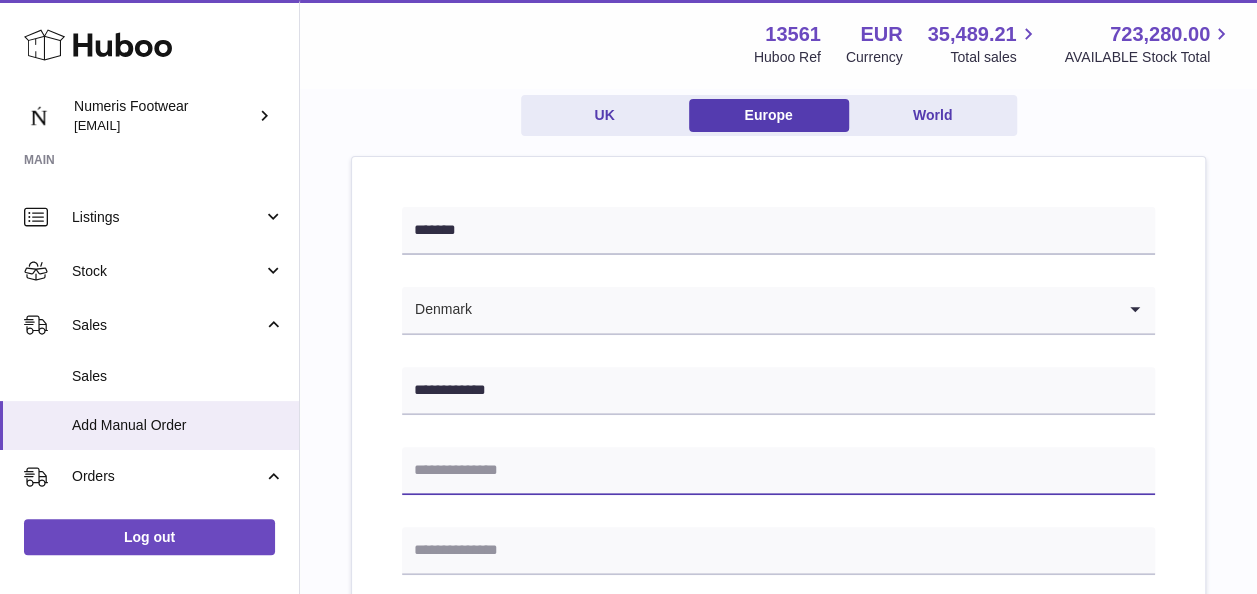 click at bounding box center [778, 471] 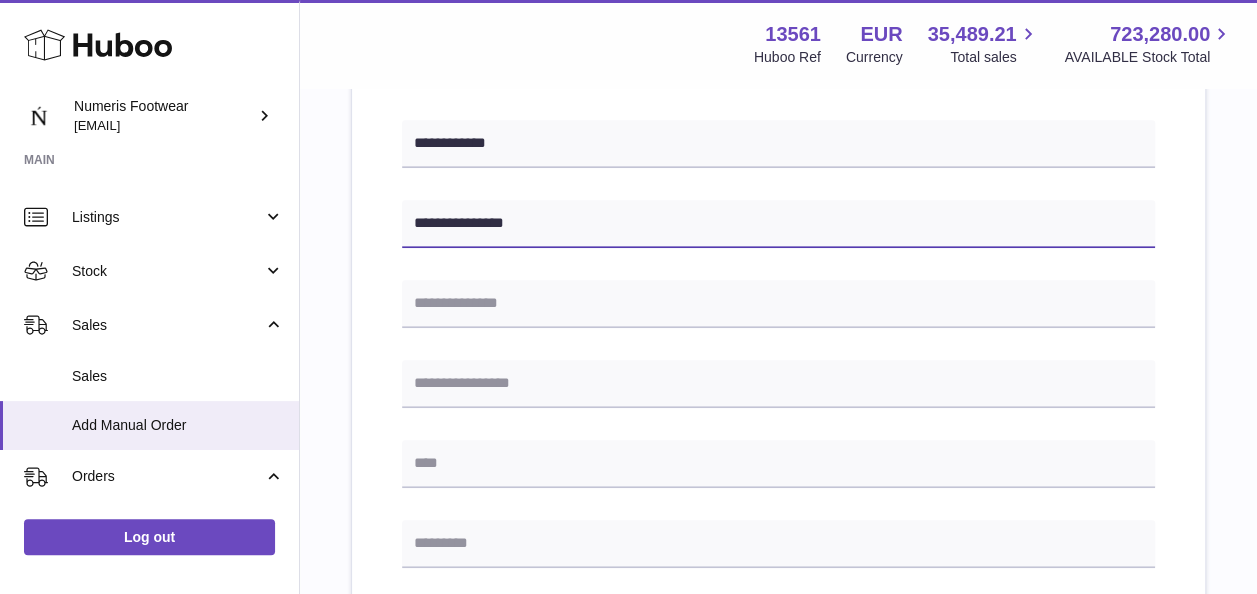 scroll, scrollTop: 421, scrollLeft: 0, axis: vertical 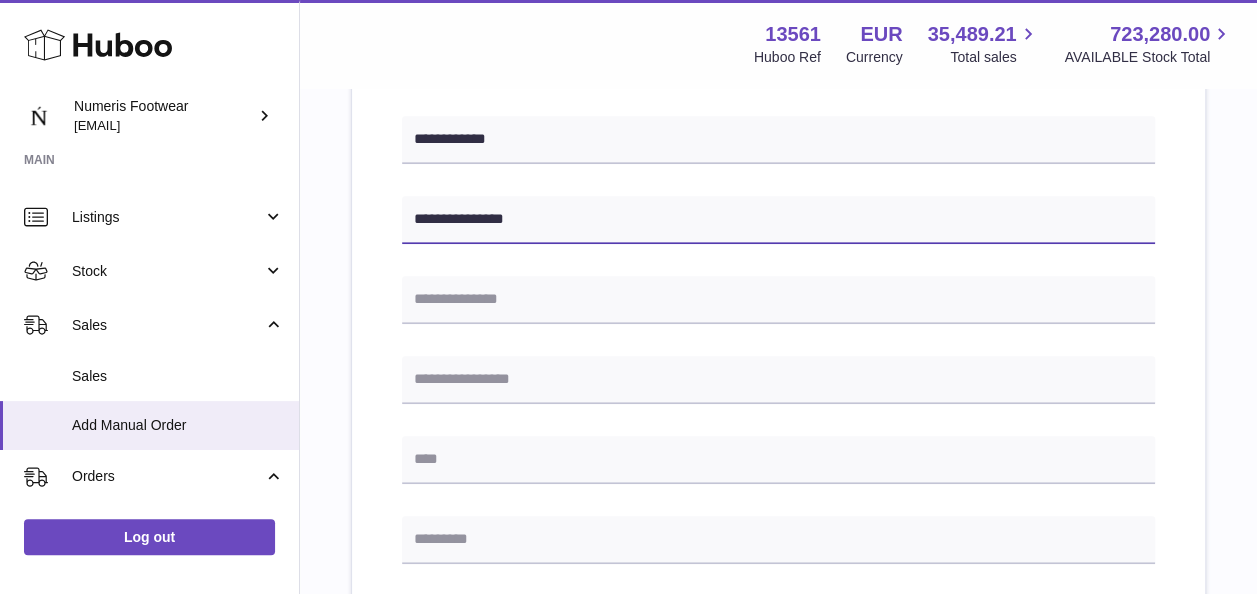 type on "**********" 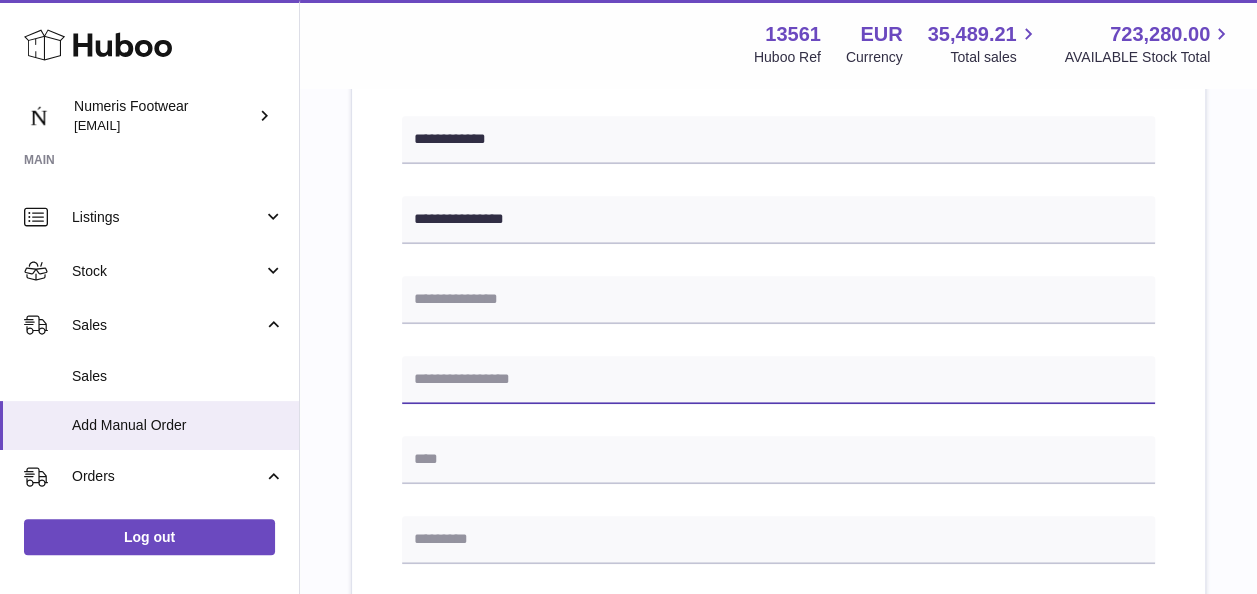 click at bounding box center [778, 380] 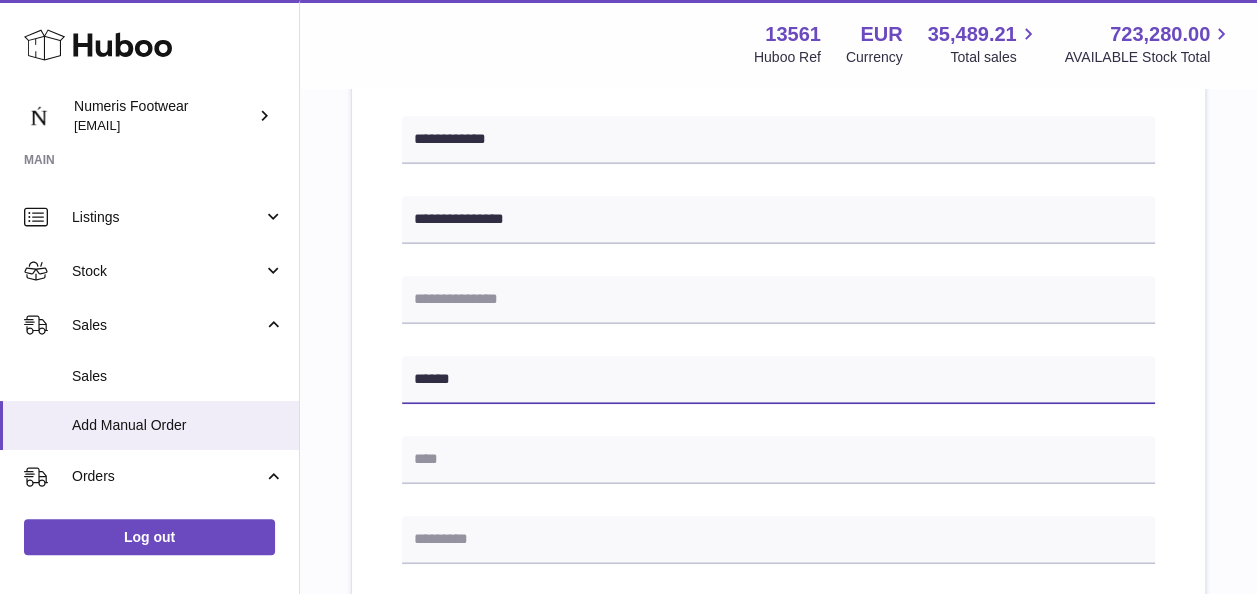 type on "******" 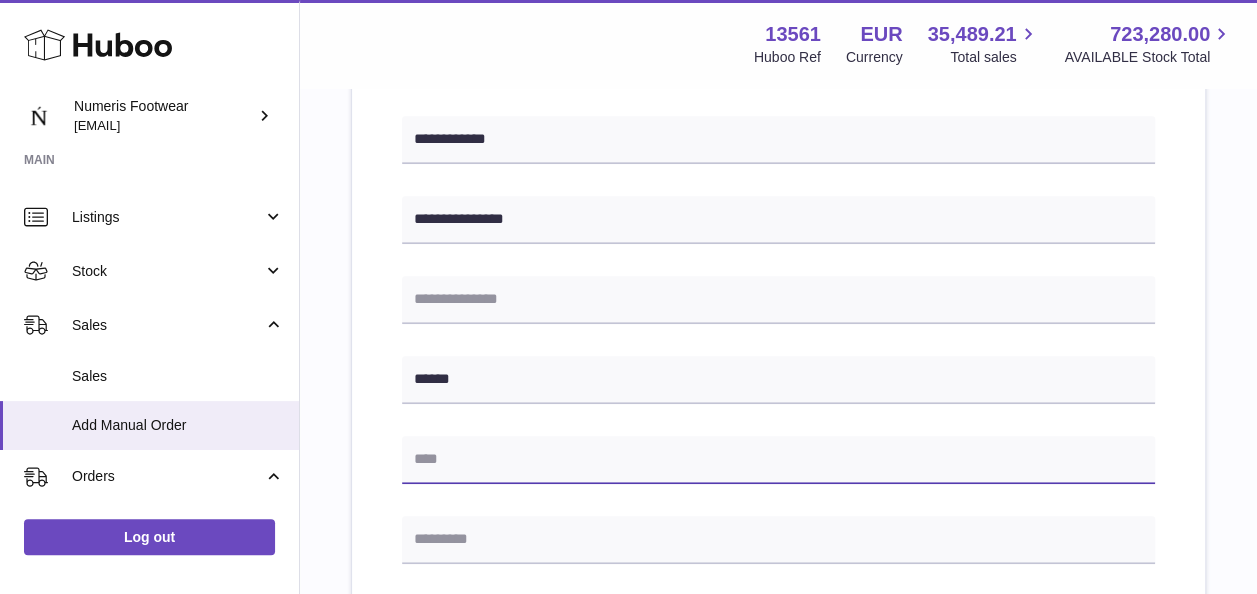 click at bounding box center [778, 460] 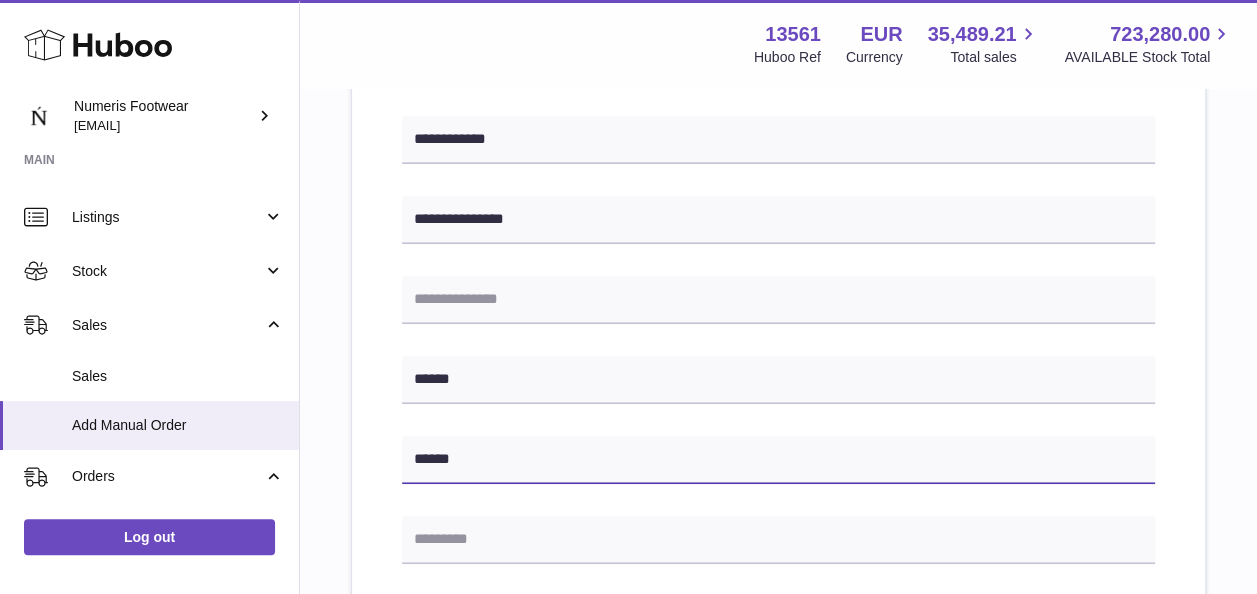 scroll, scrollTop: 538, scrollLeft: 0, axis: vertical 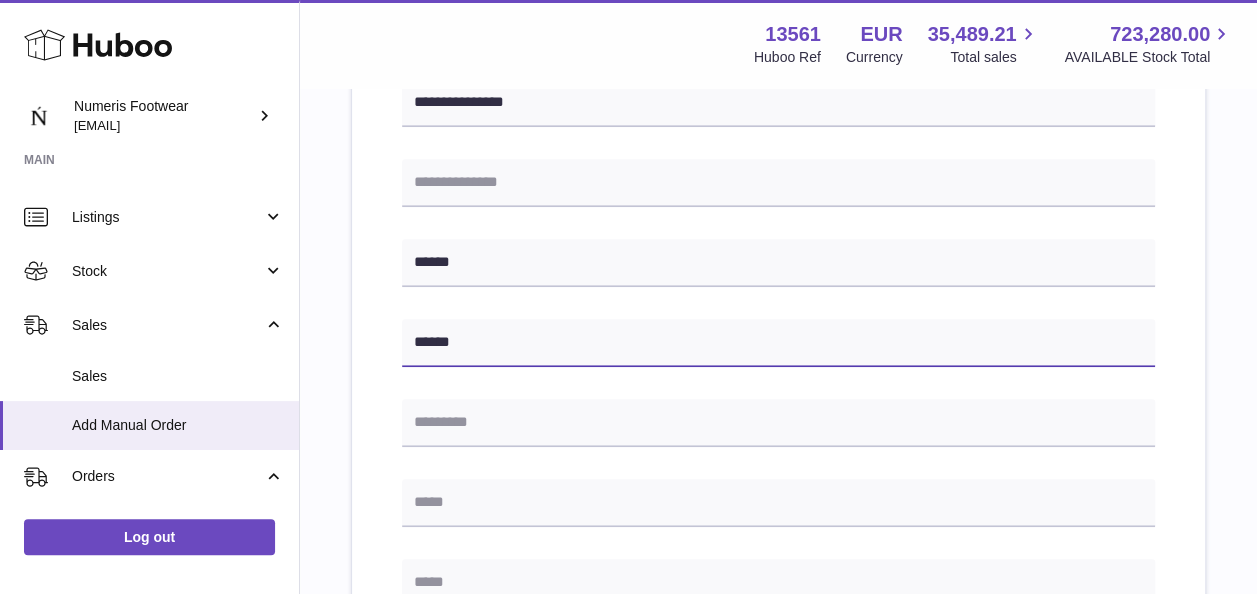 type on "******" 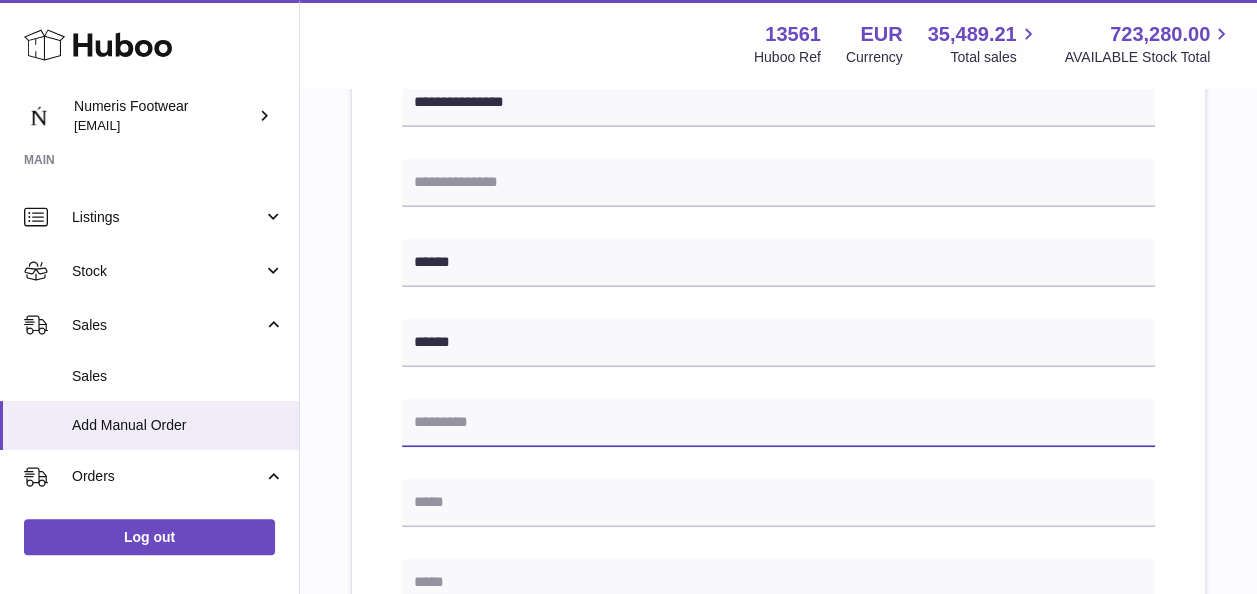 click at bounding box center (778, 423) 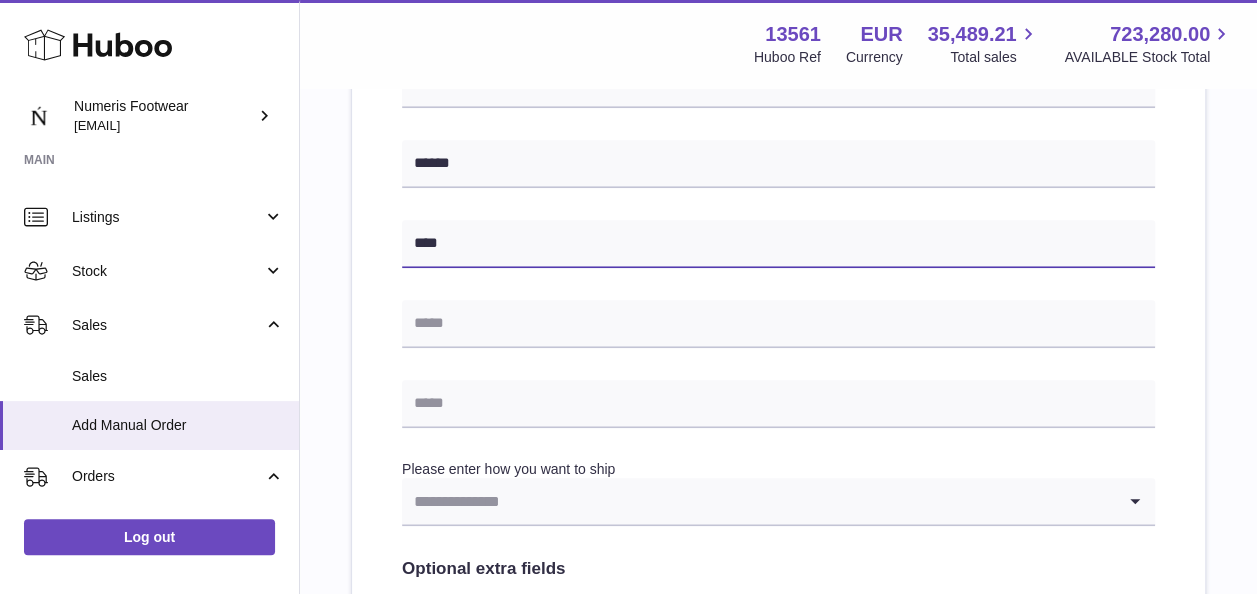 scroll, scrollTop: 723, scrollLeft: 0, axis: vertical 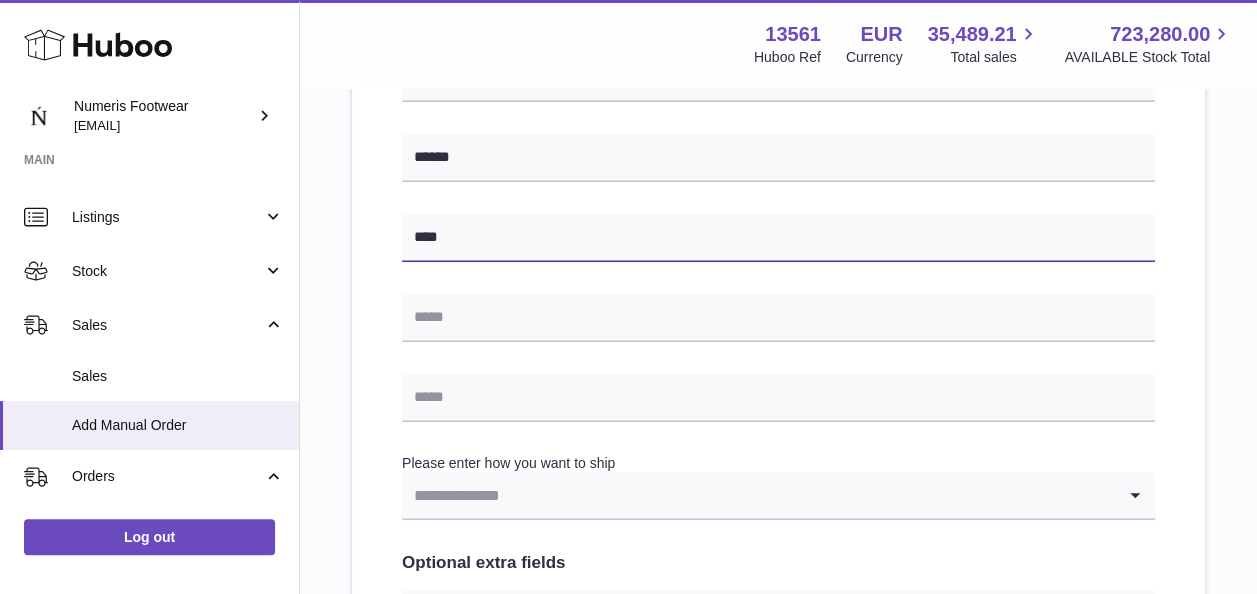 type on "****" 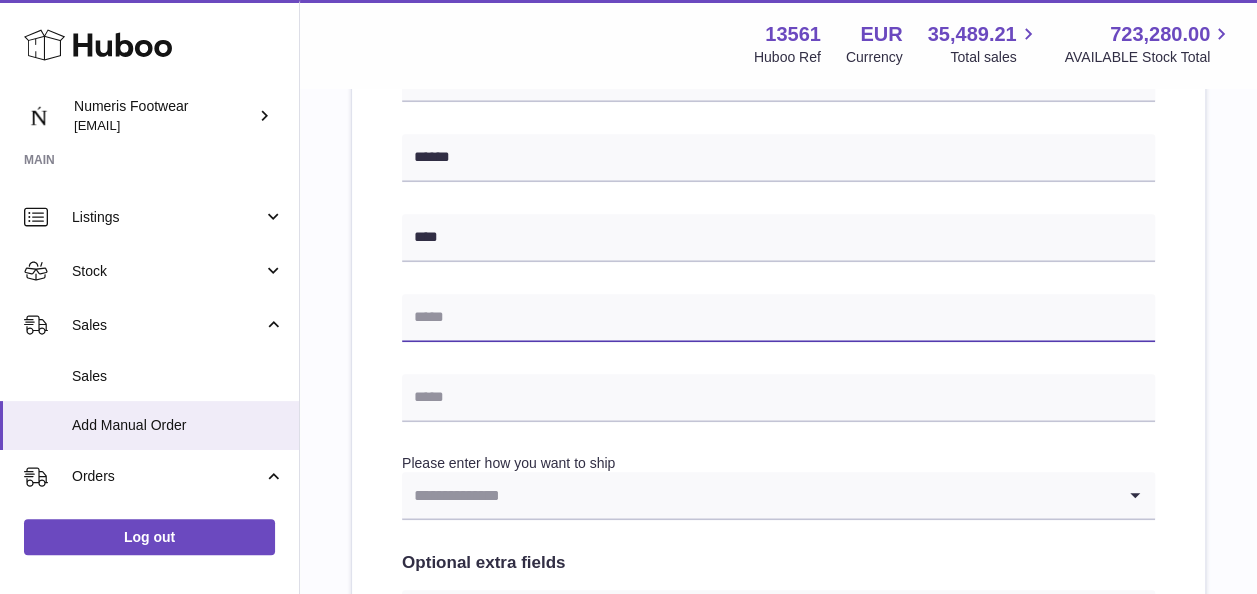 click at bounding box center (778, 318) 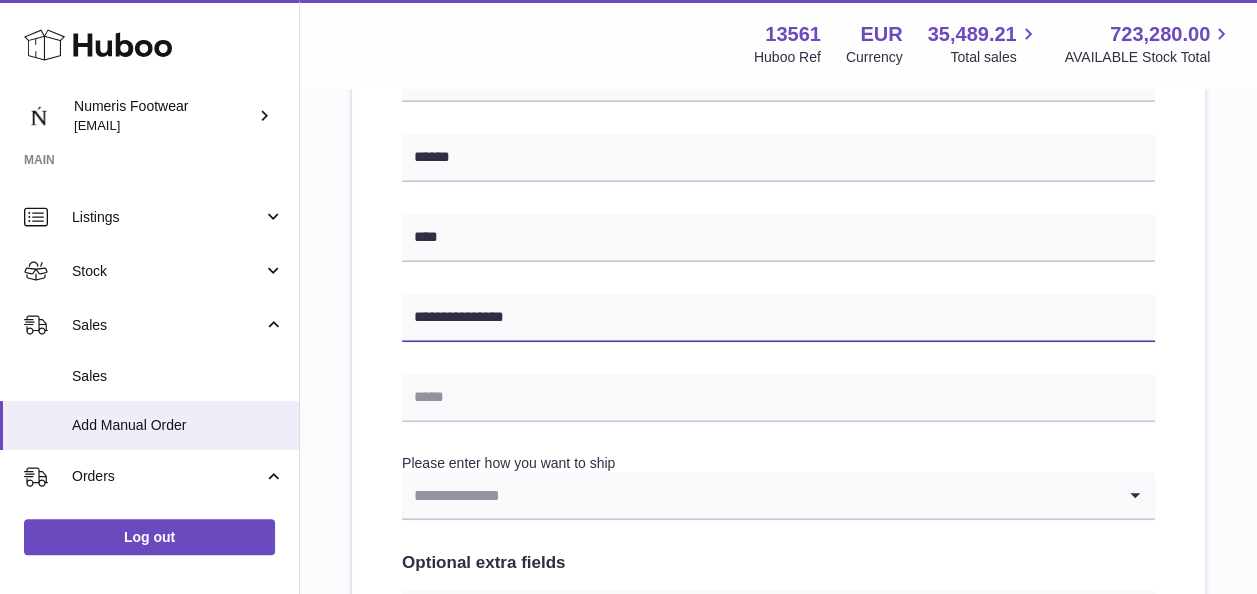 type on "**********" 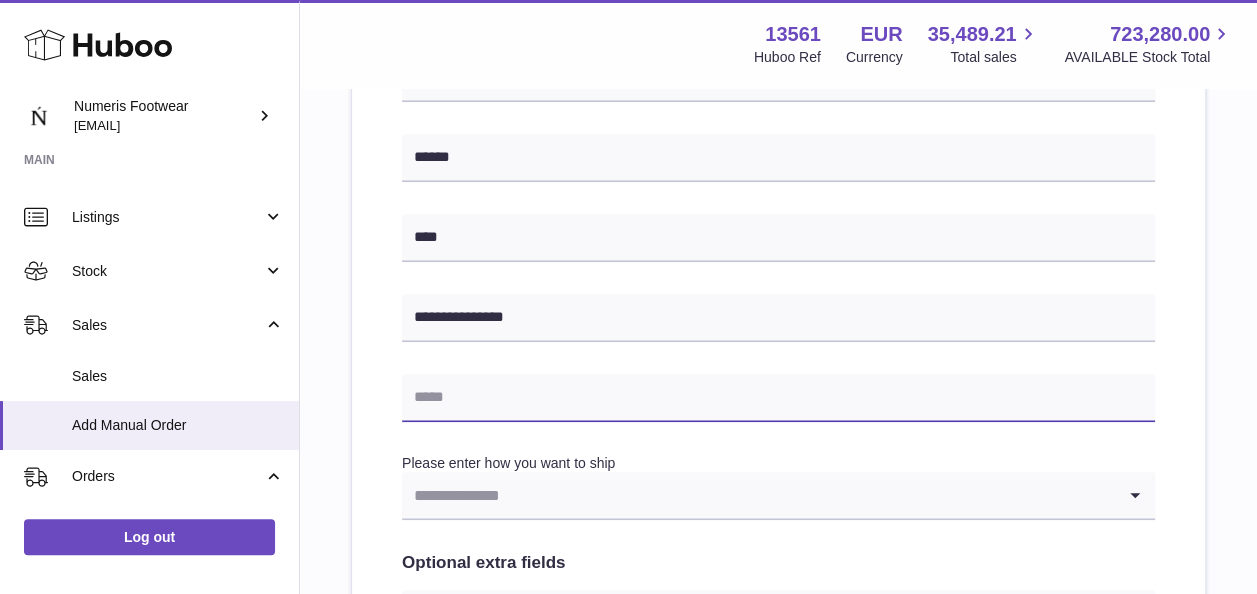 click at bounding box center (778, 398) 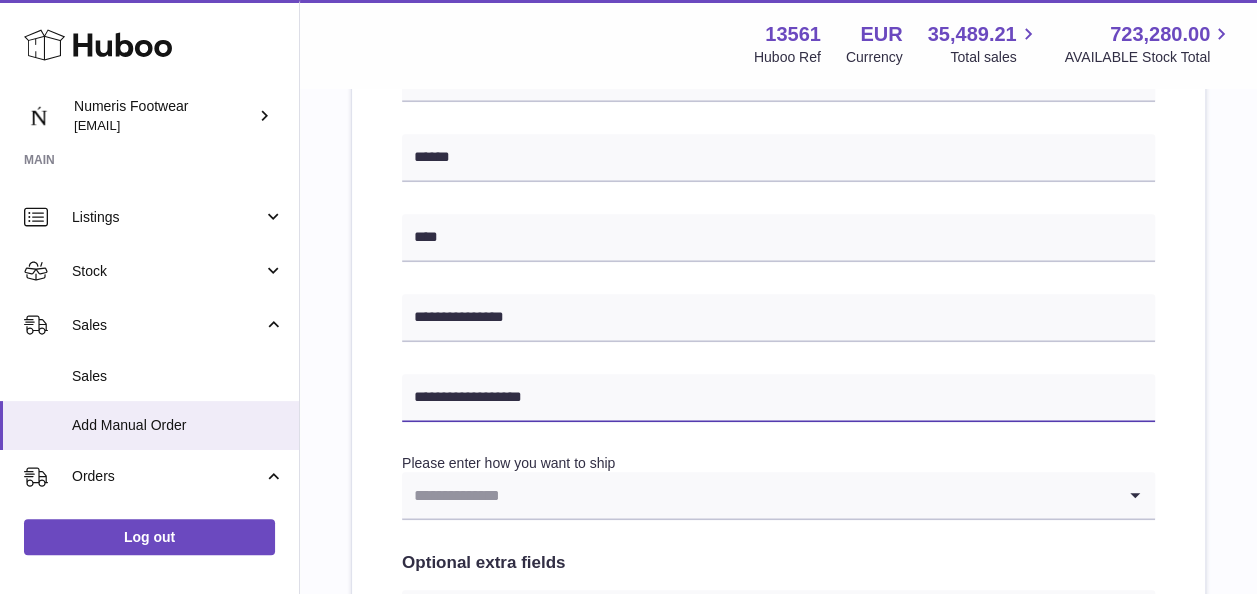 type on "**********" 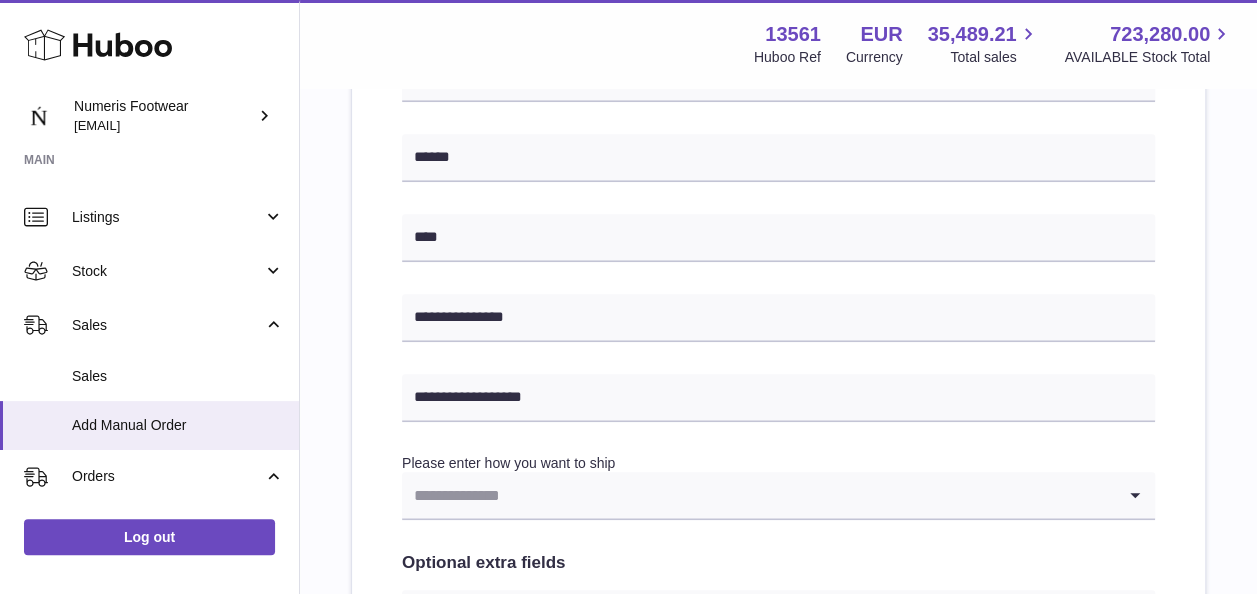 click at bounding box center [758, 495] 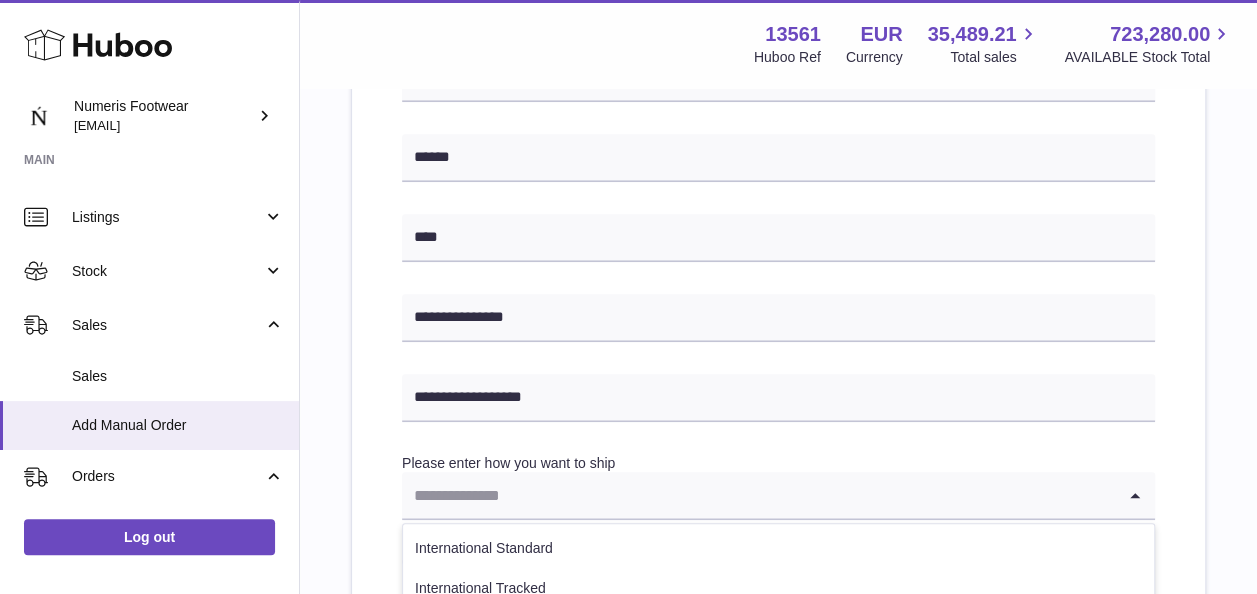 scroll, scrollTop: 843, scrollLeft: 0, axis: vertical 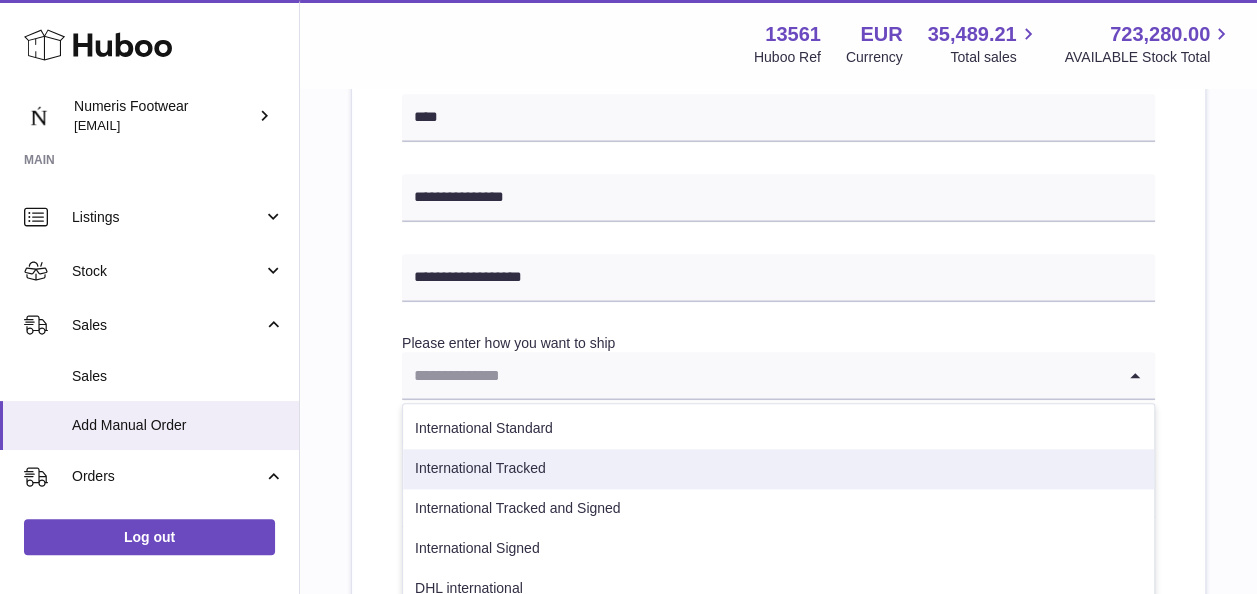 click on "International Tracked" at bounding box center (778, 469) 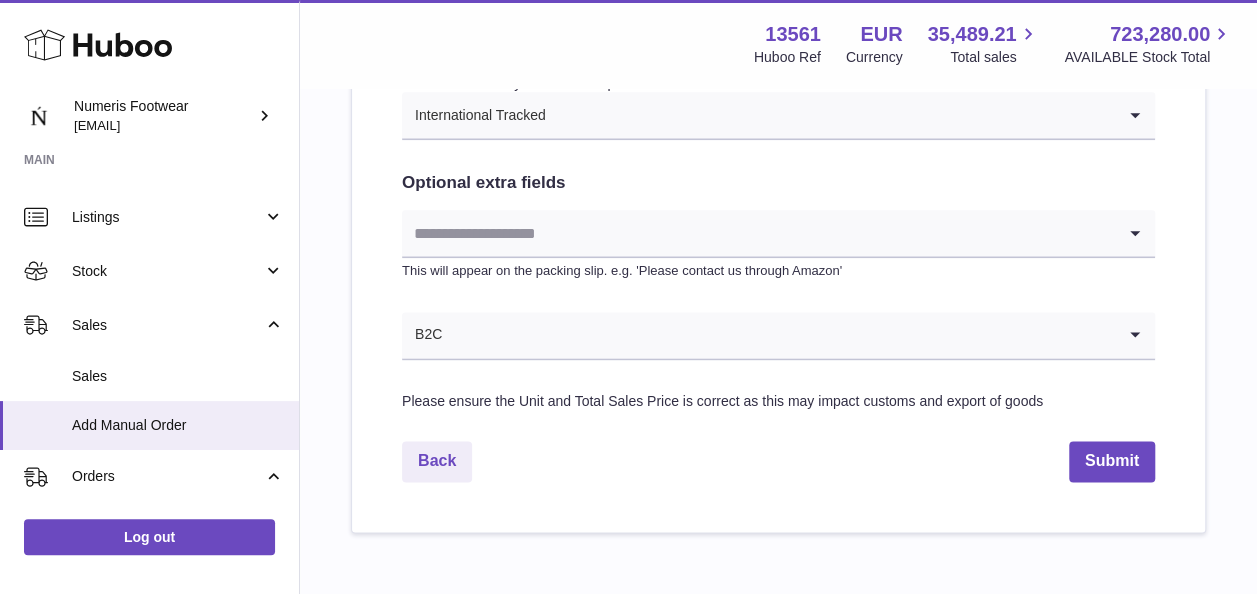 scroll, scrollTop: 1113, scrollLeft: 0, axis: vertical 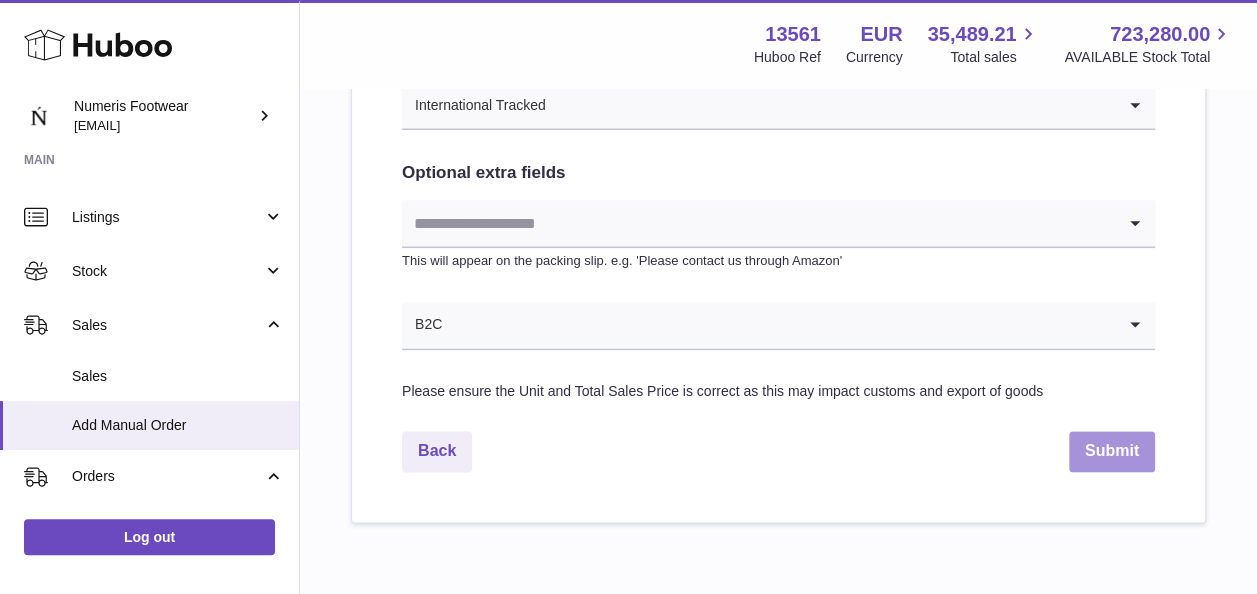 click on "Submit" at bounding box center (1112, 451) 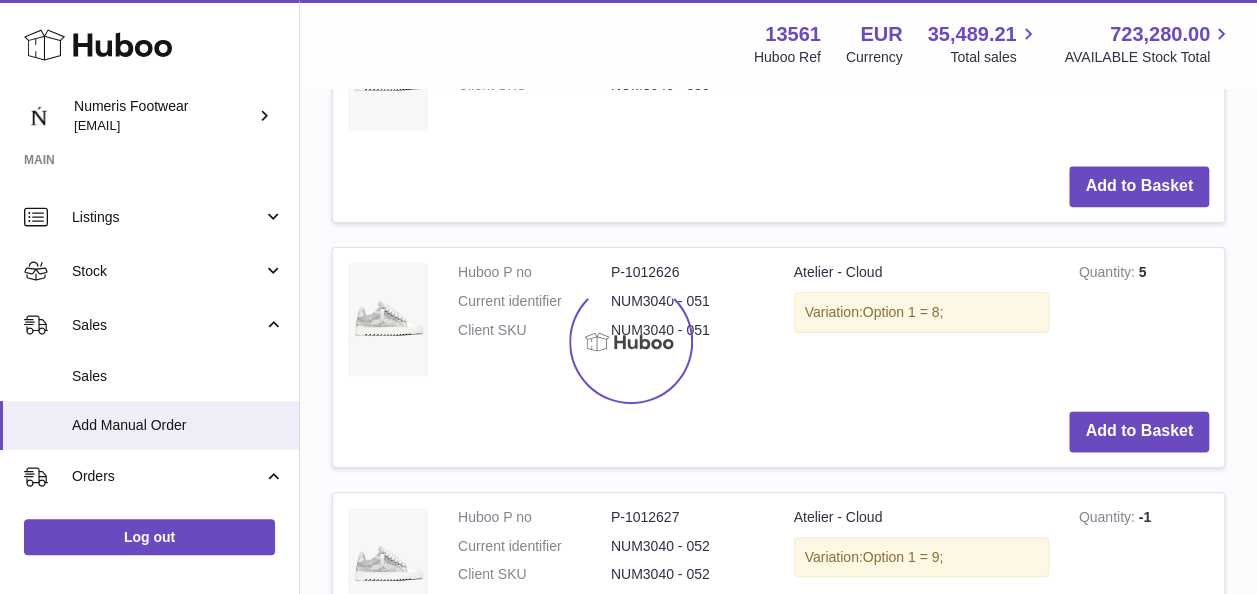 scroll, scrollTop: 0, scrollLeft: 0, axis: both 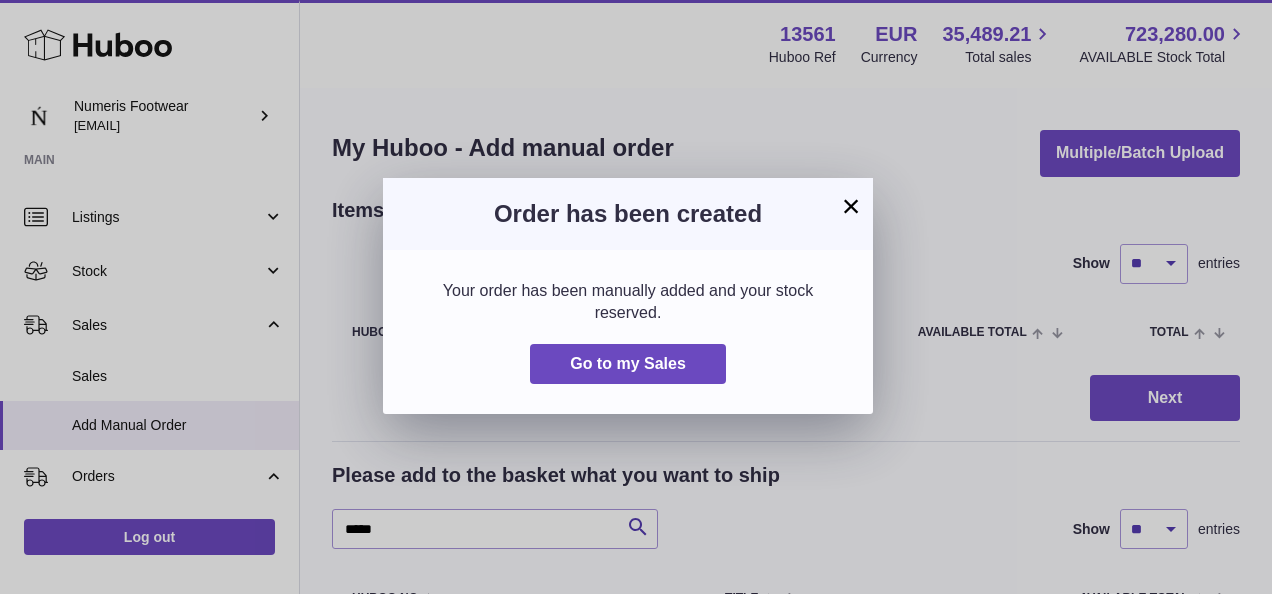 click on "×" at bounding box center (851, 206) 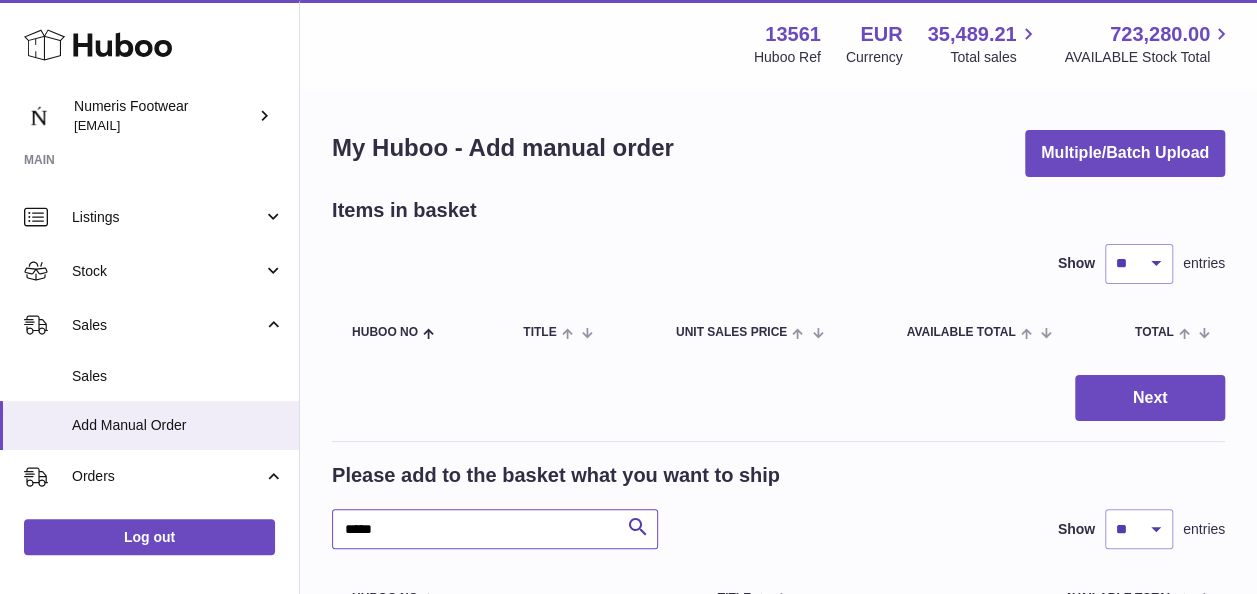 drag, startPoint x: 496, startPoint y: 532, endPoint x: 297, endPoint y: 529, distance: 199.02261 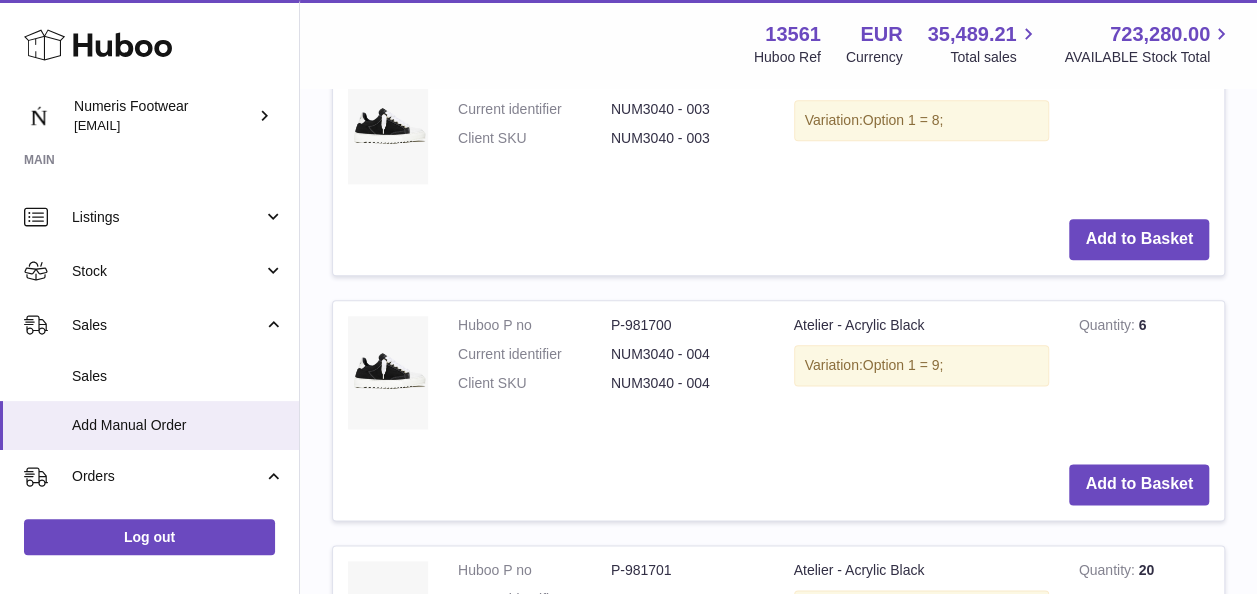 scroll, scrollTop: 1066, scrollLeft: 0, axis: vertical 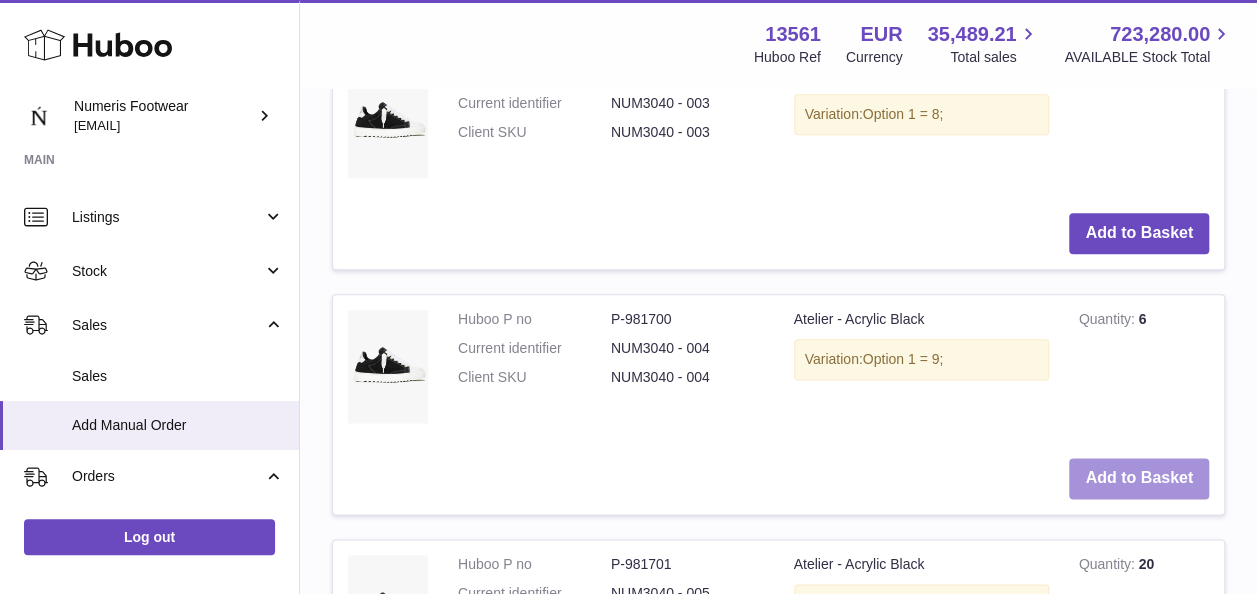 type on "**********" 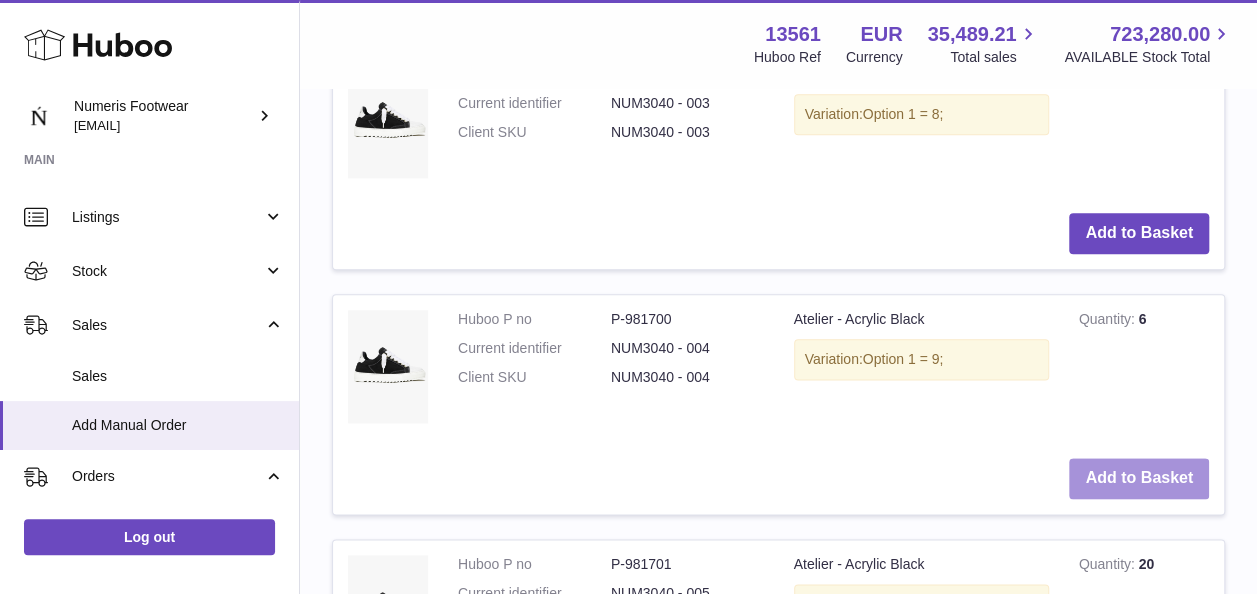 click on "Add to Basket" at bounding box center [1139, 478] 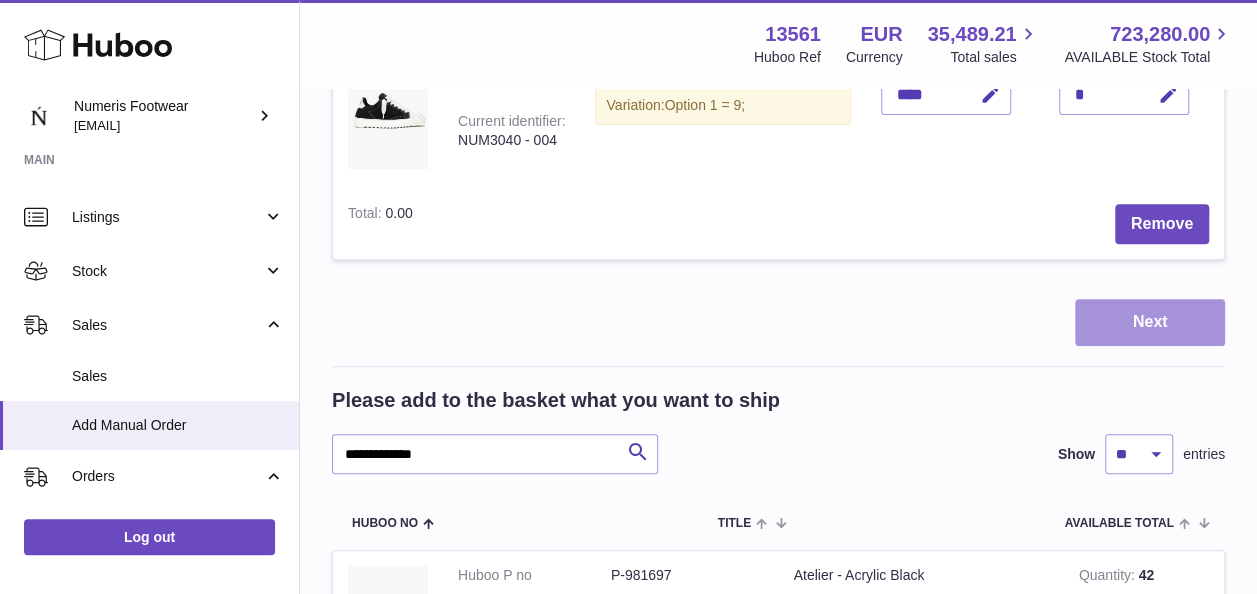 click on "Next" at bounding box center (1150, 322) 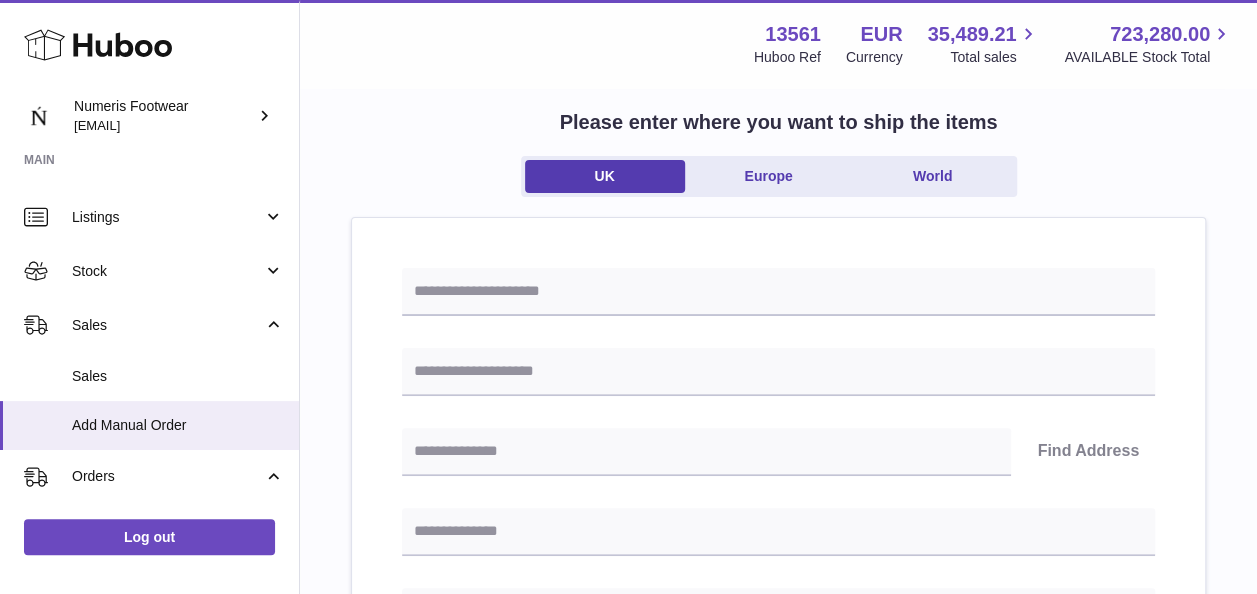 scroll, scrollTop: 107, scrollLeft: 0, axis: vertical 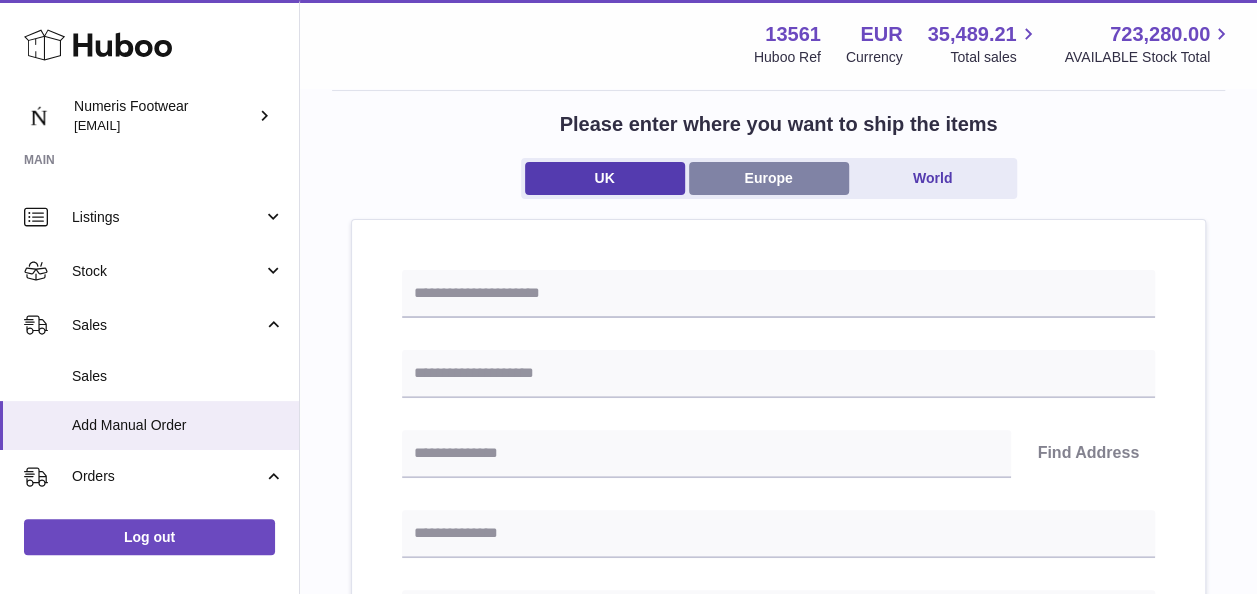 click on "Europe" at bounding box center (769, 178) 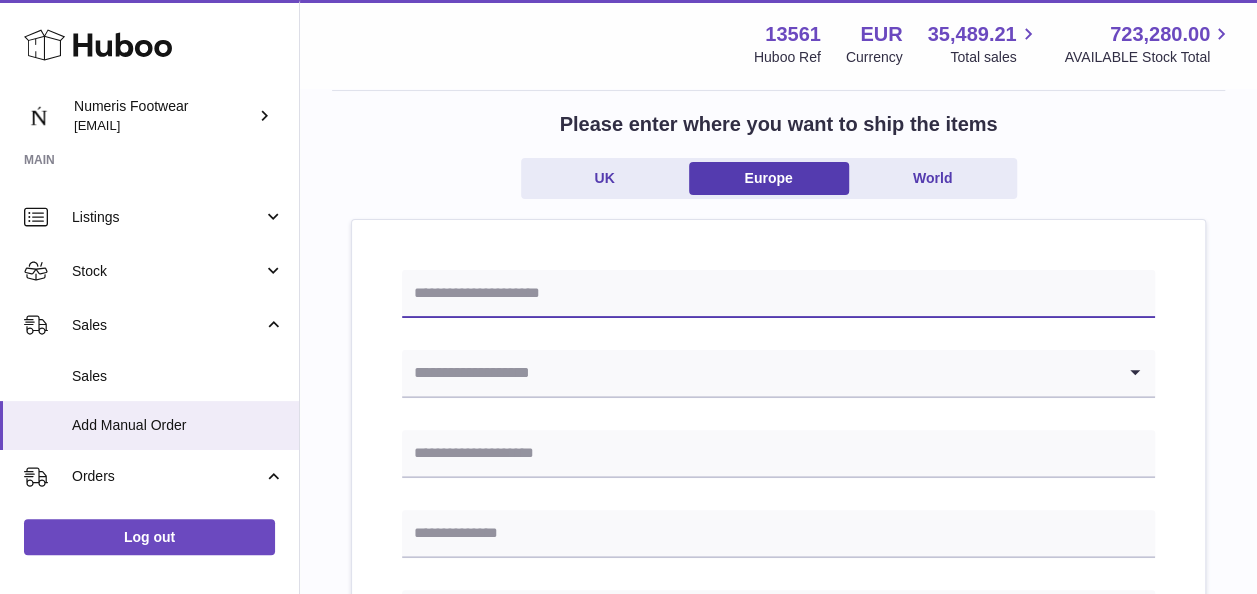 click at bounding box center (778, 294) 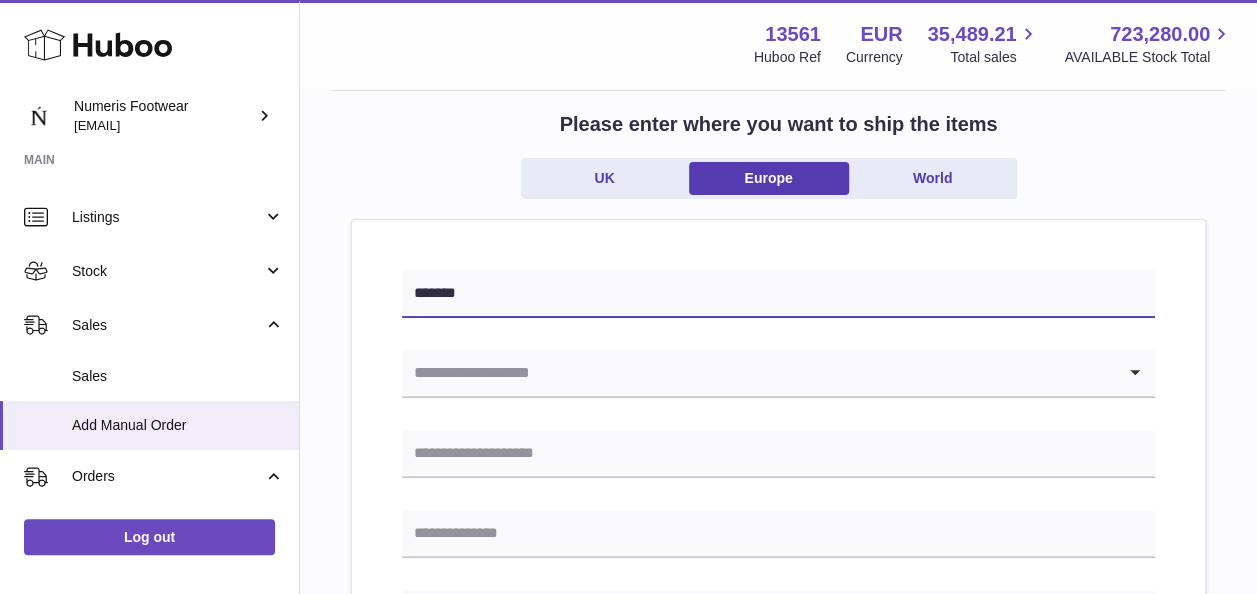 type on "*******" 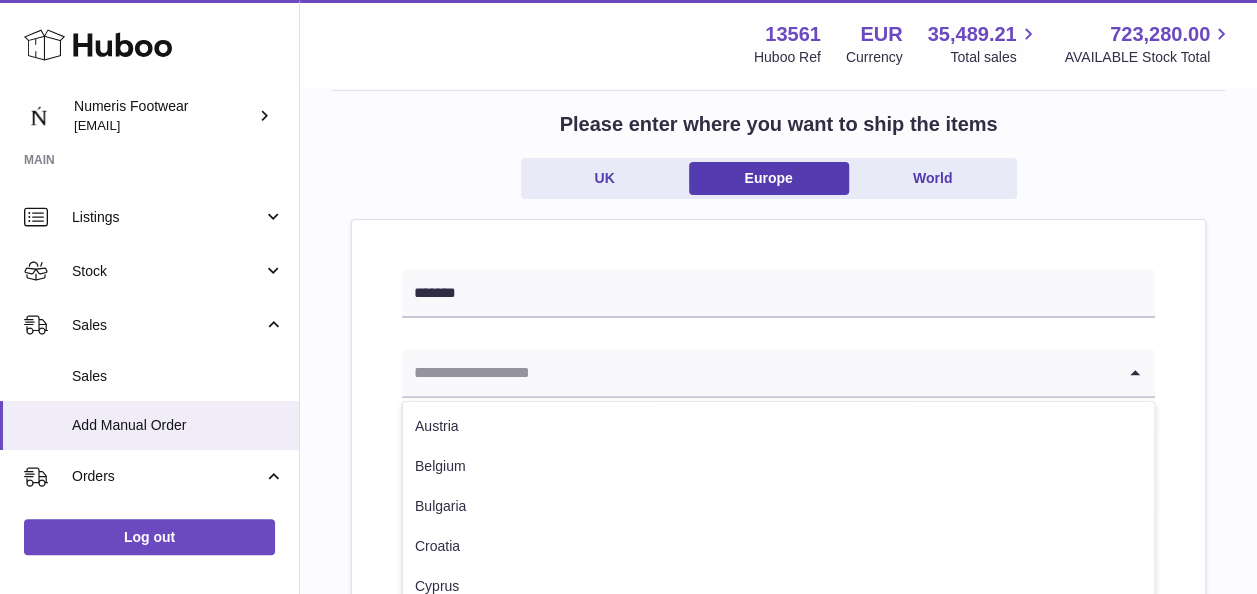 click at bounding box center [758, 373] 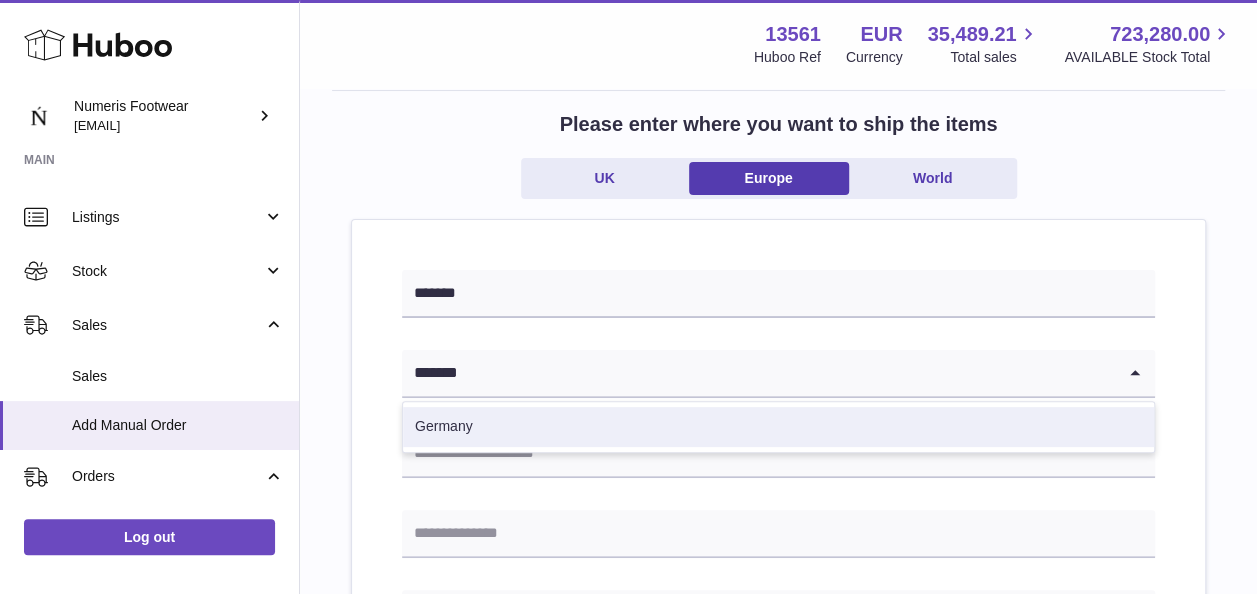 click on "Germany" at bounding box center (778, 427) 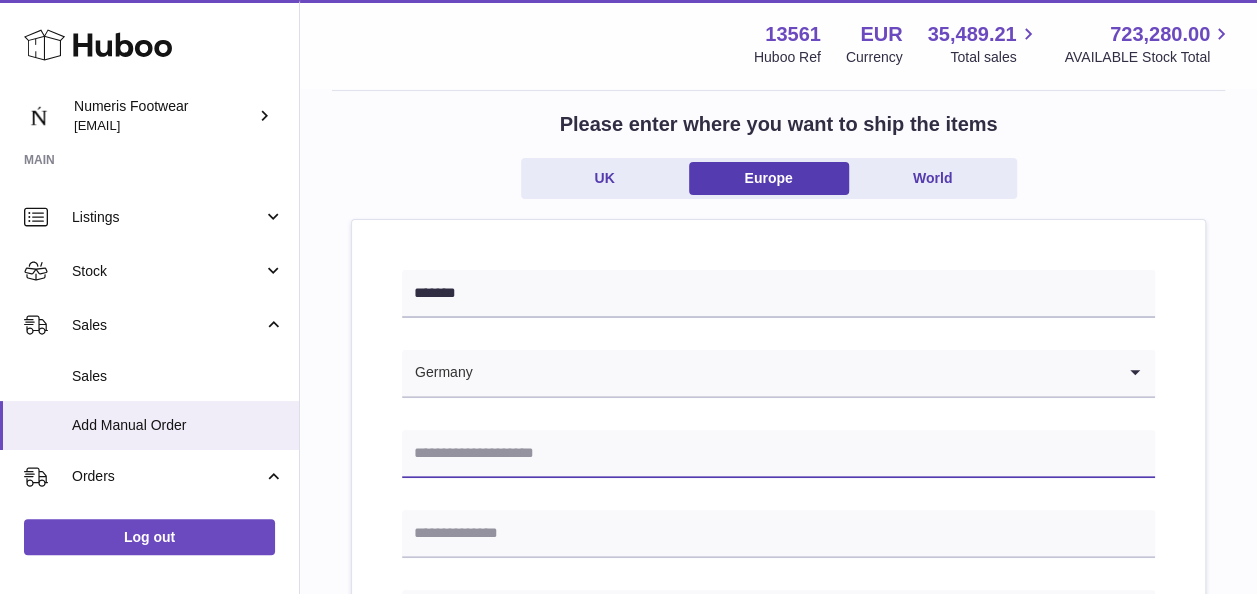 click at bounding box center [778, 454] 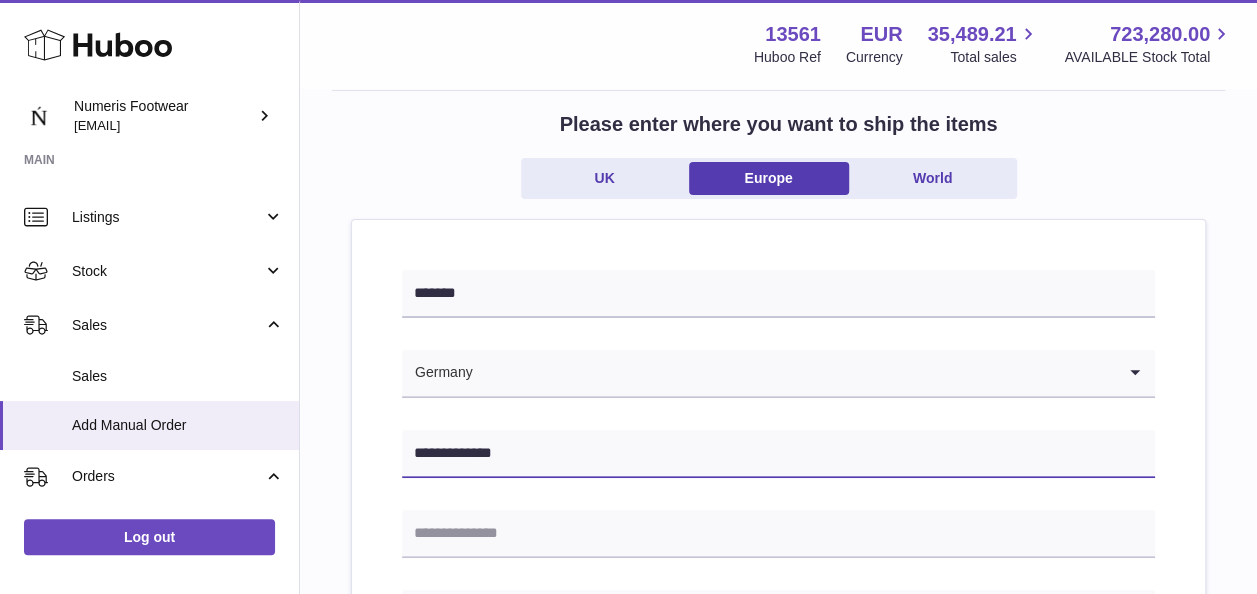 type on "**********" 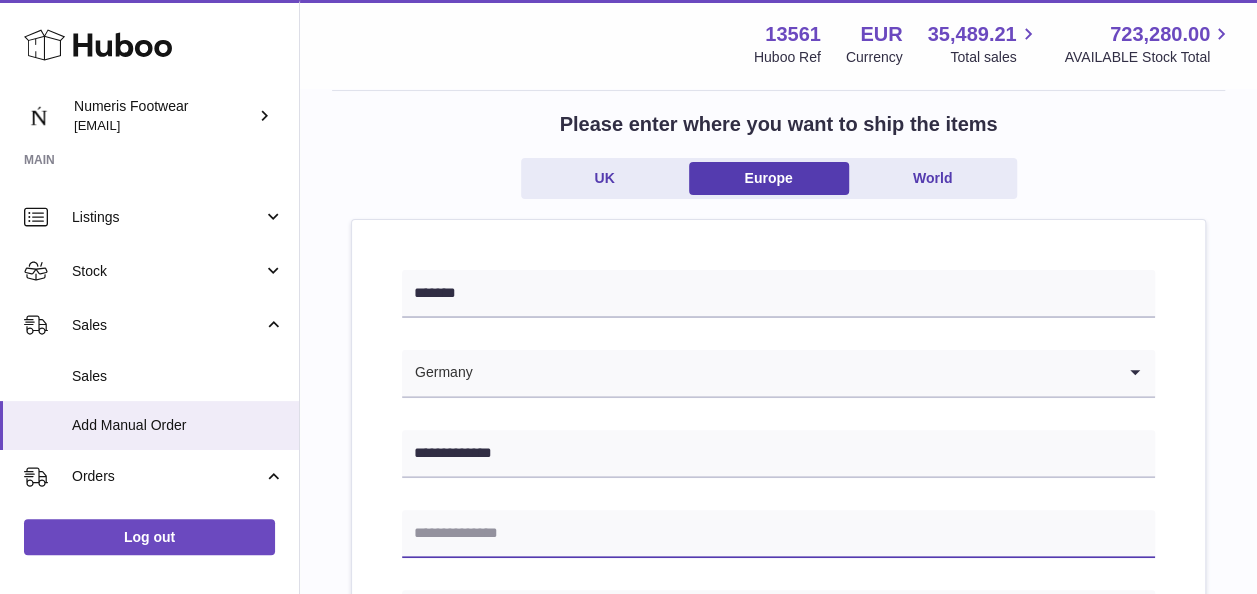 click at bounding box center [778, 534] 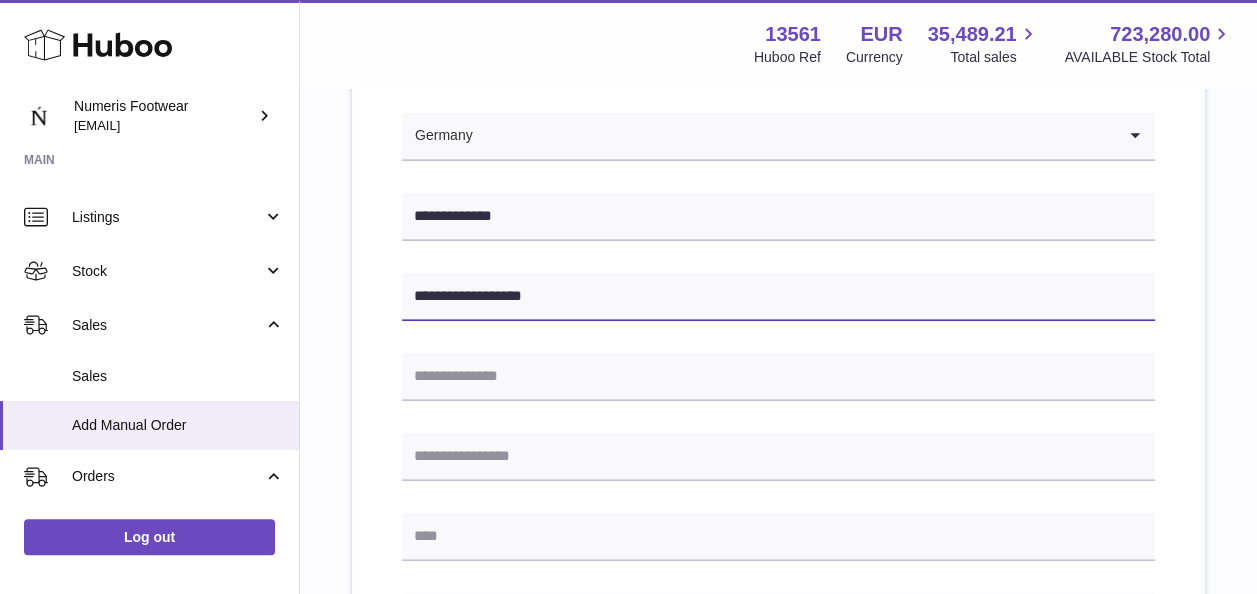 scroll, scrollTop: 357, scrollLeft: 0, axis: vertical 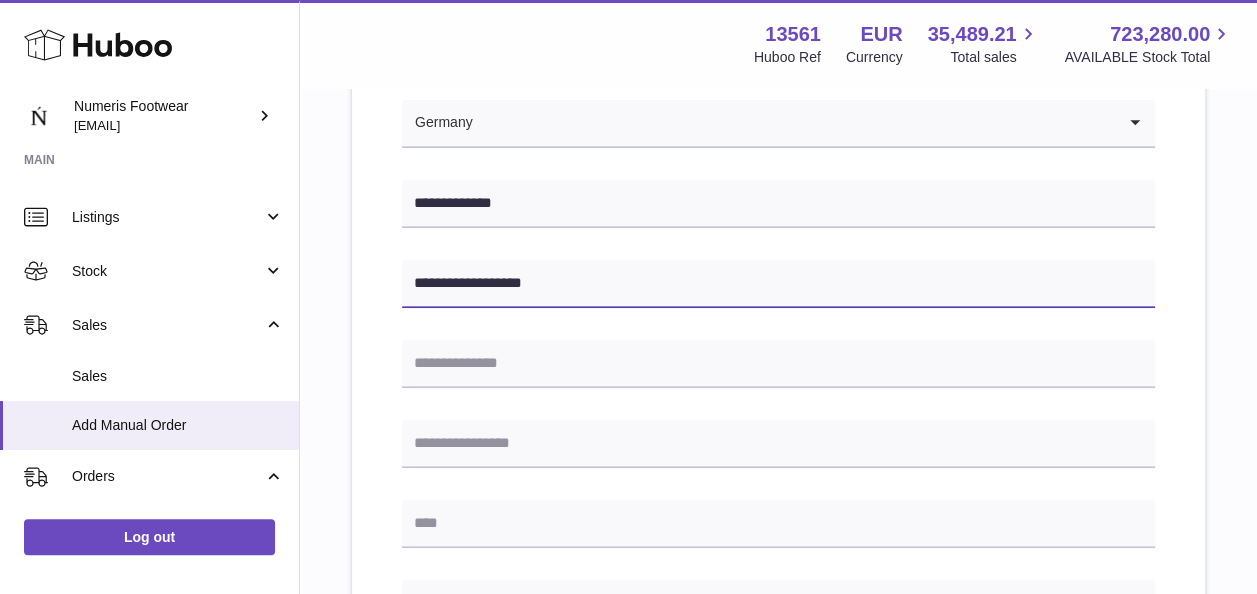type on "**********" 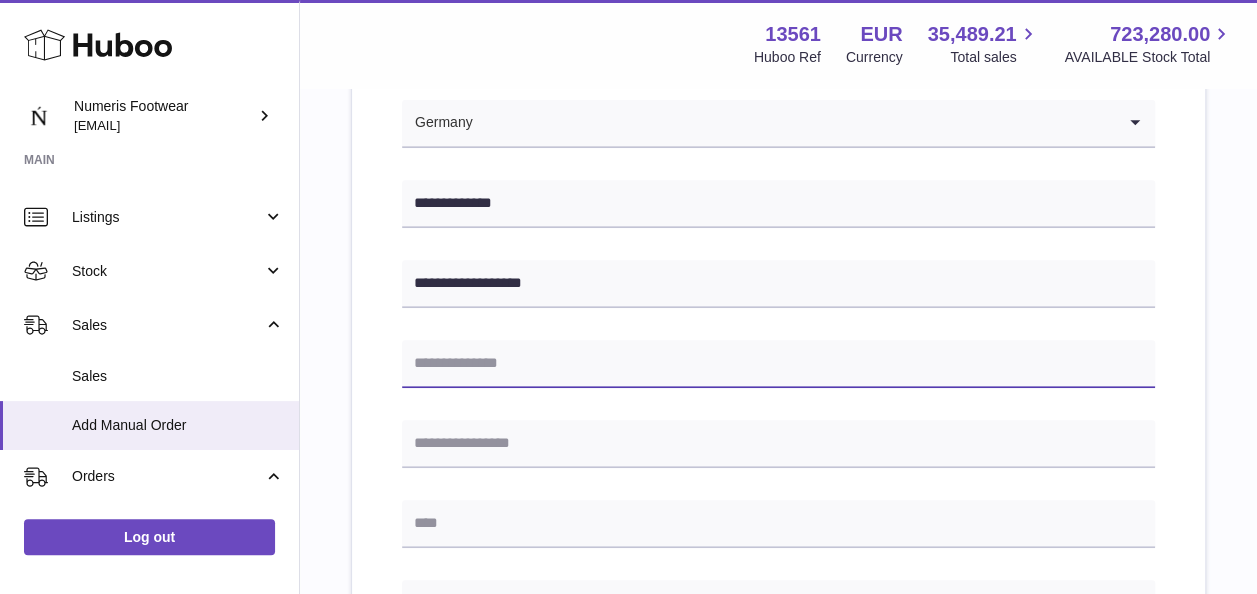 click at bounding box center (778, 364) 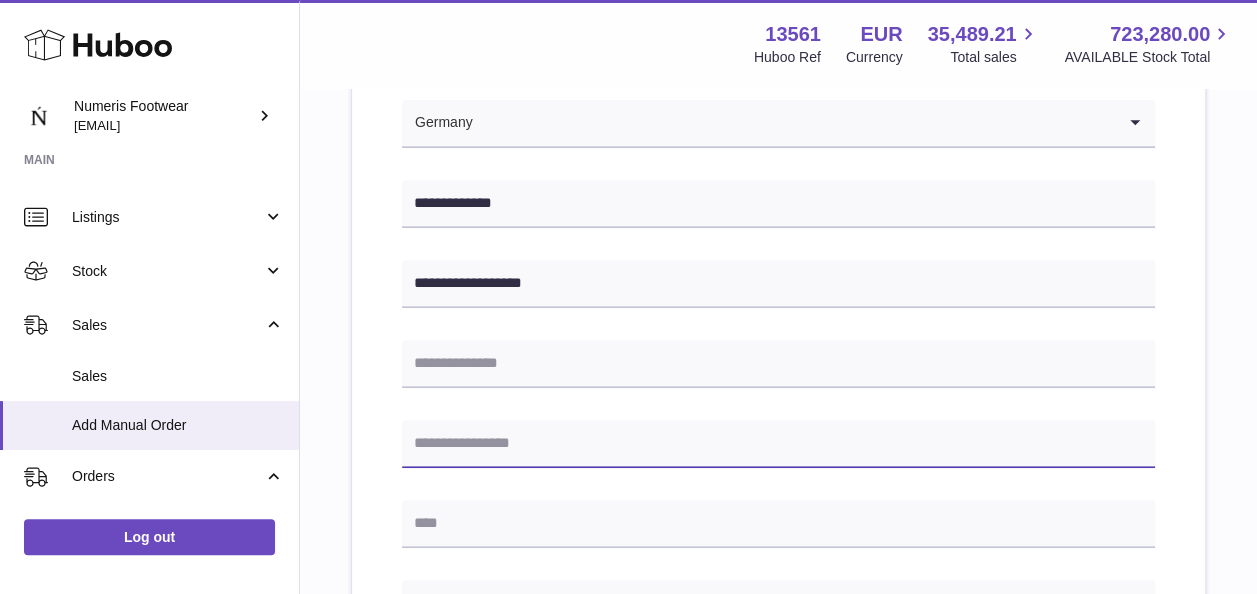 click at bounding box center [778, 444] 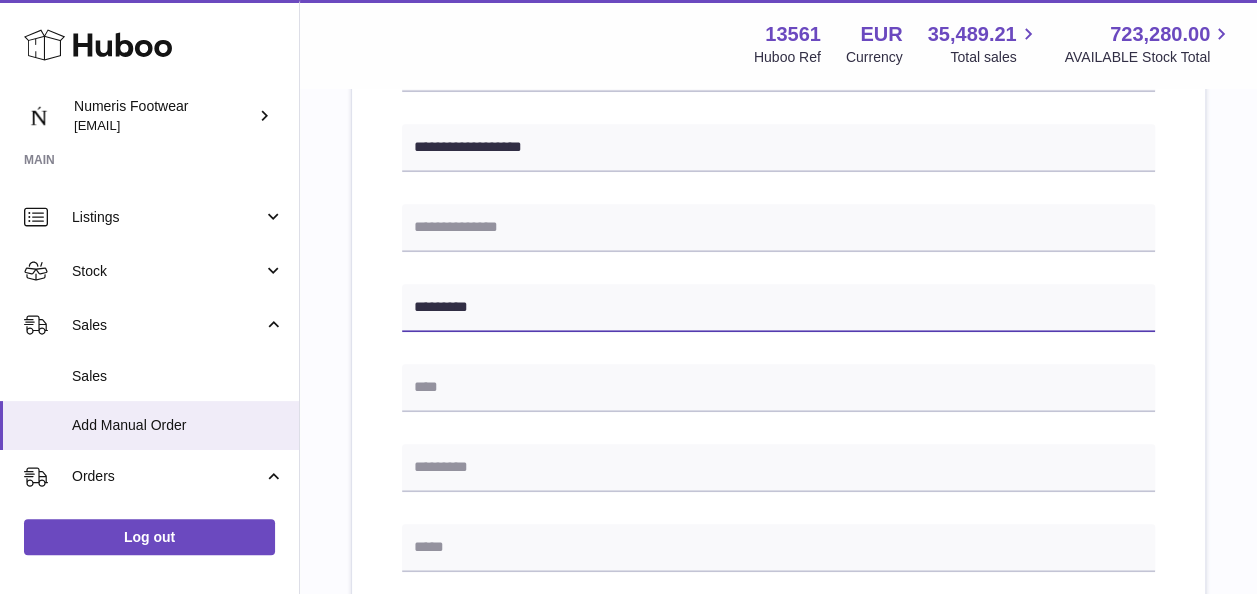 scroll, scrollTop: 494, scrollLeft: 0, axis: vertical 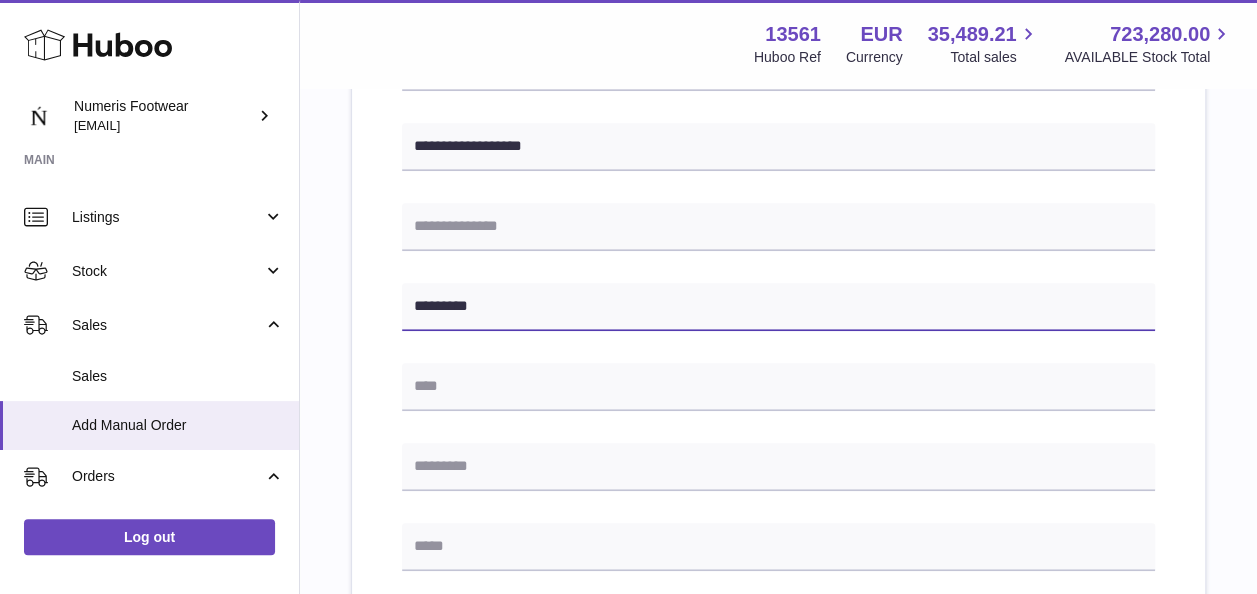 type on "*********" 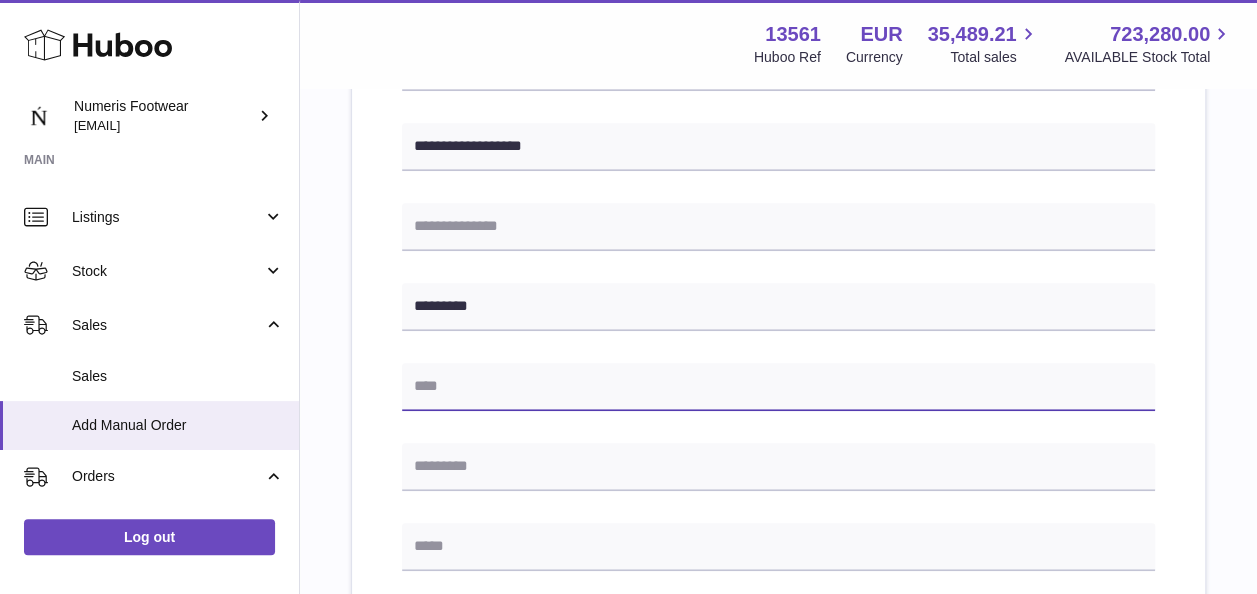 click at bounding box center (778, 387) 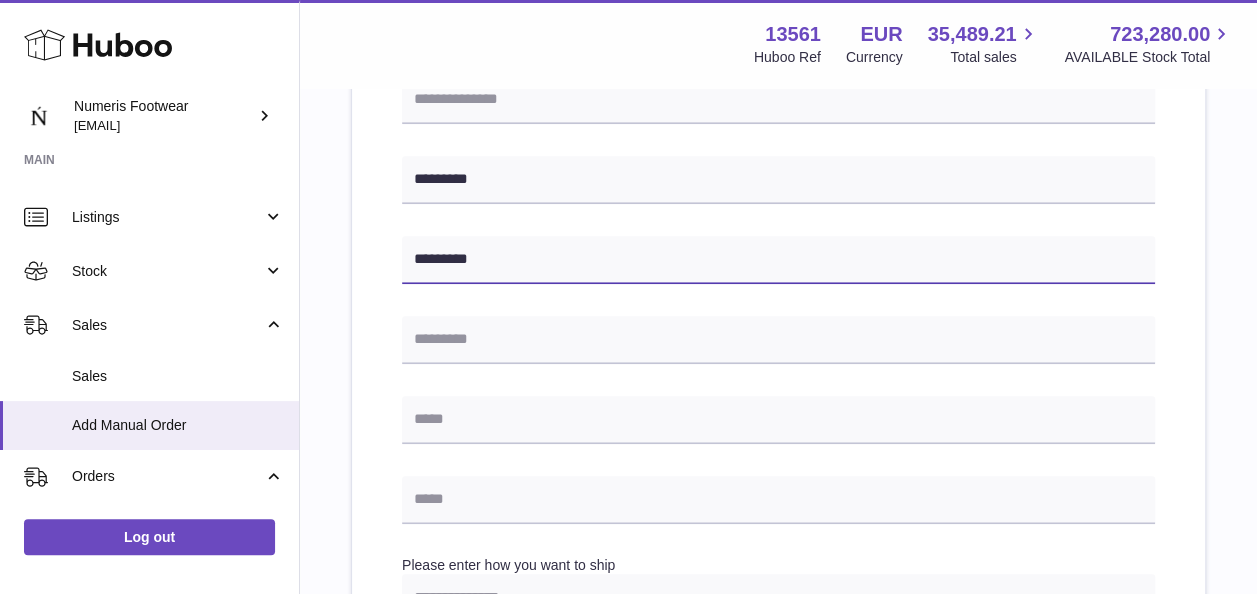 scroll, scrollTop: 622, scrollLeft: 0, axis: vertical 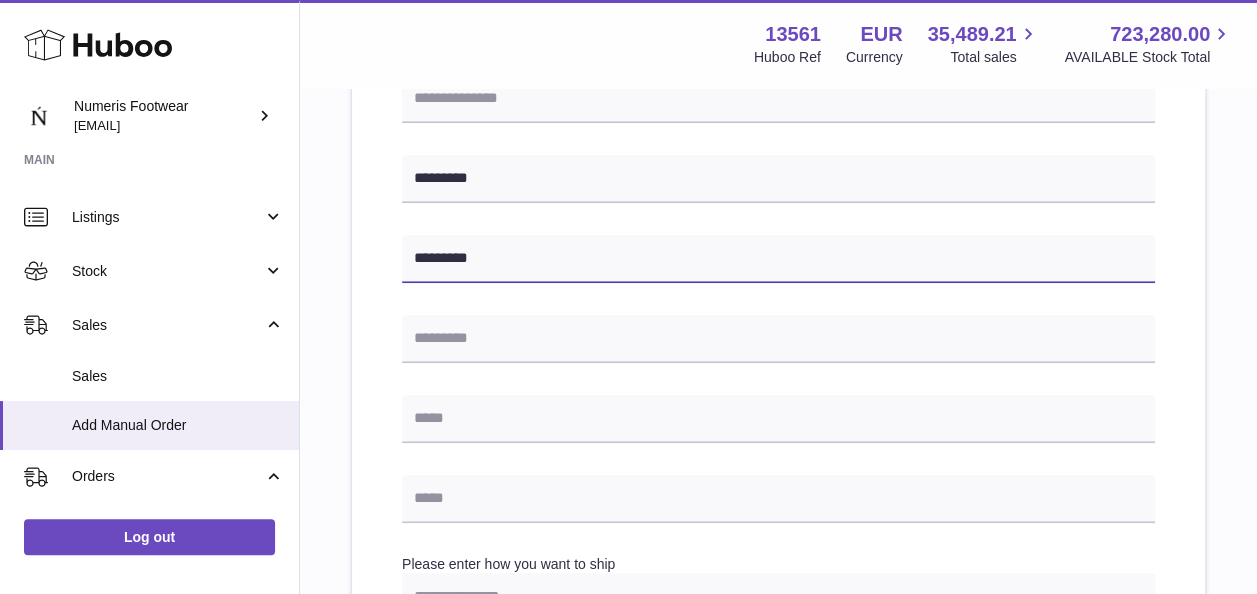 type on "*********" 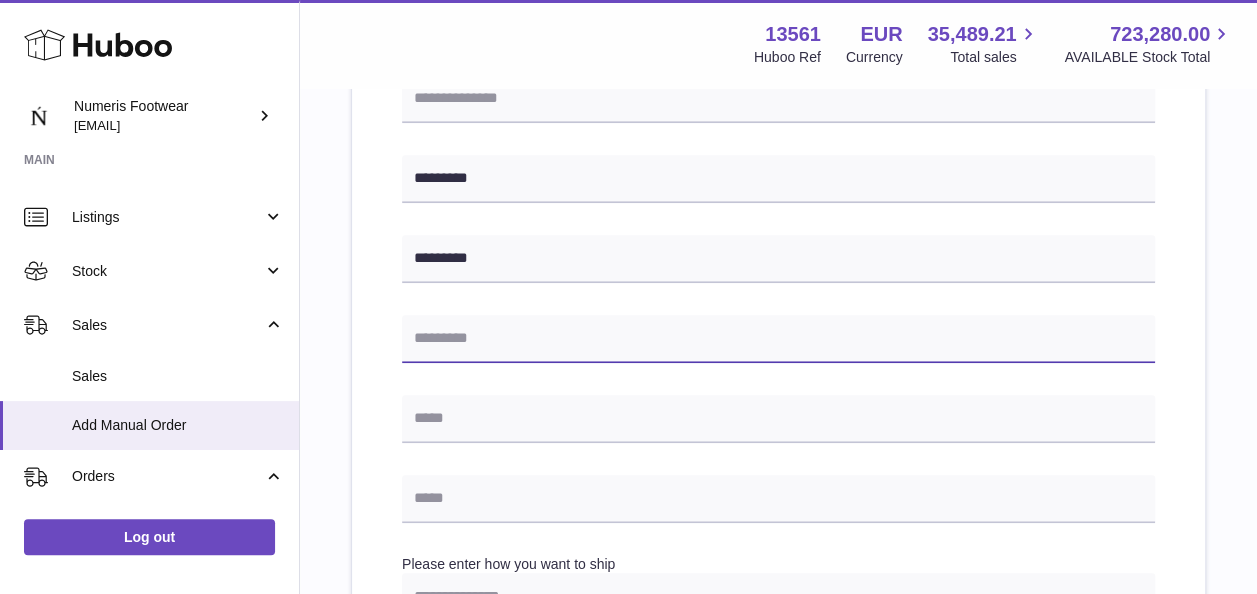 click at bounding box center [778, 339] 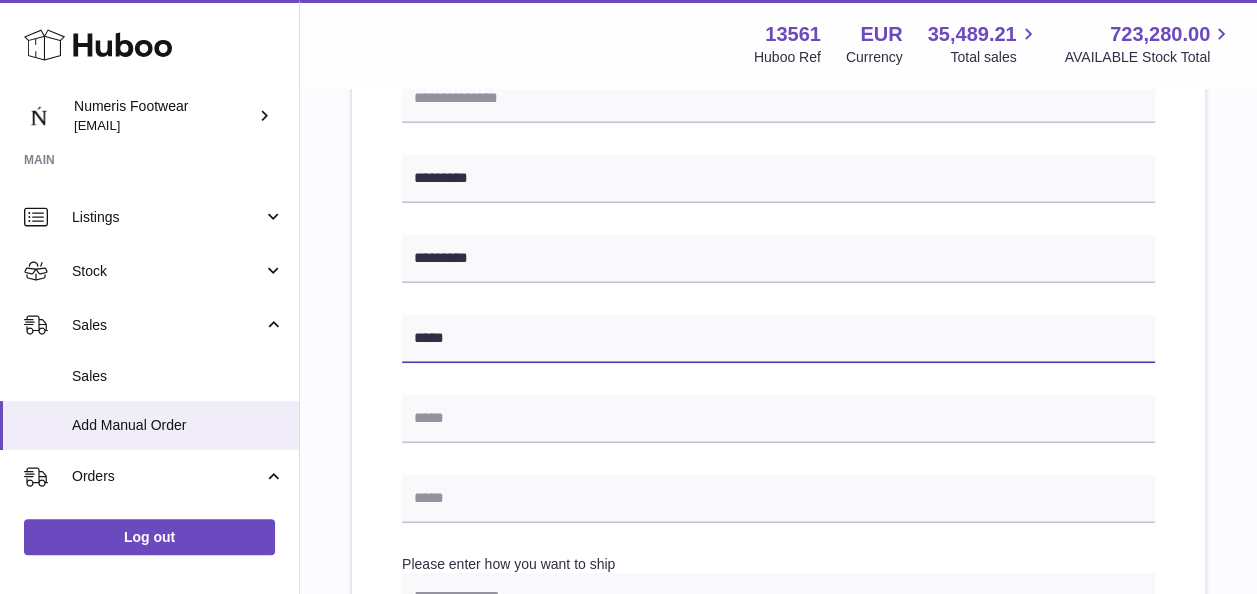 type on "*****" 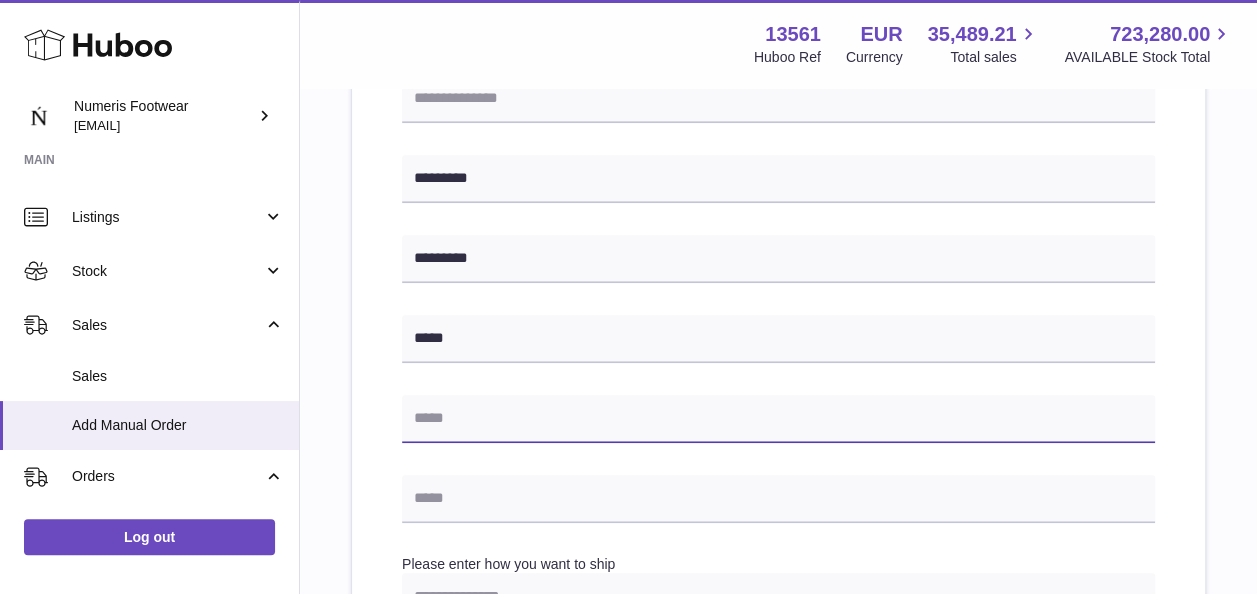 click at bounding box center (778, 419) 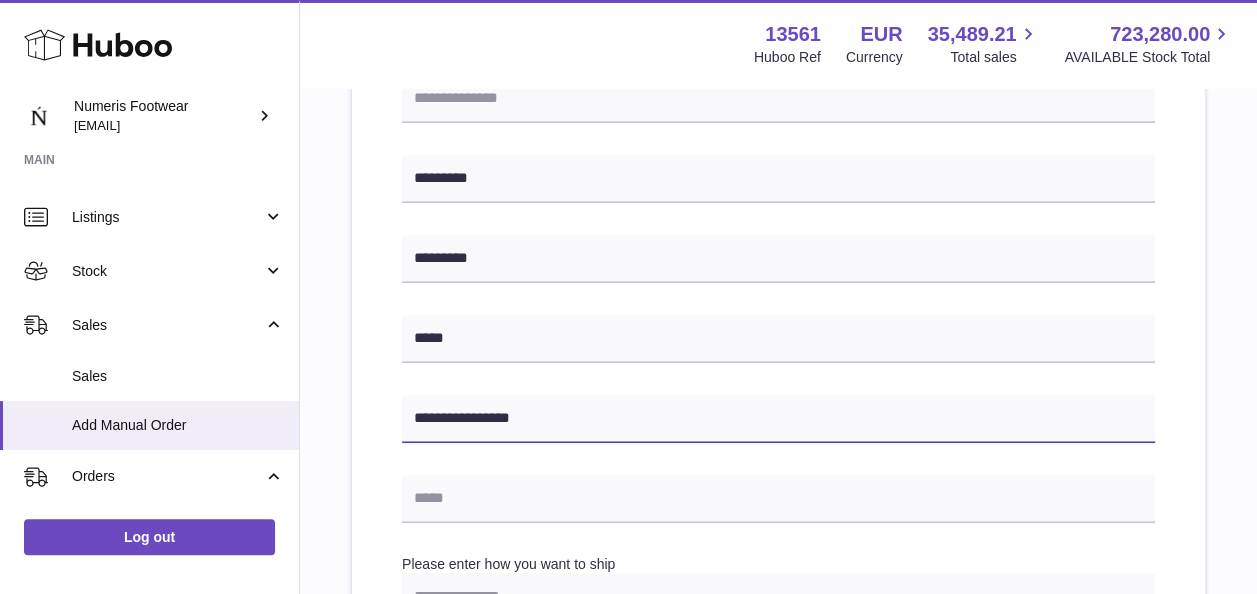 type on "**********" 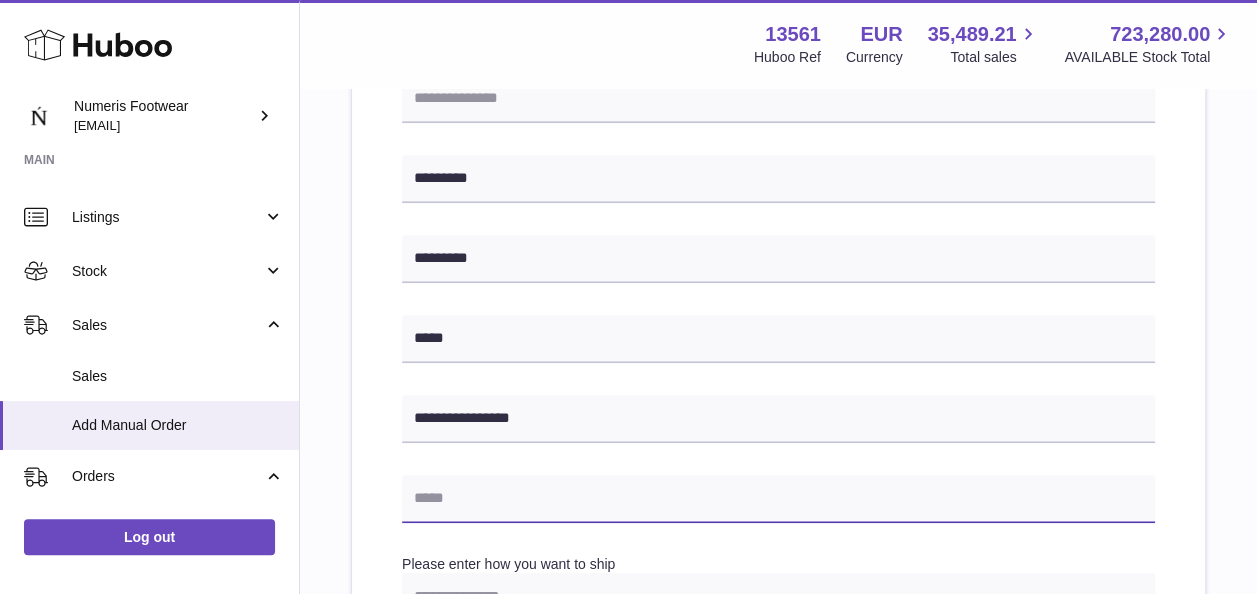 click at bounding box center [778, 499] 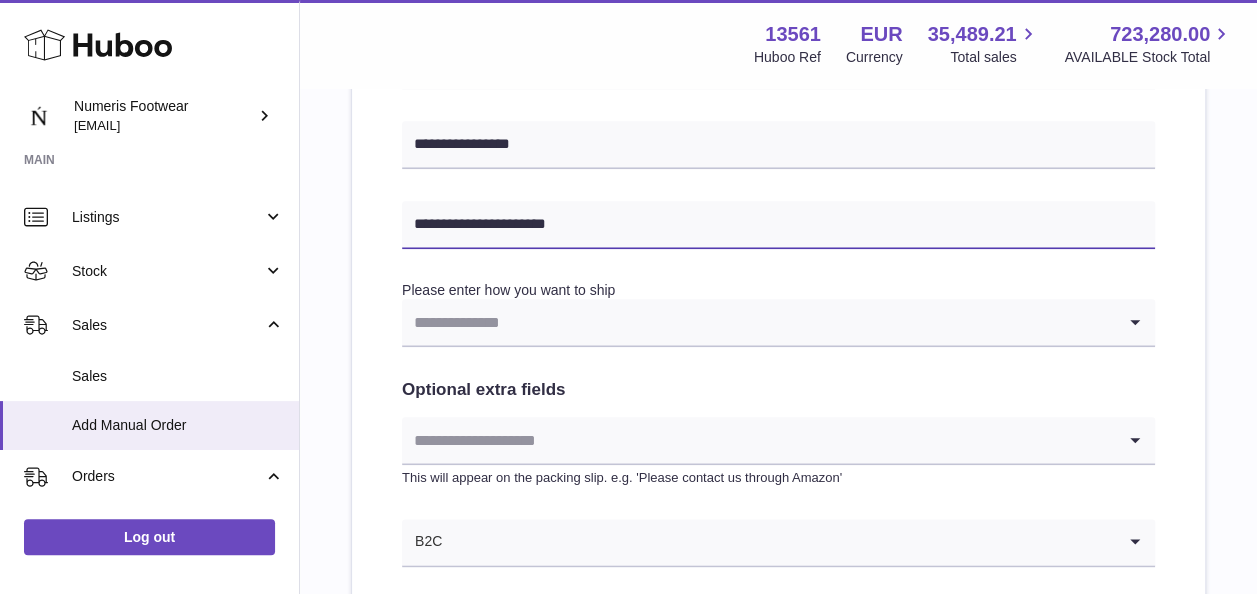 scroll, scrollTop: 904, scrollLeft: 0, axis: vertical 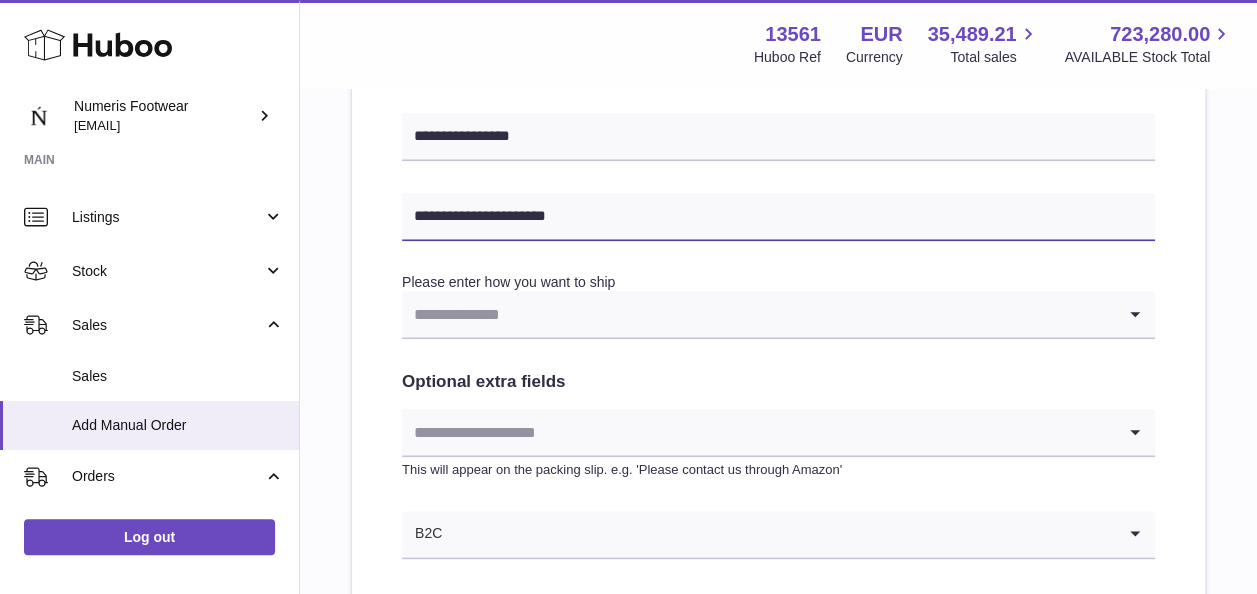 type on "**********" 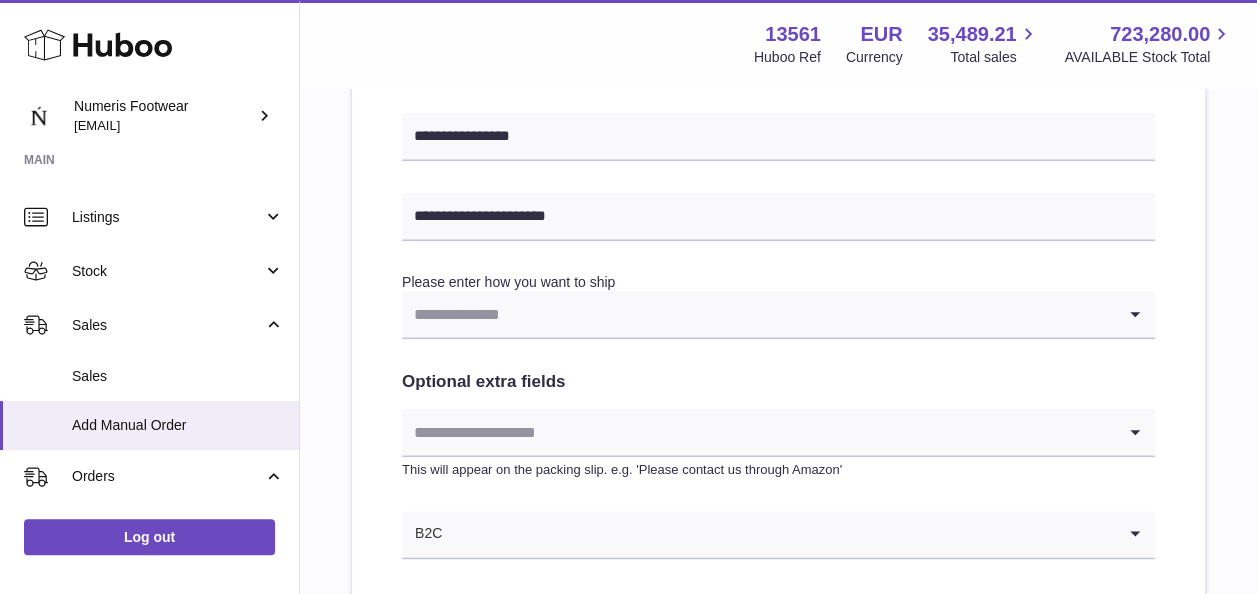 click at bounding box center (758, 314) 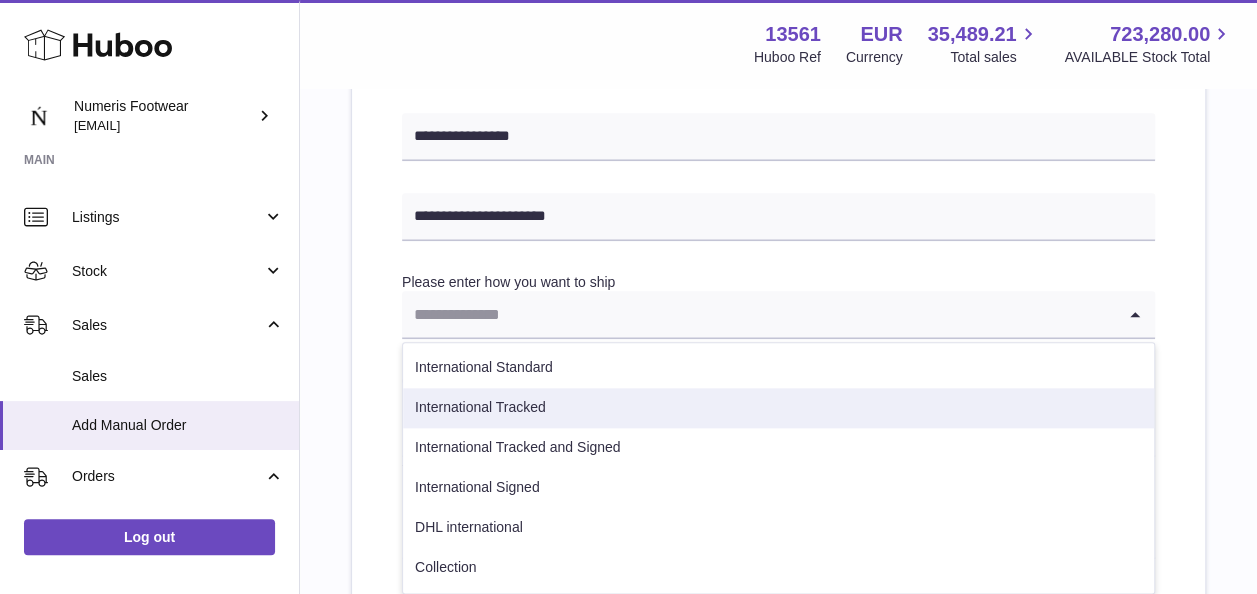 click on "International Tracked" at bounding box center (778, 408) 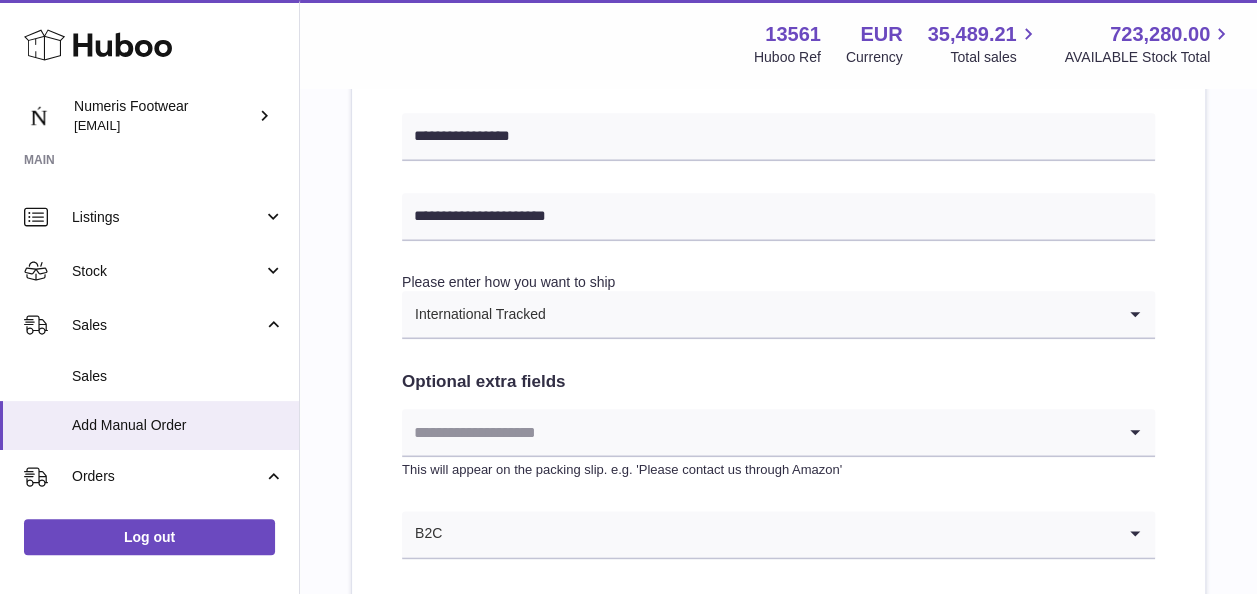 scroll, scrollTop: 1198, scrollLeft: 0, axis: vertical 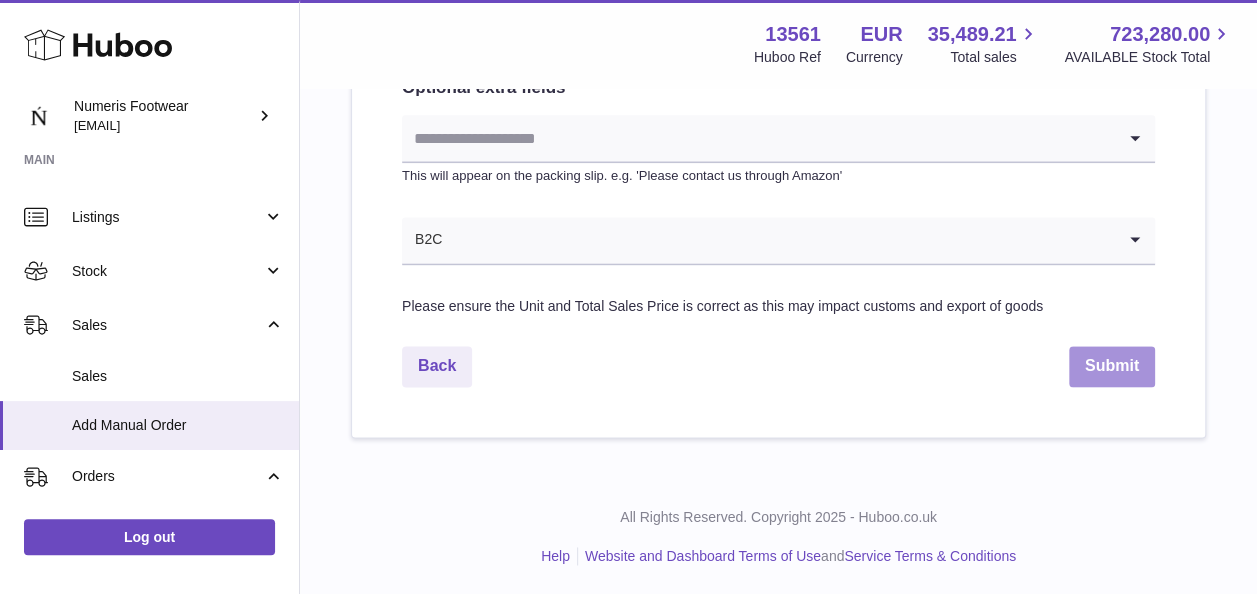 click on "Submit" at bounding box center [1112, 366] 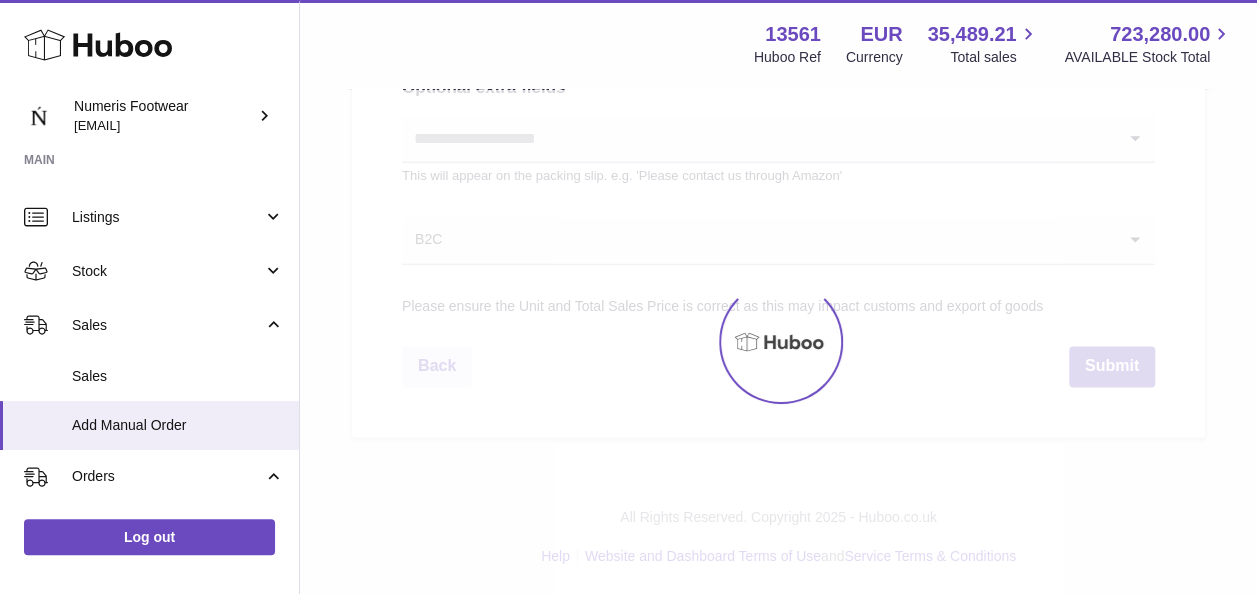 scroll, scrollTop: 0, scrollLeft: 0, axis: both 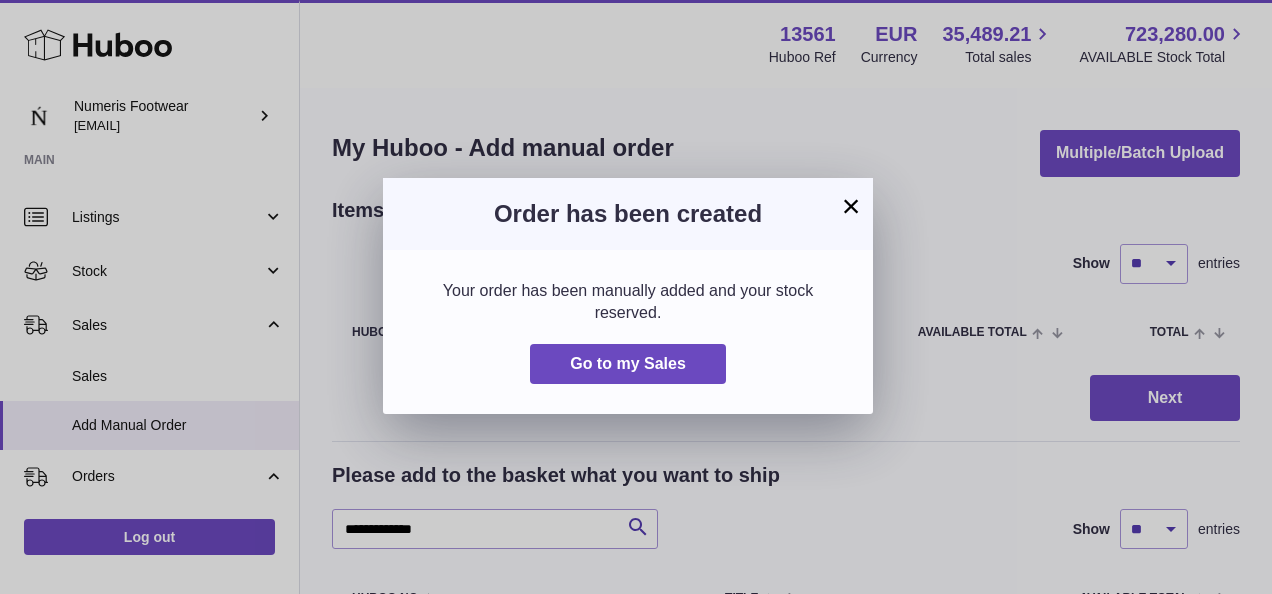 click on "×   Order has been created
Your order has been manually added and your stock reserved.
Go to my Sales" at bounding box center (636, 297) 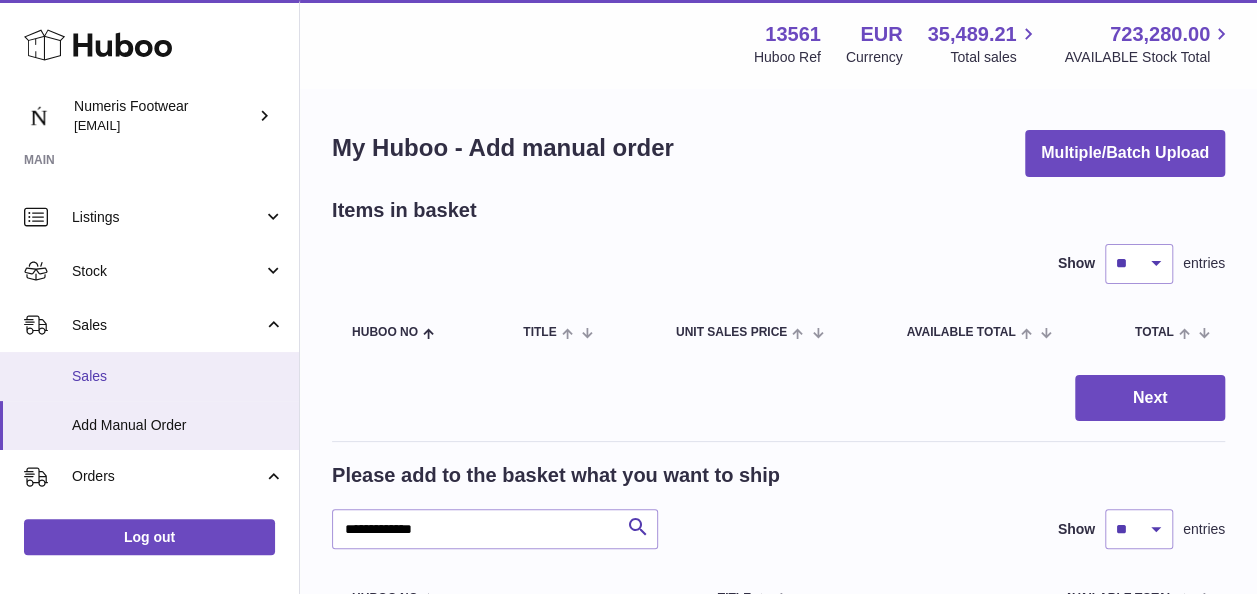 click on "Sales" at bounding box center (178, 376) 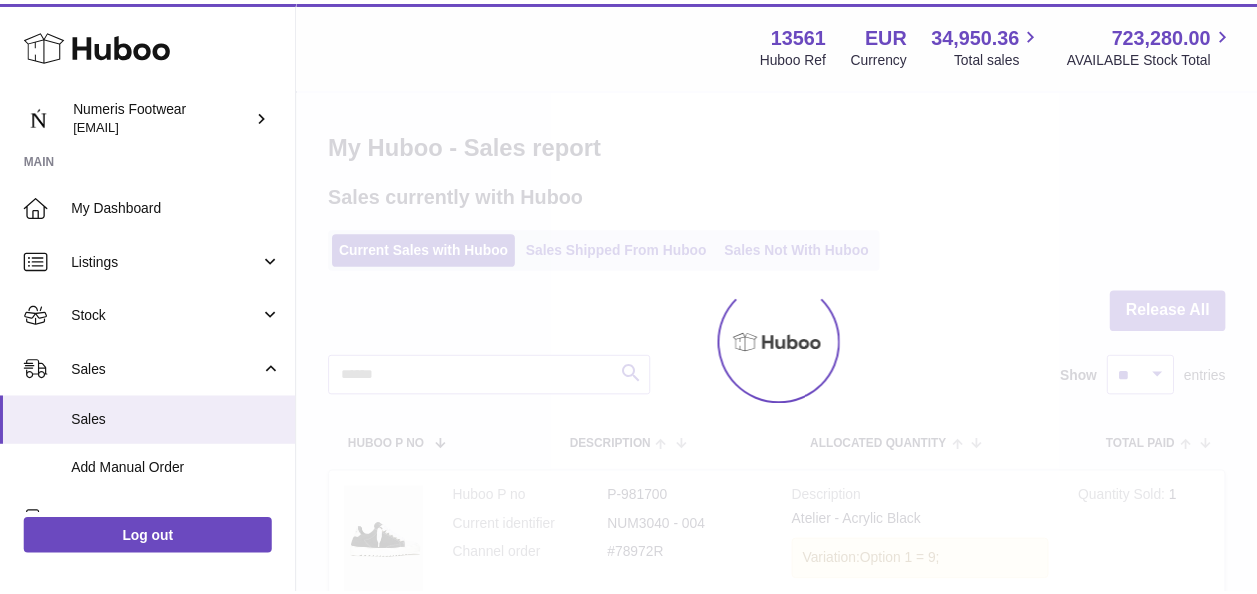 scroll, scrollTop: 0, scrollLeft: 0, axis: both 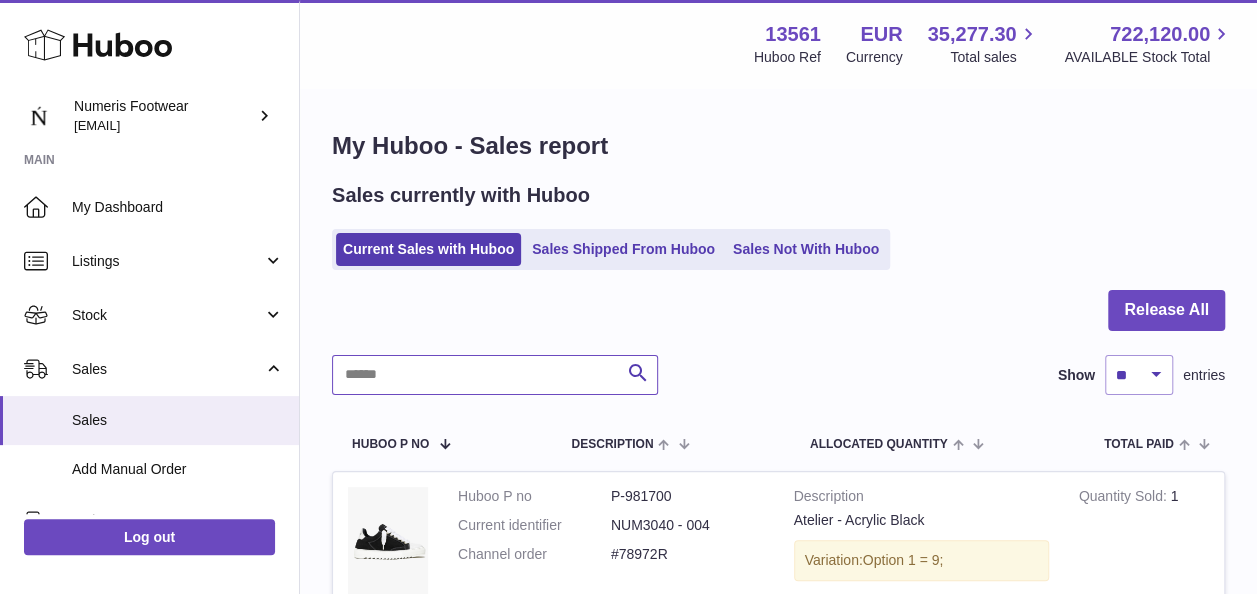click at bounding box center (495, 375) 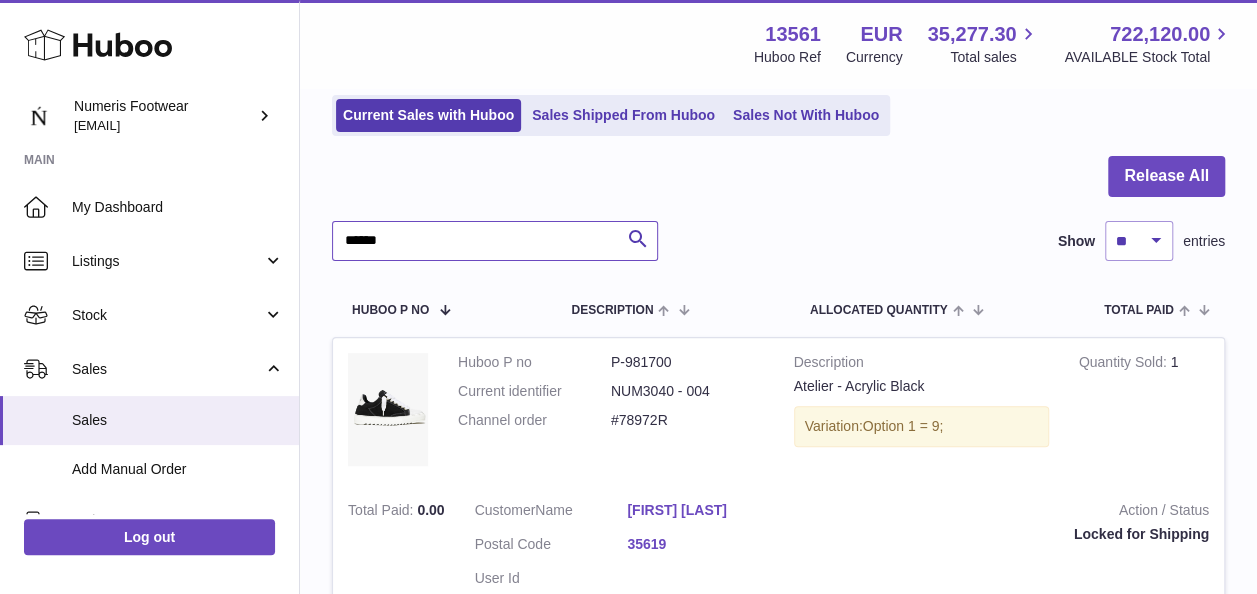 scroll, scrollTop: 135, scrollLeft: 0, axis: vertical 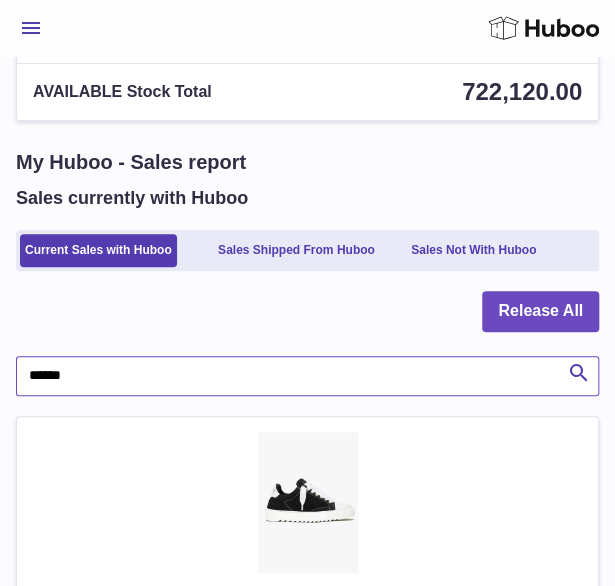 type on "******" 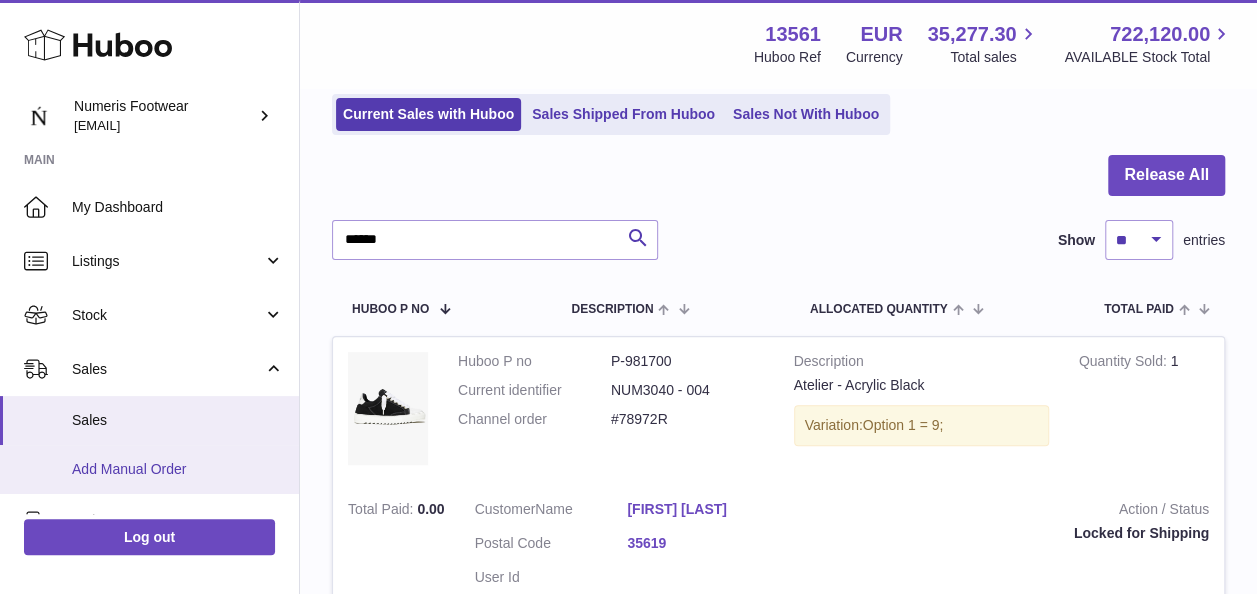click on "Add Manual Order" at bounding box center [178, 469] 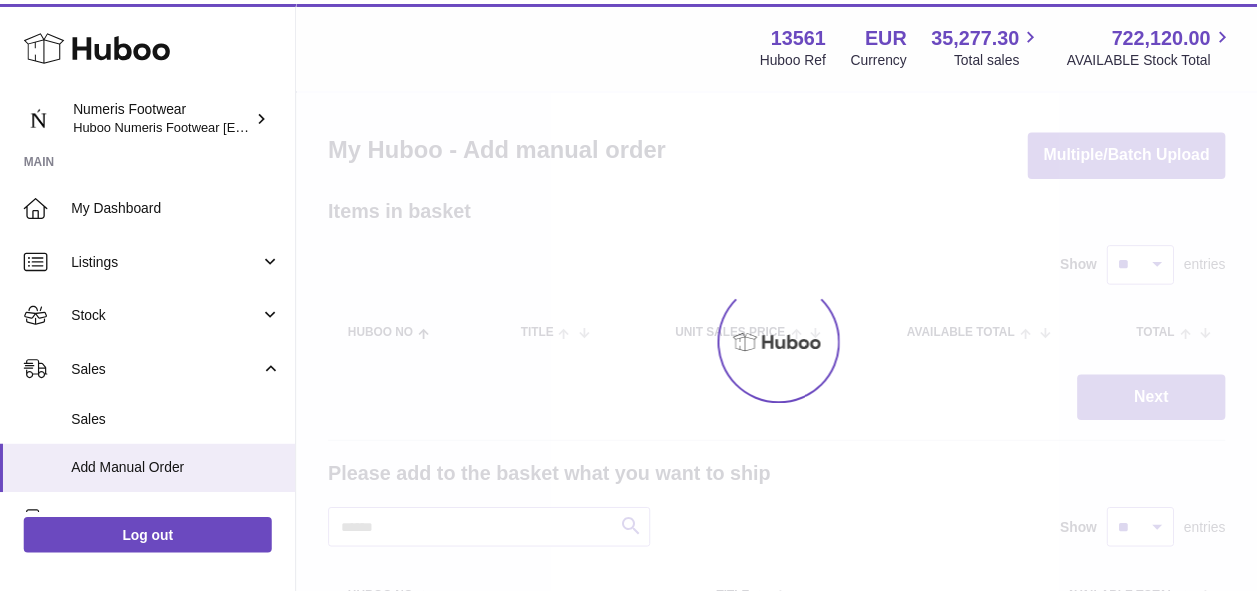 scroll, scrollTop: 0, scrollLeft: 0, axis: both 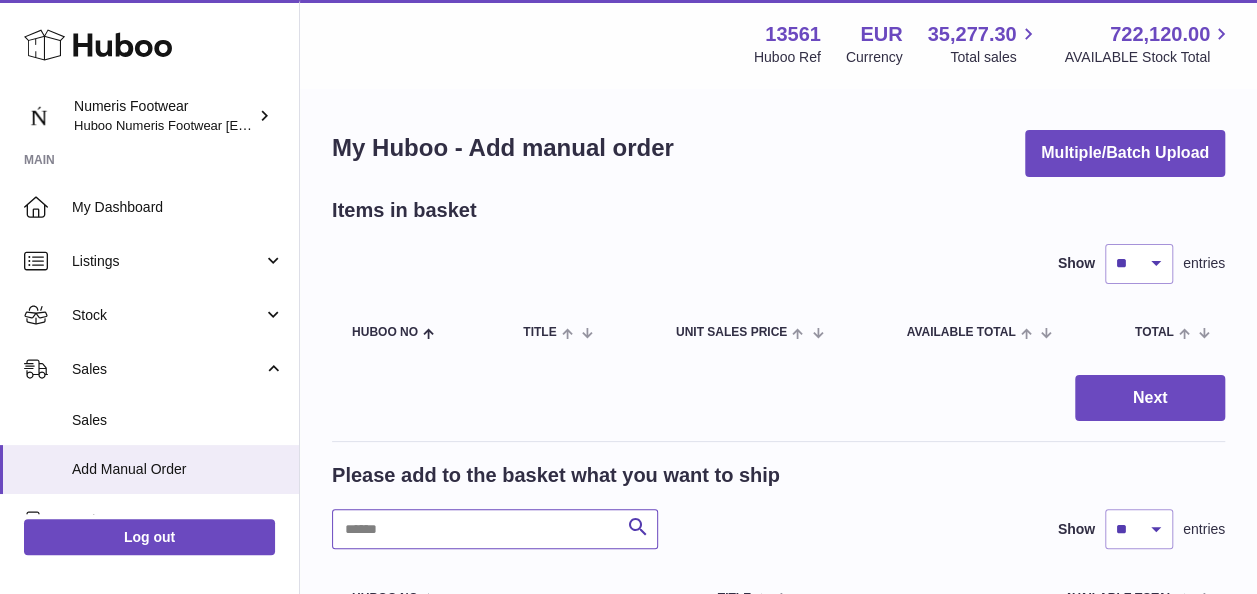 click at bounding box center [495, 529] 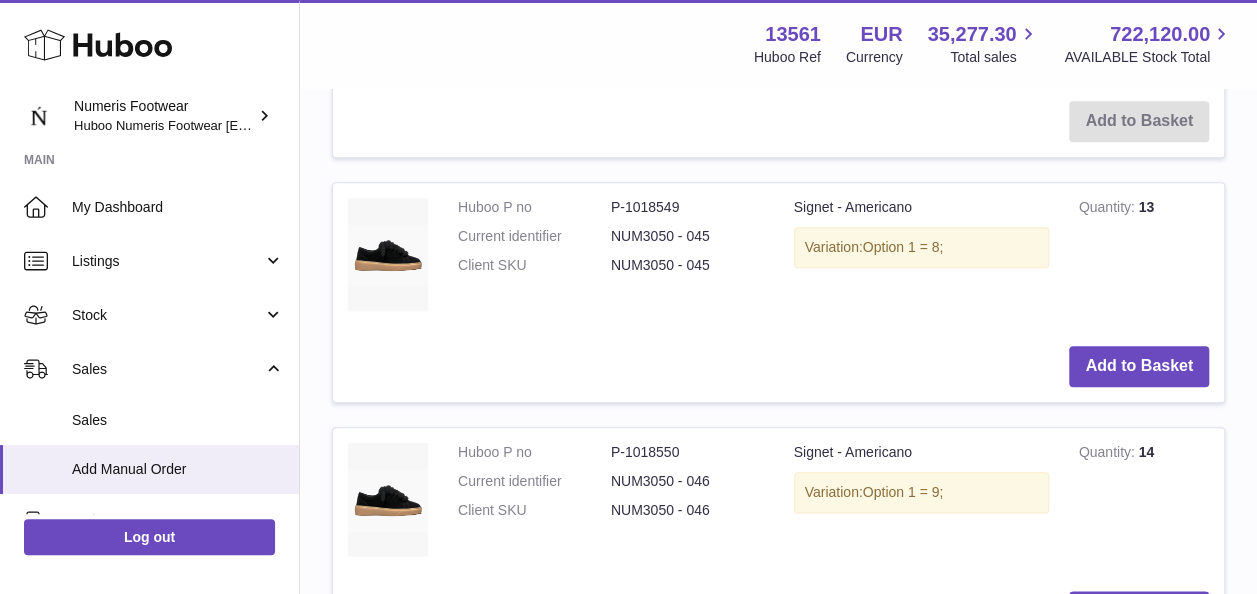 scroll, scrollTop: 1004, scrollLeft: 0, axis: vertical 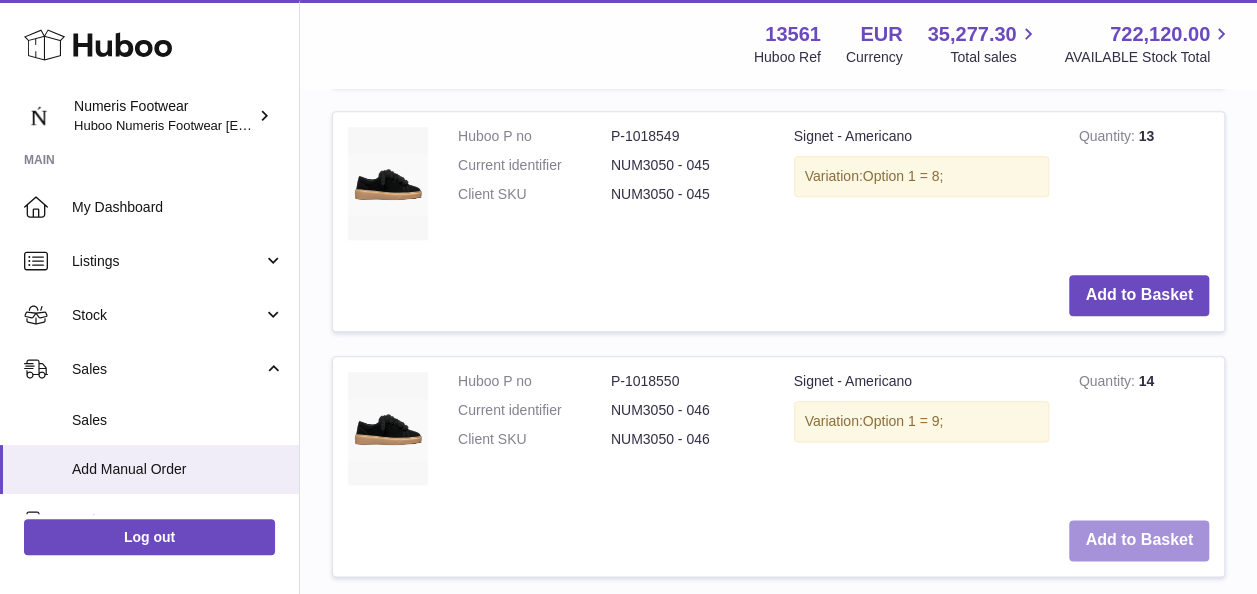 type on "*********" 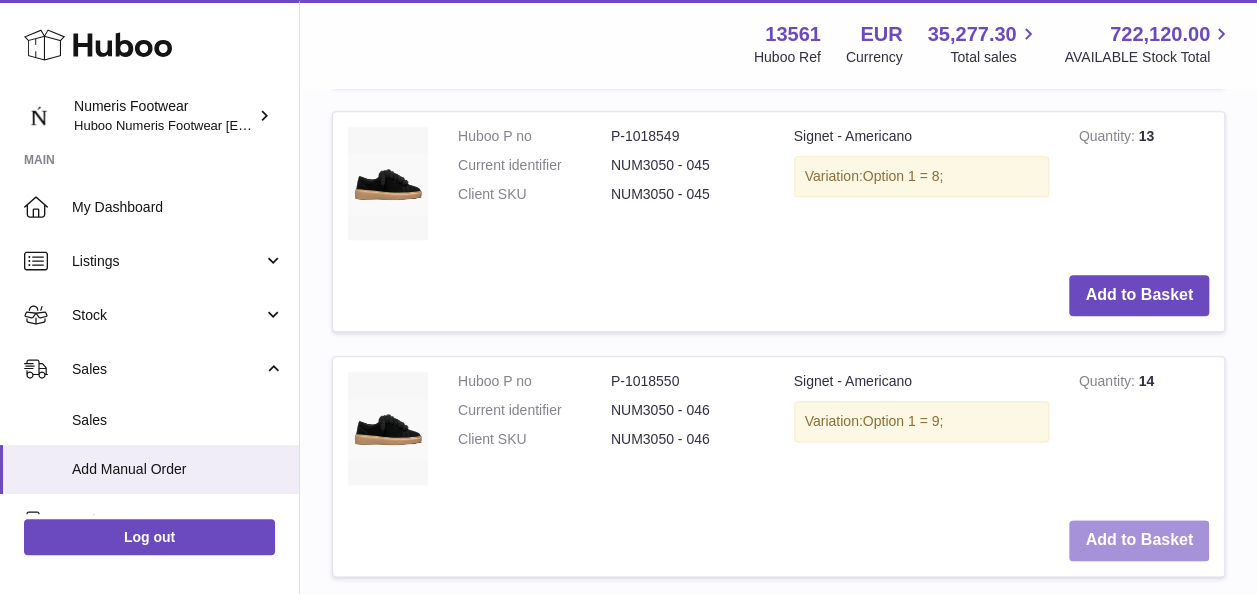 click on "Add to Basket" at bounding box center (1139, 540) 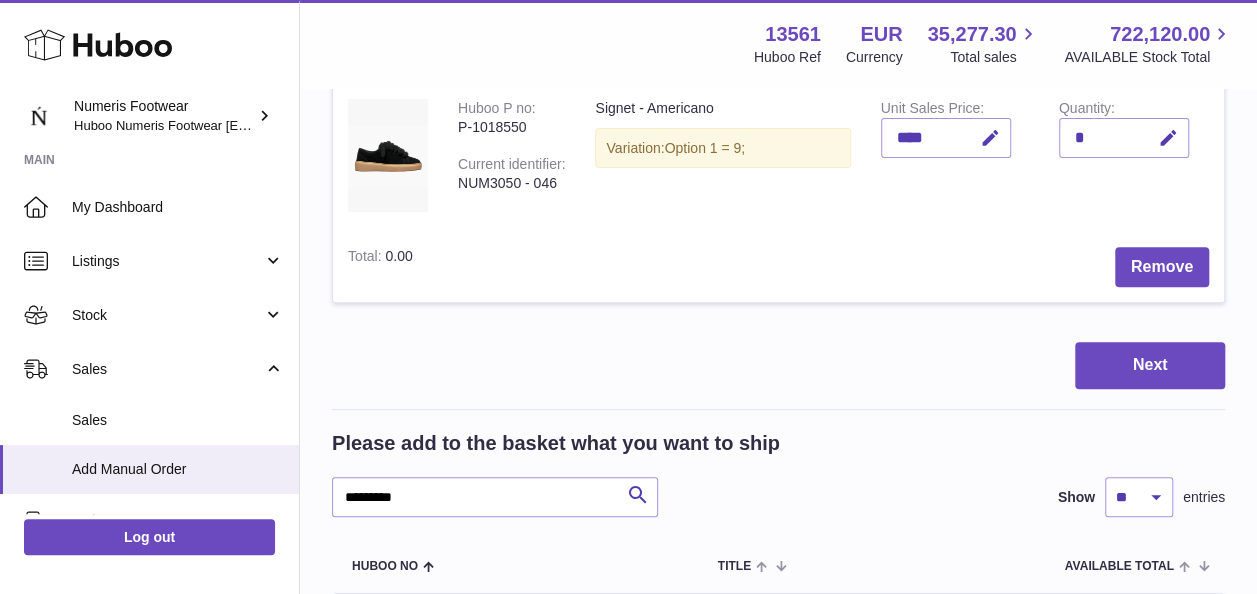 scroll, scrollTop: 177, scrollLeft: 0, axis: vertical 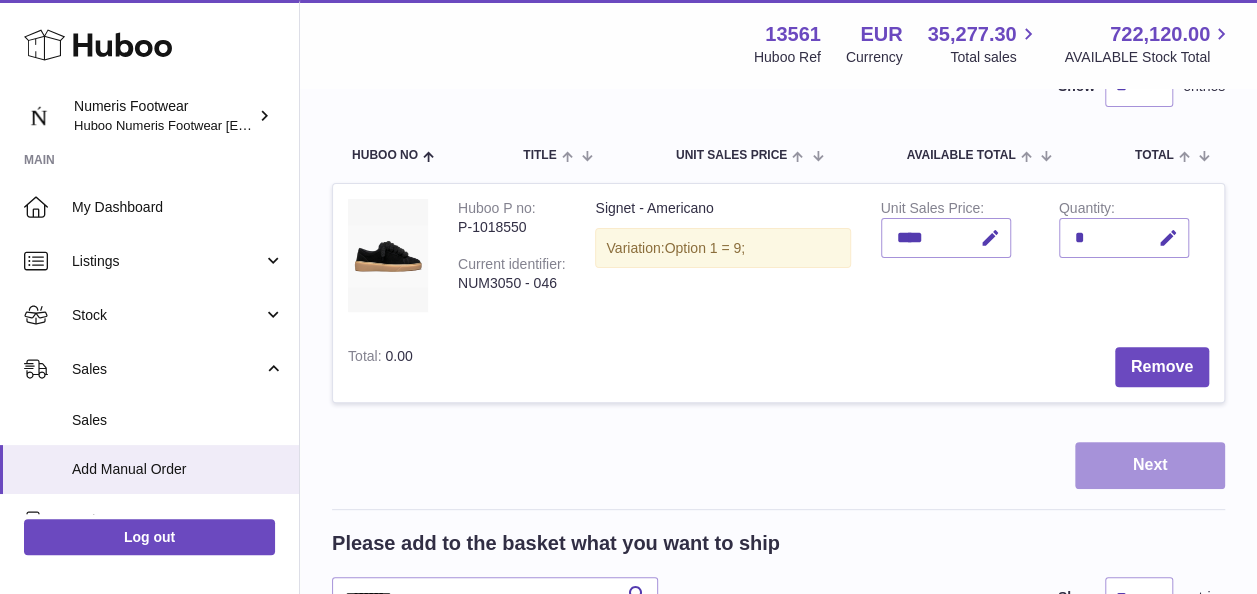 click on "Next" at bounding box center (1150, 465) 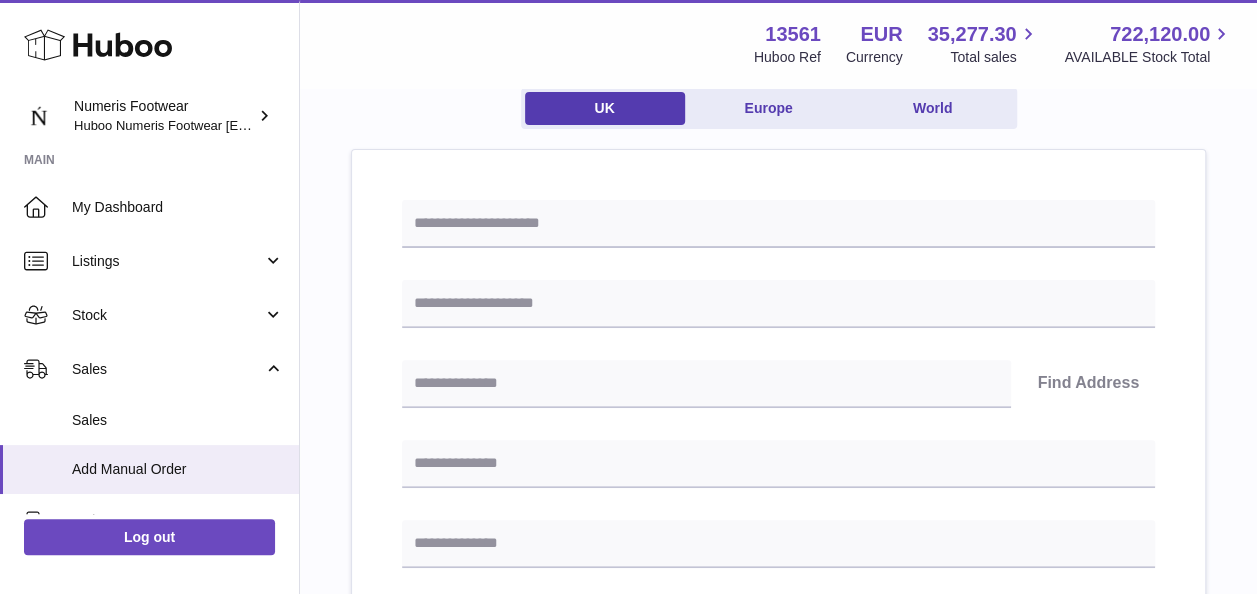 scroll, scrollTop: 0, scrollLeft: 0, axis: both 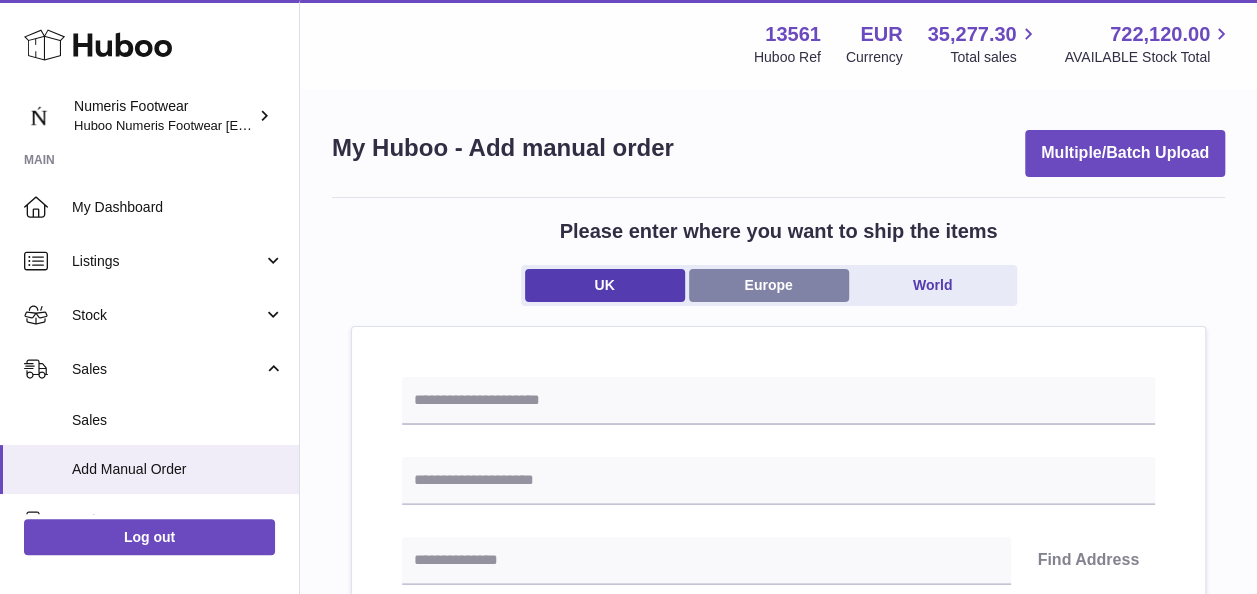 click on "Europe" at bounding box center [769, 285] 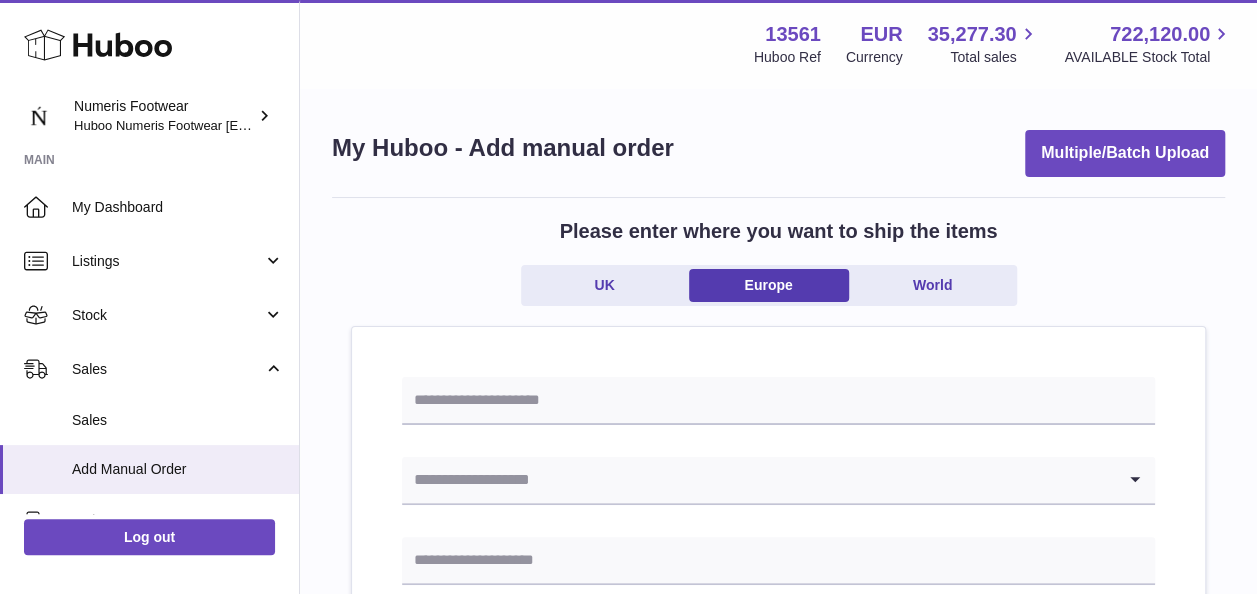 click on "Loading...
Please enter how you want to ship             Loading...
You require an order to be fulfilled which is going directly to another business or retailer rather than directly to a consumer. Please ensure you have contacted our customer service department for further information relating to any associated costs and (order completion) timescales, before proceeding.
Optional extra fields             Loading...       This will appear on the packing slip. e.g. 'Please contact us through Amazon'
B2C
Loading...
Back" at bounding box center [778, 981] 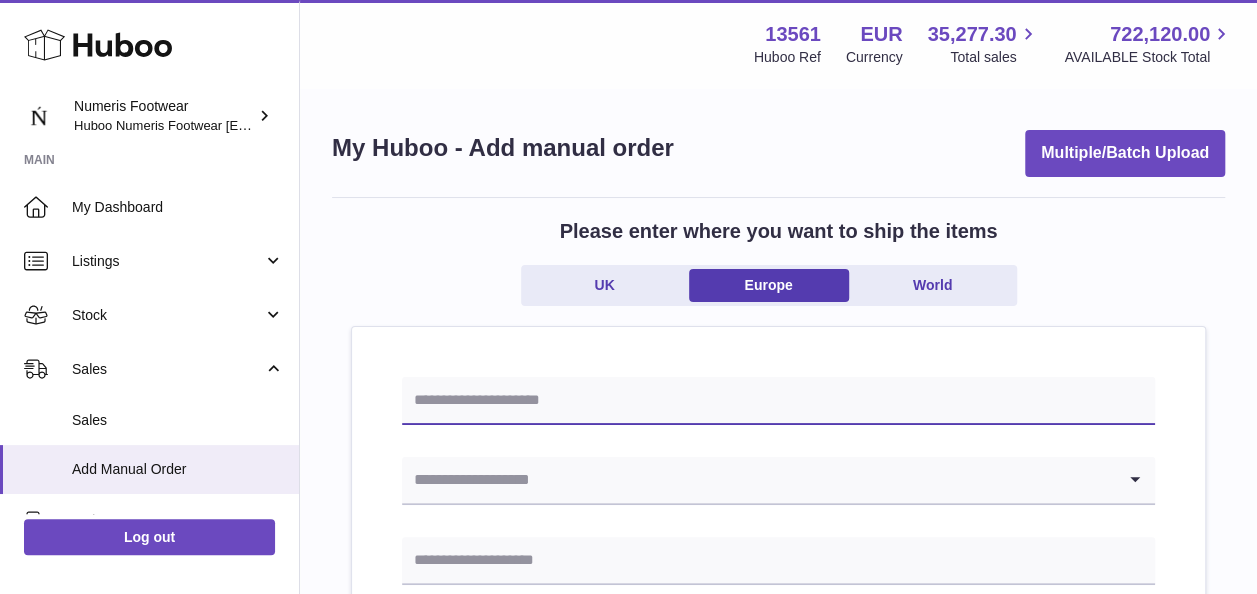 click at bounding box center [778, 401] 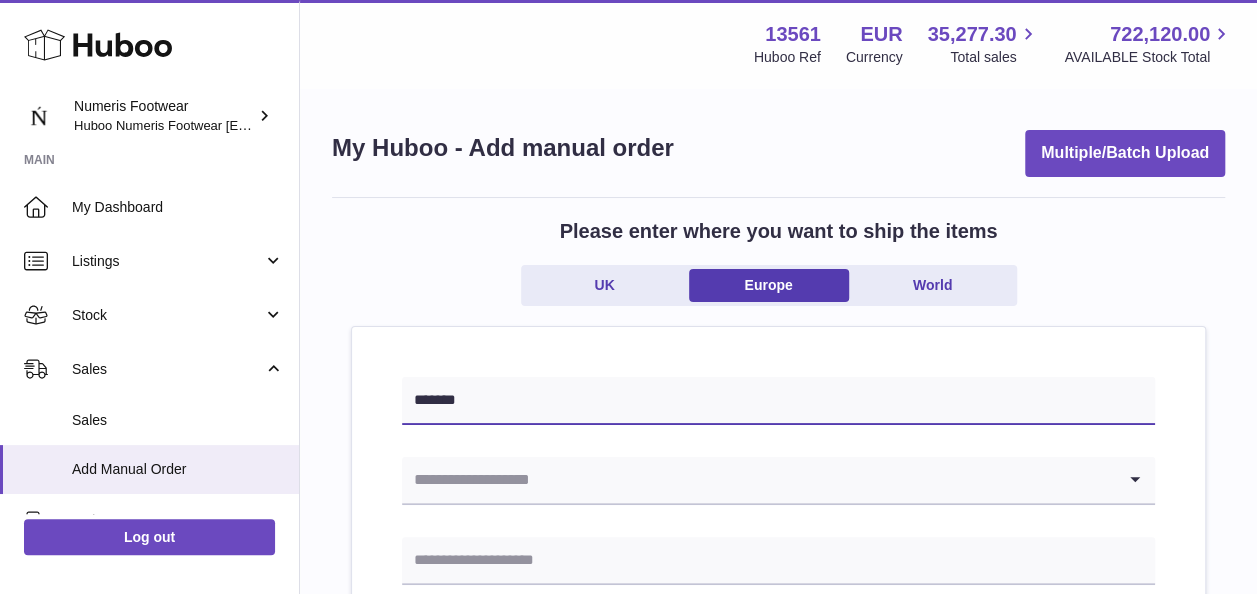 type on "*******" 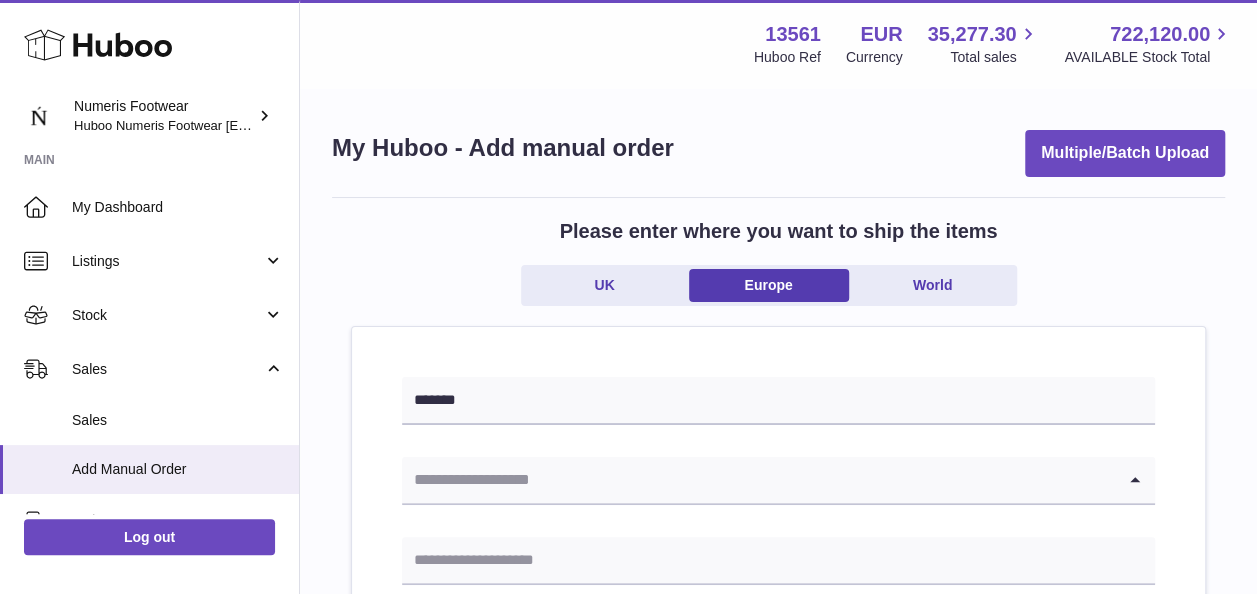 click at bounding box center (758, 480) 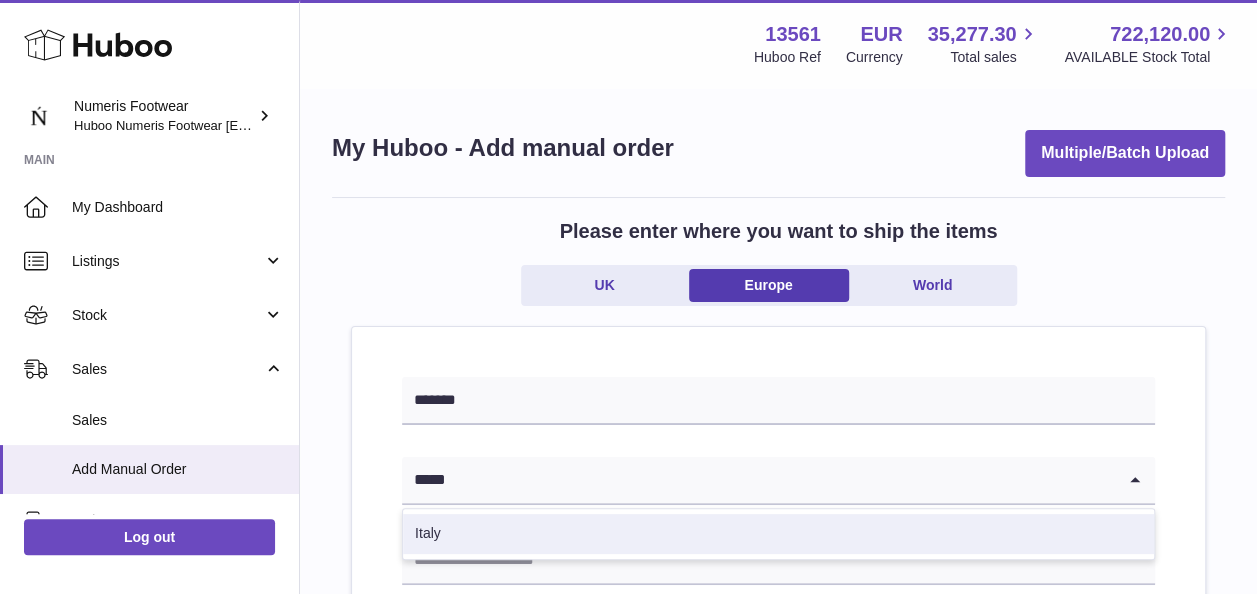 click on "Italy" at bounding box center [778, 534] 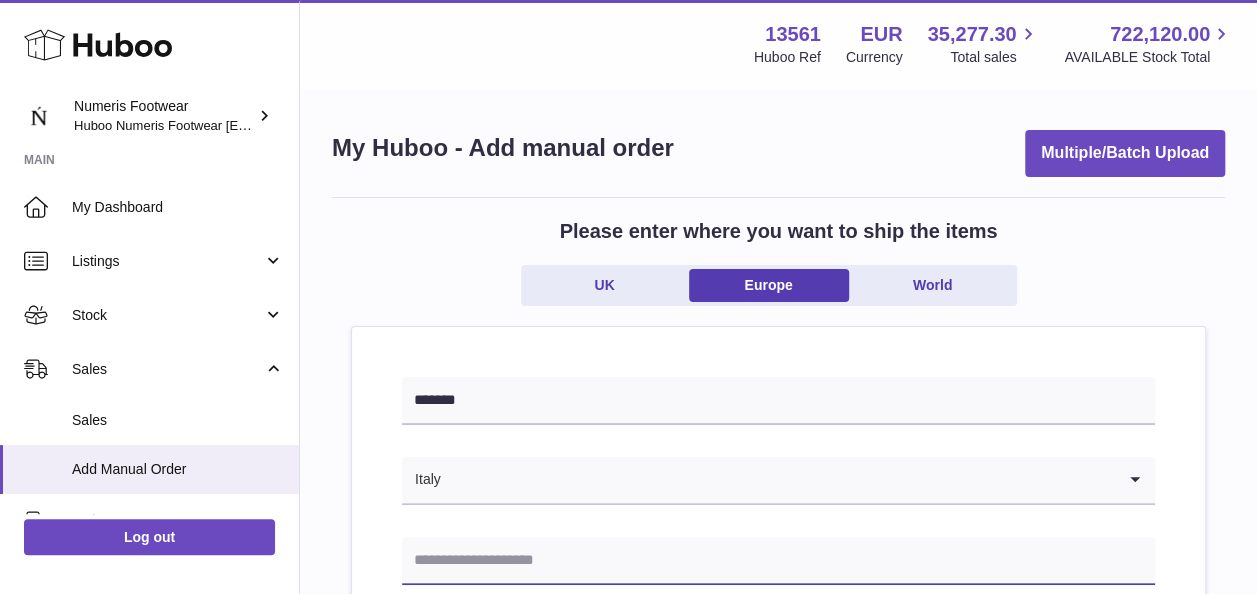 click at bounding box center (778, 561) 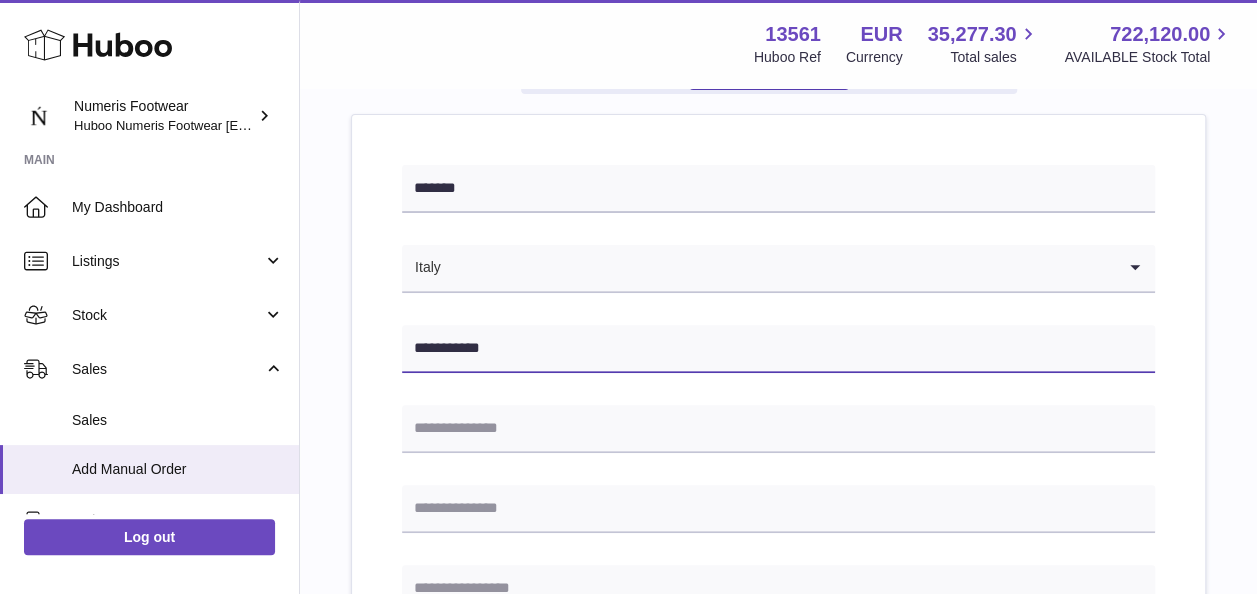 scroll, scrollTop: 213, scrollLeft: 0, axis: vertical 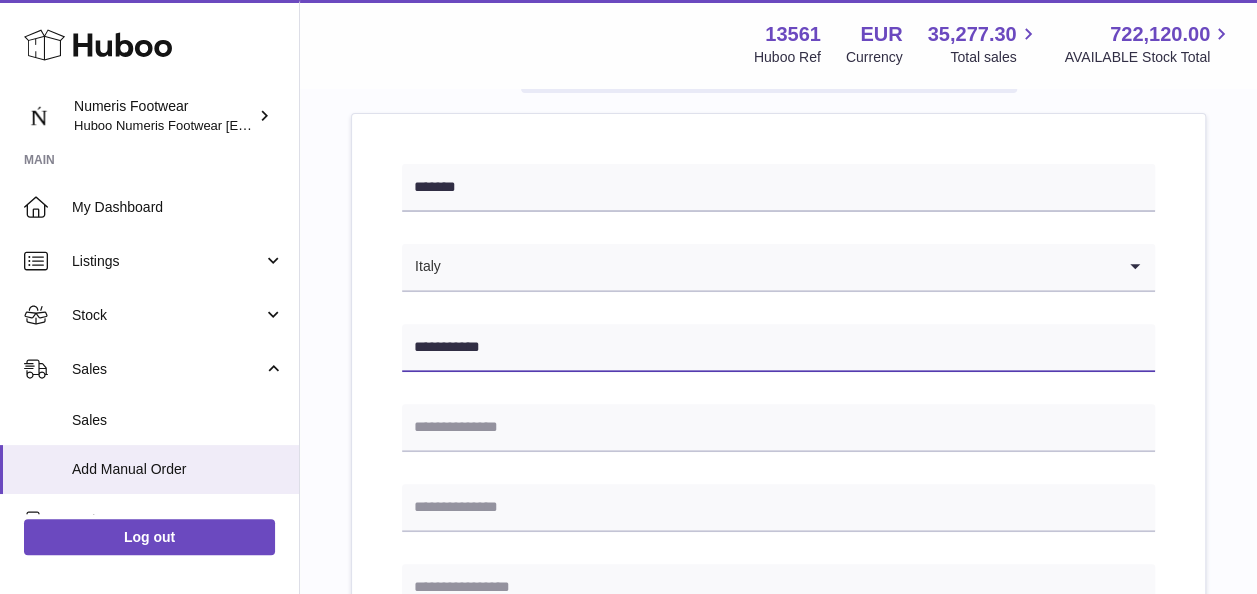 type on "**********" 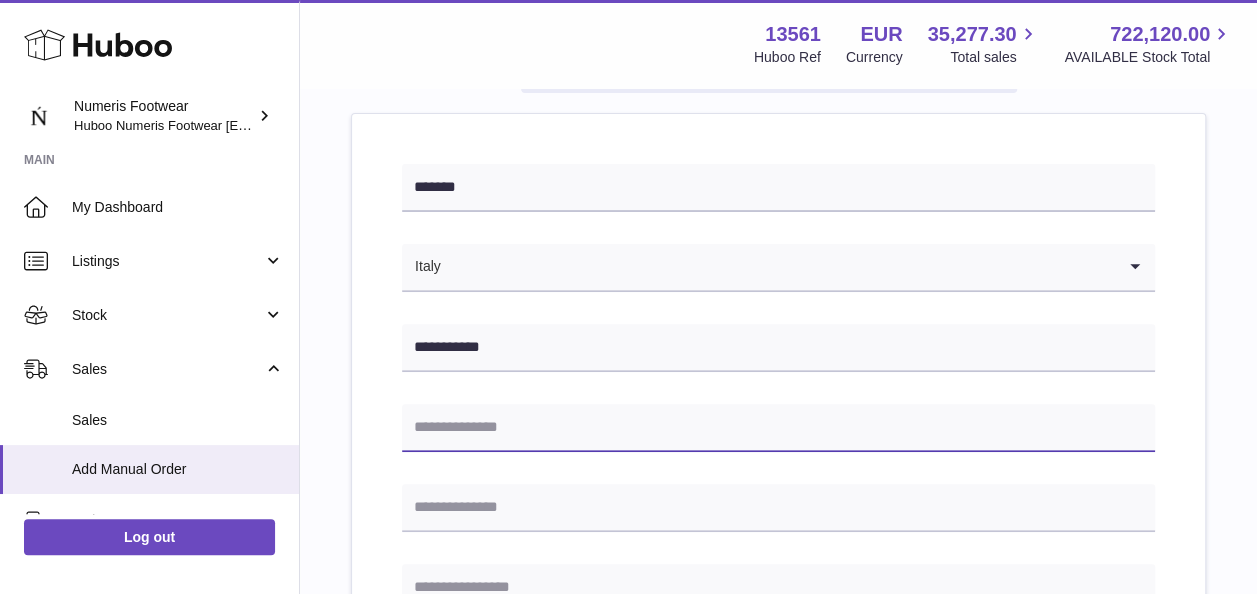 click at bounding box center (778, 428) 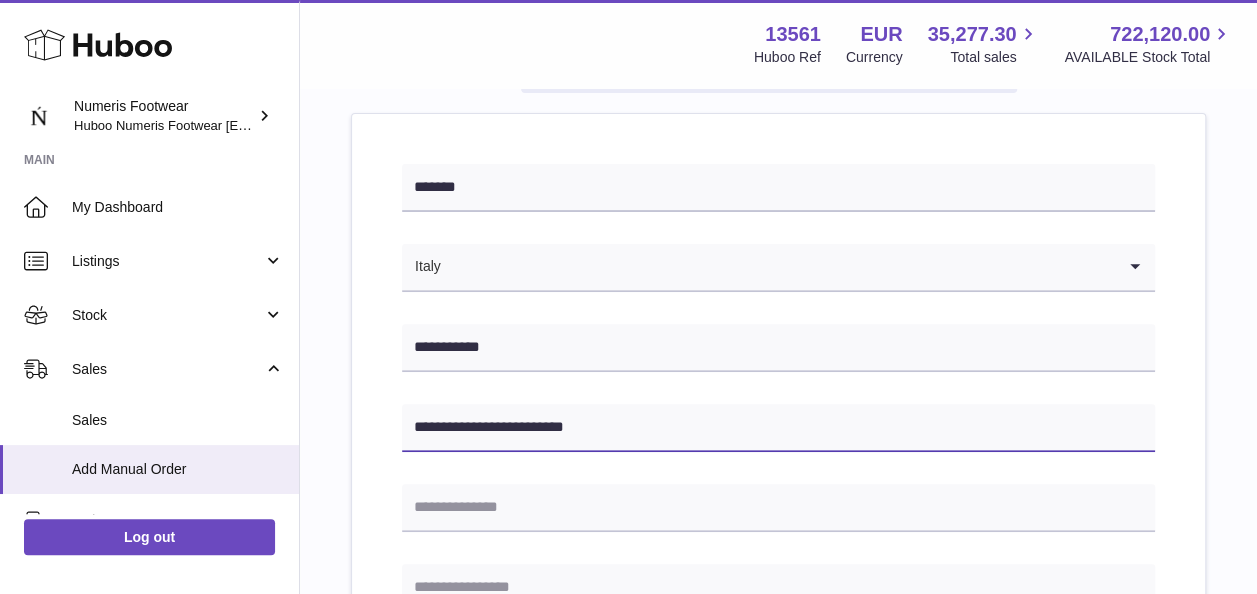 type on "**********" 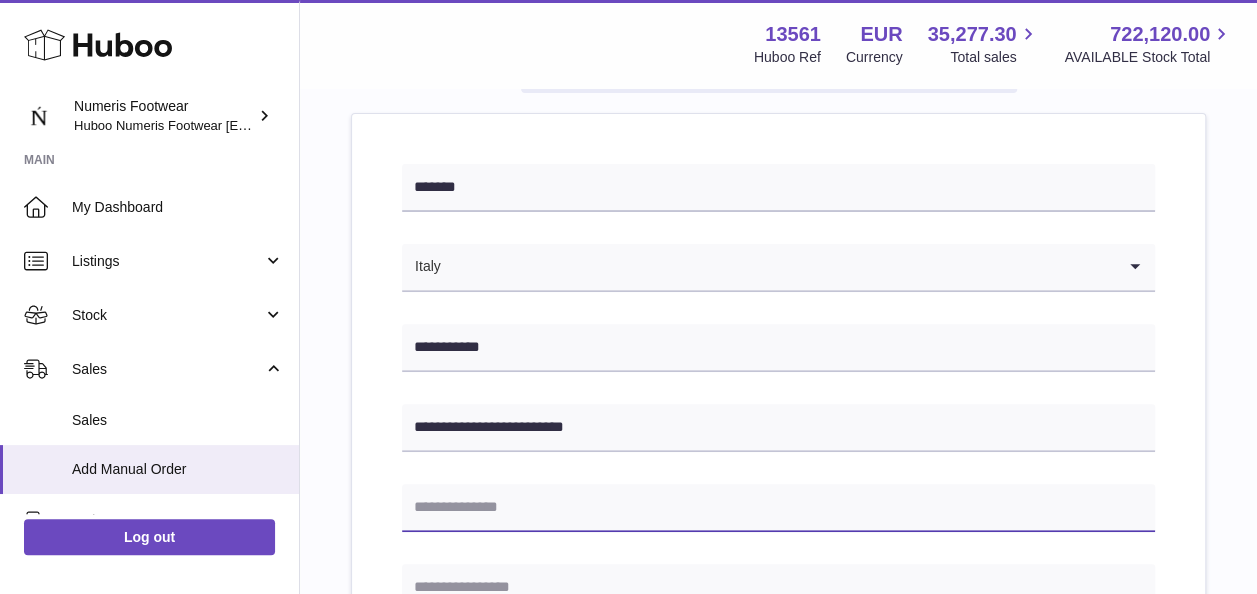 click at bounding box center (778, 508) 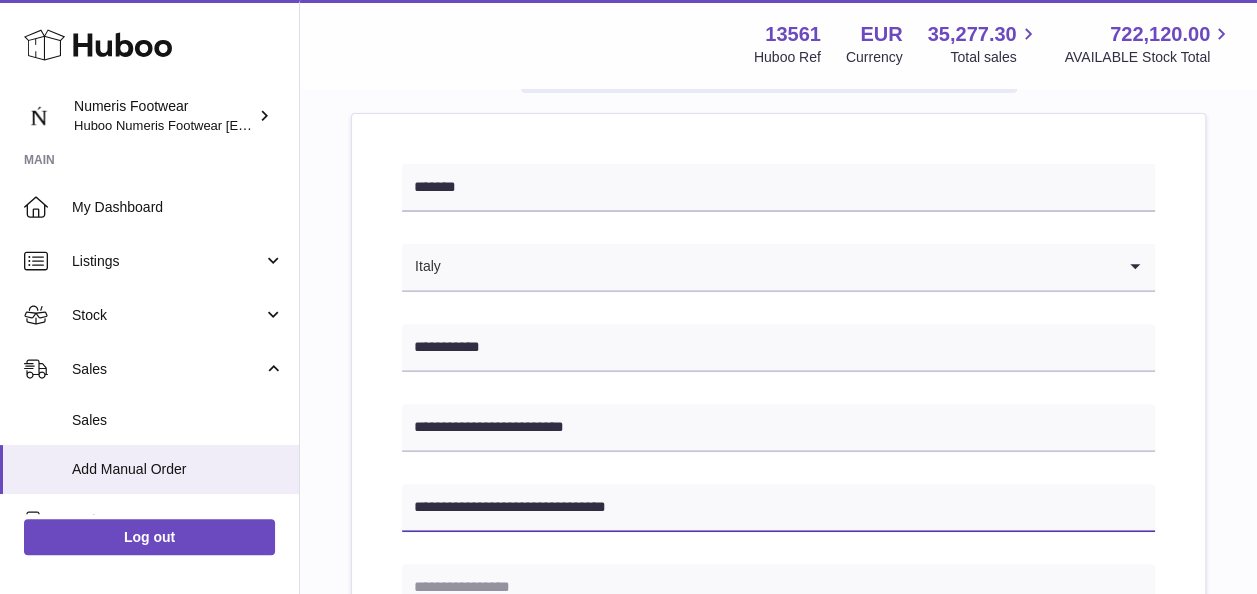 type on "**********" 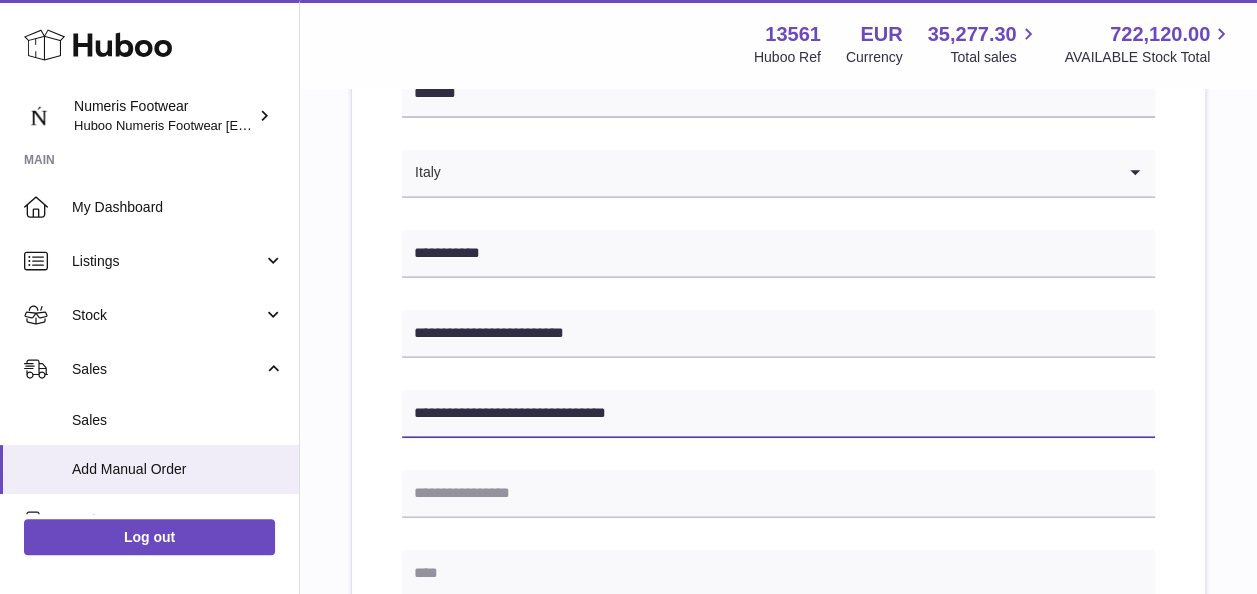 scroll, scrollTop: 308, scrollLeft: 0, axis: vertical 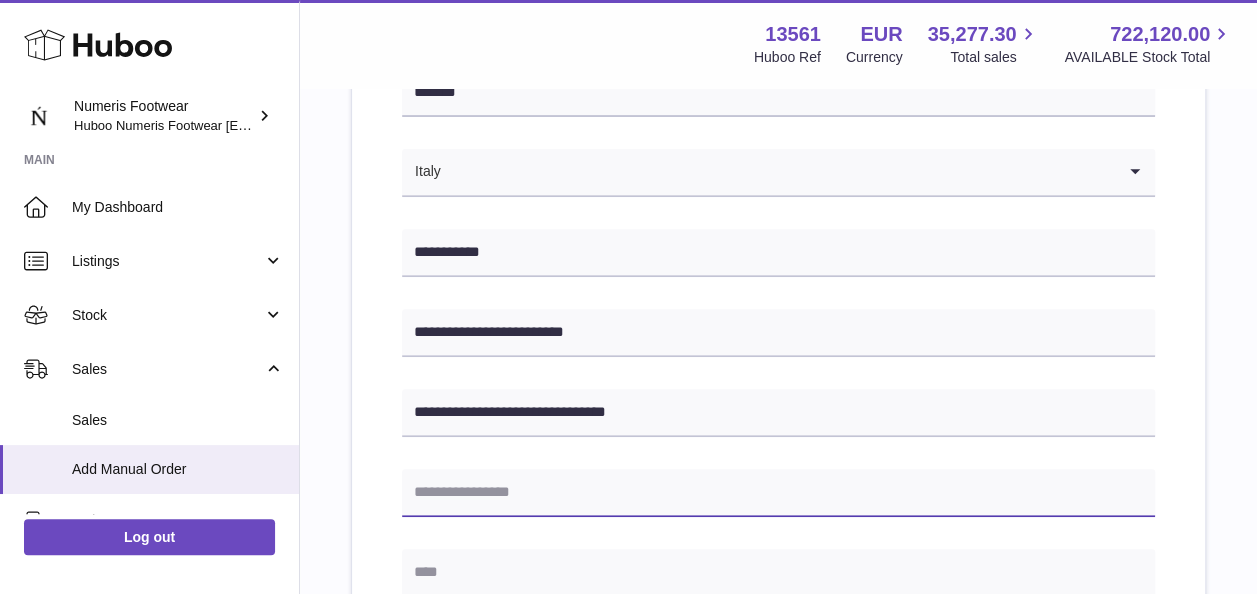 click at bounding box center [778, 493] 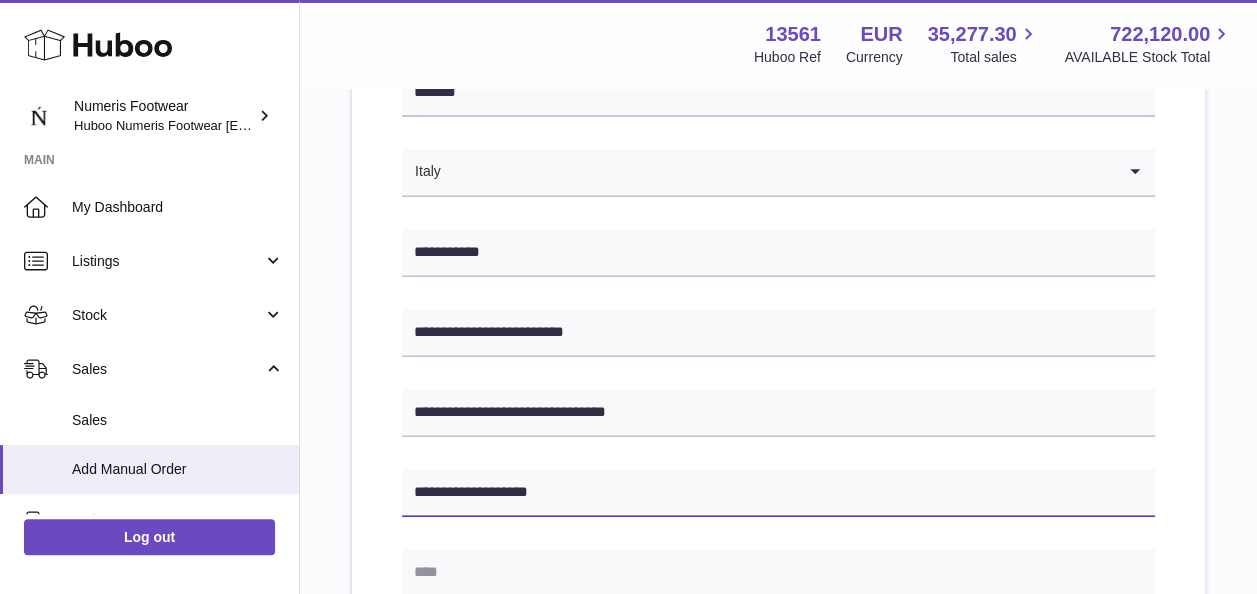 scroll, scrollTop: 442, scrollLeft: 0, axis: vertical 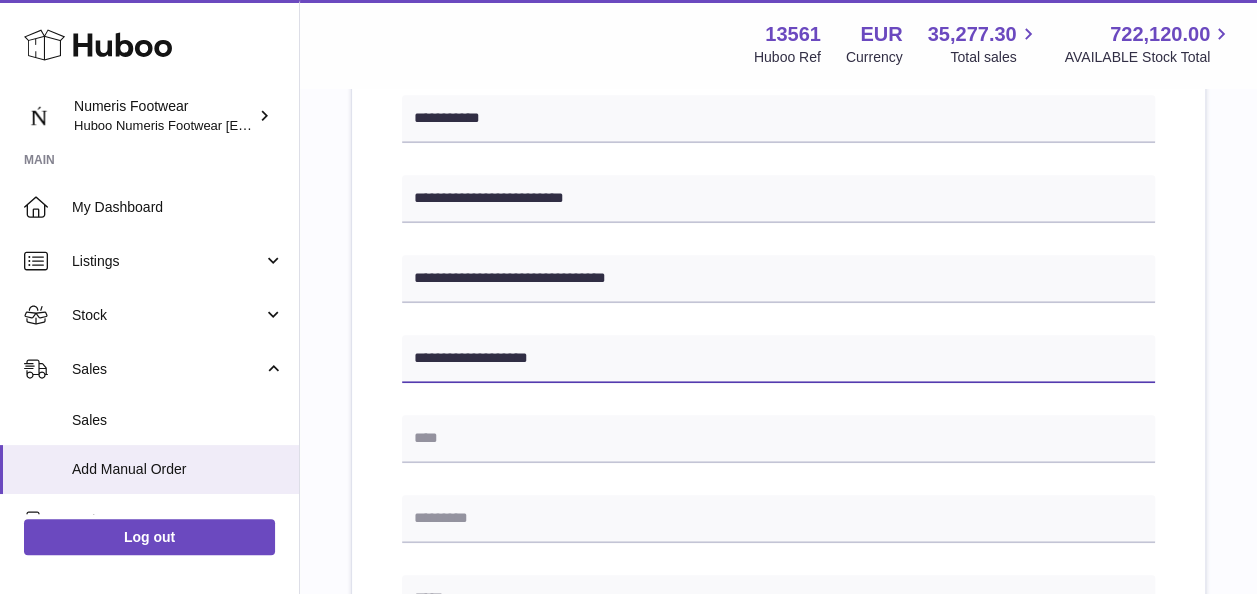 type on "**********" 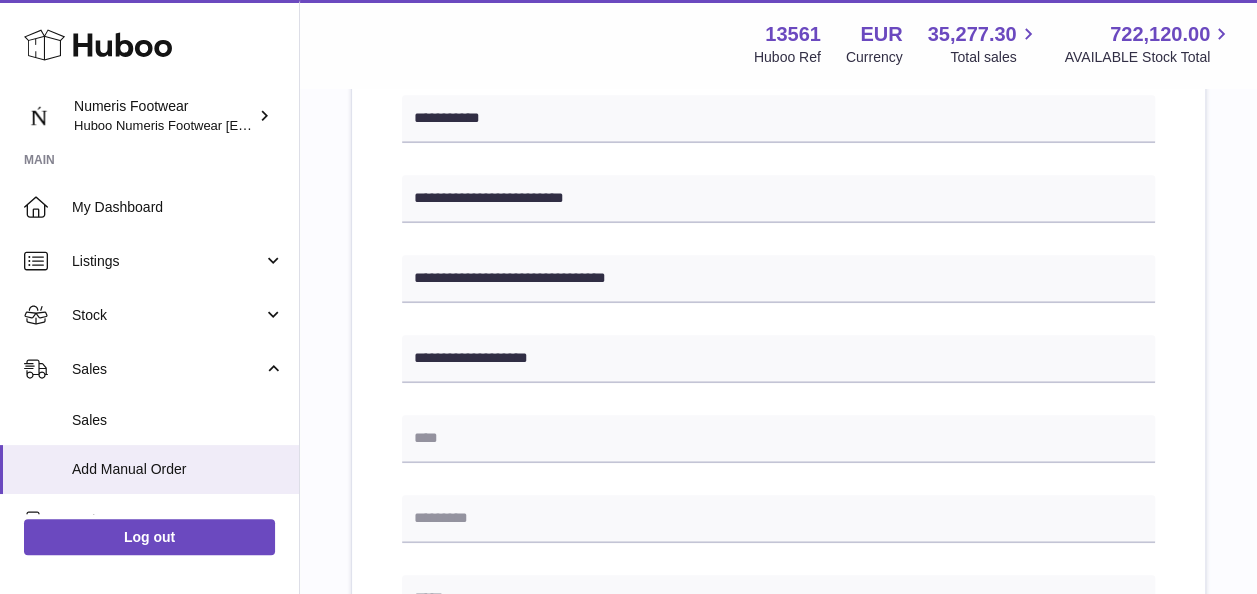 click on "**********" at bounding box center (778, 503) 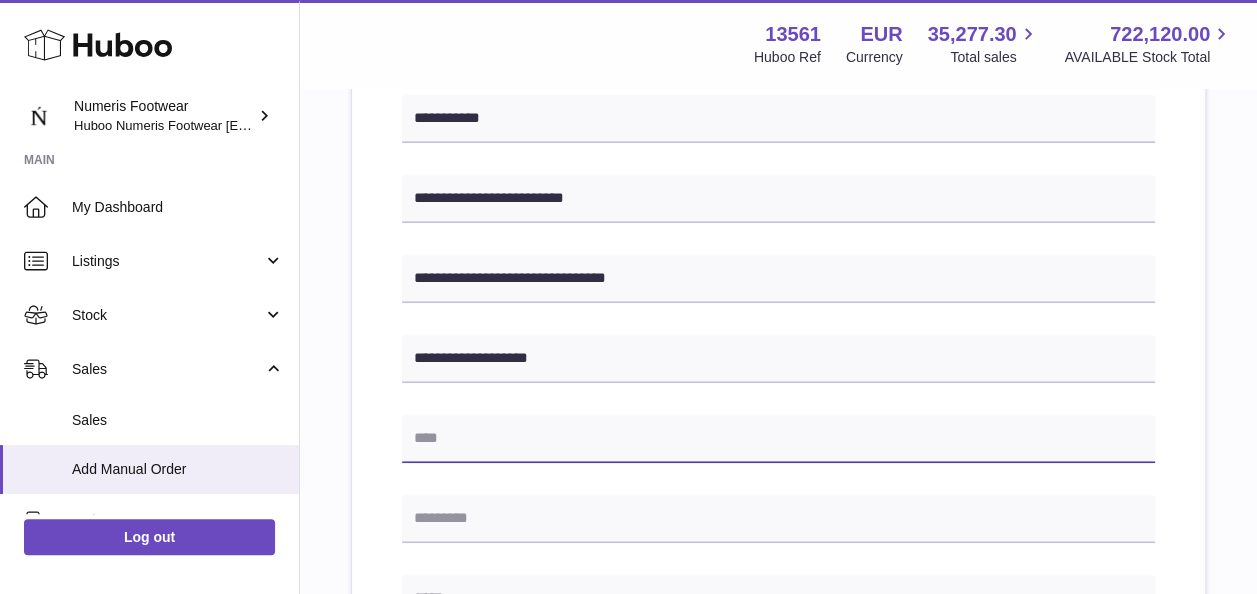 click at bounding box center (778, 439) 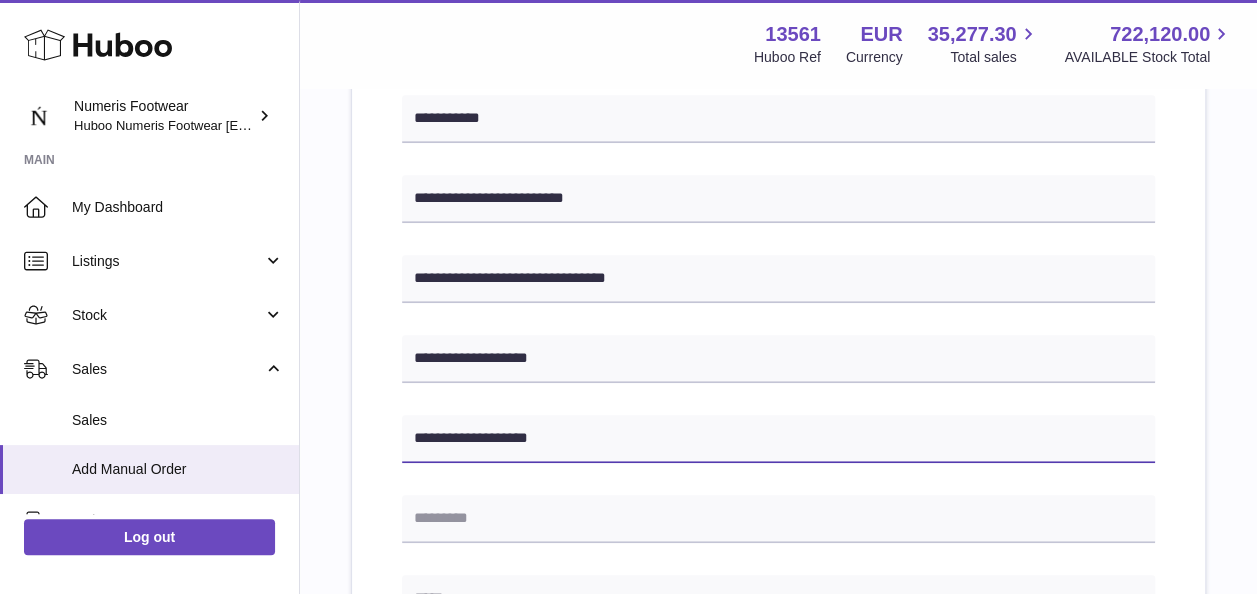 type on "**********" 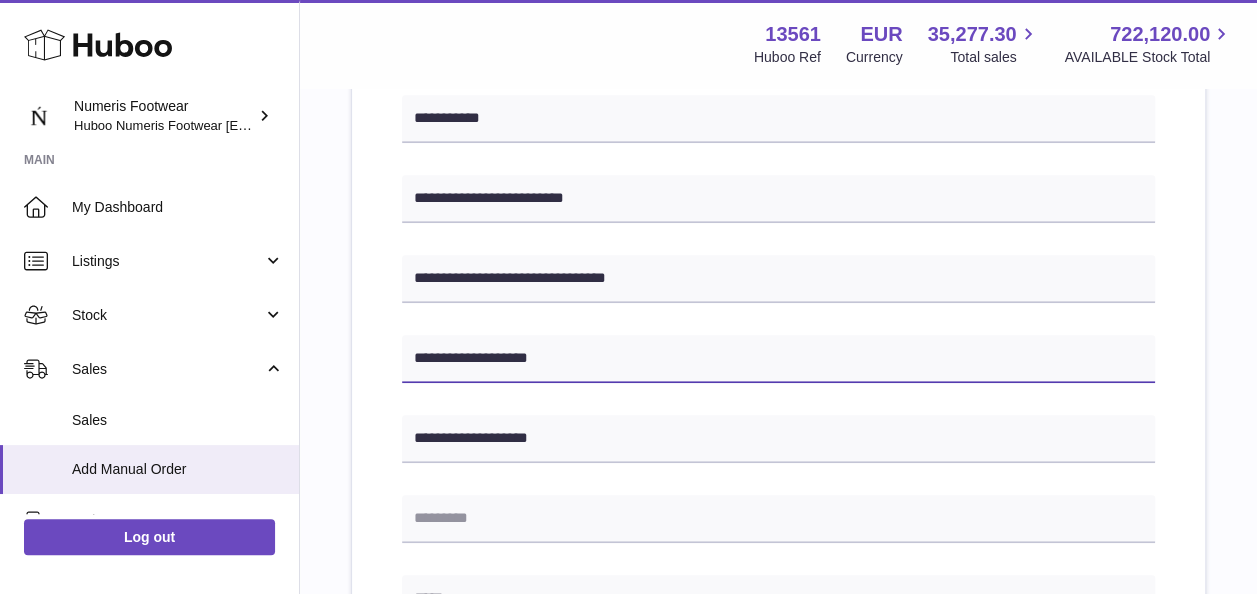 drag, startPoint x: 562, startPoint y: 347, endPoint x: 390, endPoint y: 346, distance: 172.00291 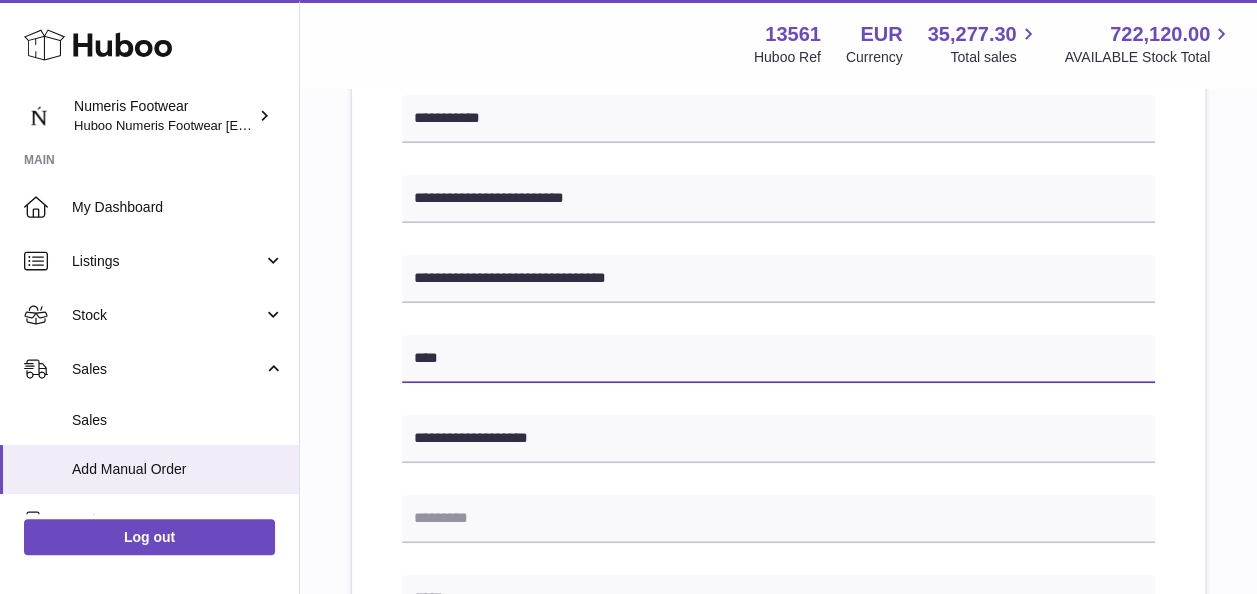 type on "****" 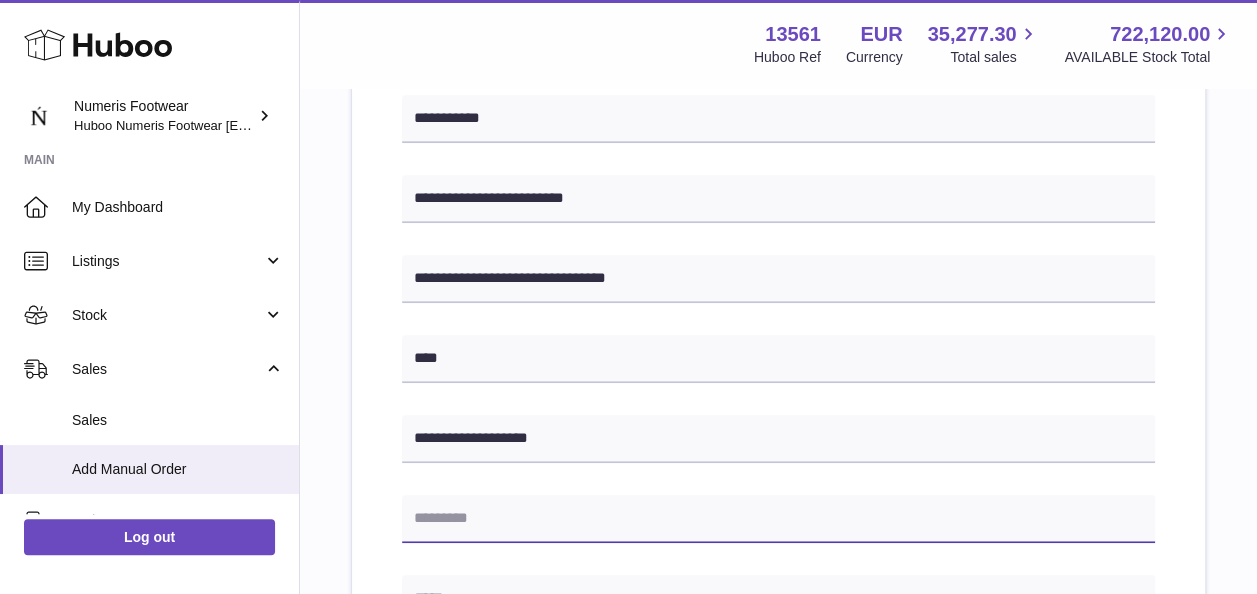 click at bounding box center (778, 519) 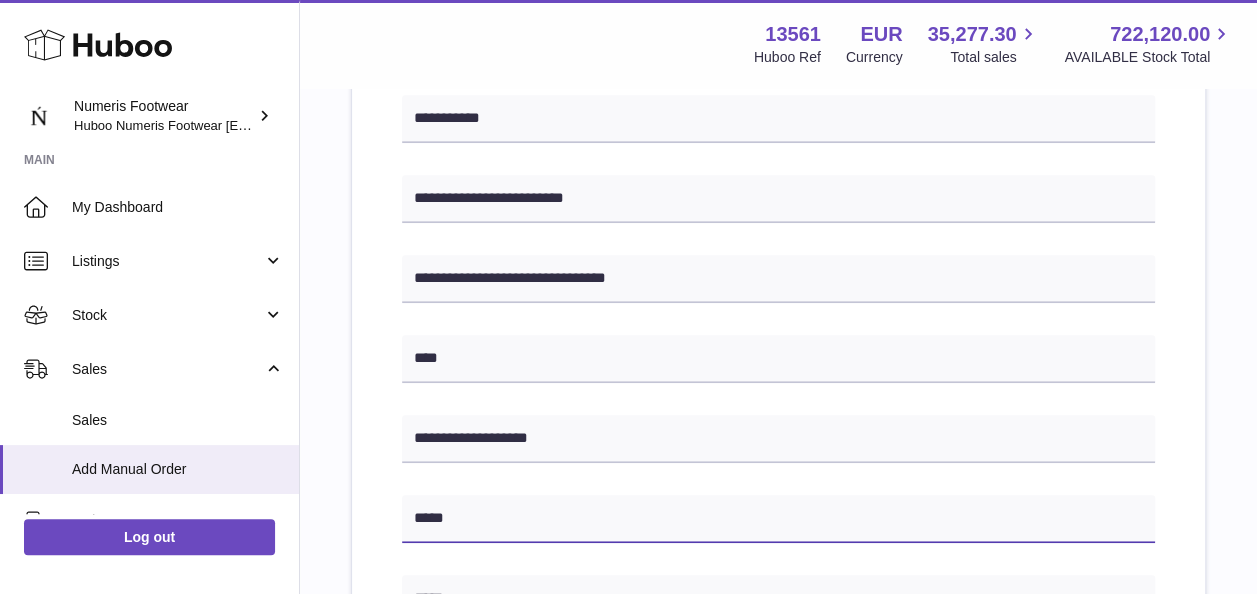 type on "*****" 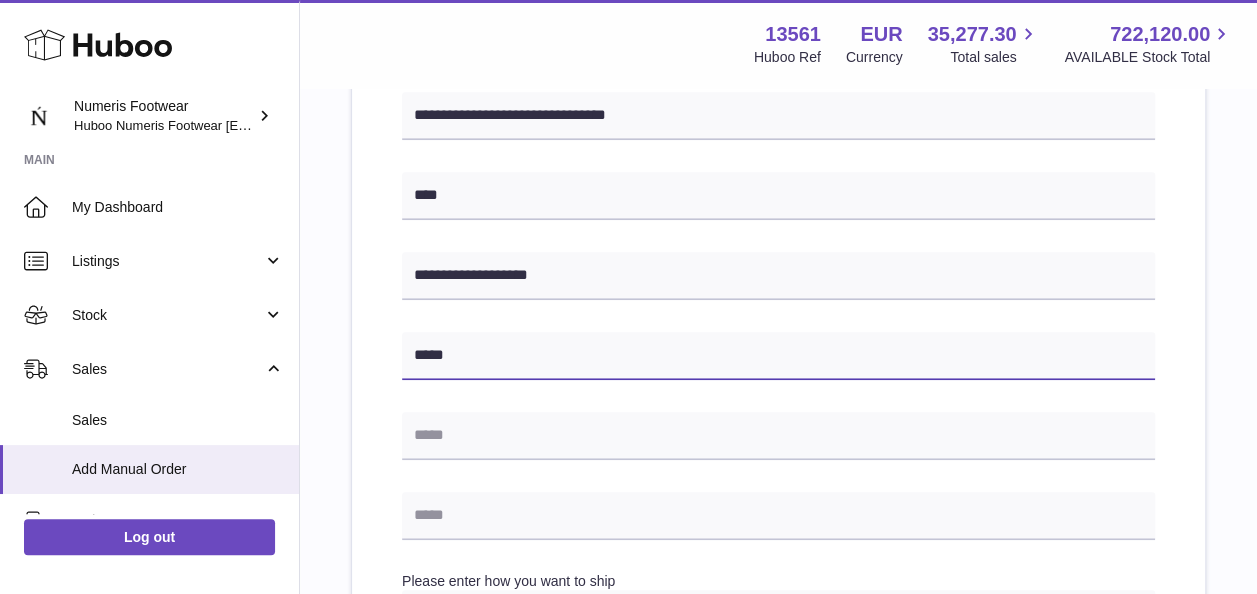 scroll, scrollTop: 608, scrollLeft: 0, axis: vertical 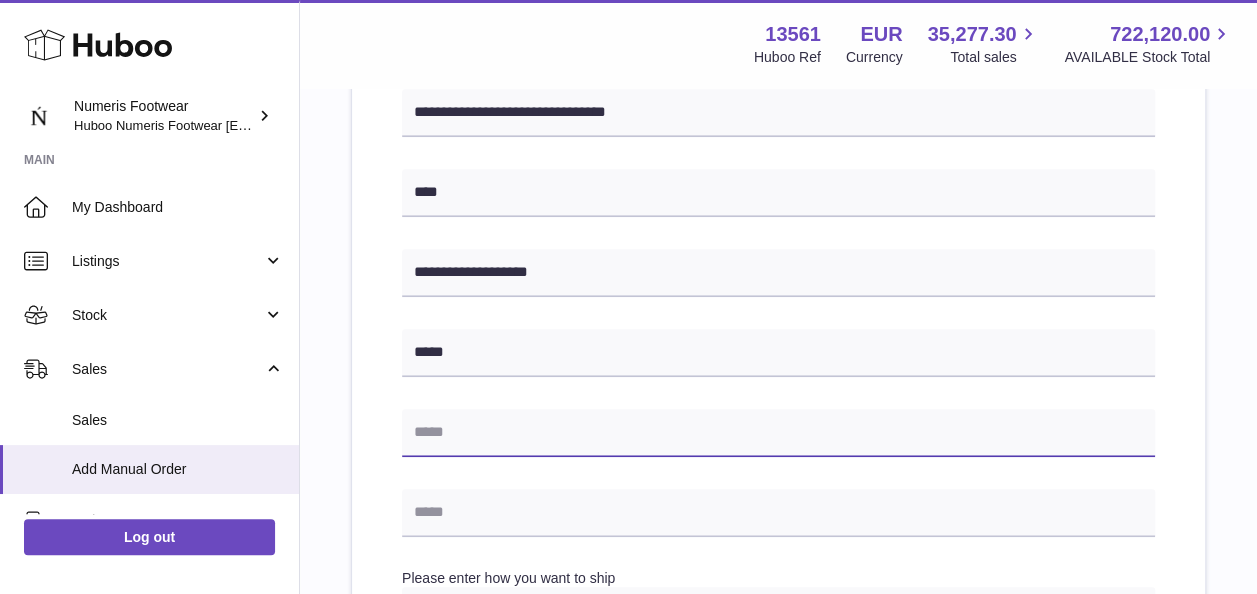 click at bounding box center [778, 433] 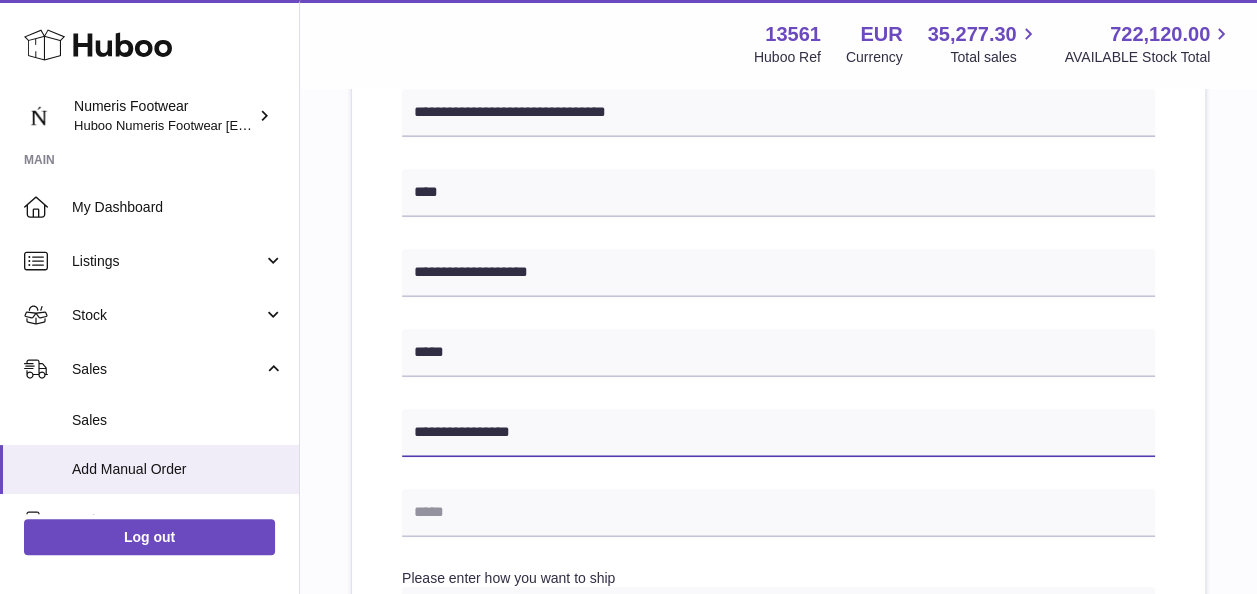 type on "**********" 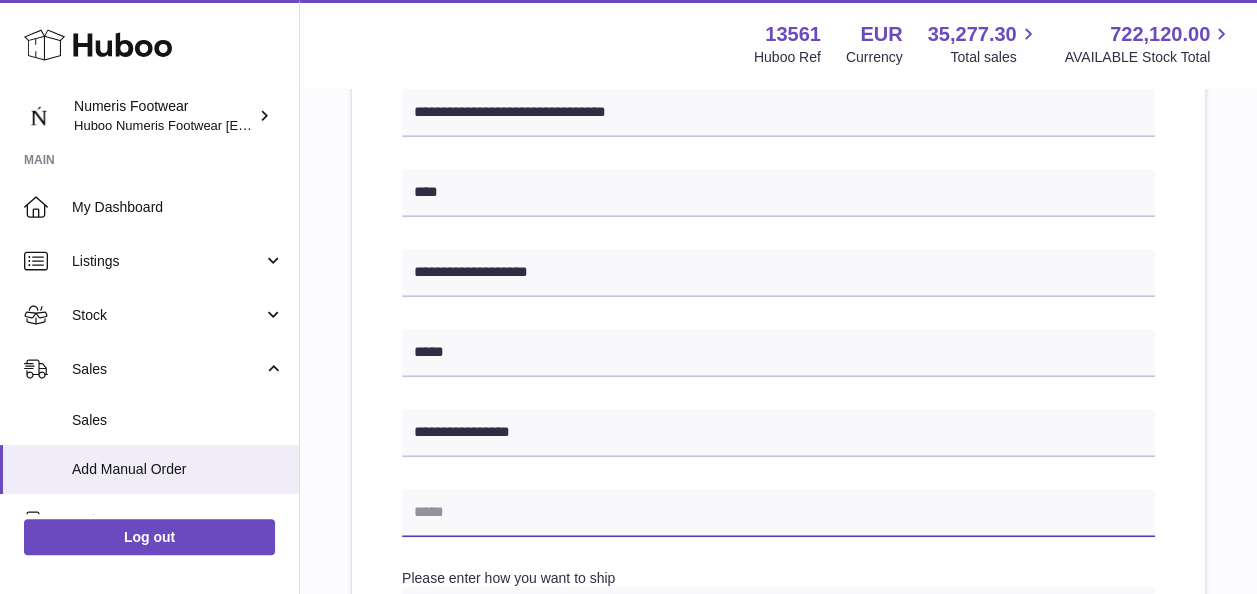 click at bounding box center [778, 513] 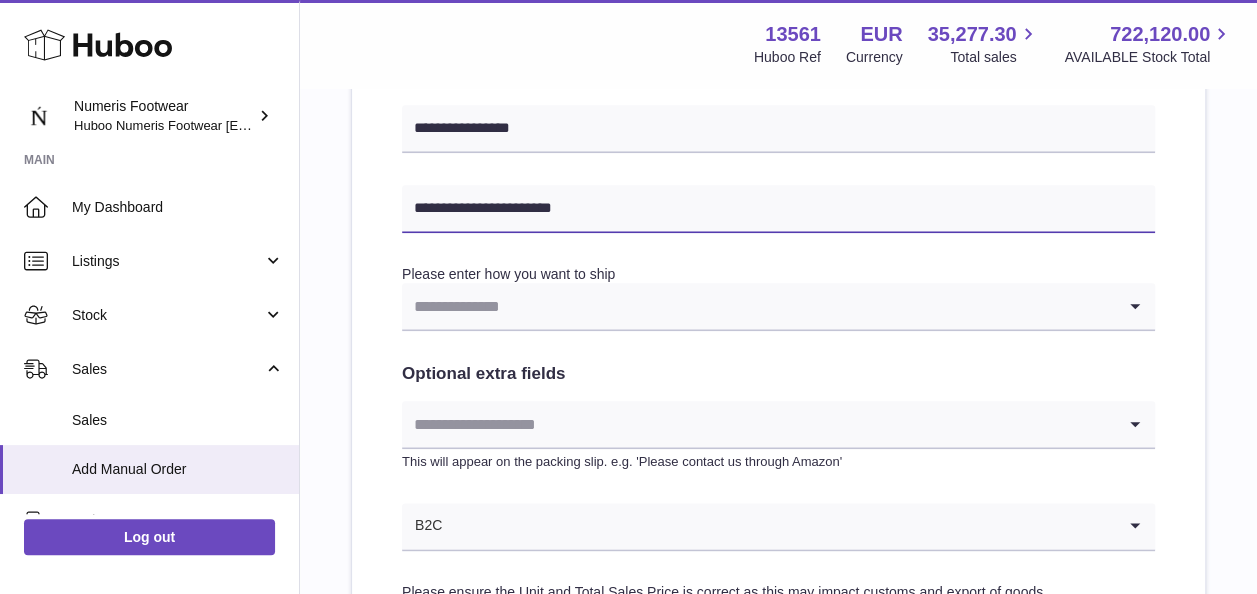 scroll, scrollTop: 913, scrollLeft: 0, axis: vertical 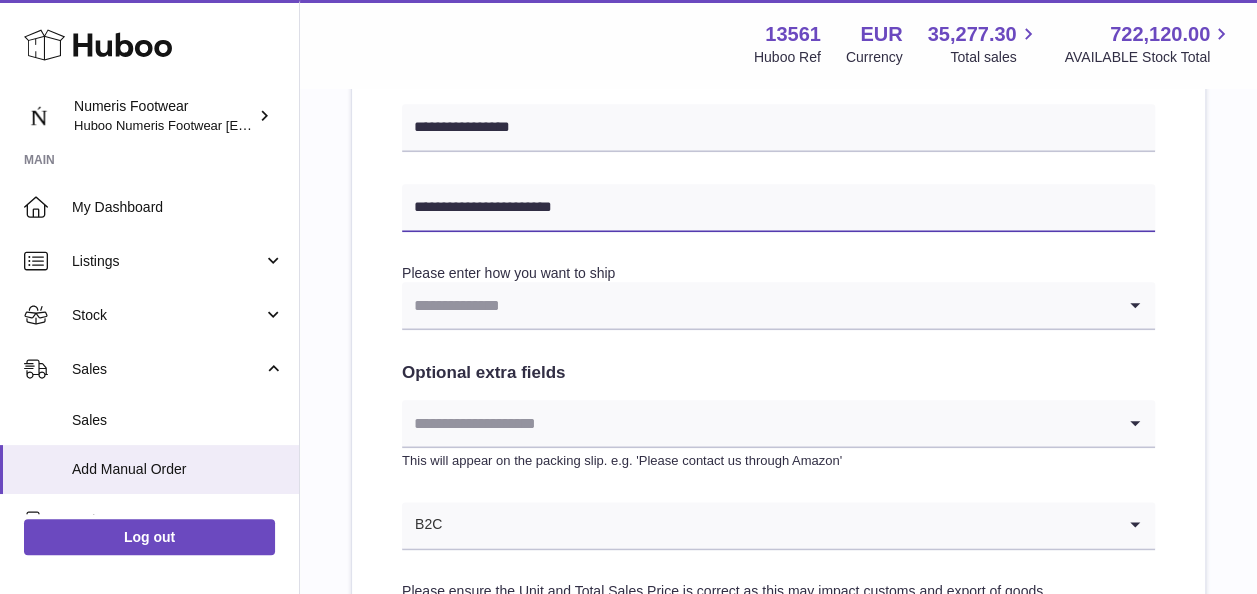 type on "**********" 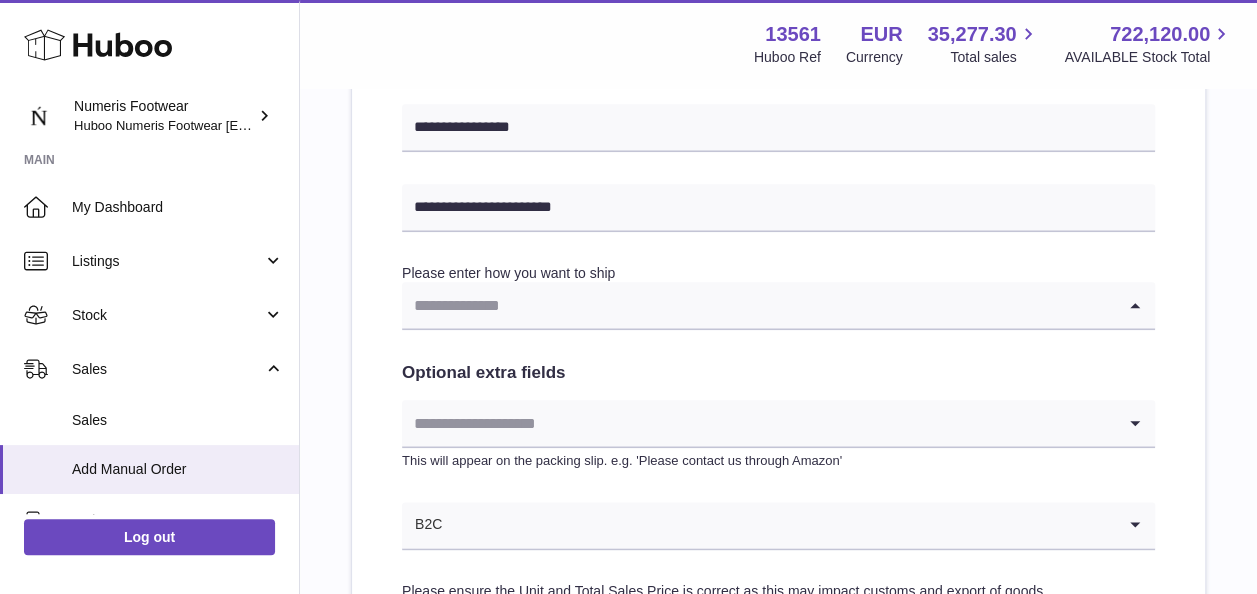 click at bounding box center (758, 305) 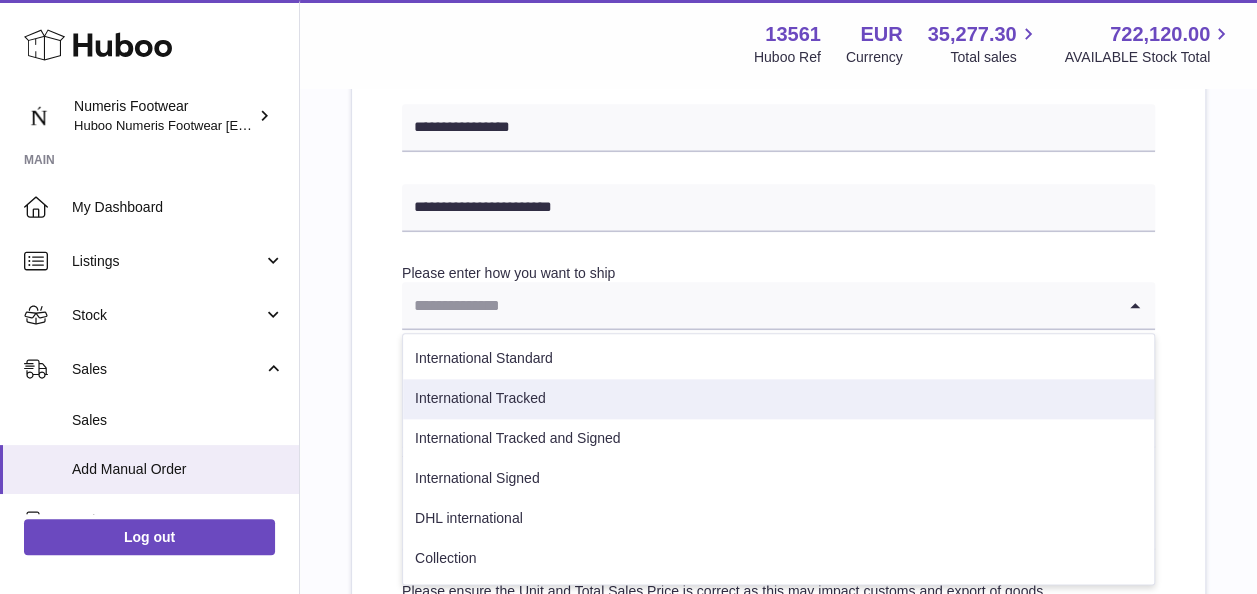 click on "International Tracked" at bounding box center [778, 399] 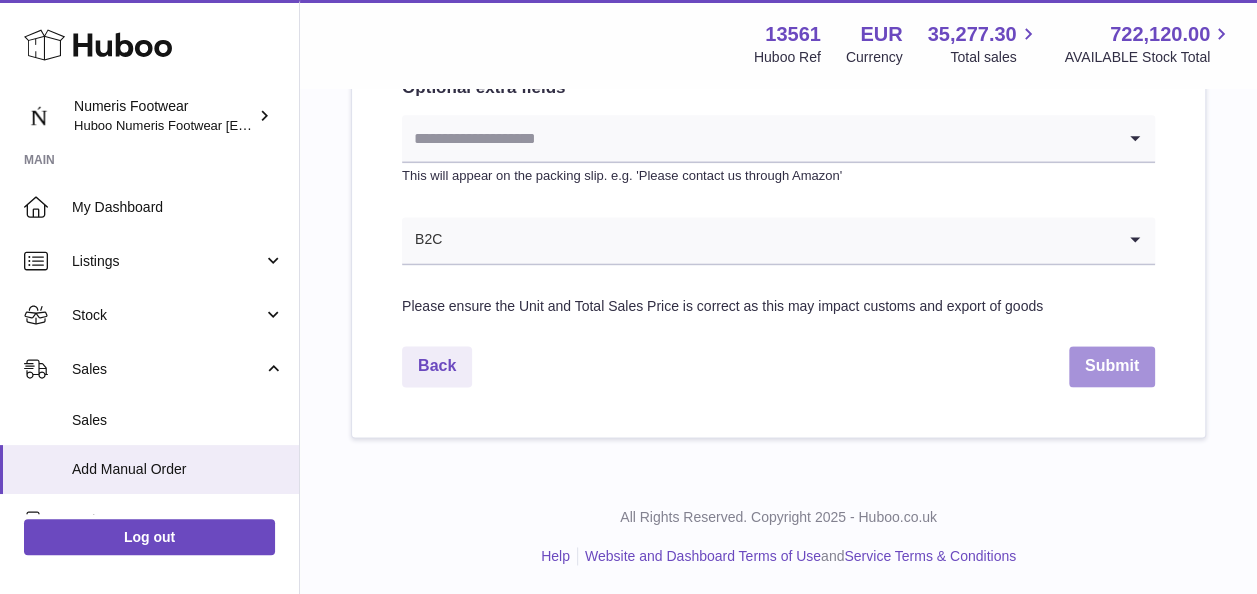 click on "Submit" at bounding box center (1112, 366) 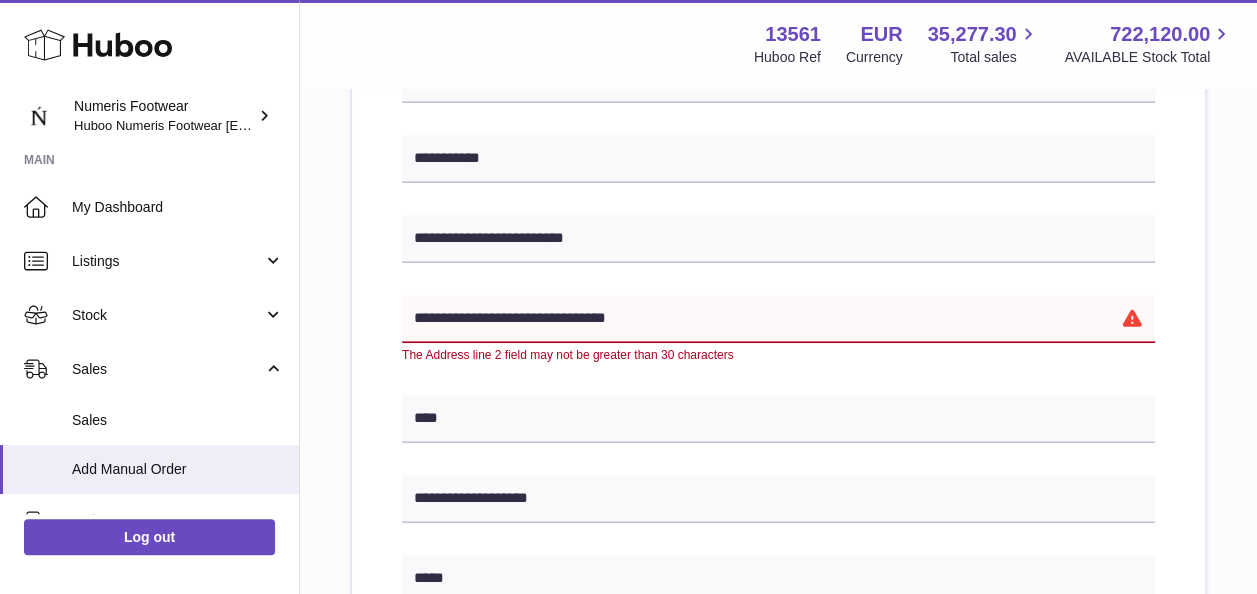scroll, scrollTop: 392, scrollLeft: 0, axis: vertical 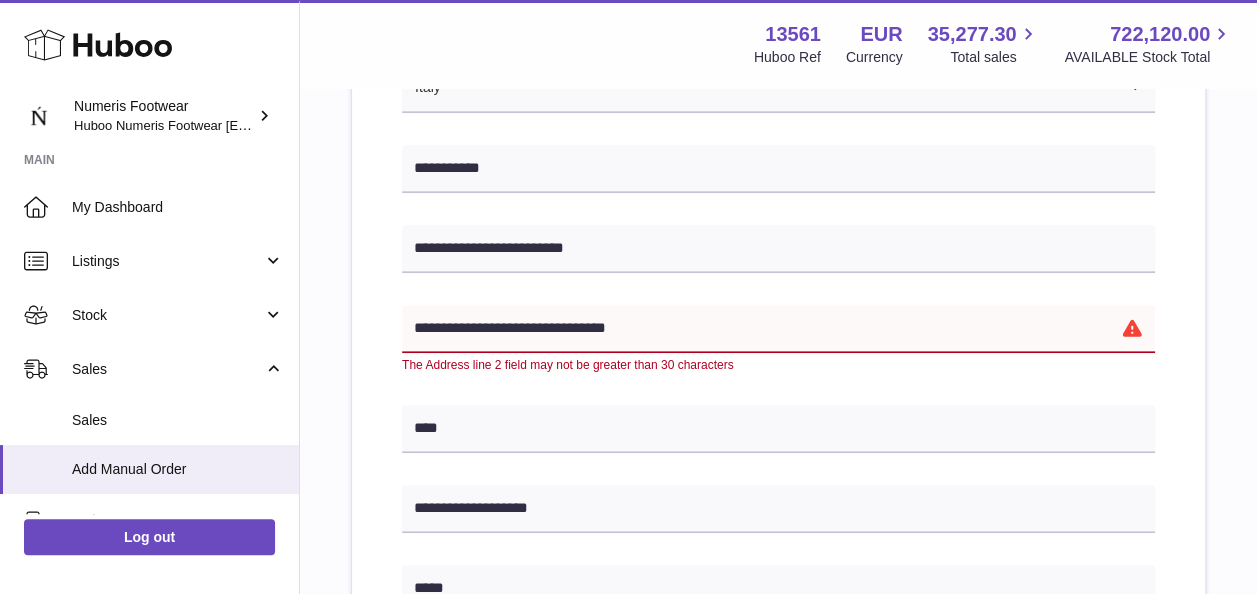 drag, startPoint x: 677, startPoint y: 330, endPoint x: 542, endPoint y: 332, distance: 135.01482 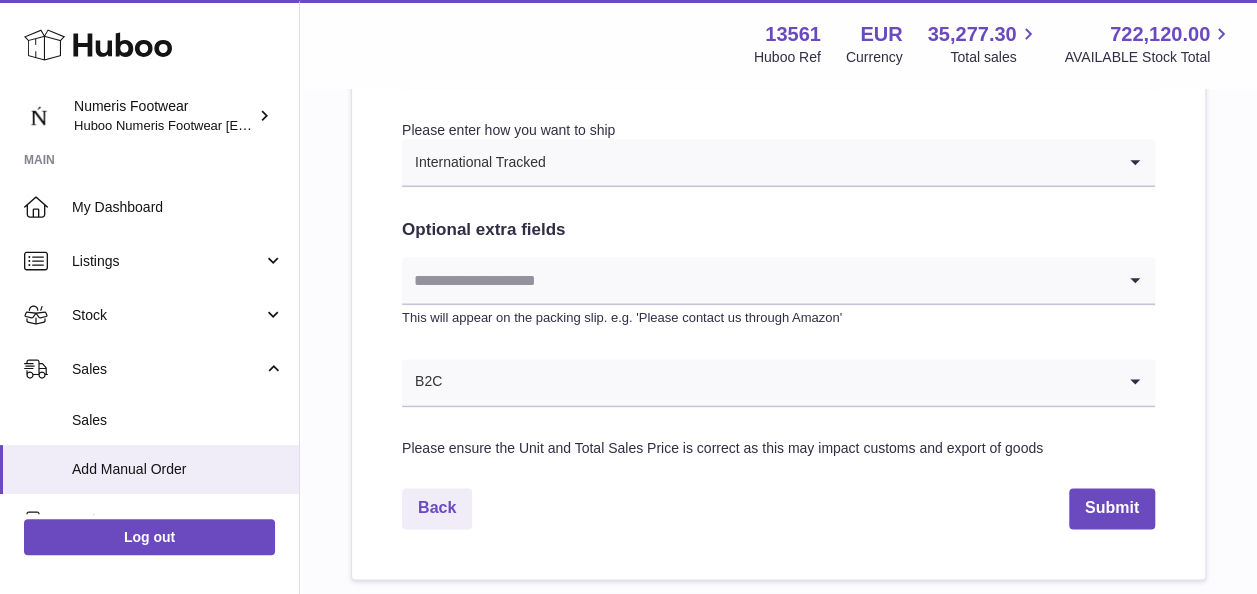 scroll, scrollTop: 1062, scrollLeft: 0, axis: vertical 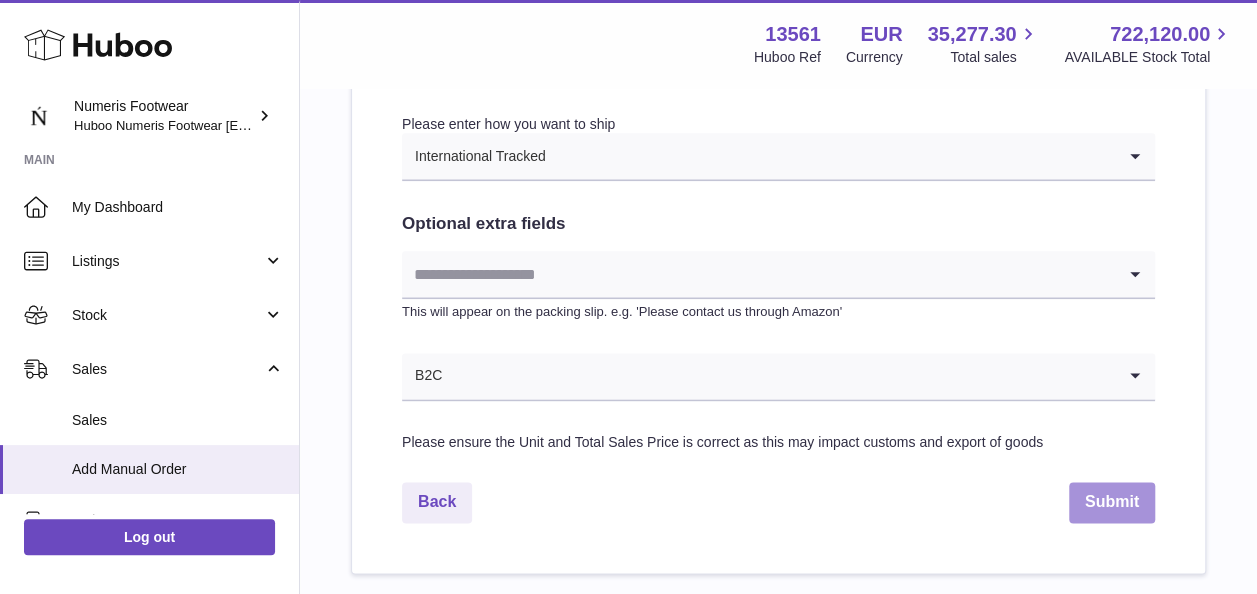 type on "**********" 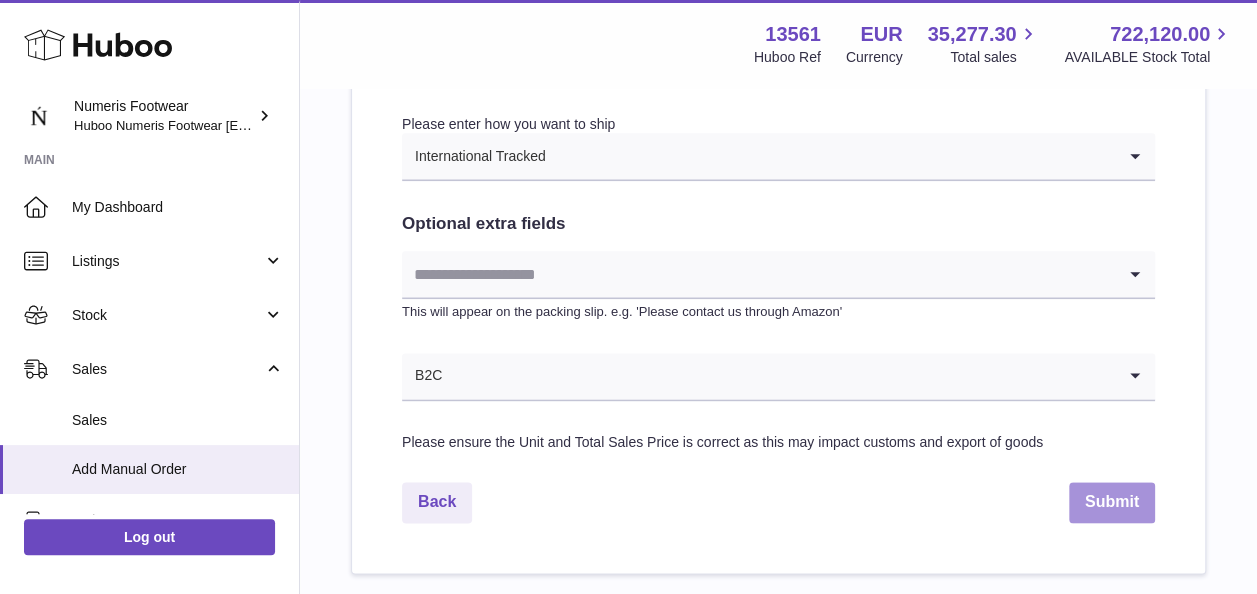 click on "Submit" at bounding box center (1112, 502) 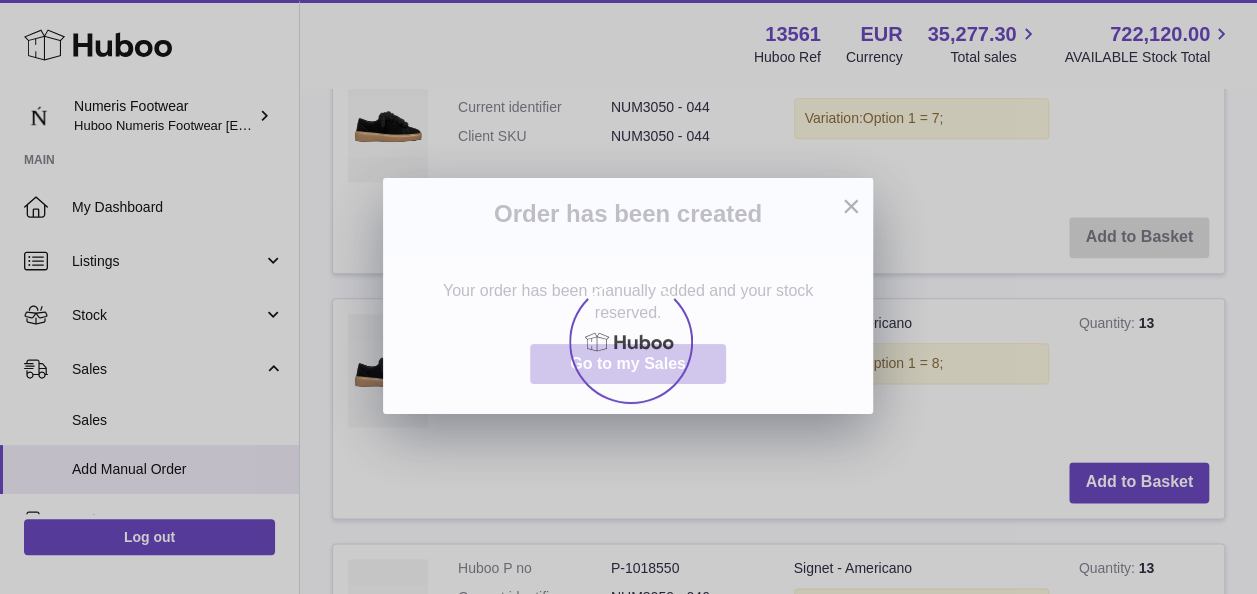 scroll, scrollTop: 0, scrollLeft: 0, axis: both 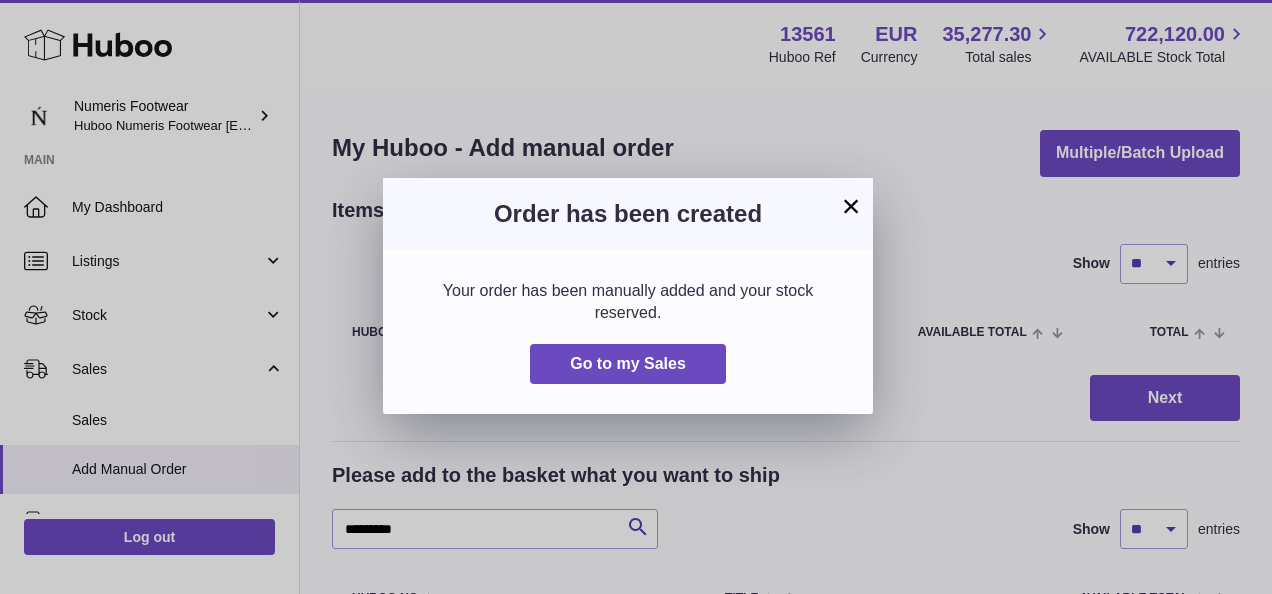 click on "×" at bounding box center [851, 206] 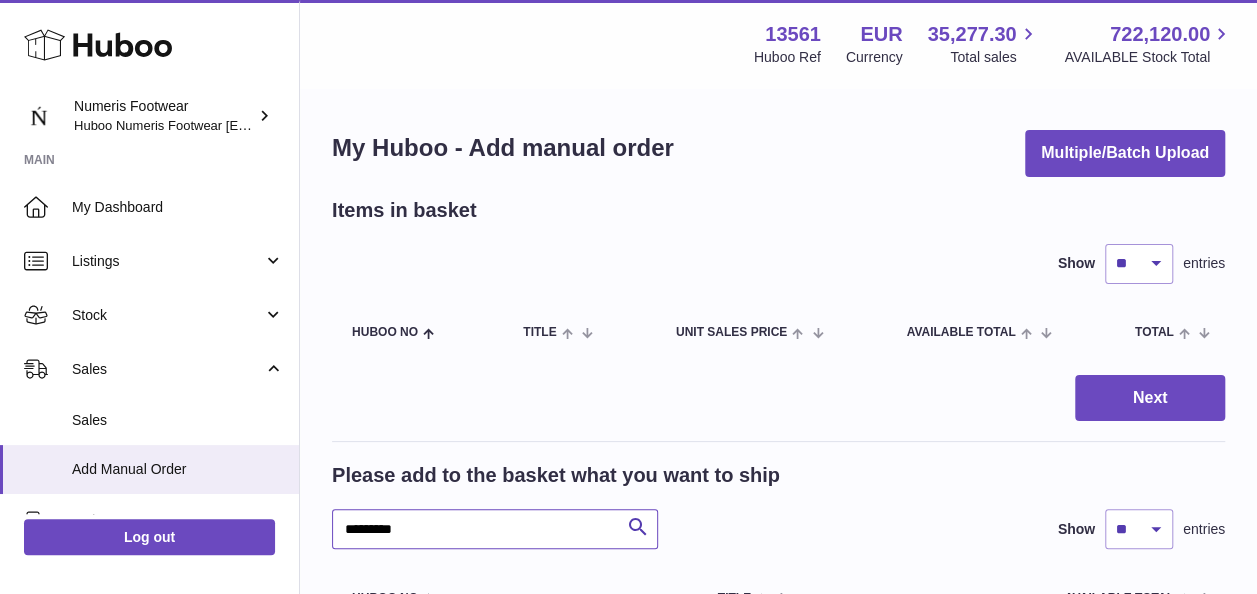 drag, startPoint x: 481, startPoint y: 519, endPoint x: 286, endPoint y: 532, distance: 195.43285 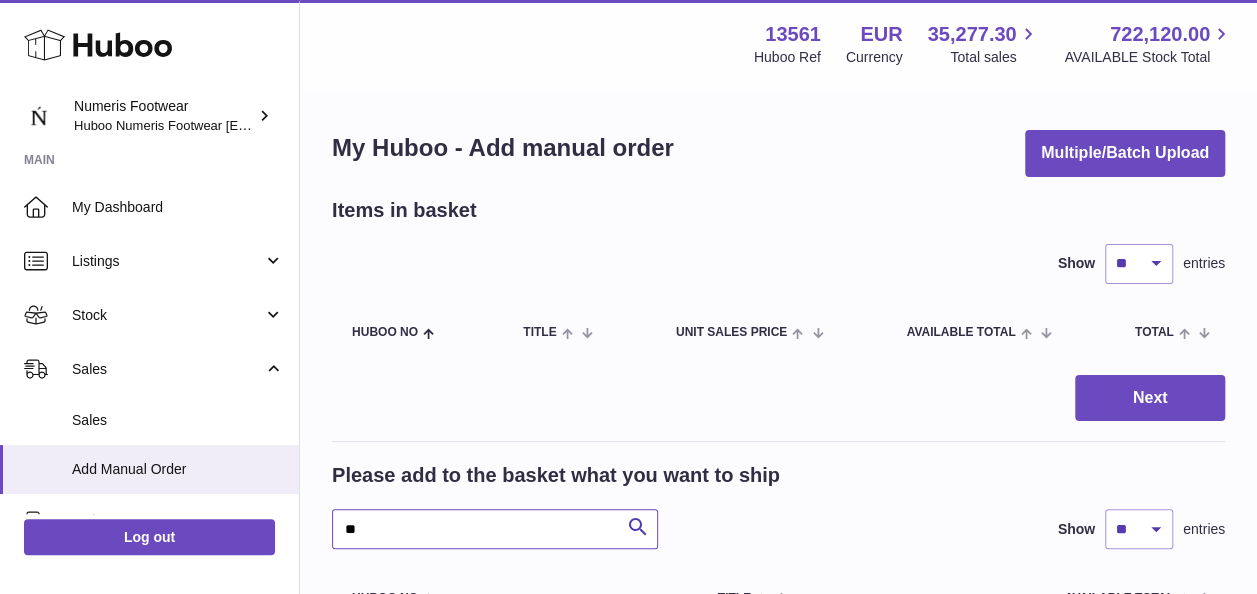type on "*" 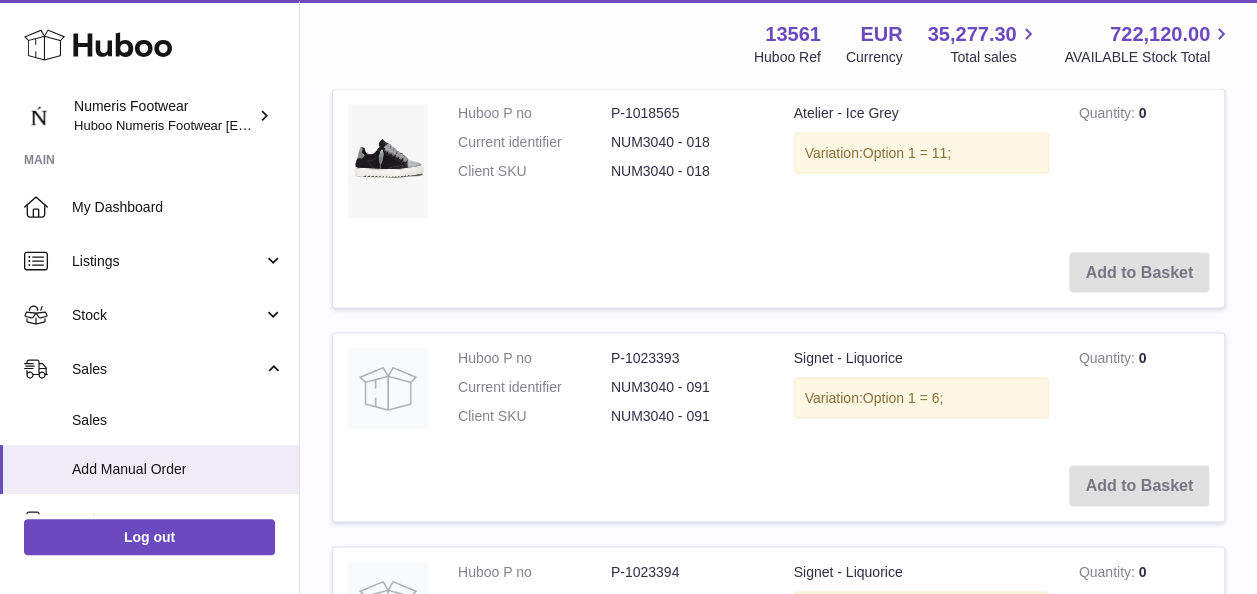 scroll, scrollTop: 1940, scrollLeft: 0, axis: vertical 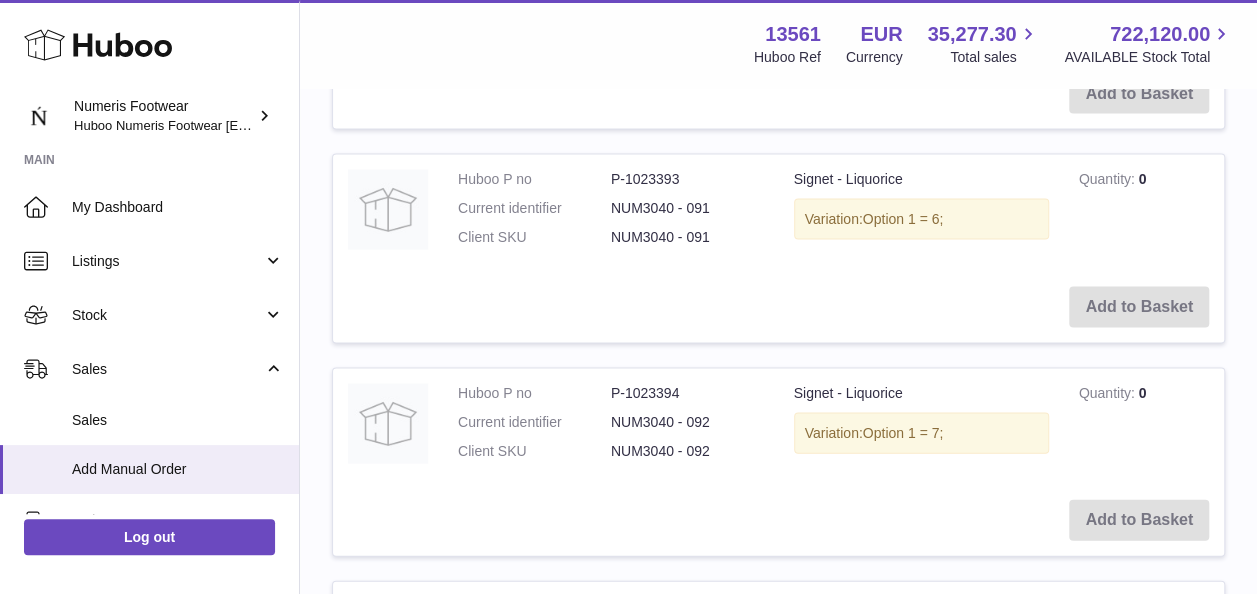type on "***" 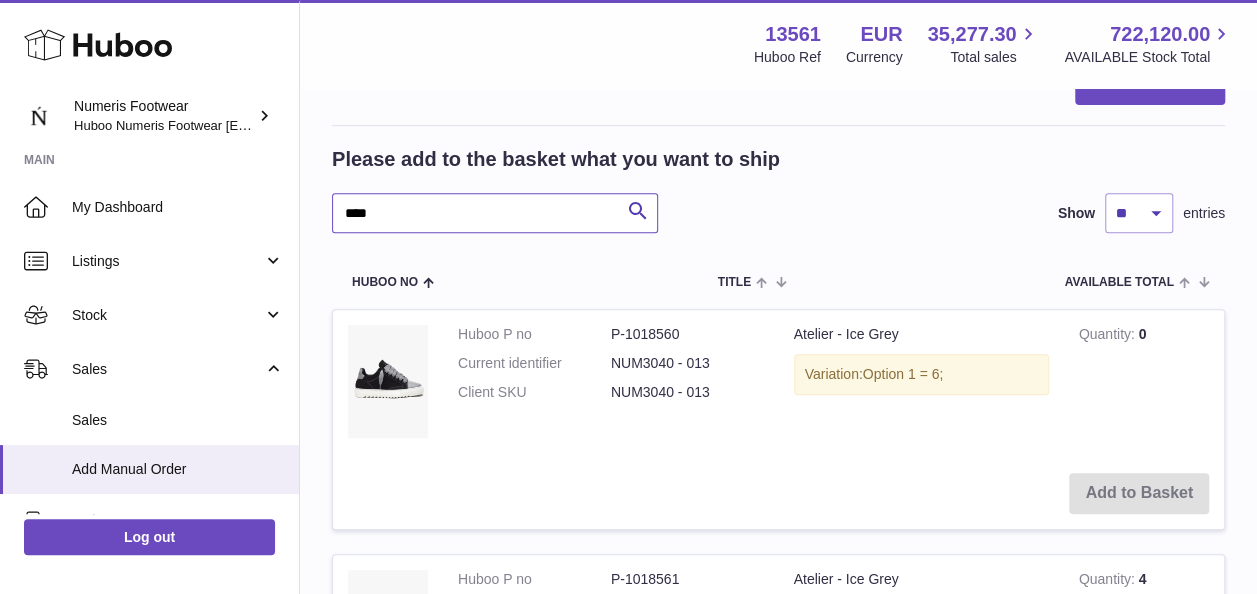 scroll, scrollTop: 0, scrollLeft: 0, axis: both 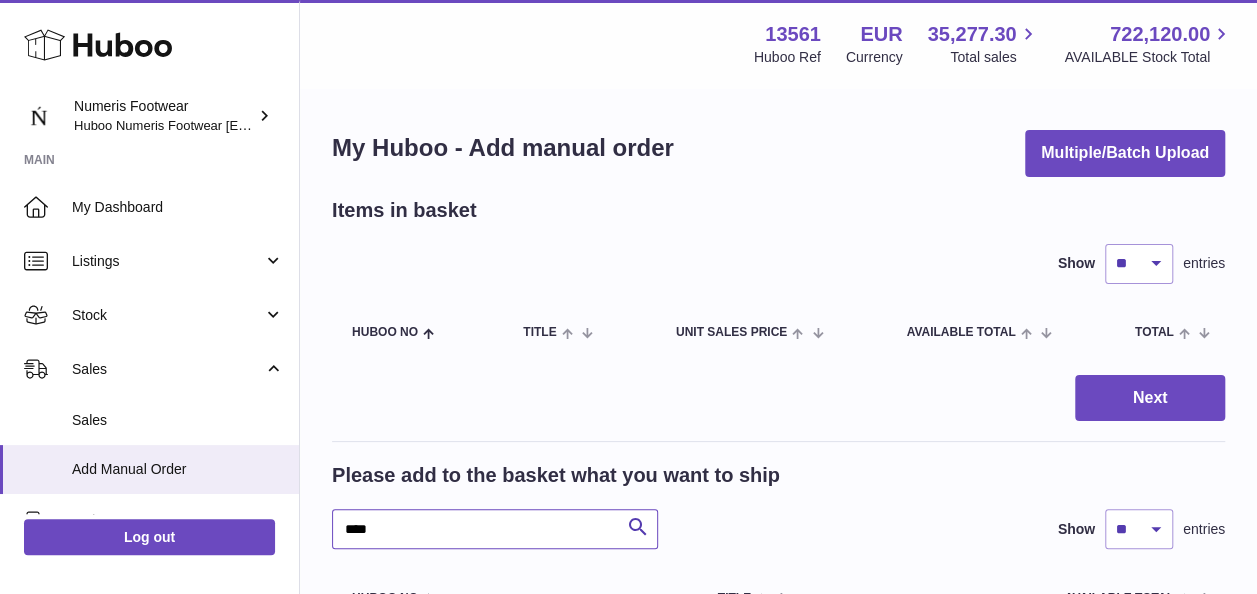 drag, startPoint x: 384, startPoint y: 527, endPoint x: 276, endPoint y: 520, distance: 108.226616 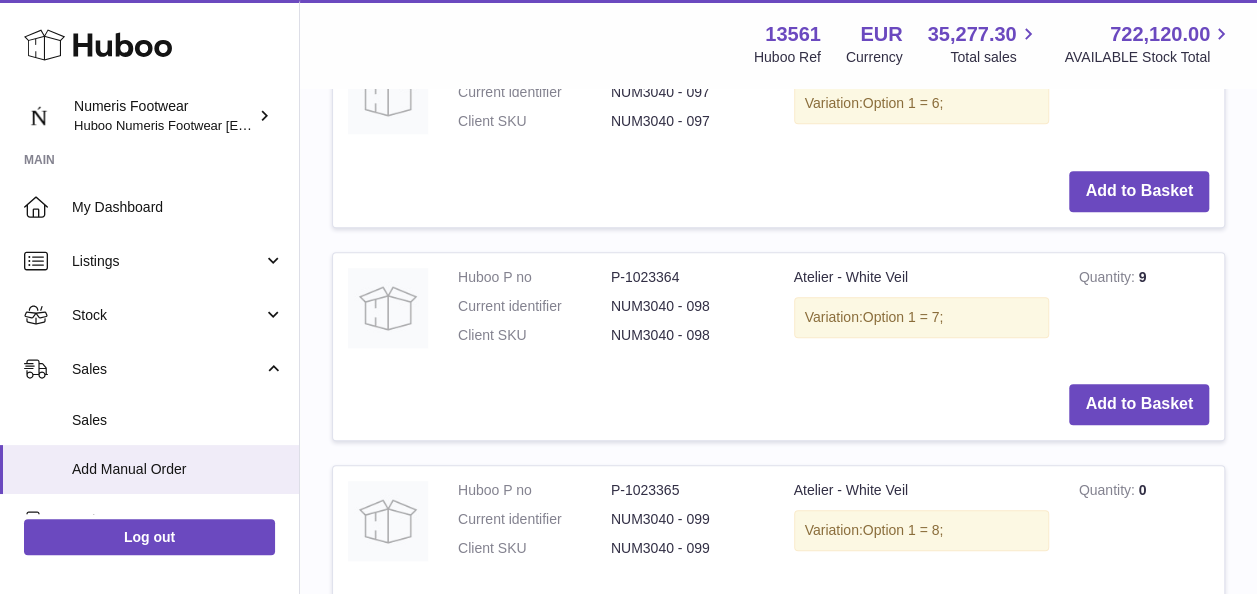 scroll, scrollTop: 549, scrollLeft: 0, axis: vertical 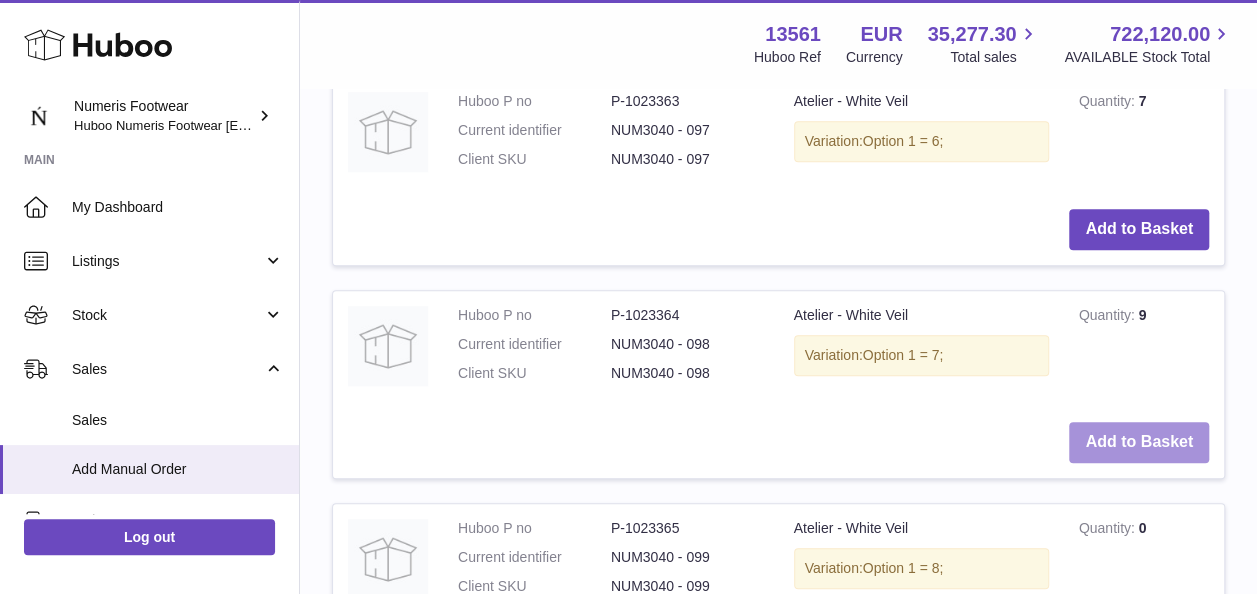 type on "****" 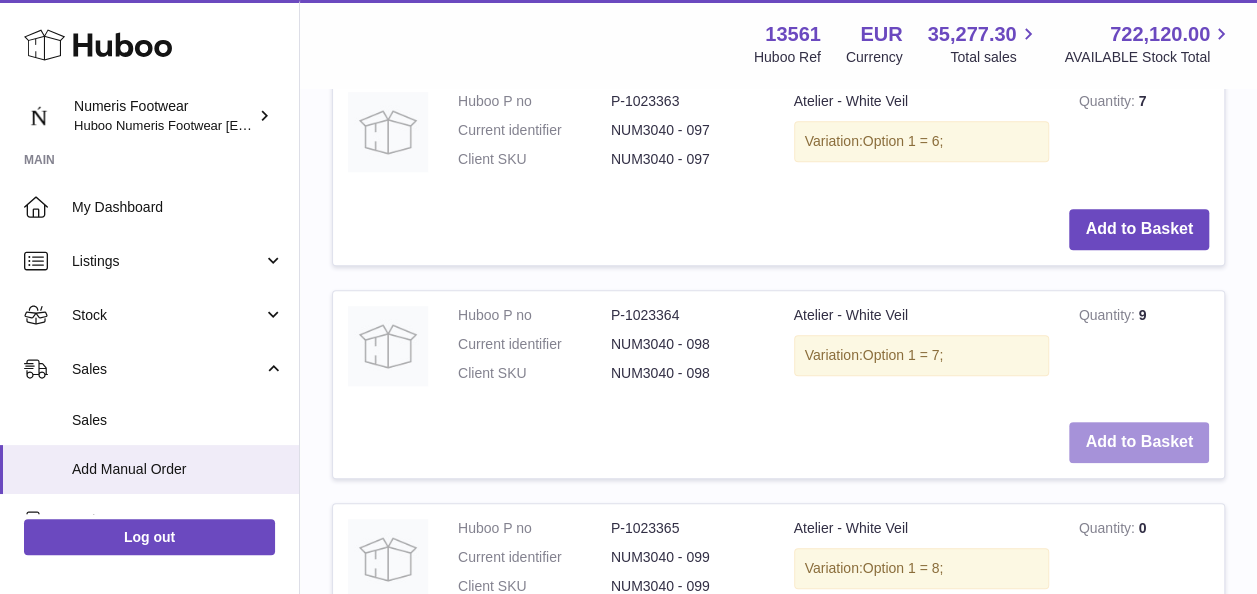 click on "Add to Basket" at bounding box center [1139, 442] 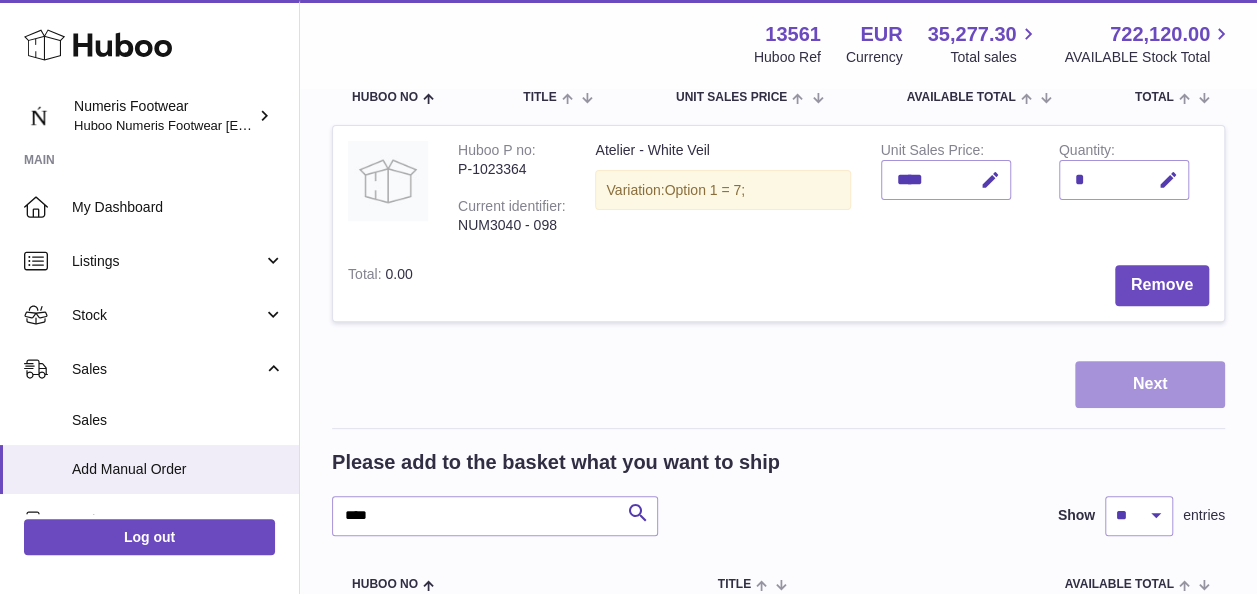 click on "Next" at bounding box center [1150, 384] 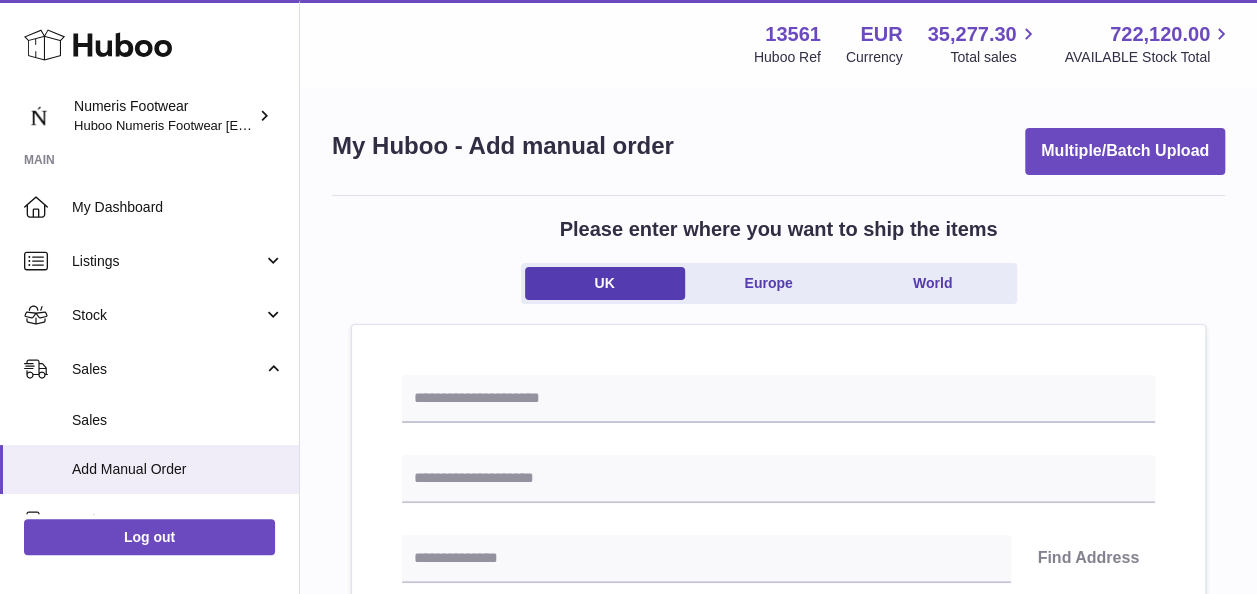 scroll, scrollTop: 0, scrollLeft: 0, axis: both 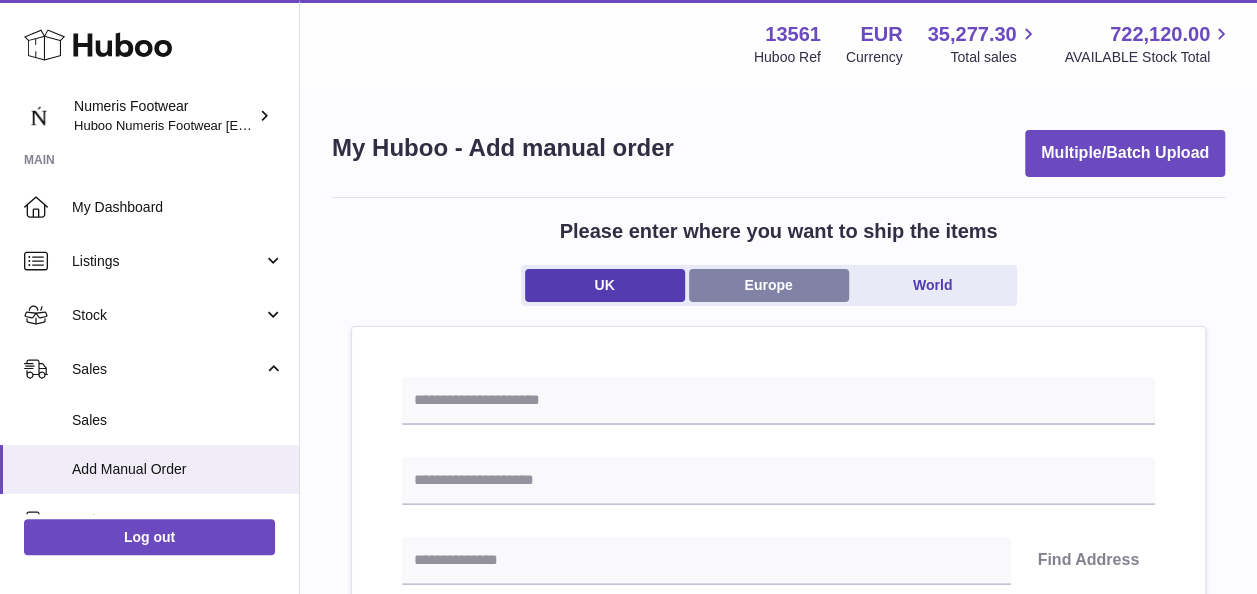 click on "Europe" at bounding box center [769, 285] 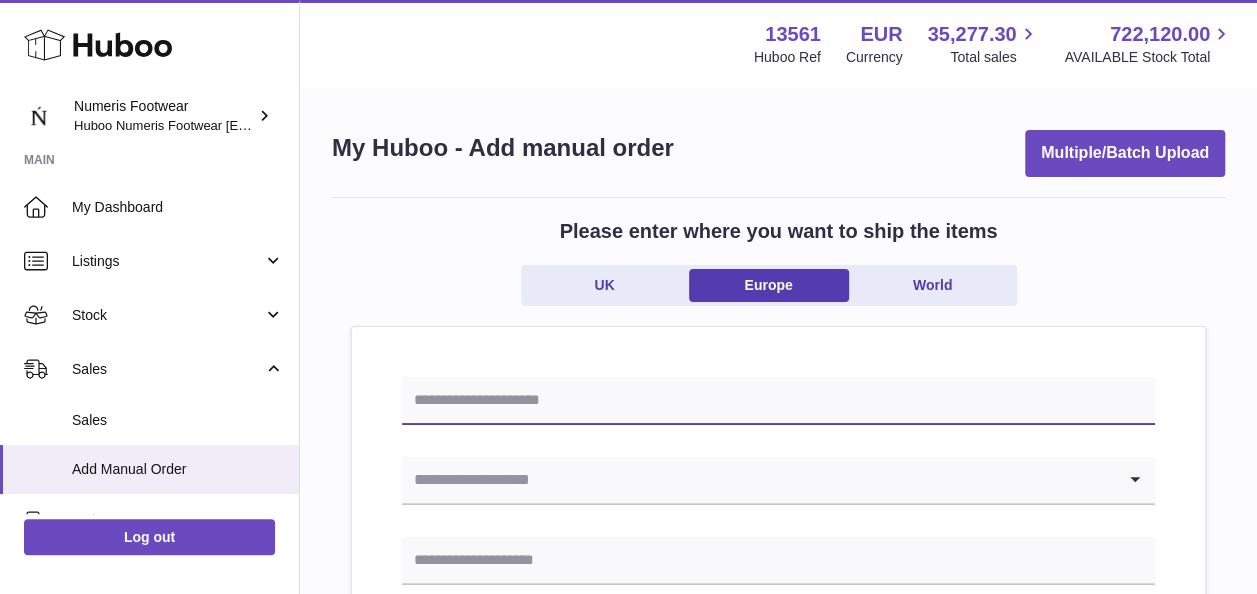 click at bounding box center [778, 401] 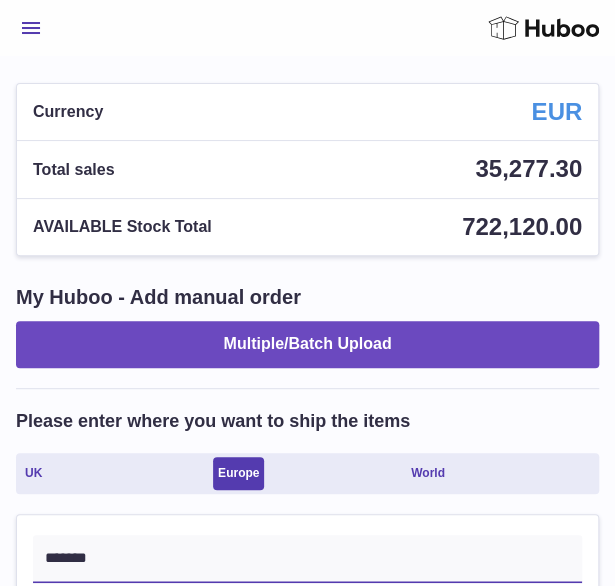 type on "*******" 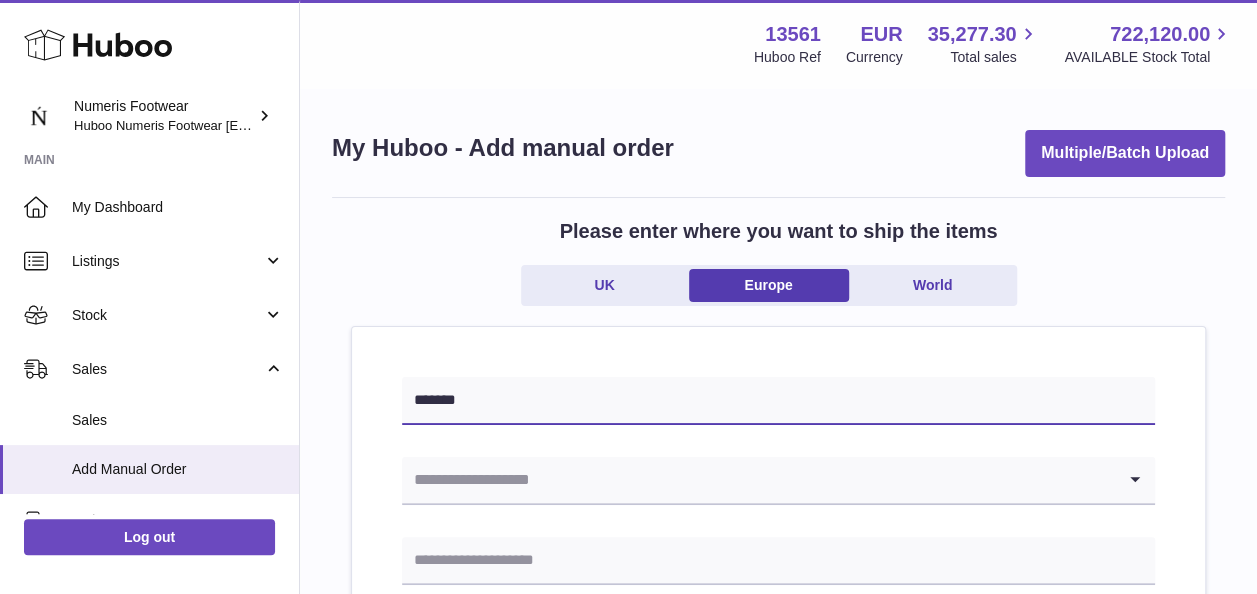 scroll, scrollTop: 70, scrollLeft: 0, axis: vertical 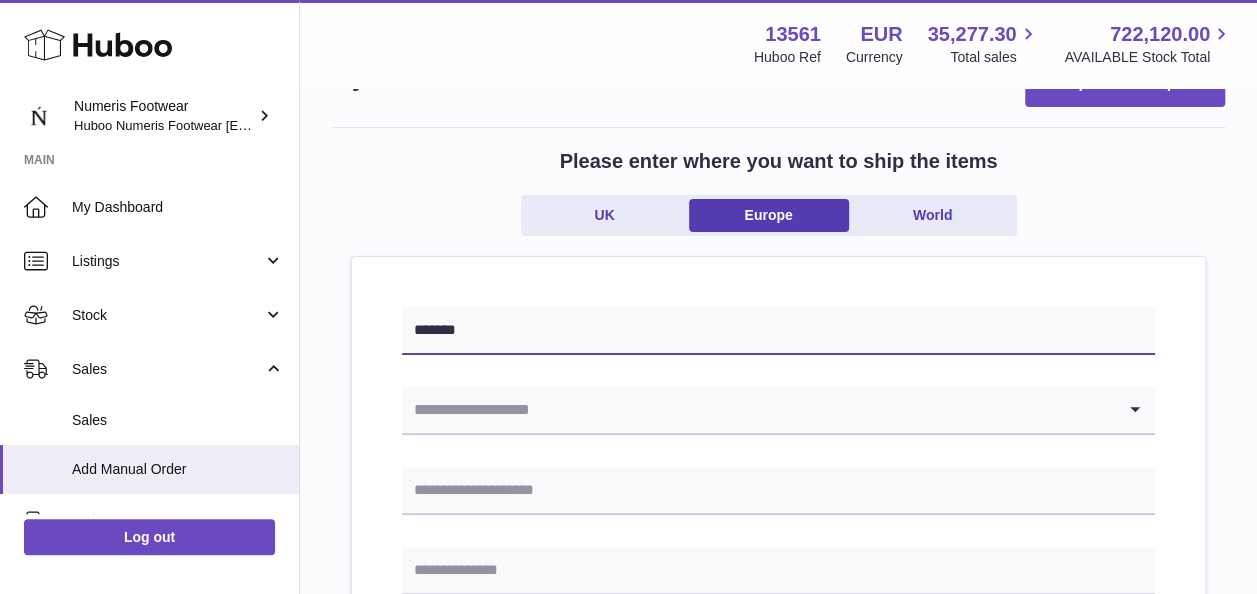 drag, startPoint x: 502, startPoint y: 325, endPoint x: 343, endPoint y: 326, distance: 159.00314 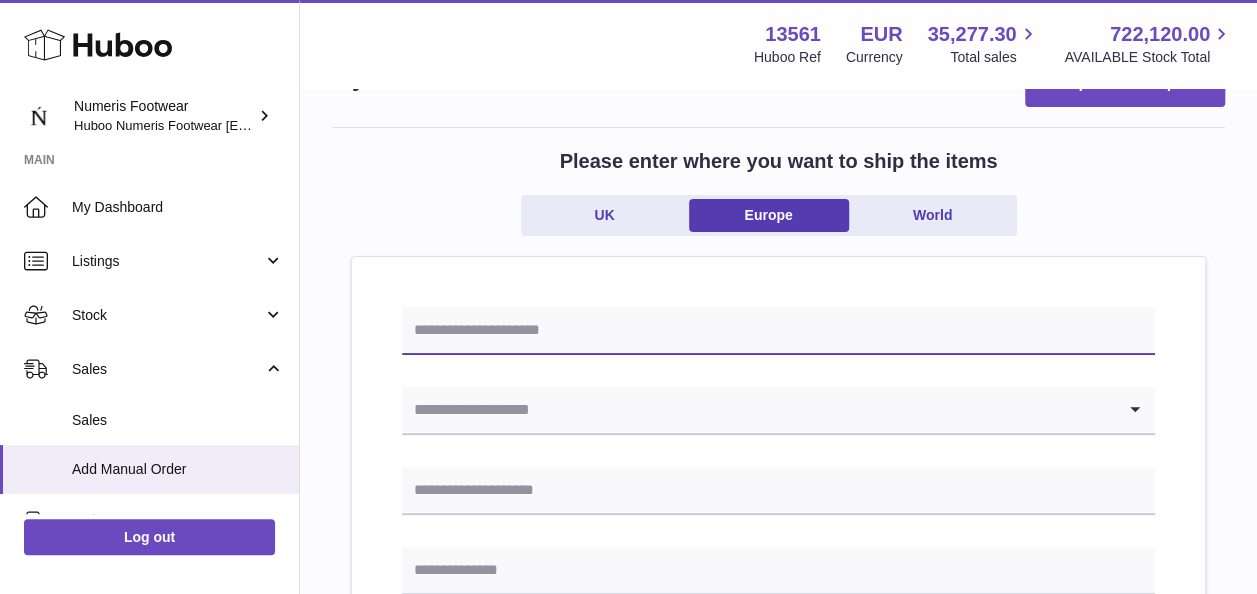 paste on "******" 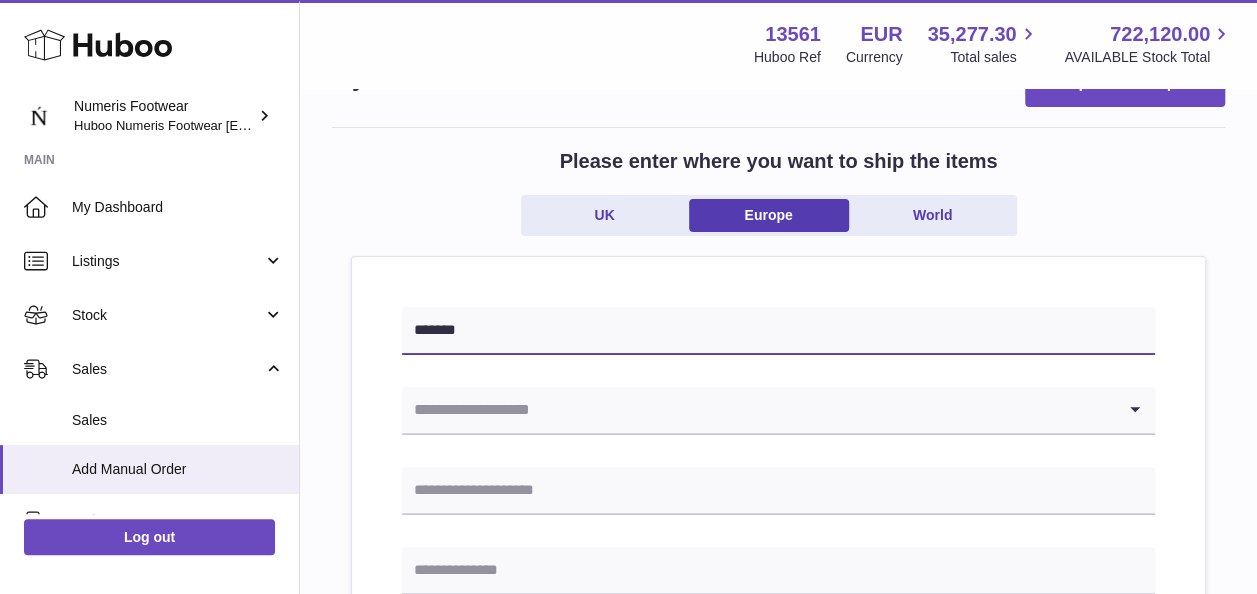 type on "*******" 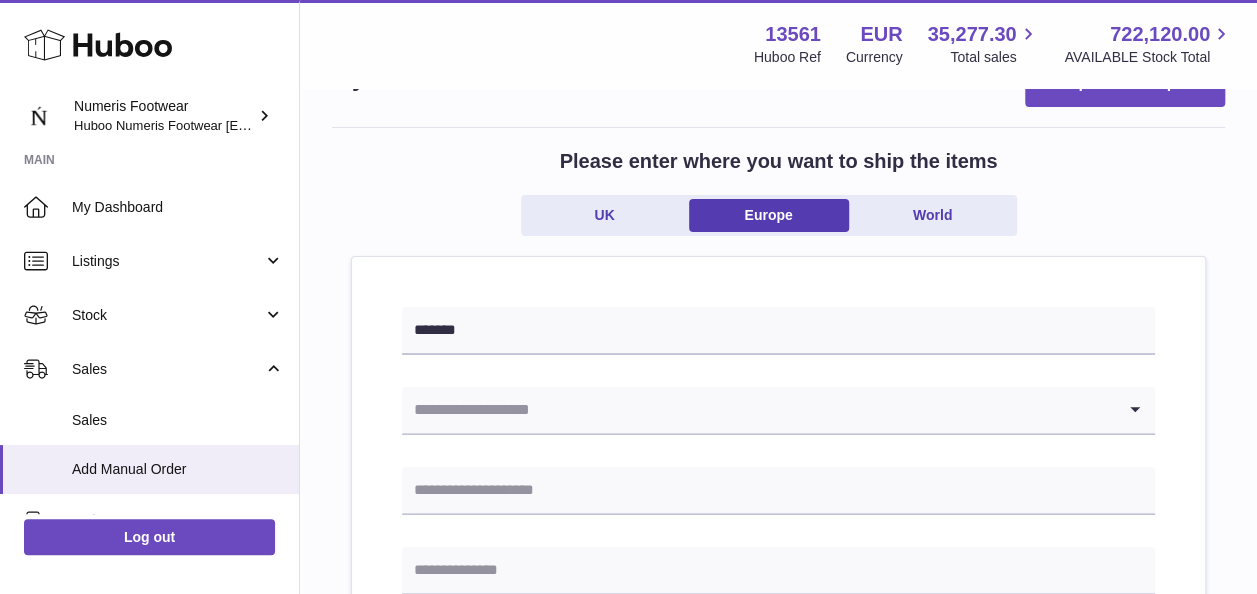 click at bounding box center [758, 410] 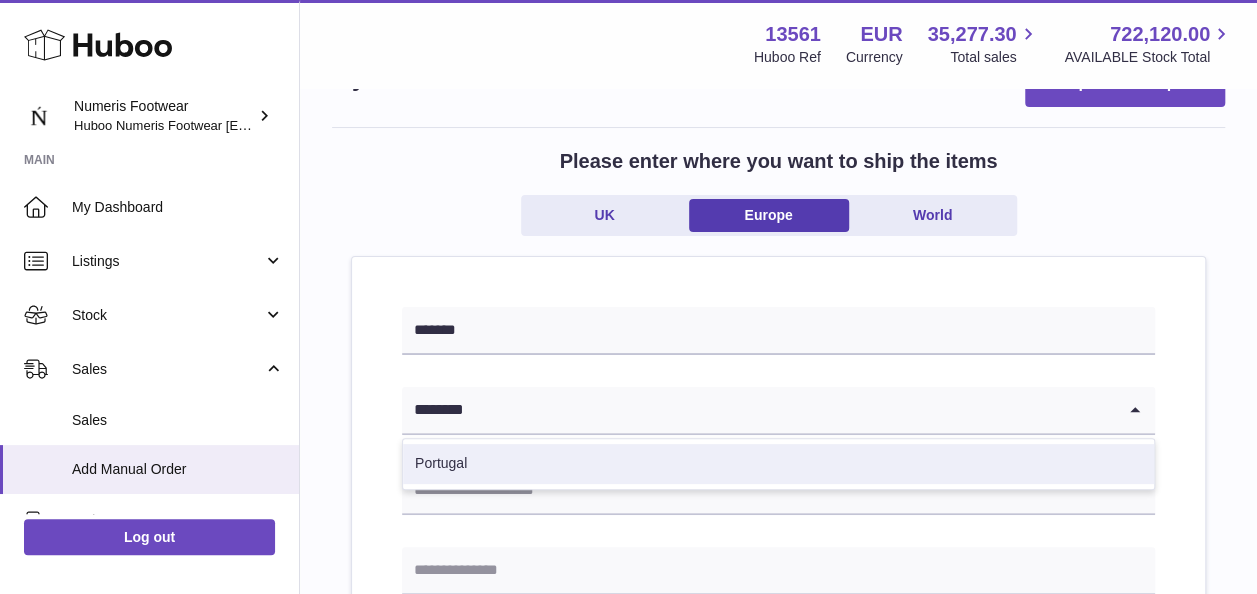 click on "Portugal" at bounding box center (778, 464) 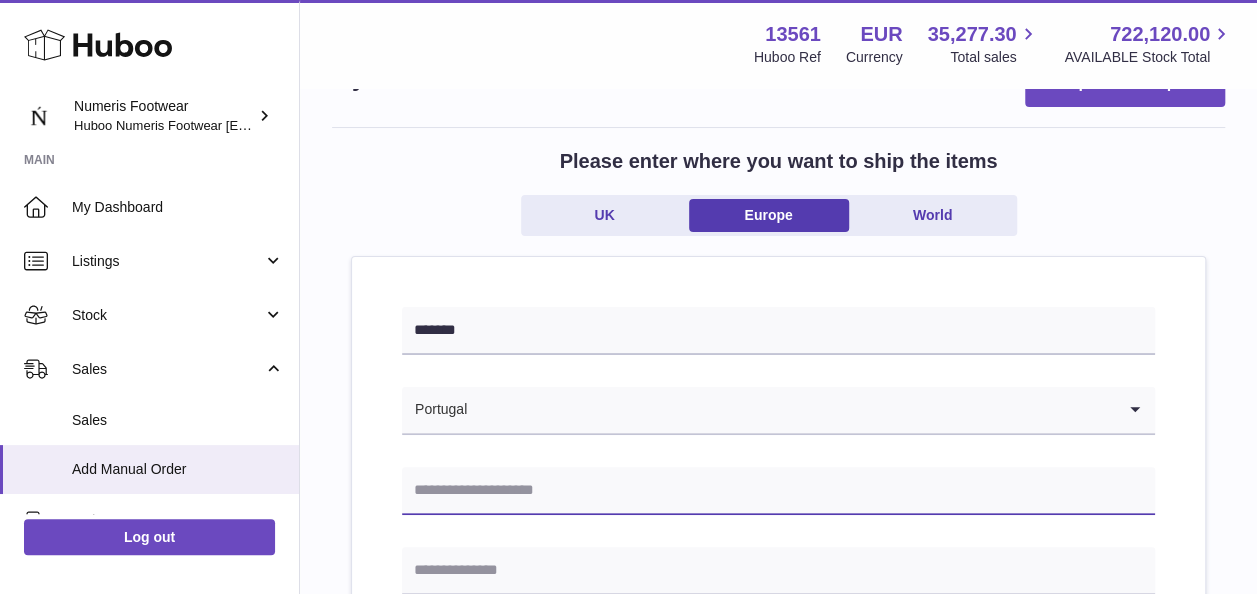 click at bounding box center (778, 491) 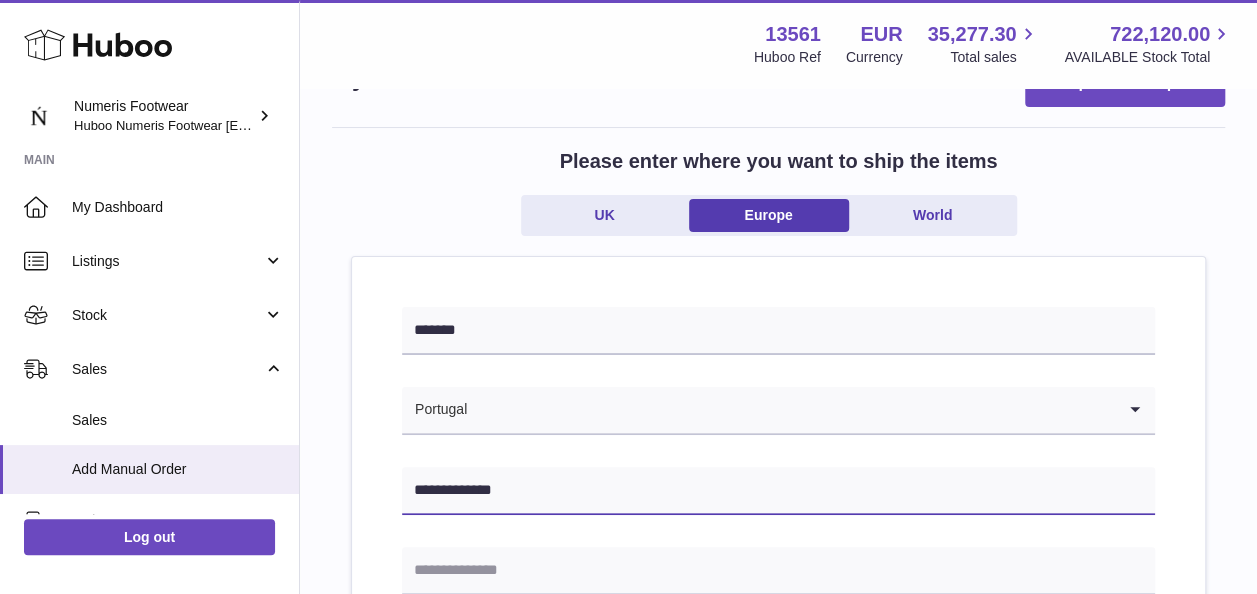 type on "**********" 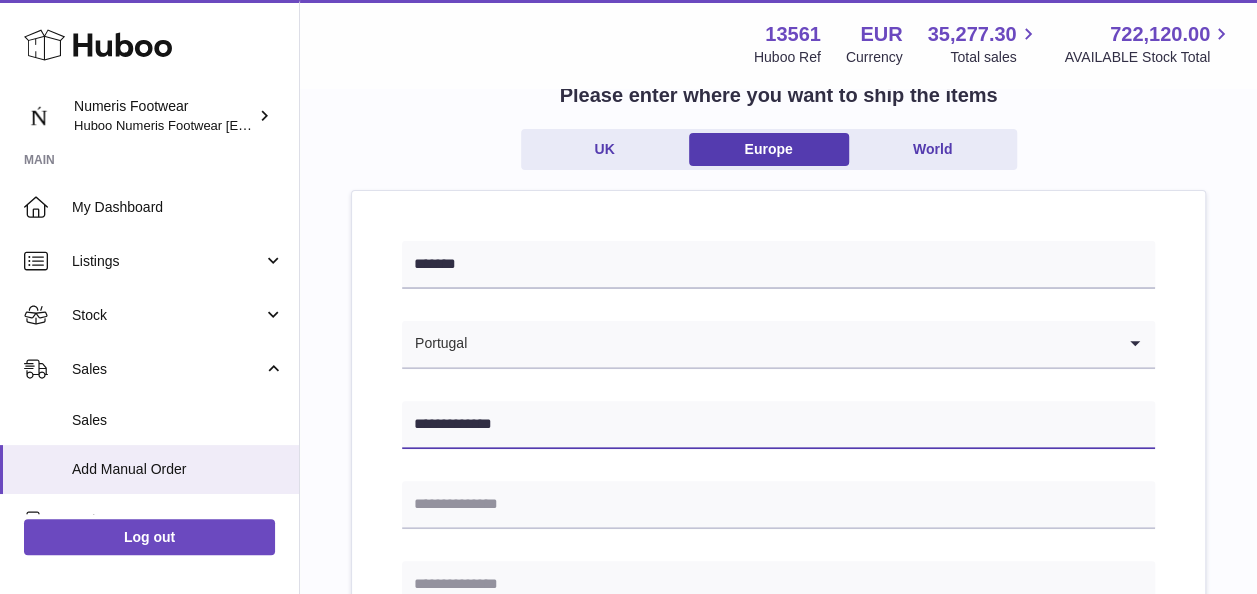 scroll, scrollTop: 145, scrollLeft: 0, axis: vertical 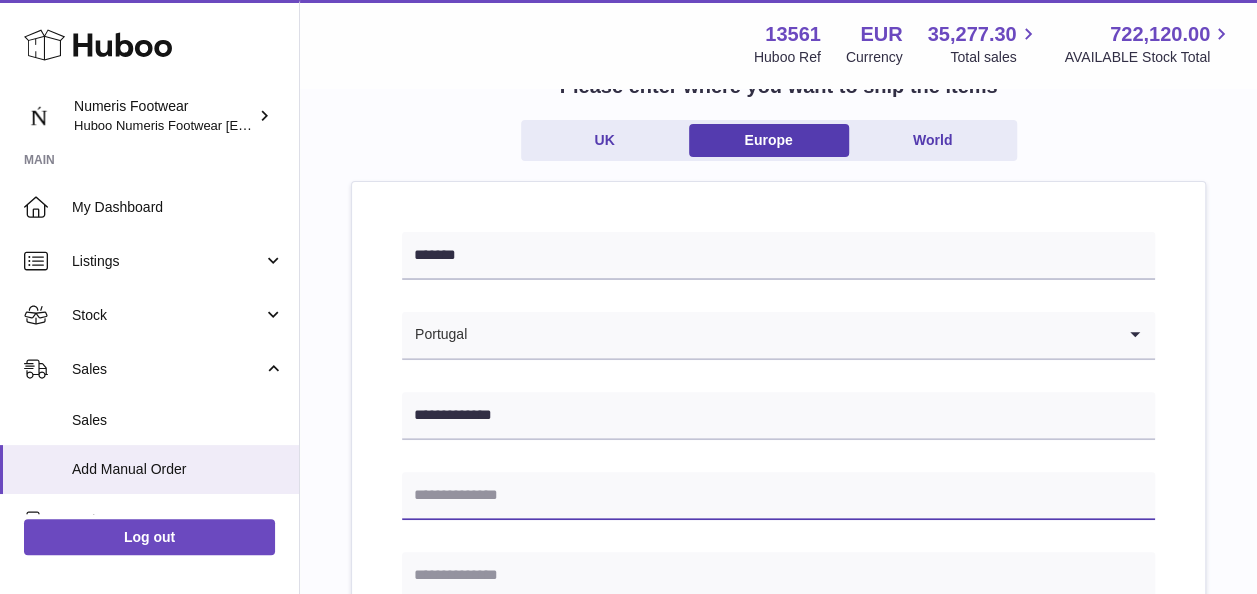 click at bounding box center [778, 496] 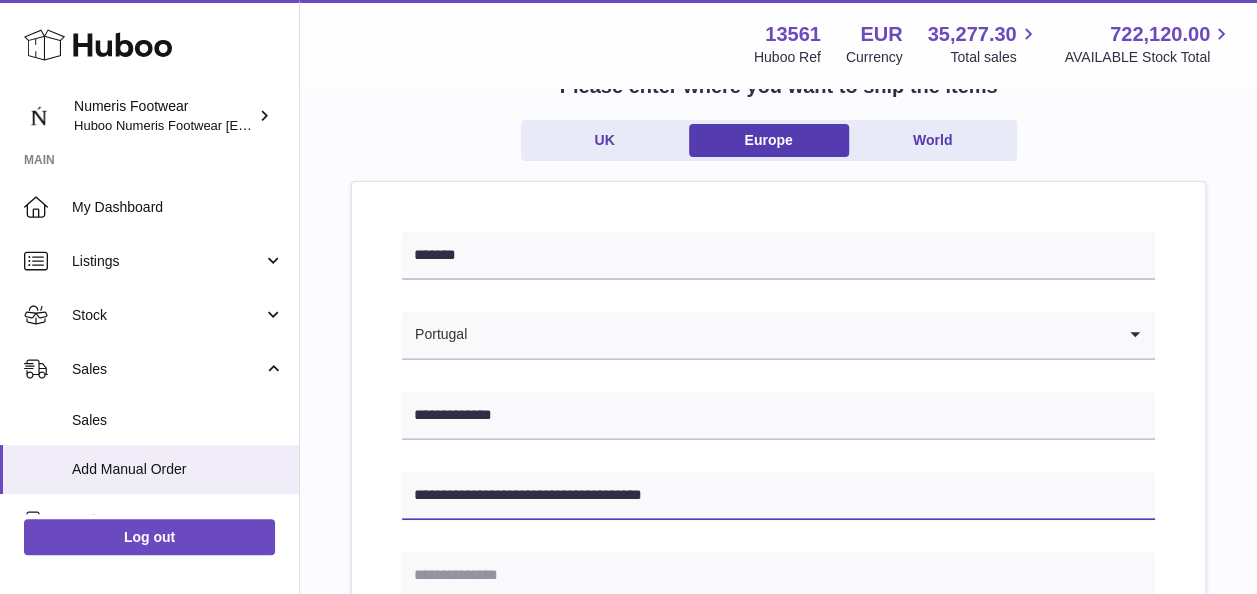 drag, startPoint x: 724, startPoint y: 490, endPoint x: 546, endPoint y: 475, distance: 178.6309 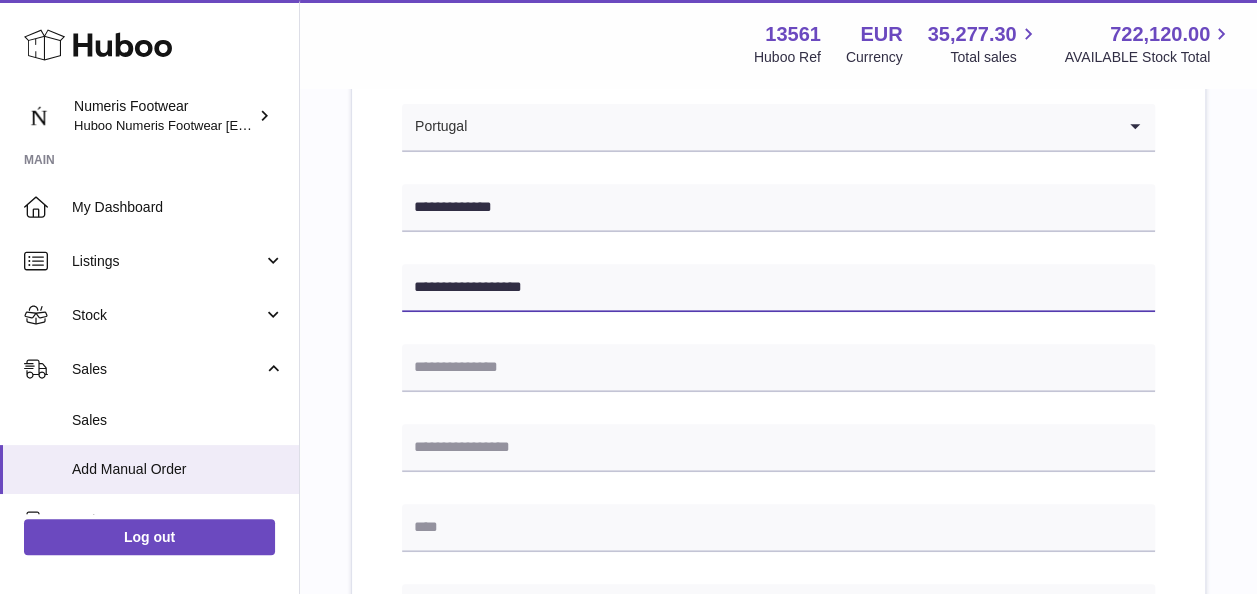 scroll, scrollTop: 359, scrollLeft: 0, axis: vertical 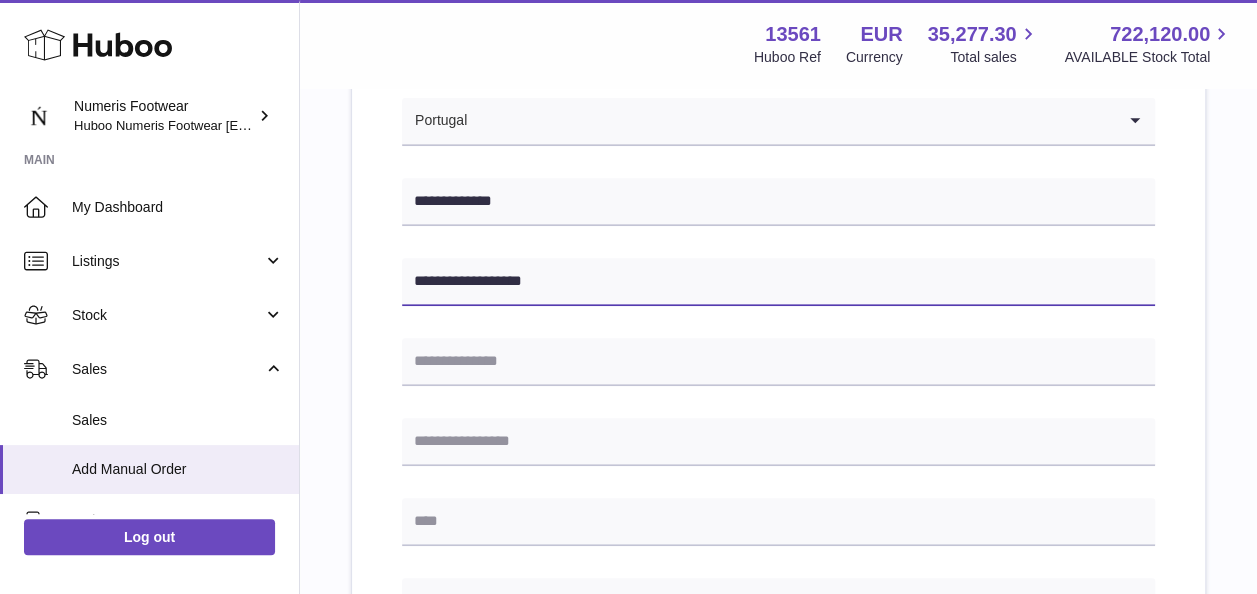 type on "**********" 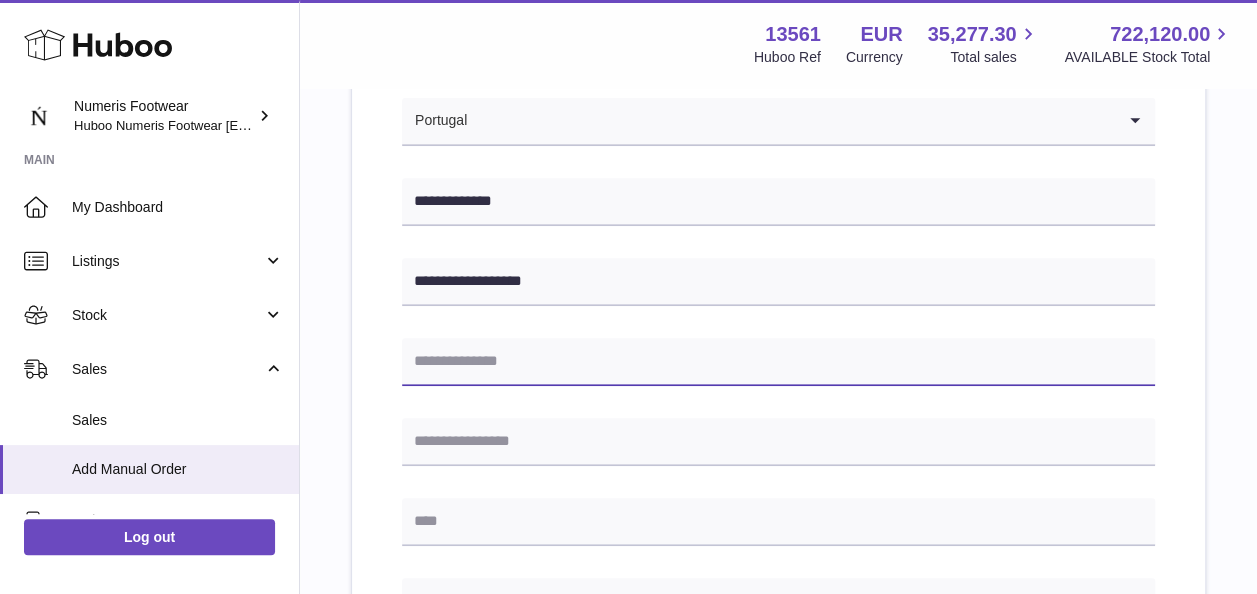 click at bounding box center [778, 362] 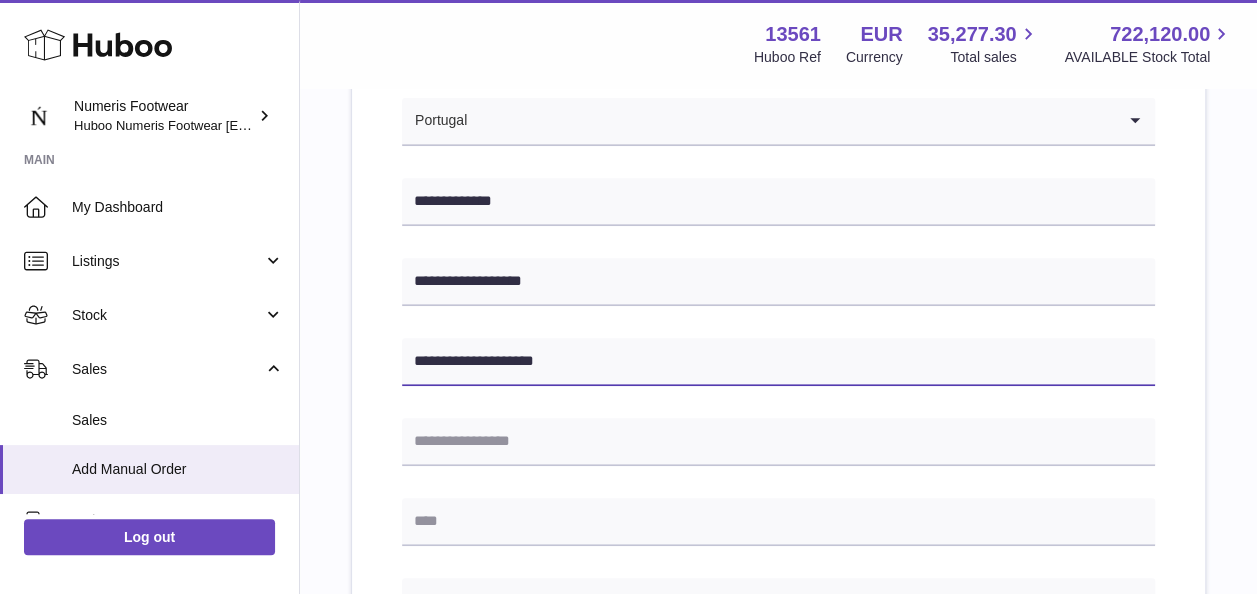 scroll, scrollTop: 499, scrollLeft: 0, axis: vertical 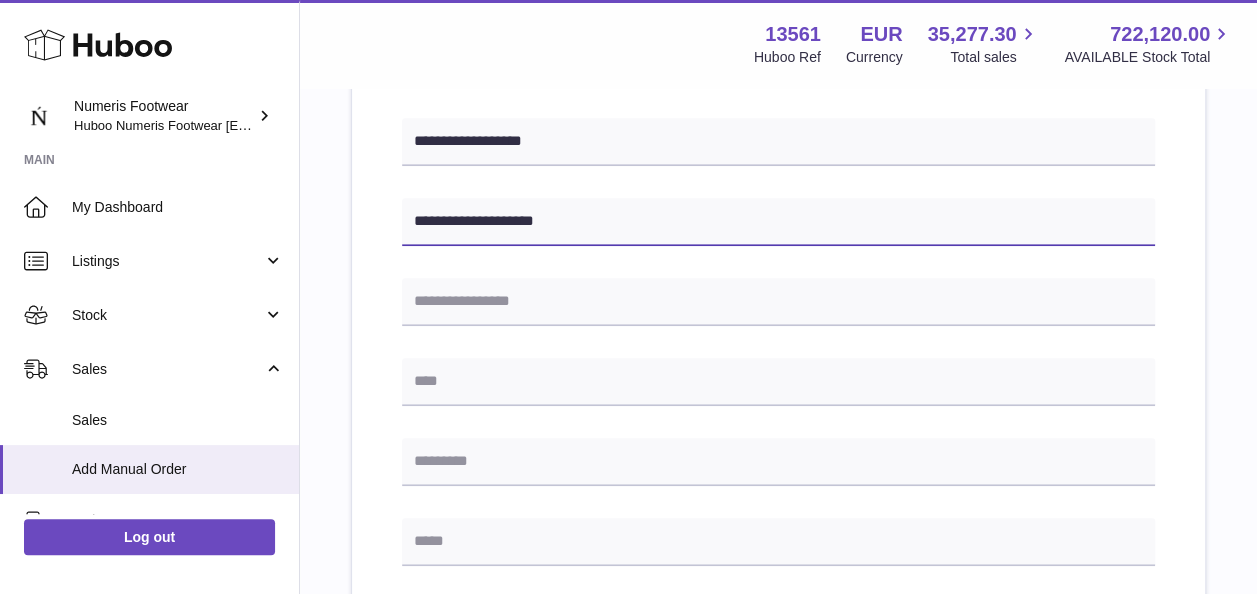 type on "**********" 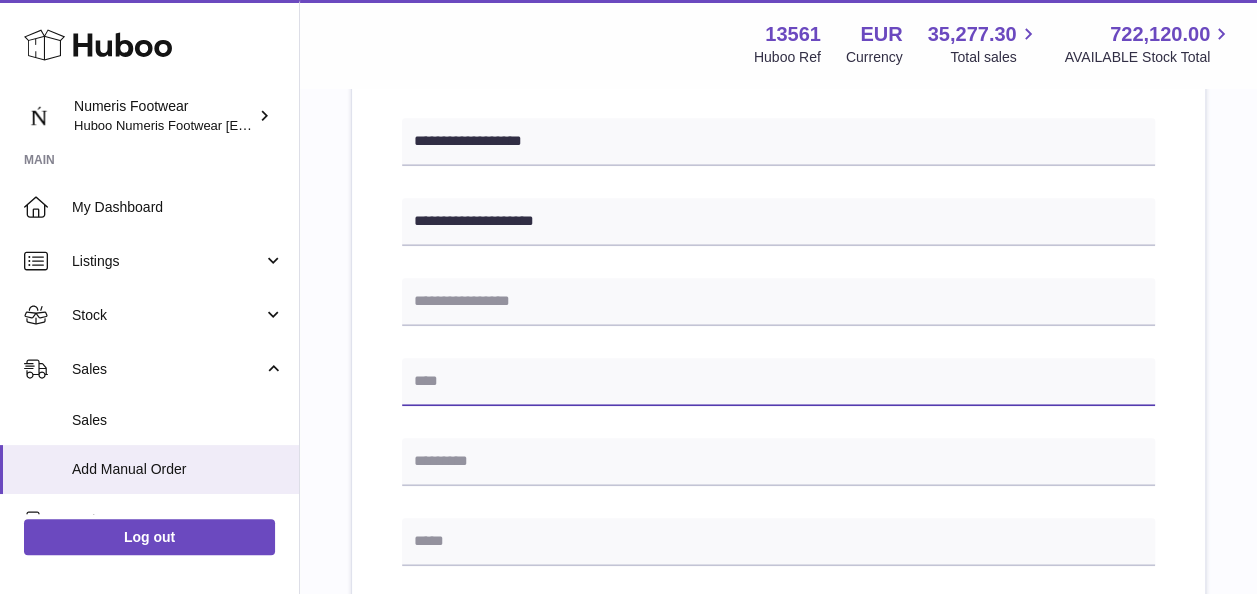 click at bounding box center (778, 382) 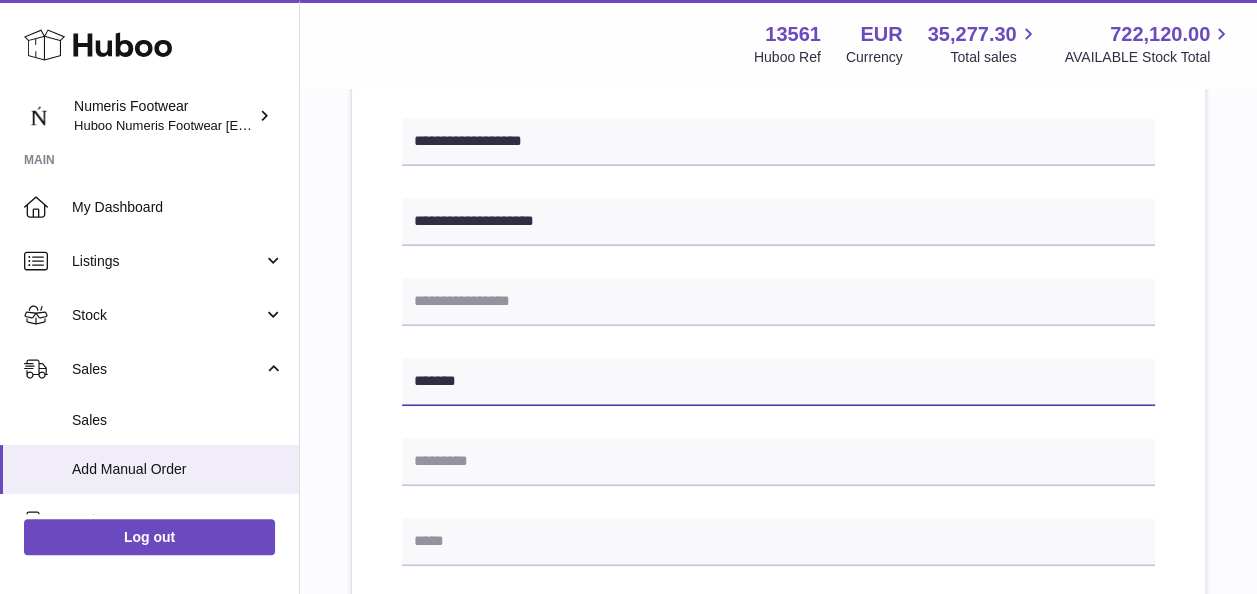 type on "*******" 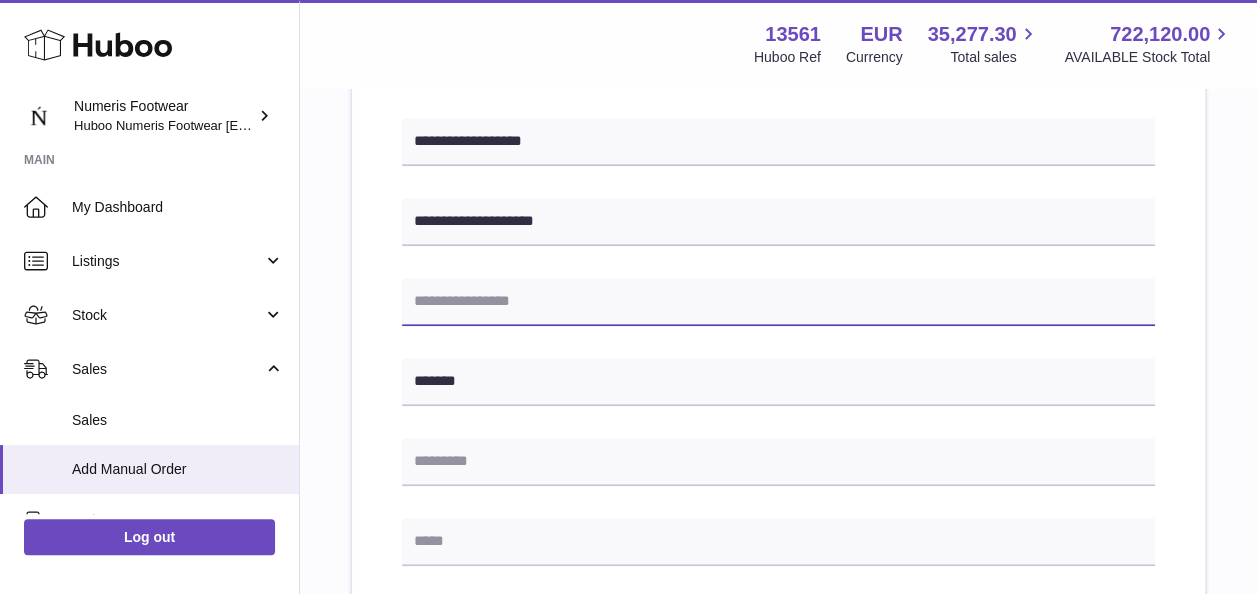 click at bounding box center [778, 302] 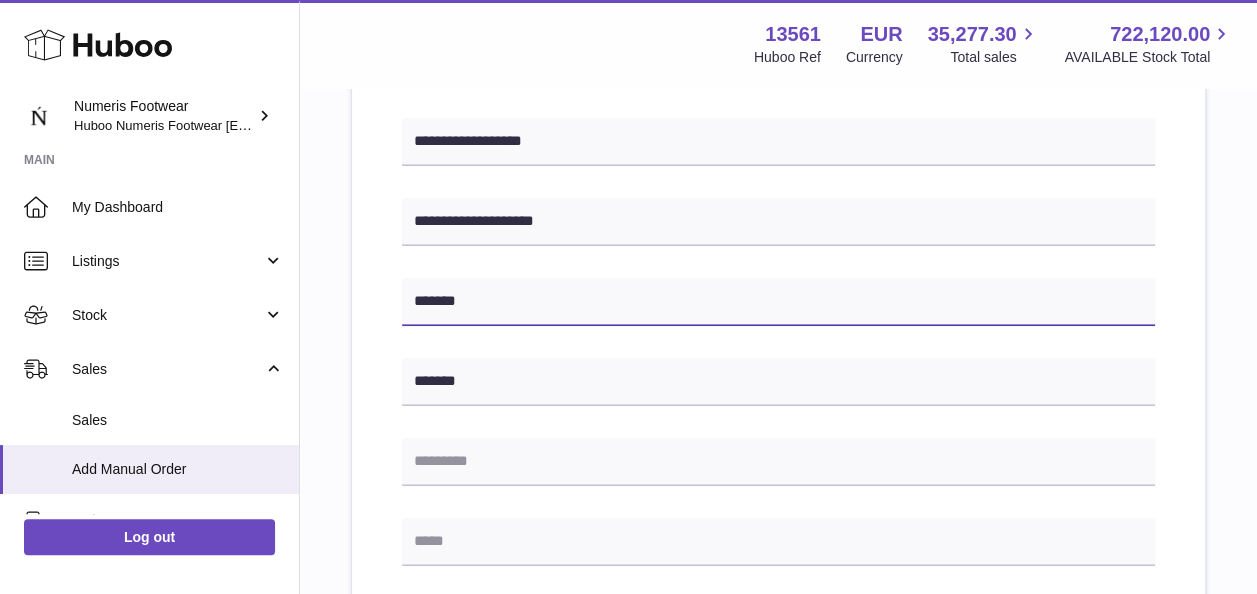type on "*******" 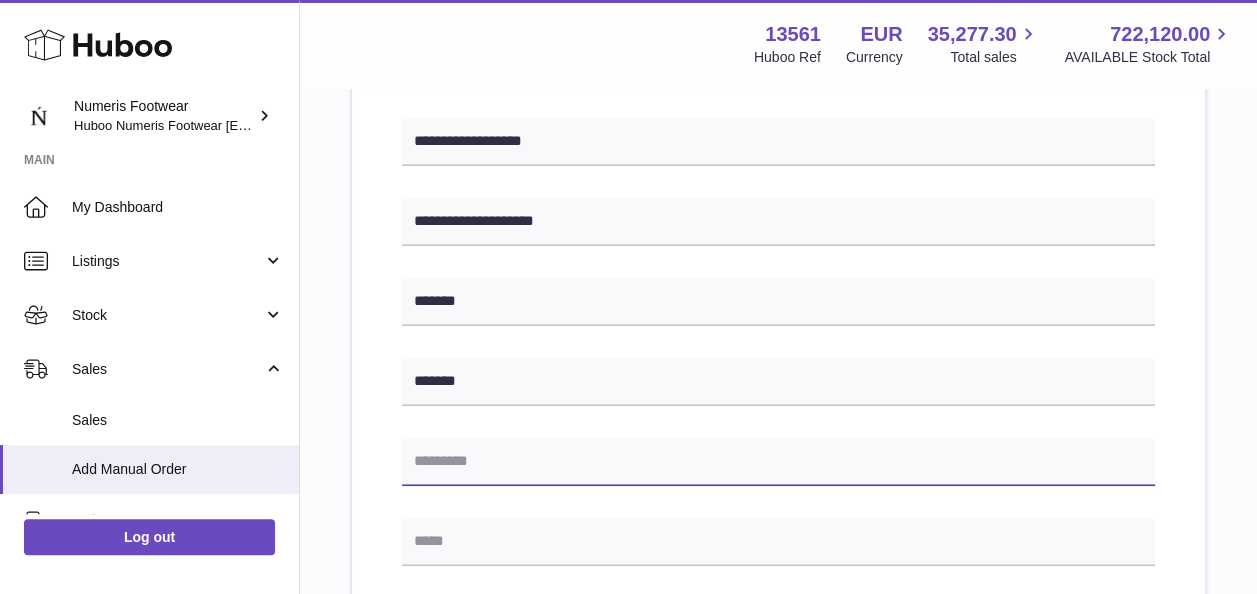 click at bounding box center [778, 462] 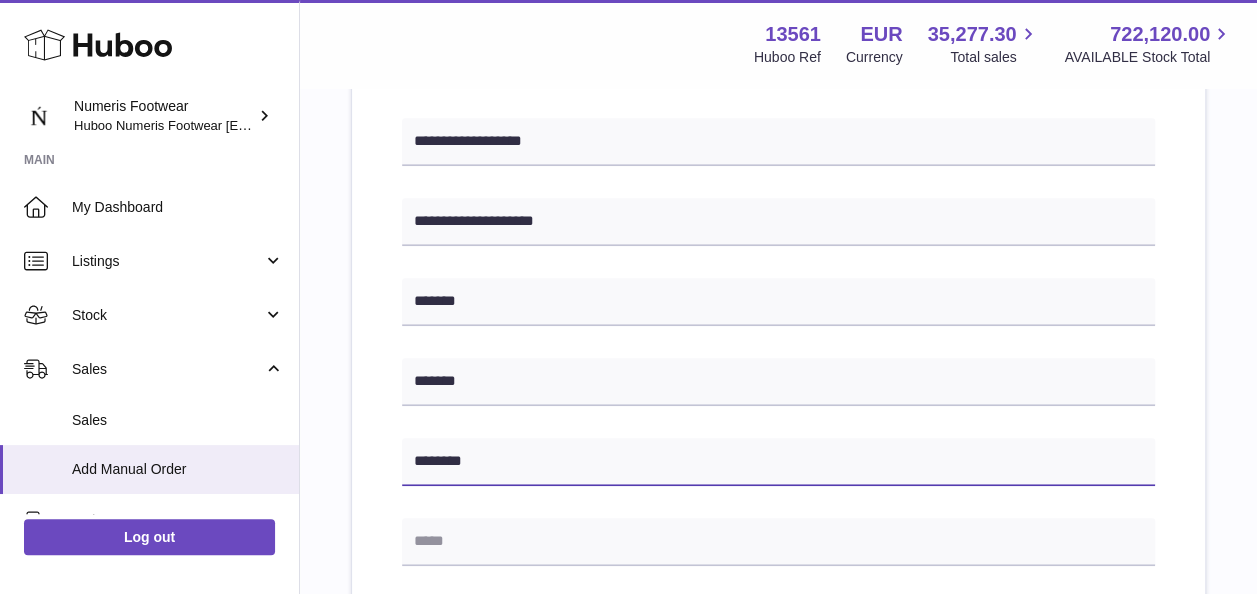 type on "********" 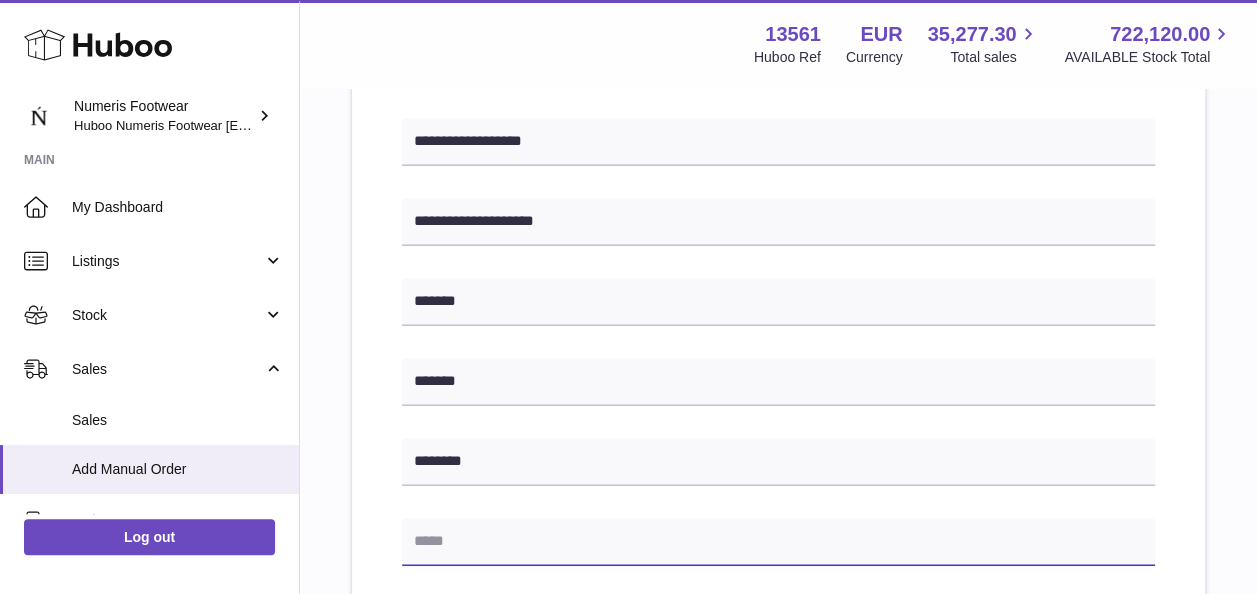 click at bounding box center [778, 542] 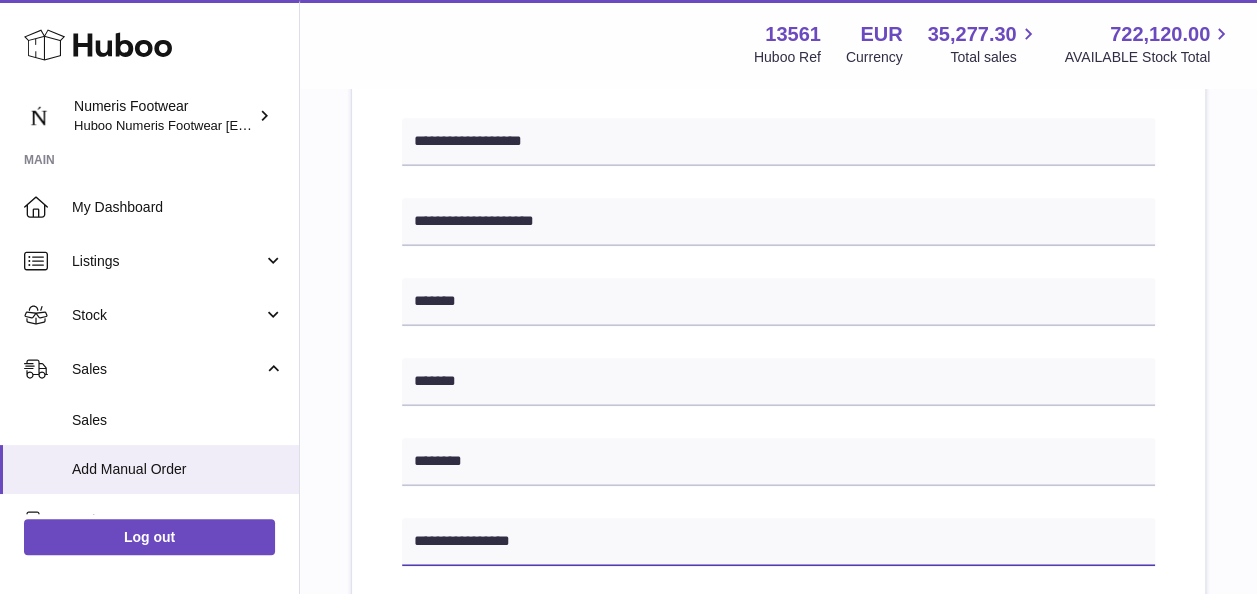 type on "**********" 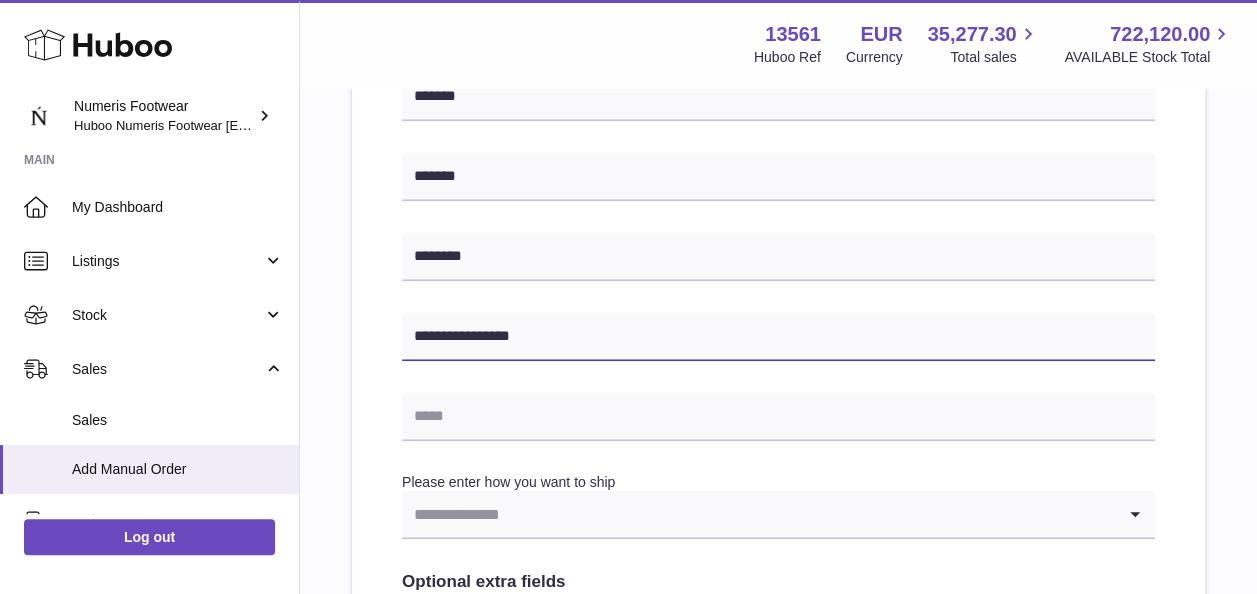 scroll, scrollTop: 711, scrollLeft: 0, axis: vertical 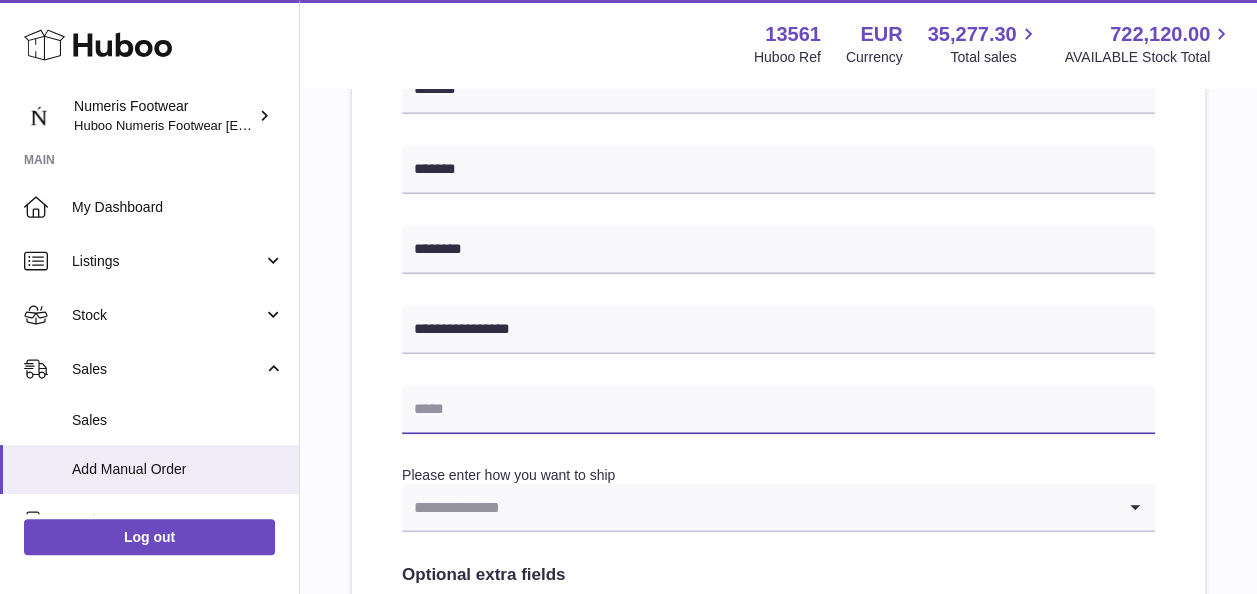 click at bounding box center (778, 410) 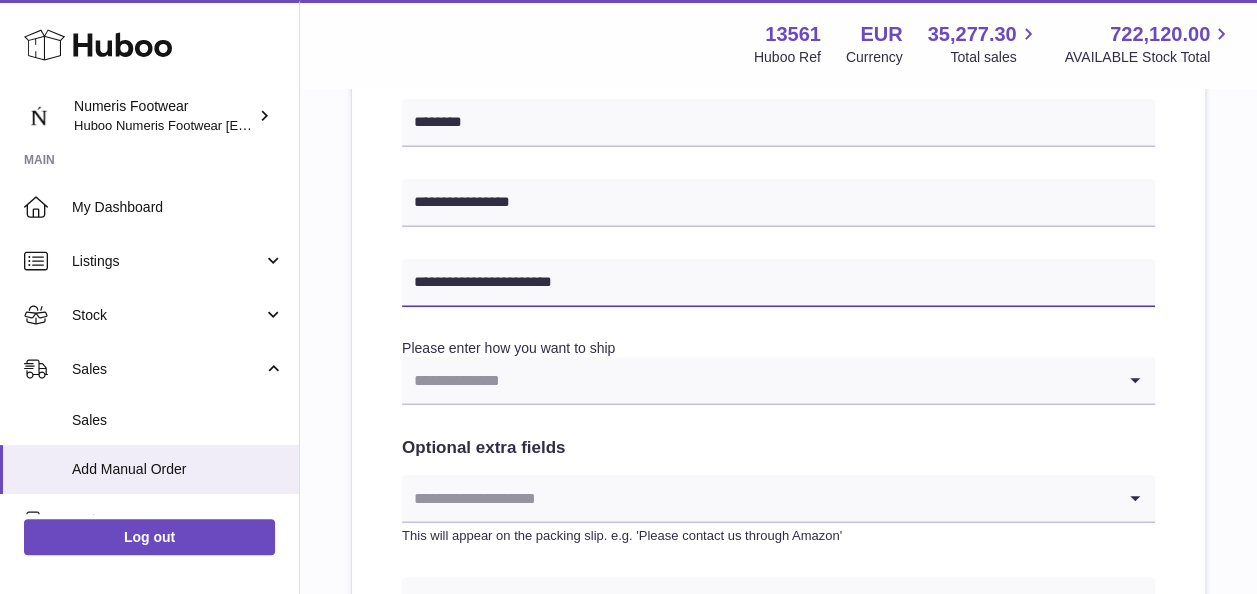 scroll, scrollTop: 839, scrollLeft: 0, axis: vertical 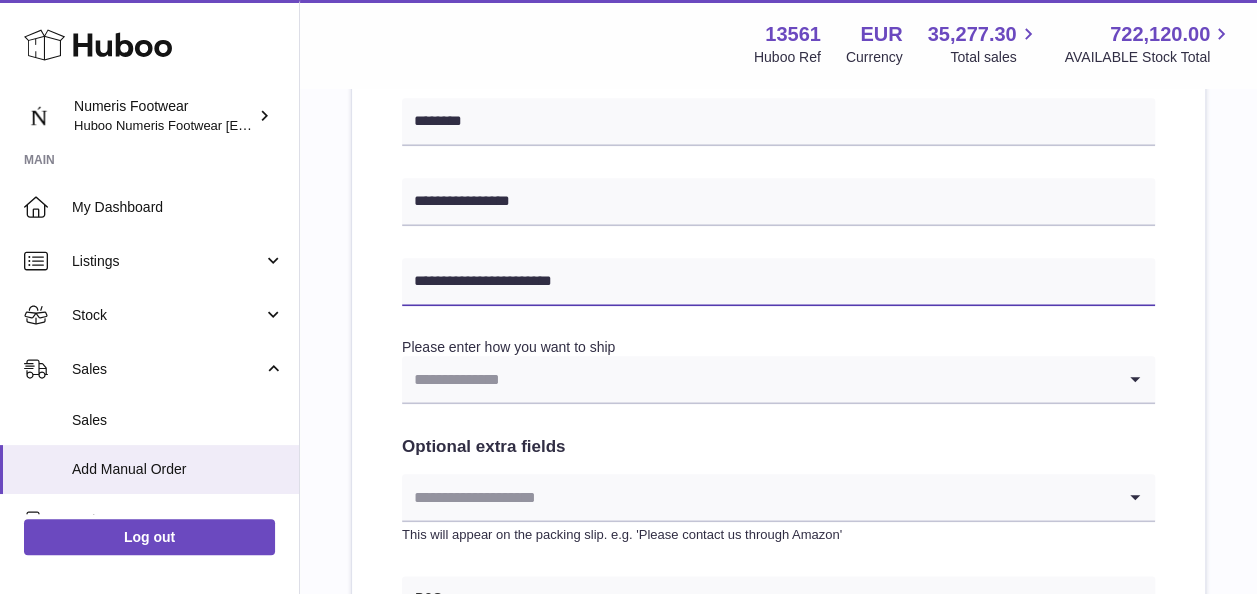 type on "**********" 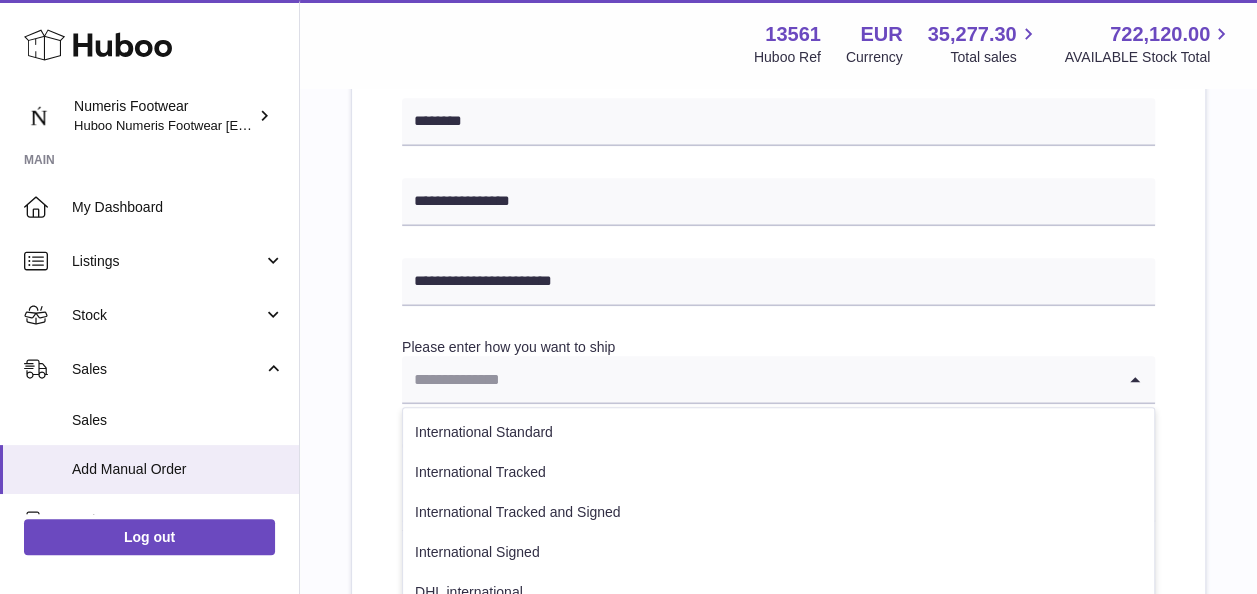 click at bounding box center [758, 379] 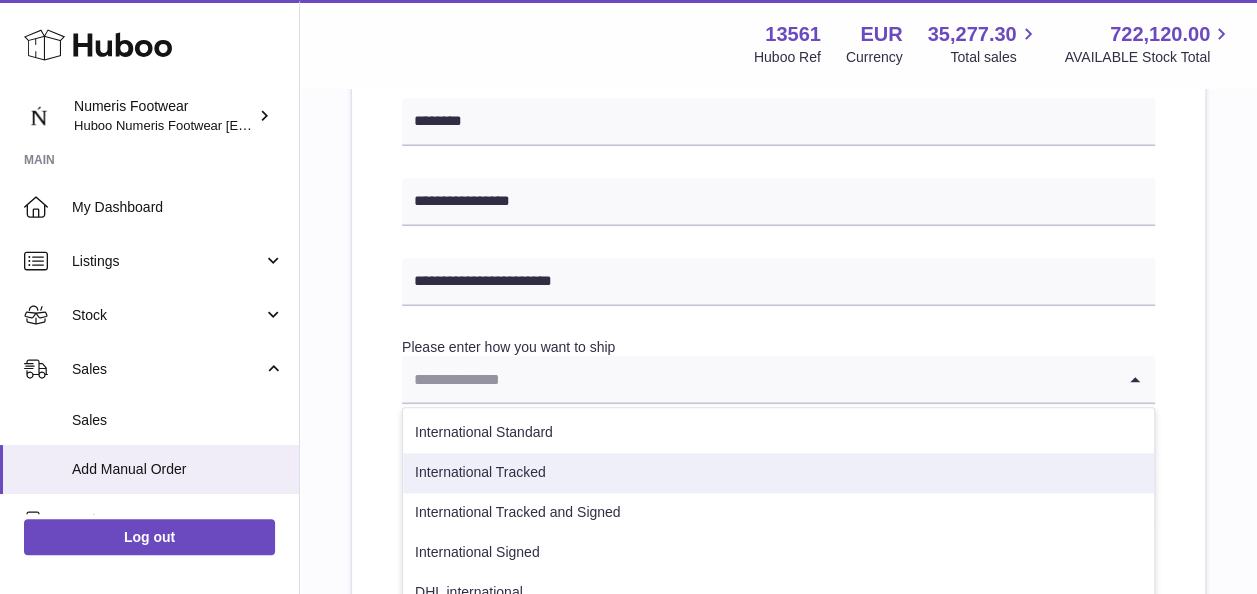 click on "International Tracked" at bounding box center (778, 473) 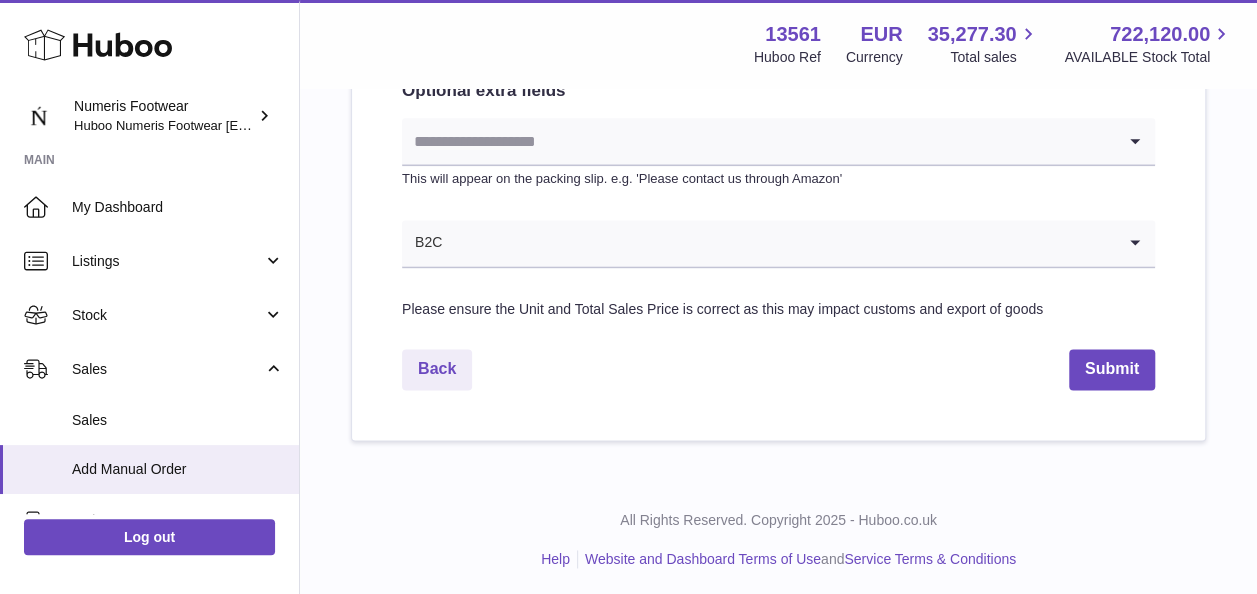 scroll, scrollTop: 1198, scrollLeft: 0, axis: vertical 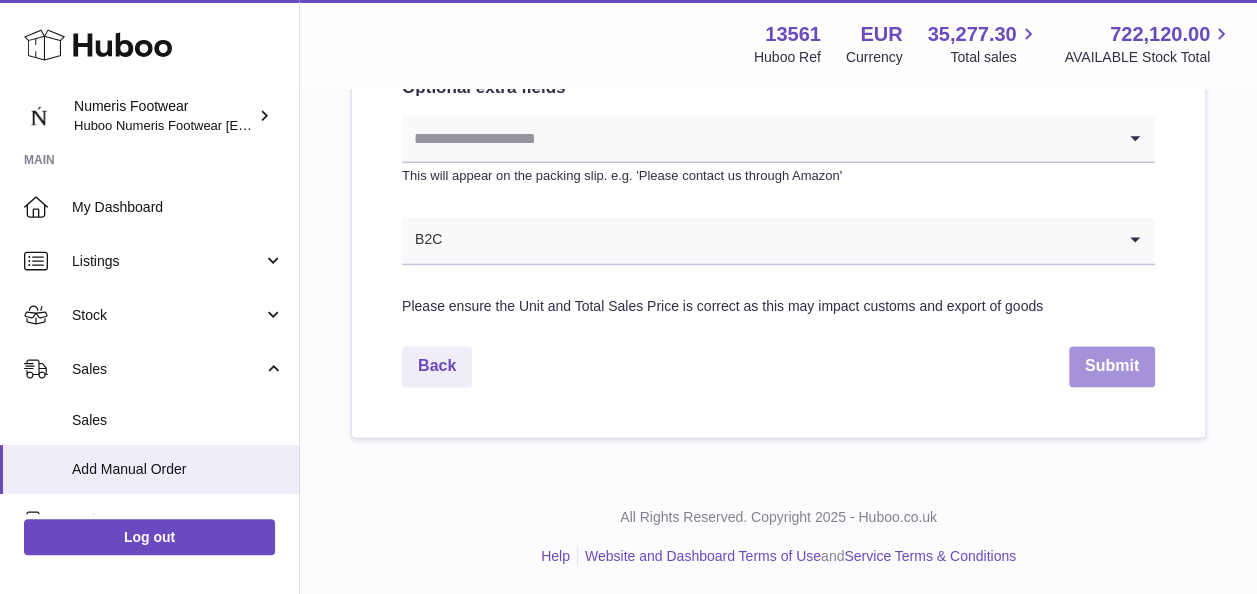 click on "Submit" at bounding box center [1112, 366] 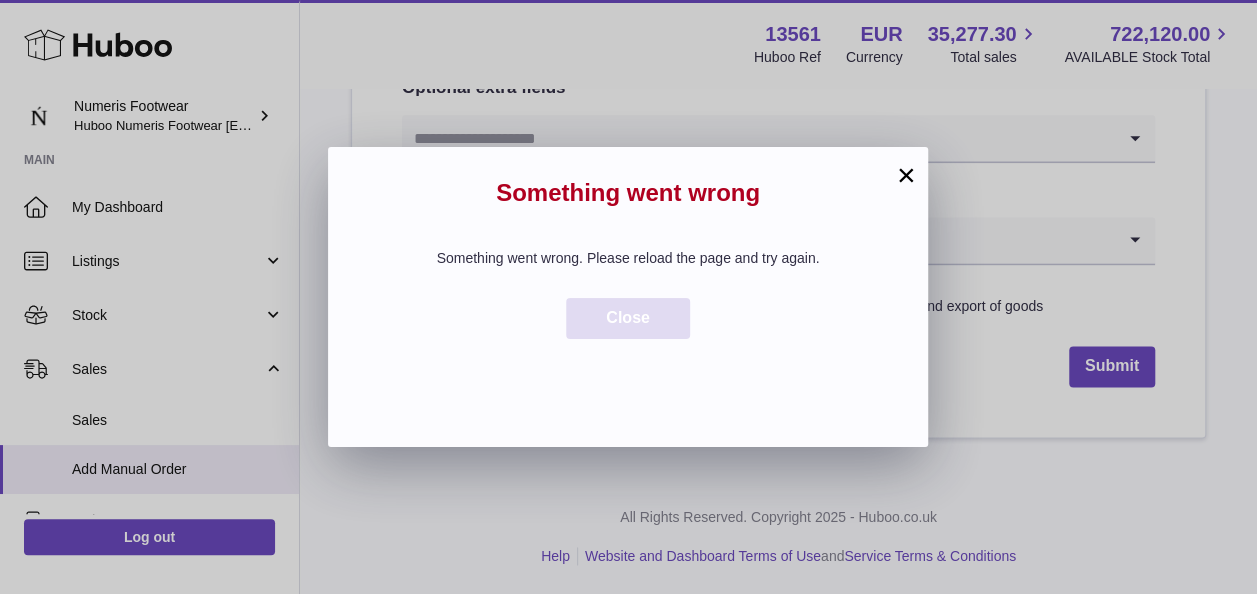 click on "Close" at bounding box center (628, 317) 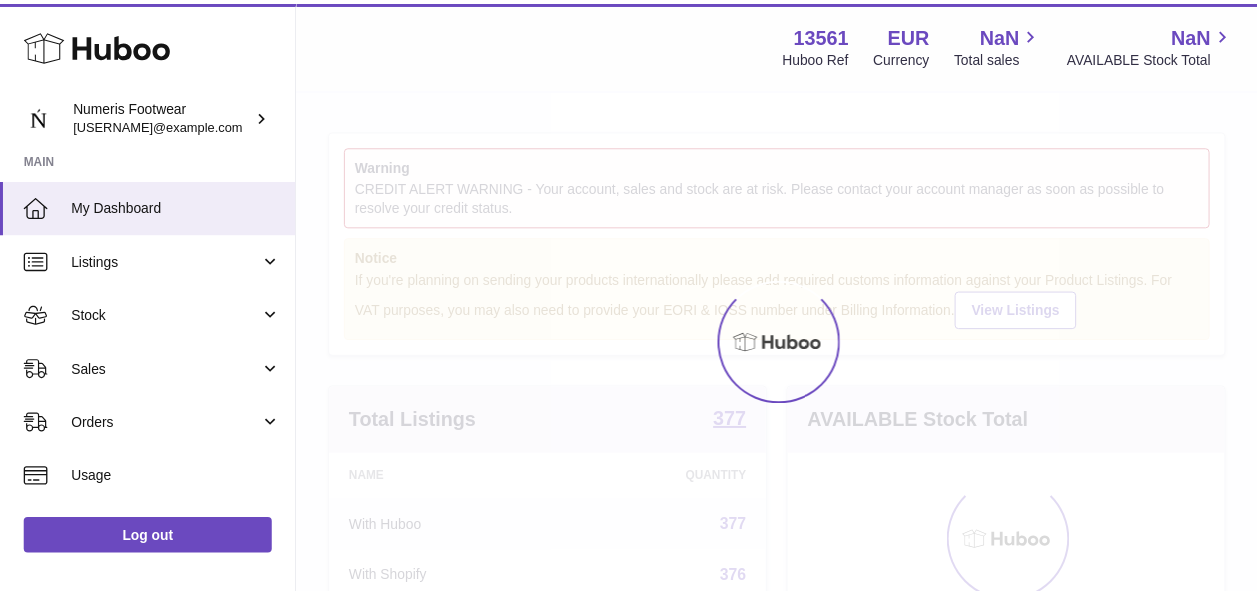 scroll, scrollTop: 0, scrollLeft: 0, axis: both 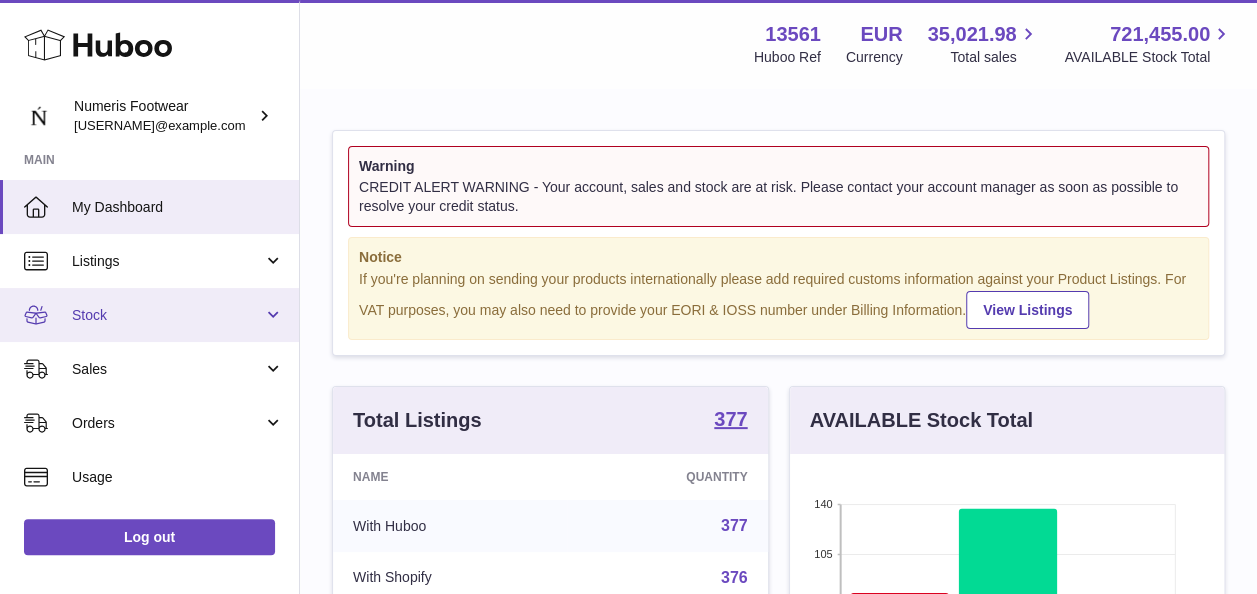 click on "Stock" at bounding box center [149, 315] 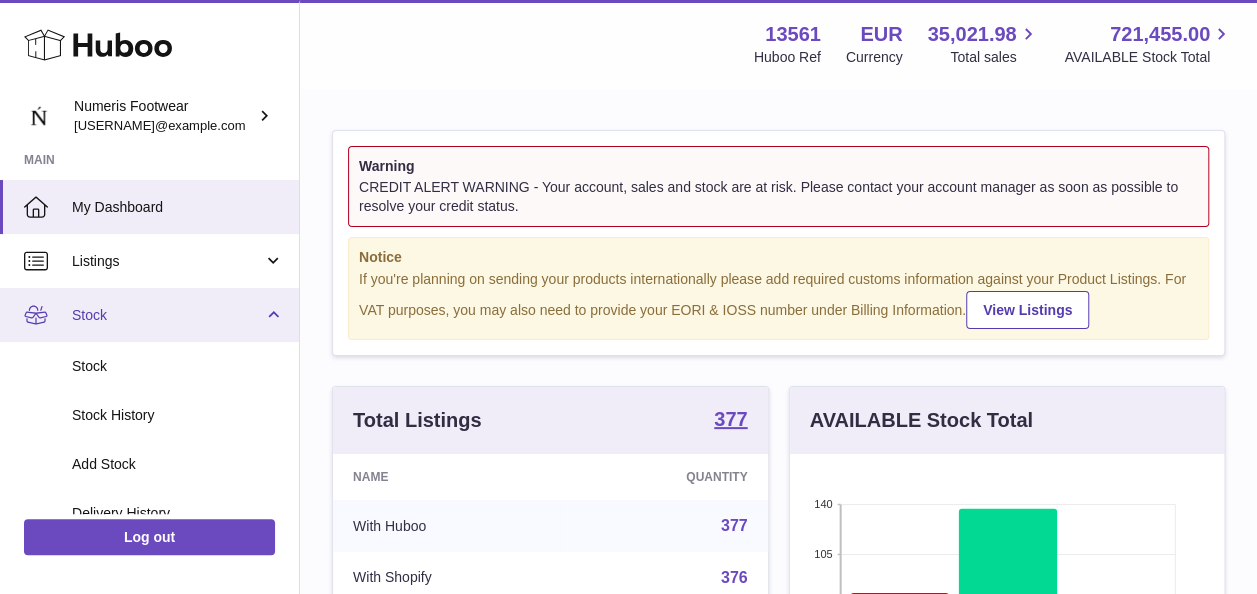 click on "Stock" at bounding box center [149, 315] 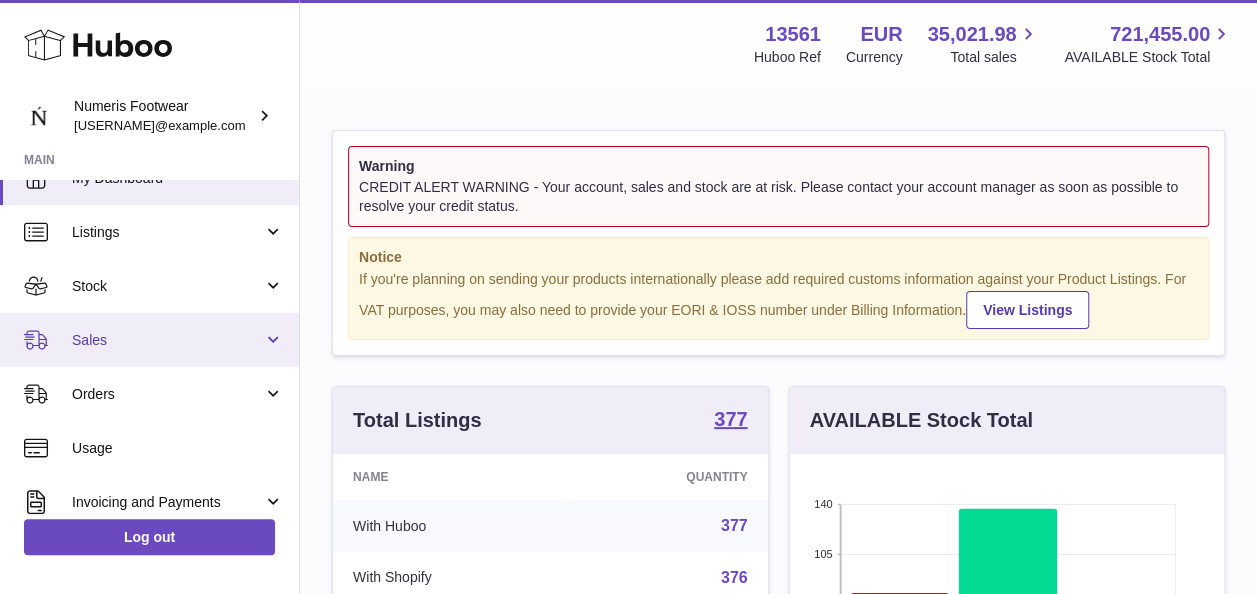 scroll, scrollTop: 31, scrollLeft: 0, axis: vertical 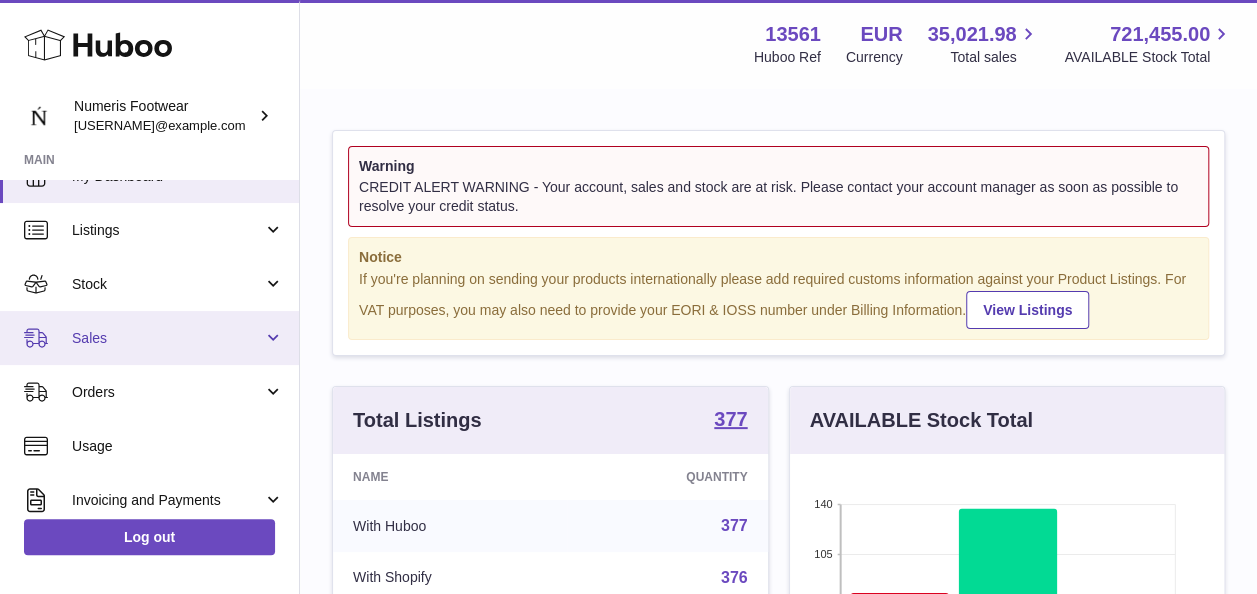 click on "Sales" at bounding box center [167, 338] 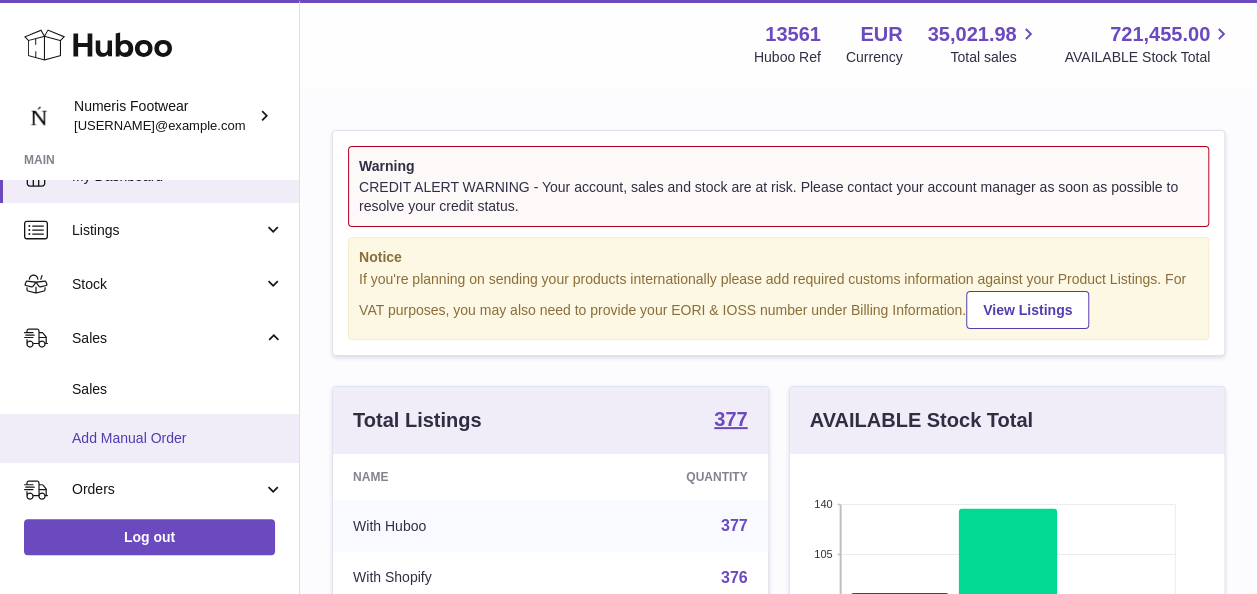 click on "Add Manual Order" at bounding box center [178, 438] 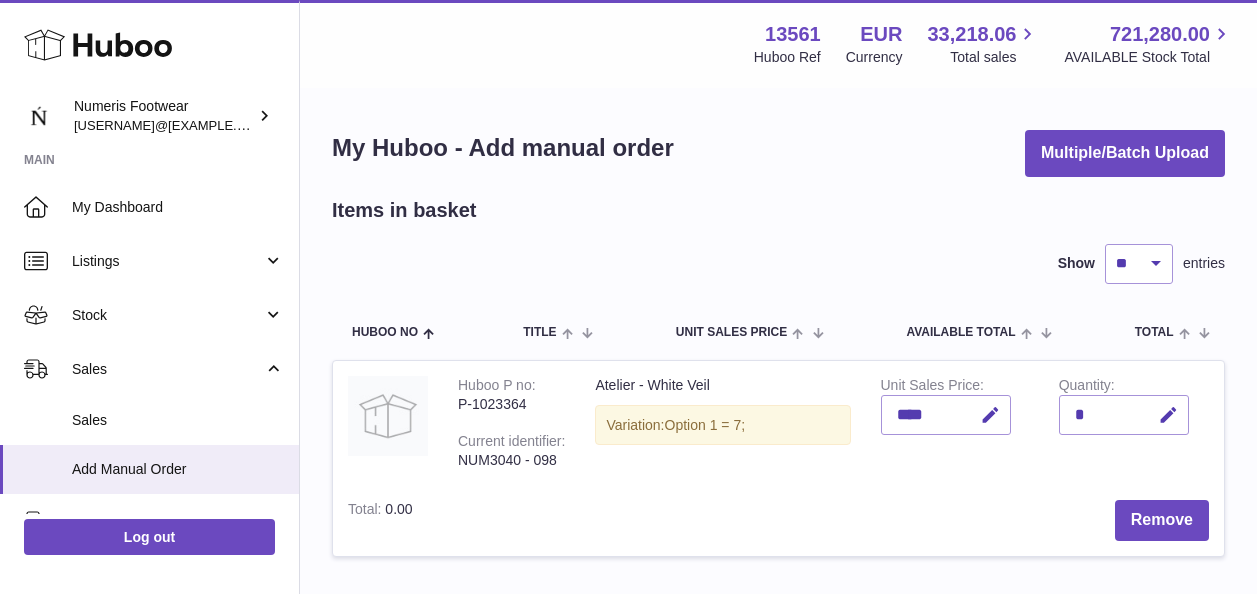 scroll, scrollTop: 0, scrollLeft: 0, axis: both 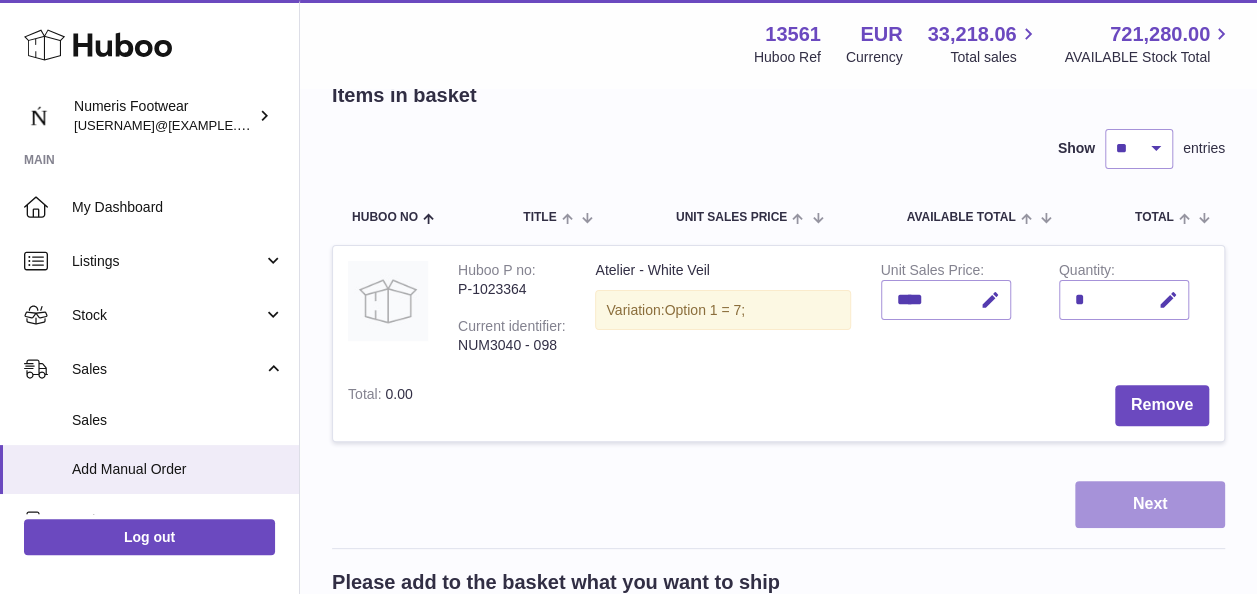 click on "Next" at bounding box center (1150, 504) 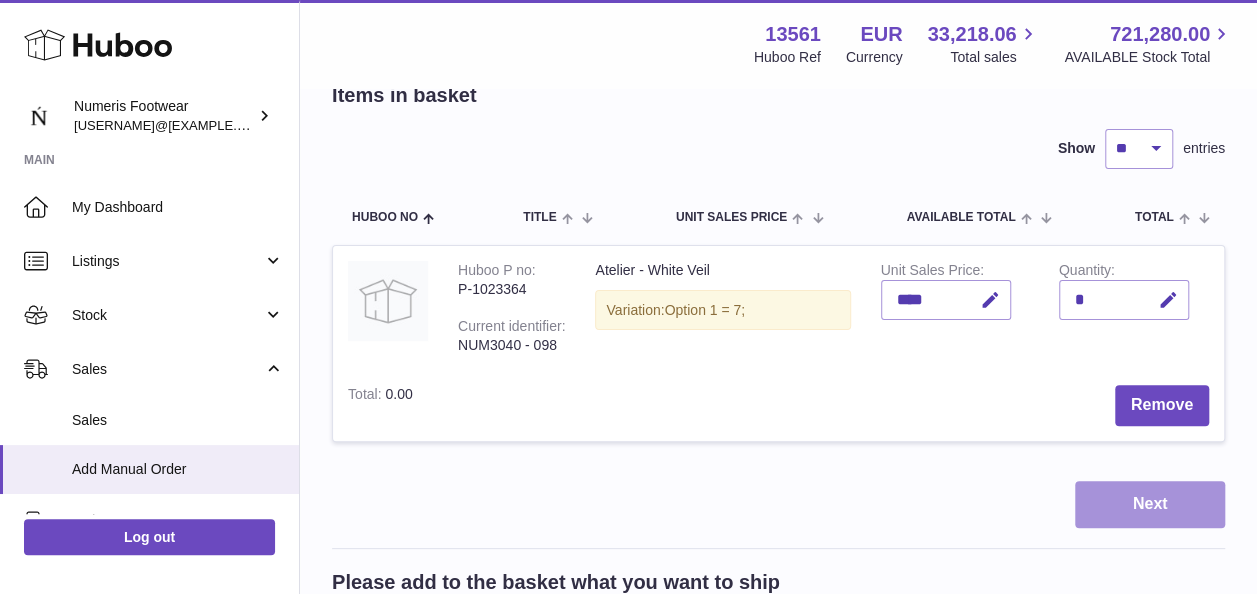 scroll, scrollTop: 0, scrollLeft: 0, axis: both 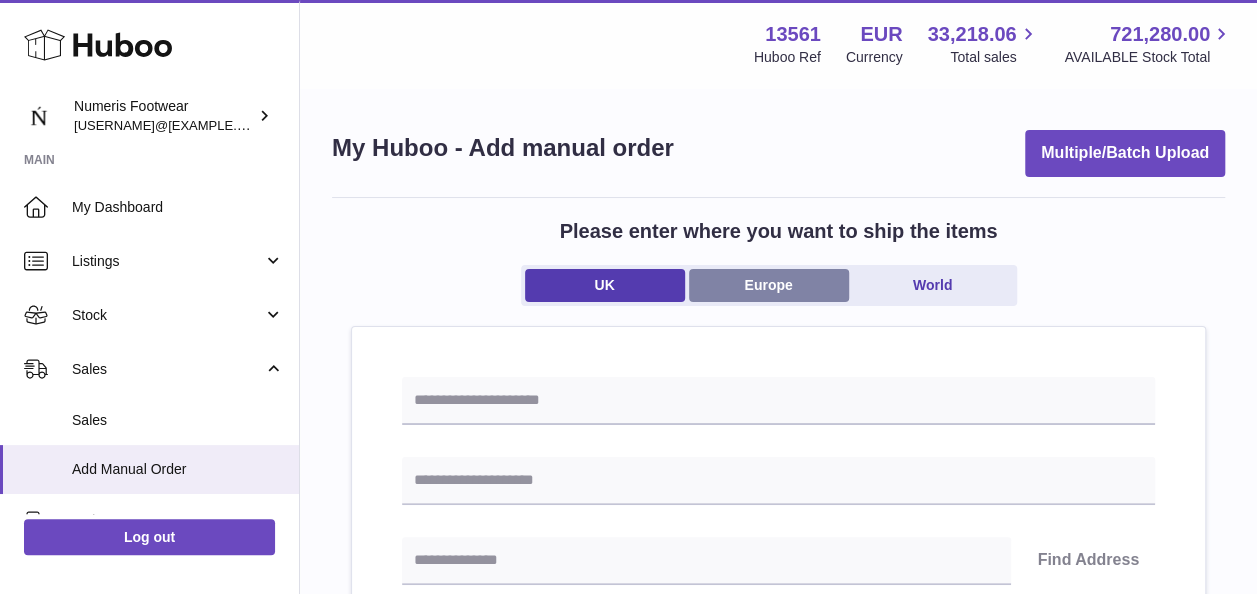 click on "Europe" at bounding box center (769, 285) 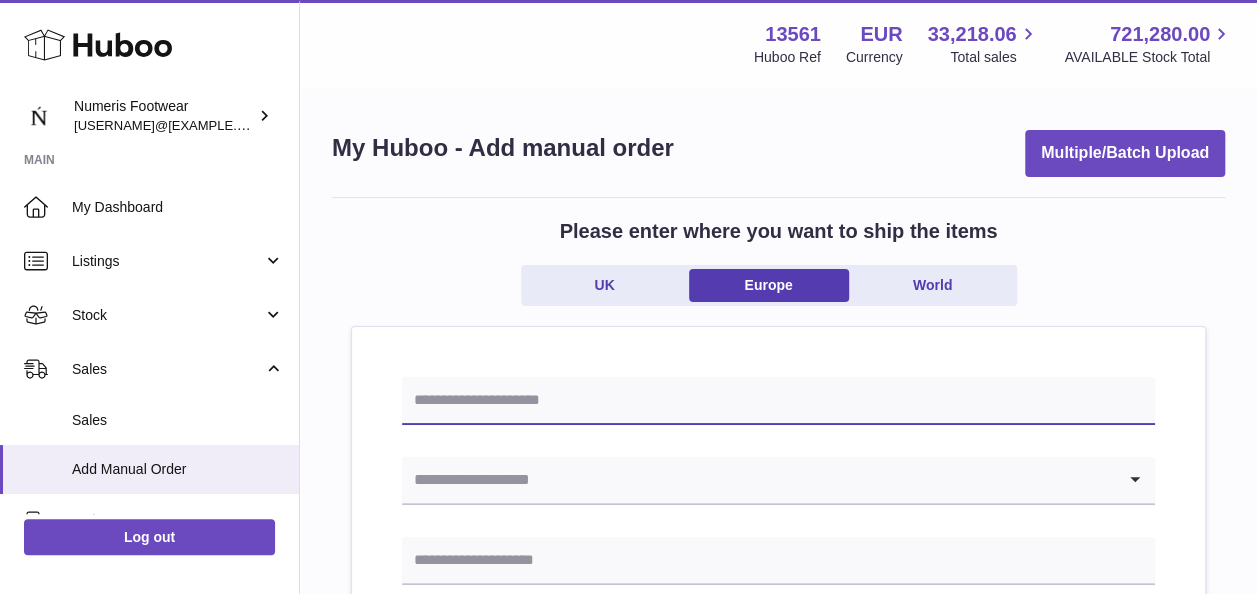 click at bounding box center (778, 401) 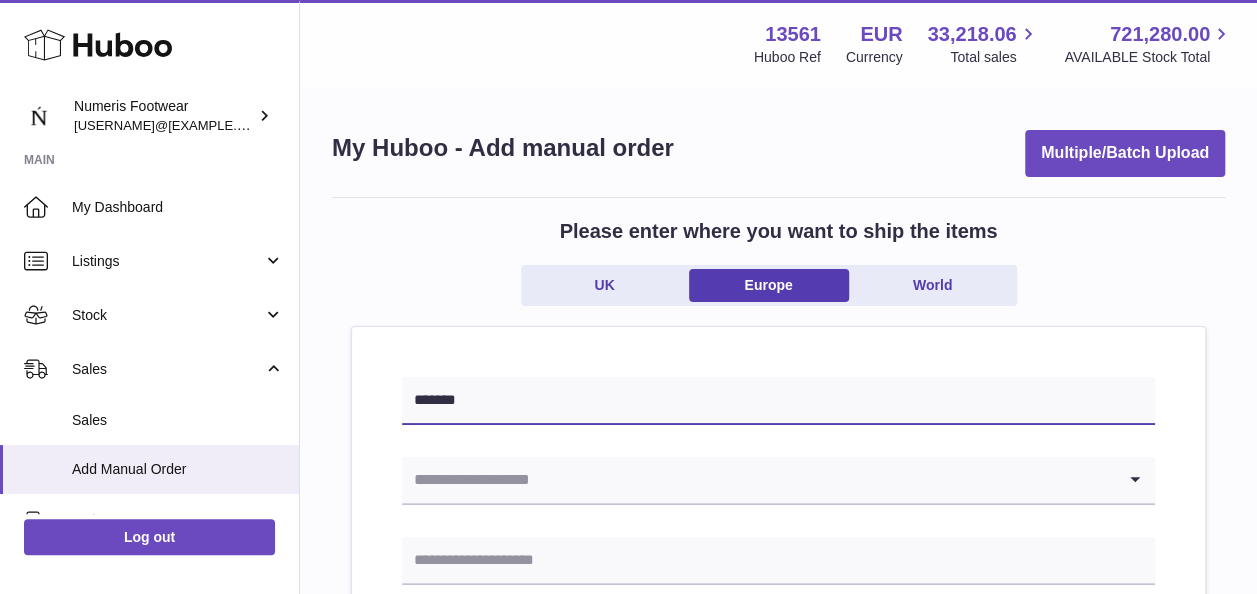 type on "*******" 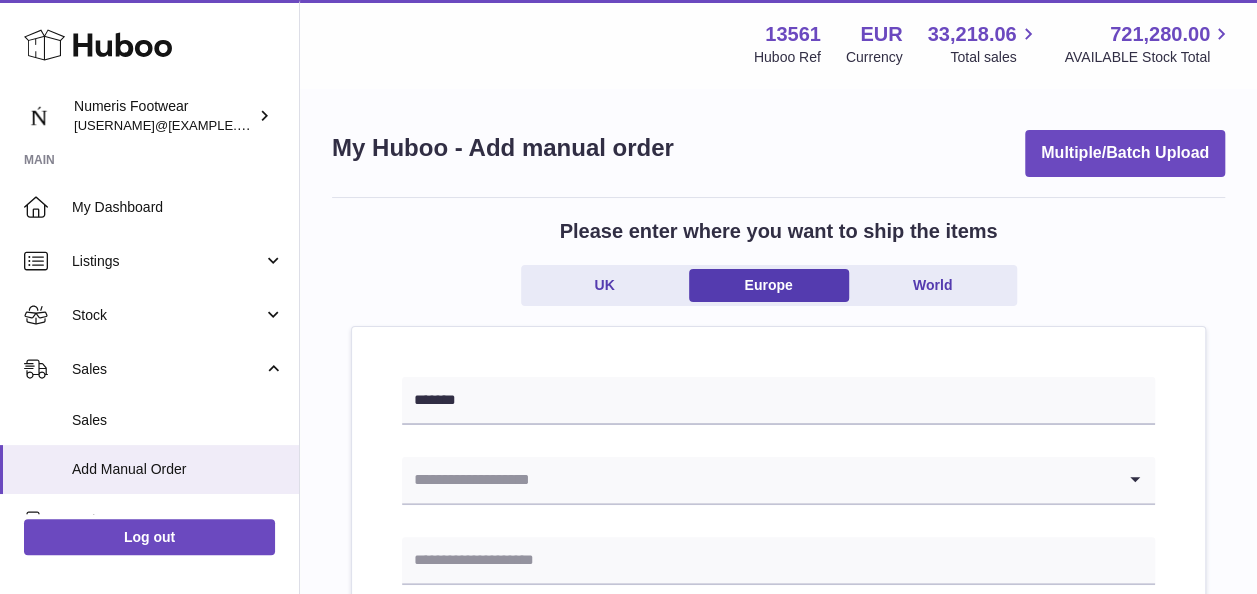click at bounding box center [758, 480] 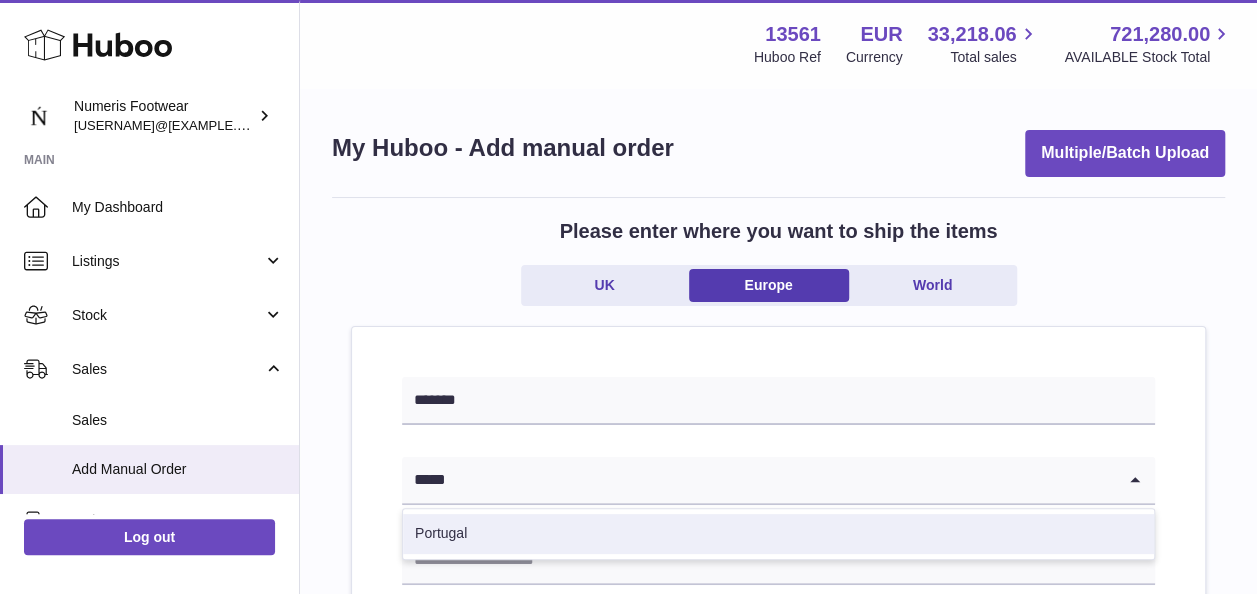 click on "Portugal" at bounding box center (778, 534) 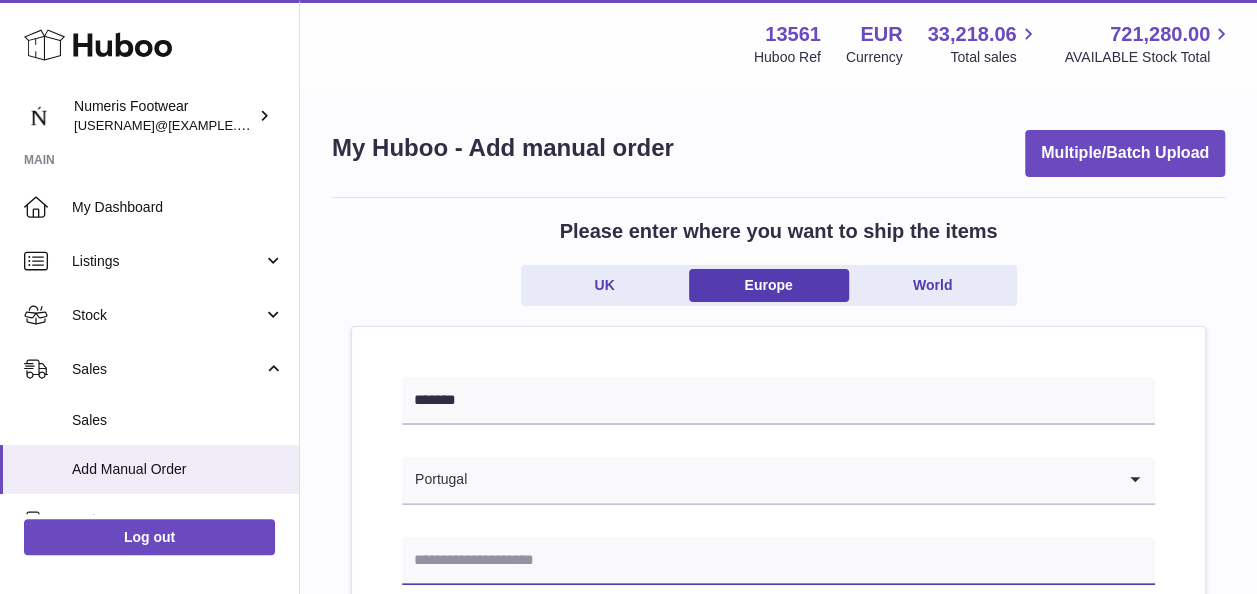 click at bounding box center (778, 561) 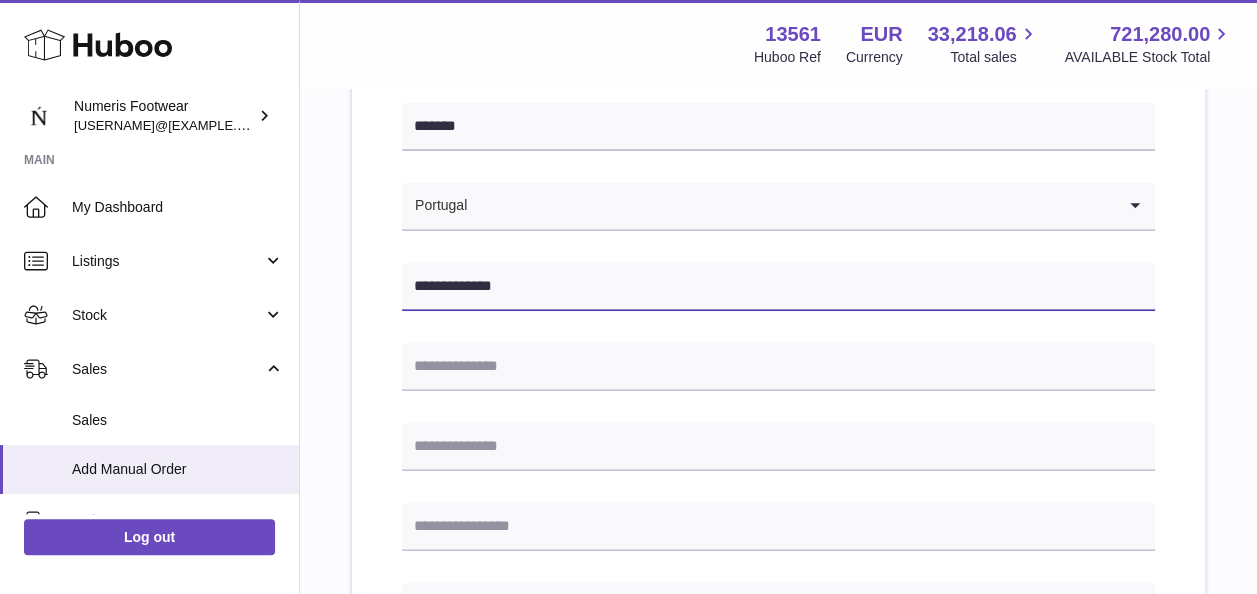scroll, scrollTop: 277, scrollLeft: 0, axis: vertical 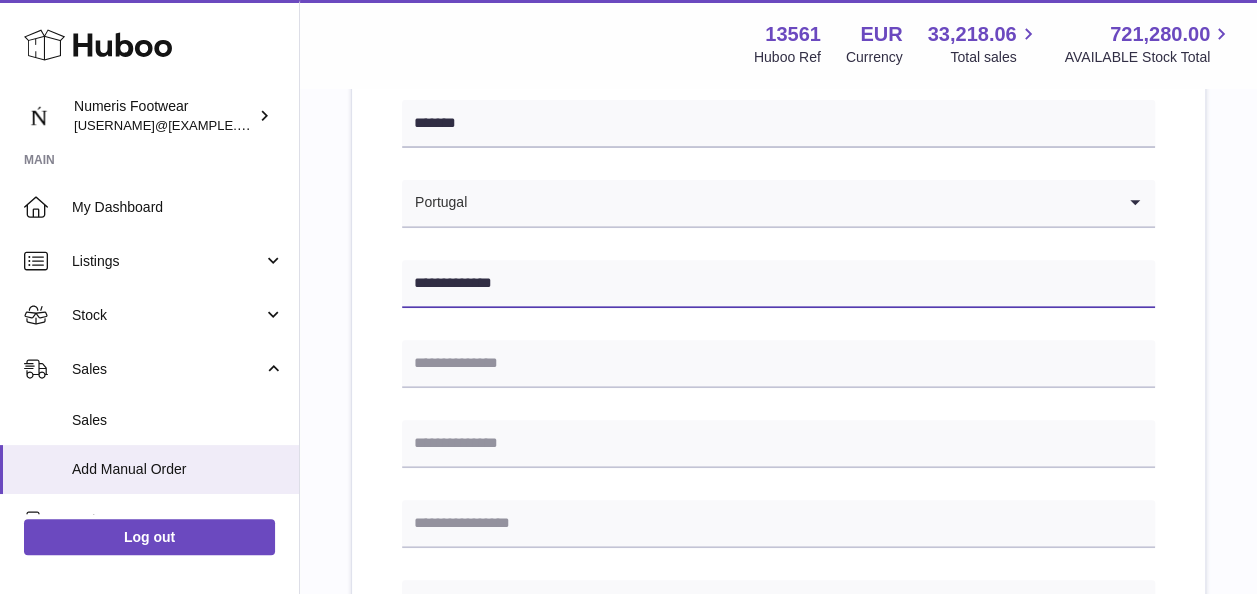 type on "**********" 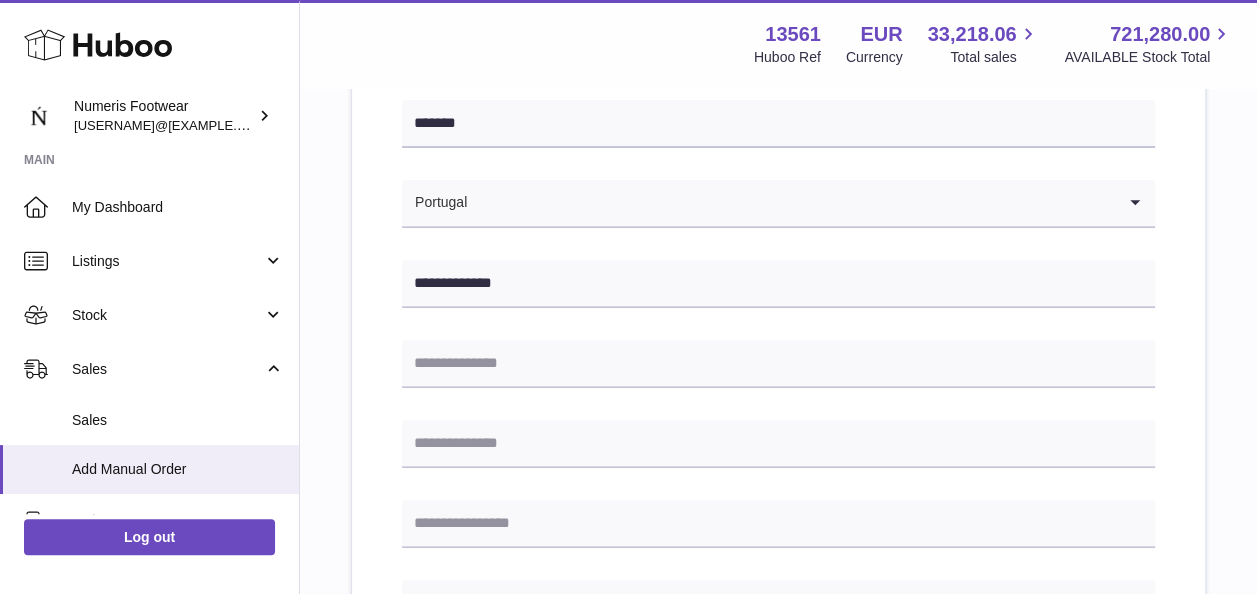click on "**********" at bounding box center (778, 668) 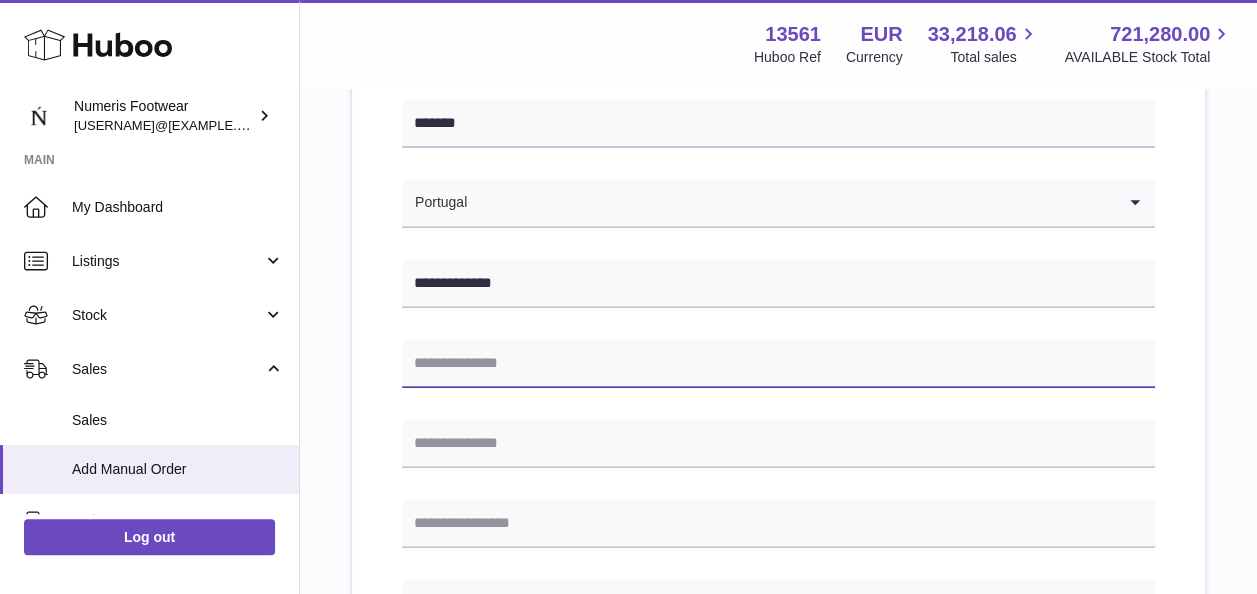 click at bounding box center [778, 364] 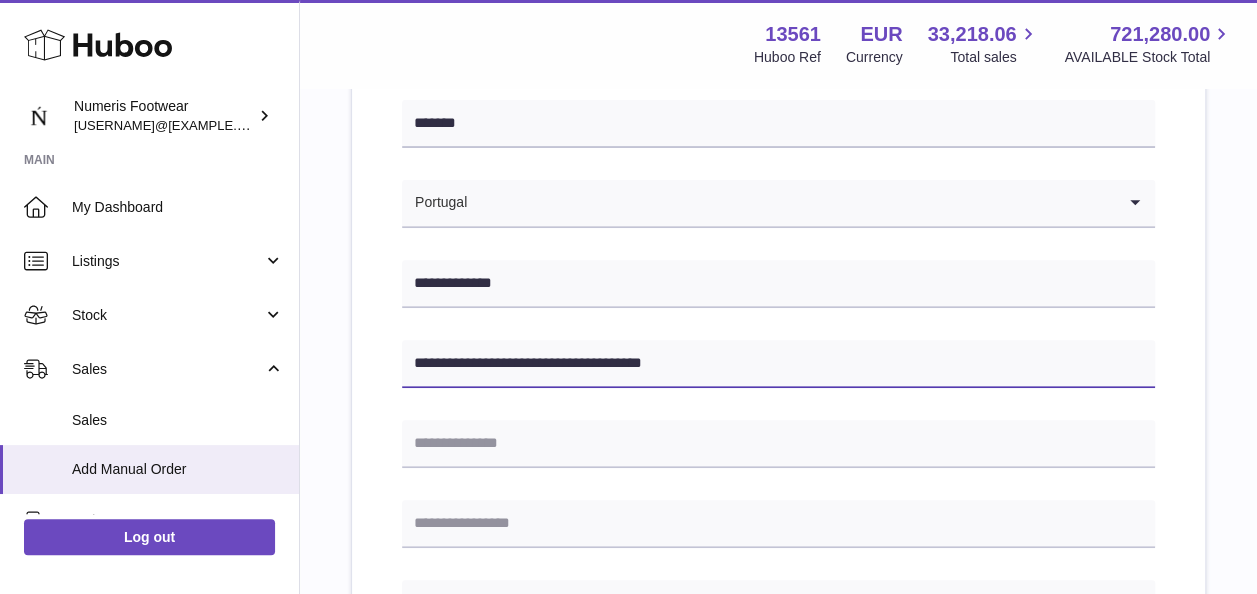 drag, startPoint x: 697, startPoint y: 364, endPoint x: 550, endPoint y: 360, distance: 147.05441 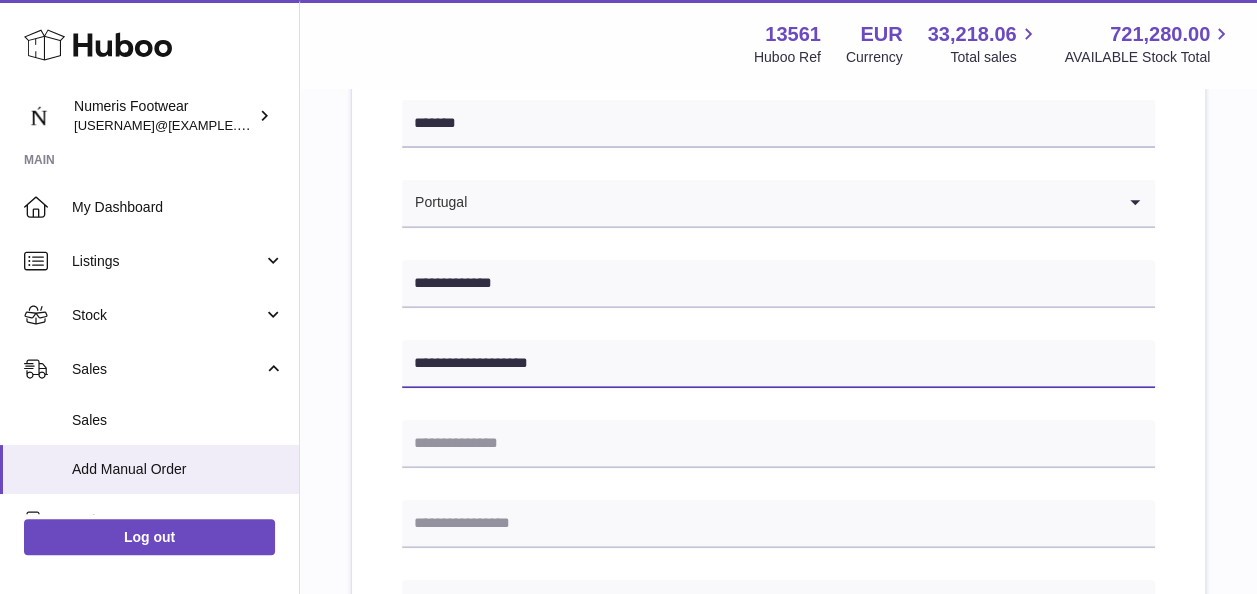 type on "**********" 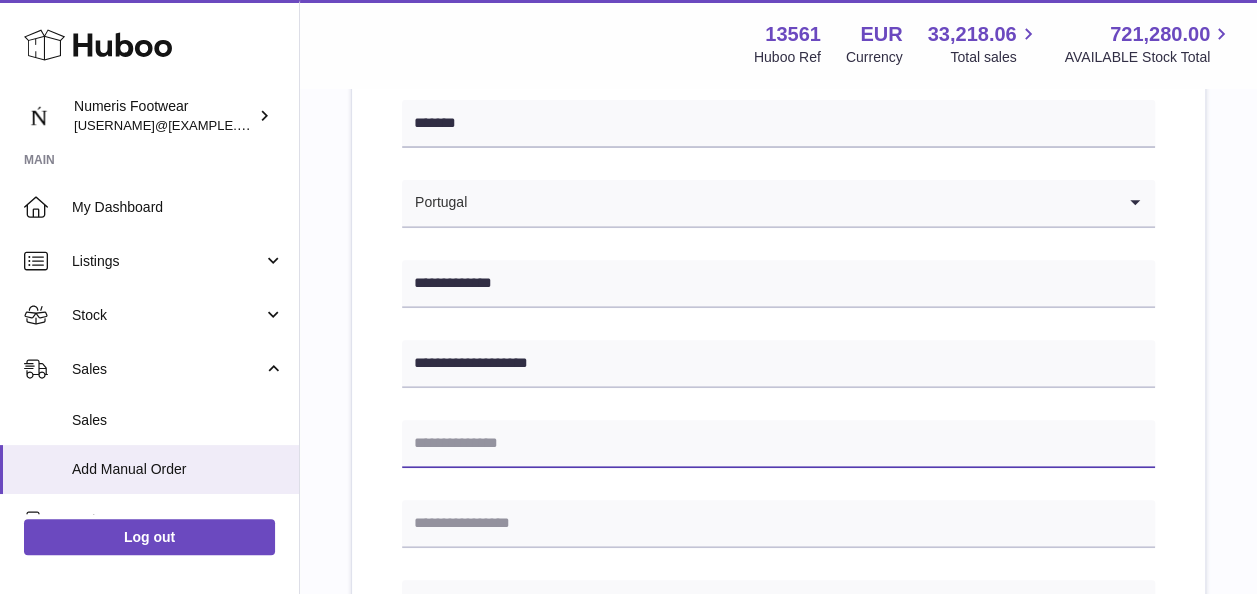 click at bounding box center (778, 444) 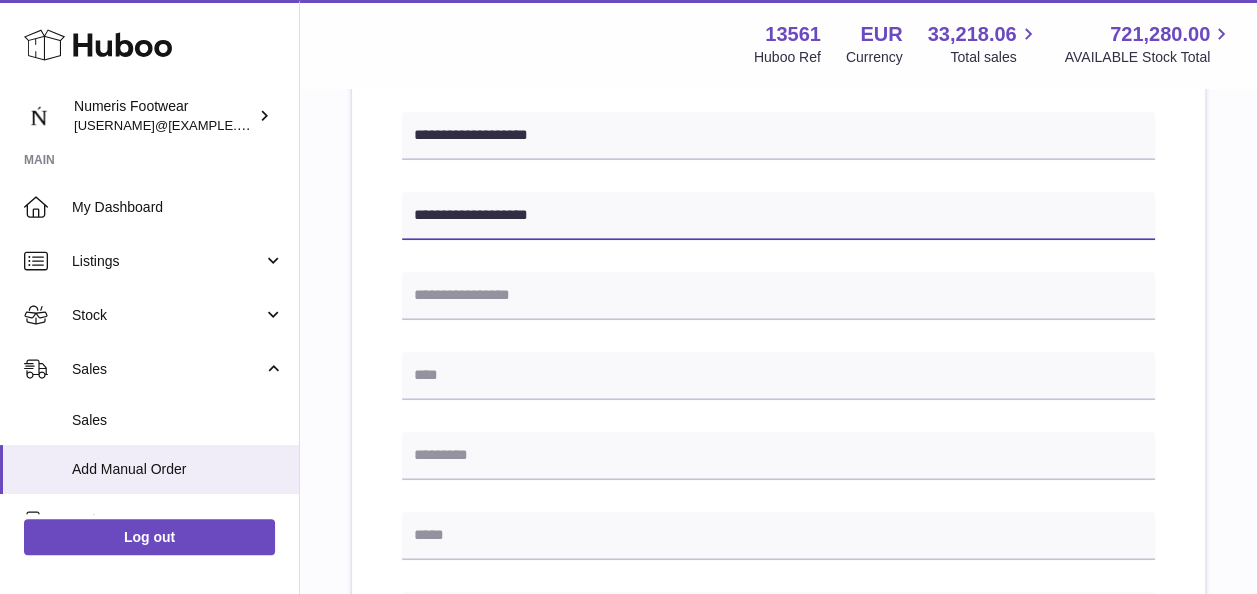 scroll, scrollTop: 515, scrollLeft: 0, axis: vertical 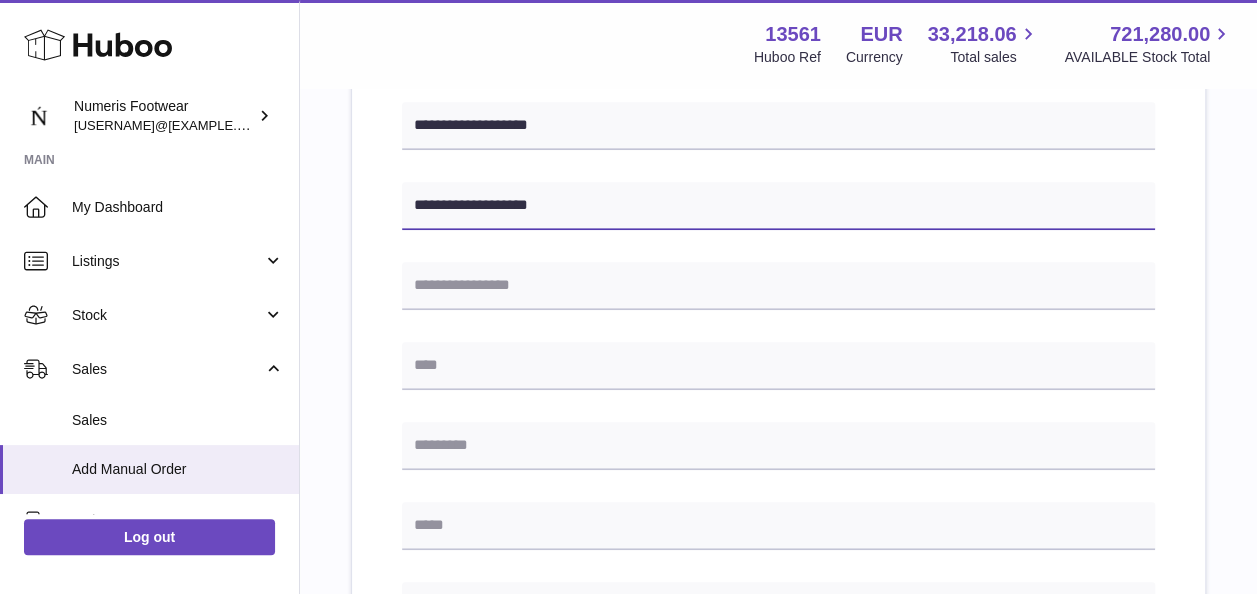 type on "**********" 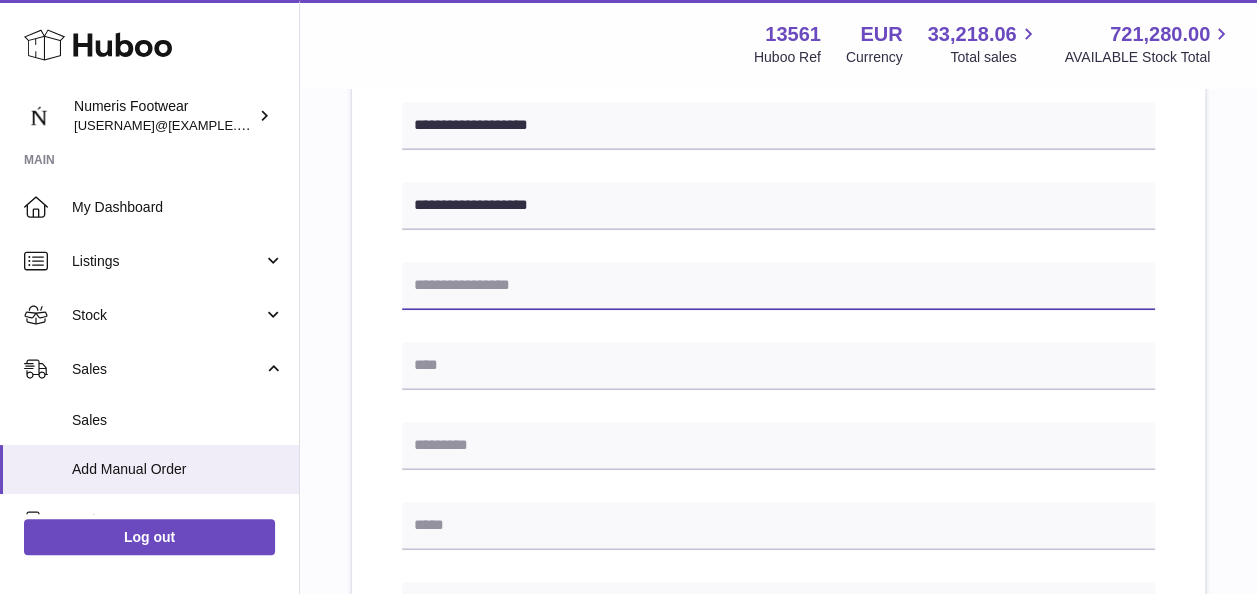 click at bounding box center (778, 286) 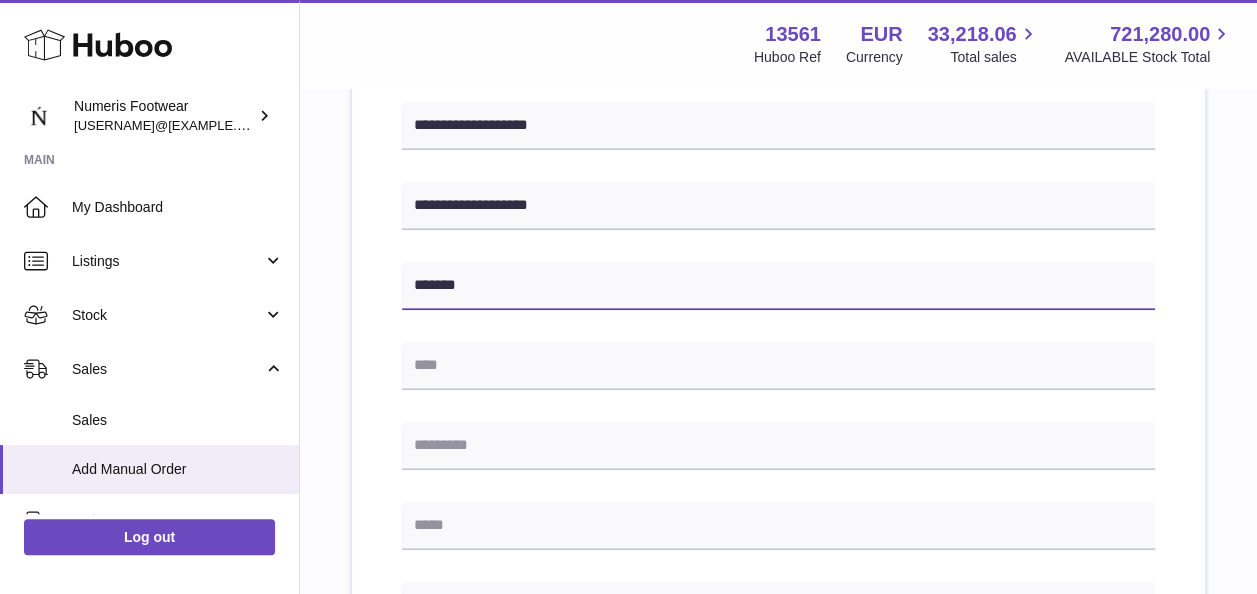 type on "*******" 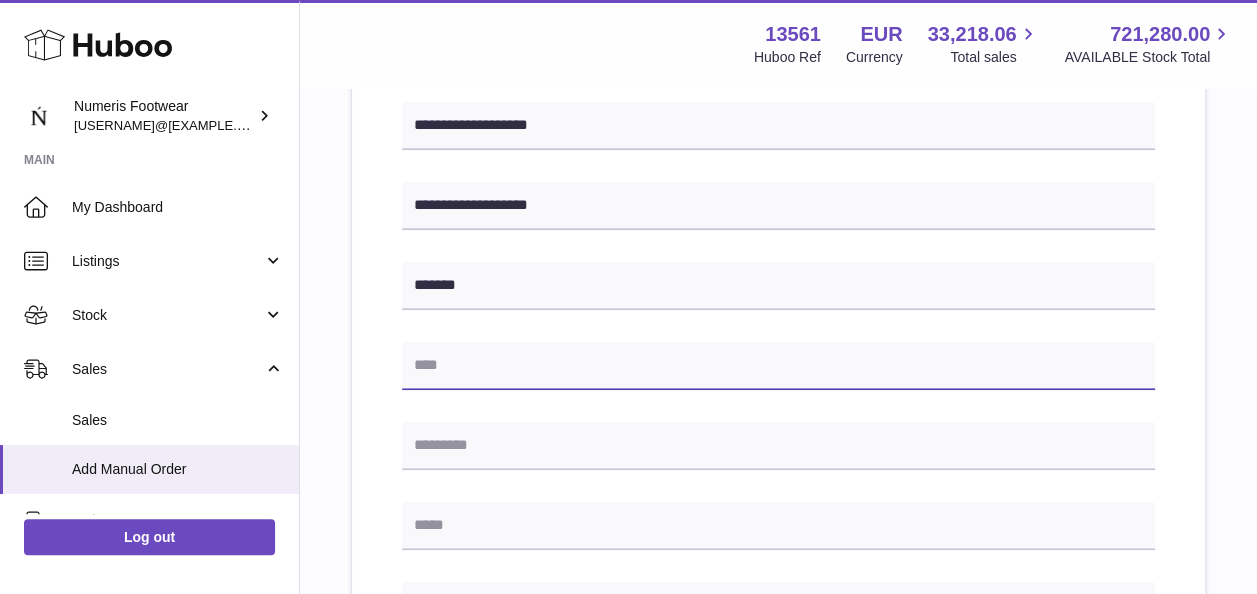 click at bounding box center [778, 366] 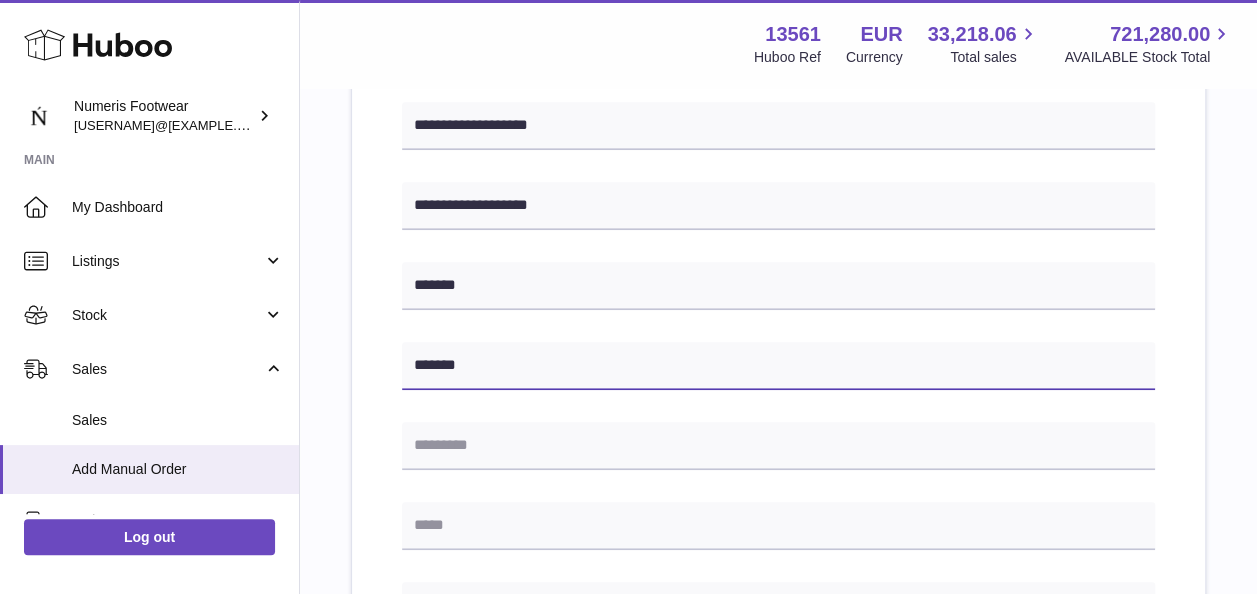 type on "*******" 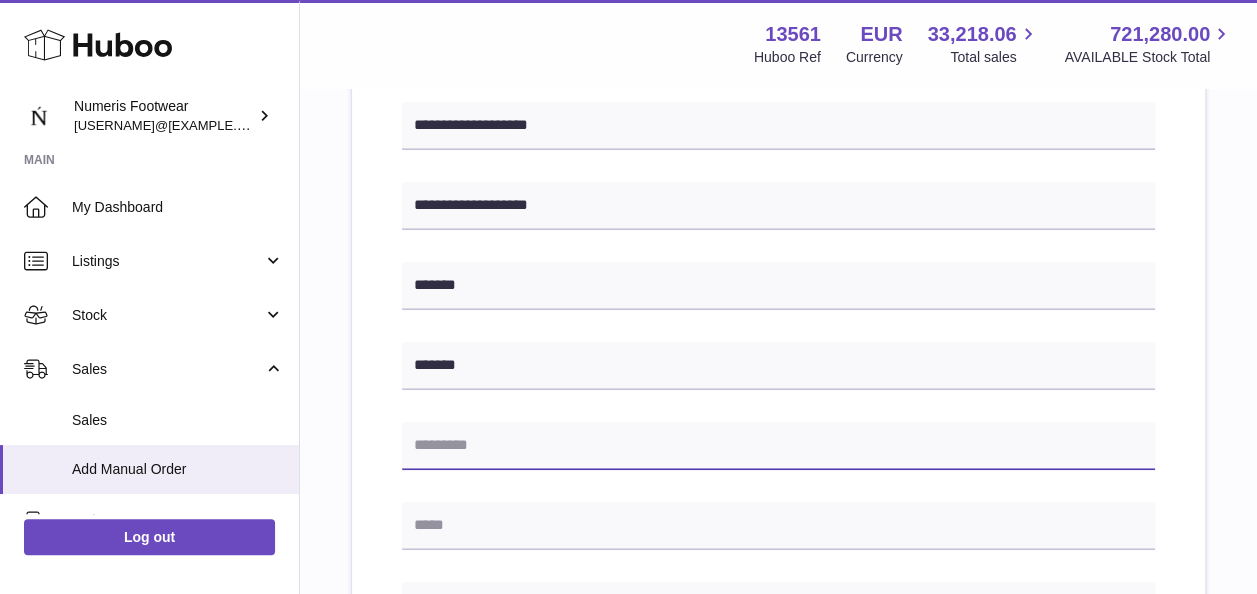 click at bounding box center [778, 446] 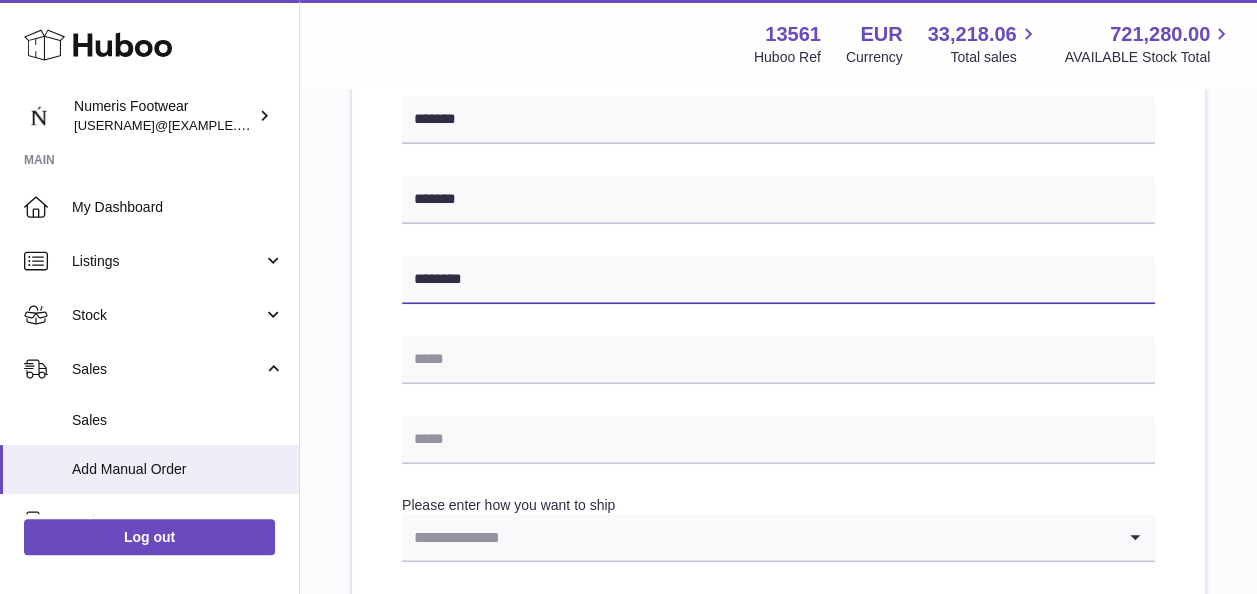 scroll, scrollTop: 711, scrollLeft: 0, axis: vertical 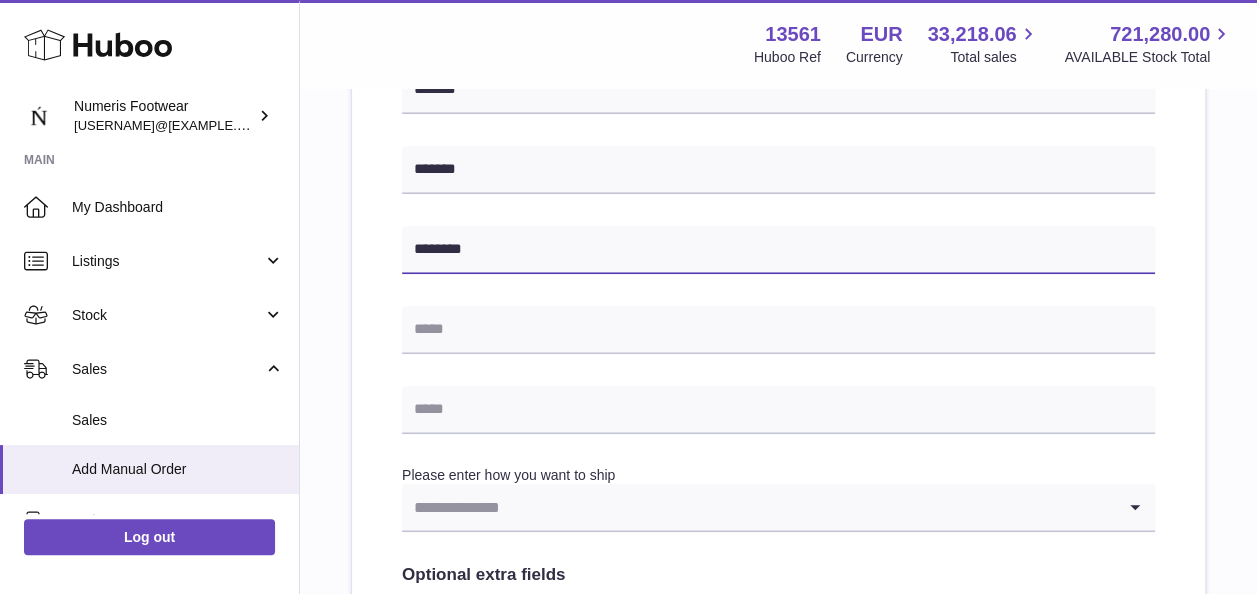 type on "********" 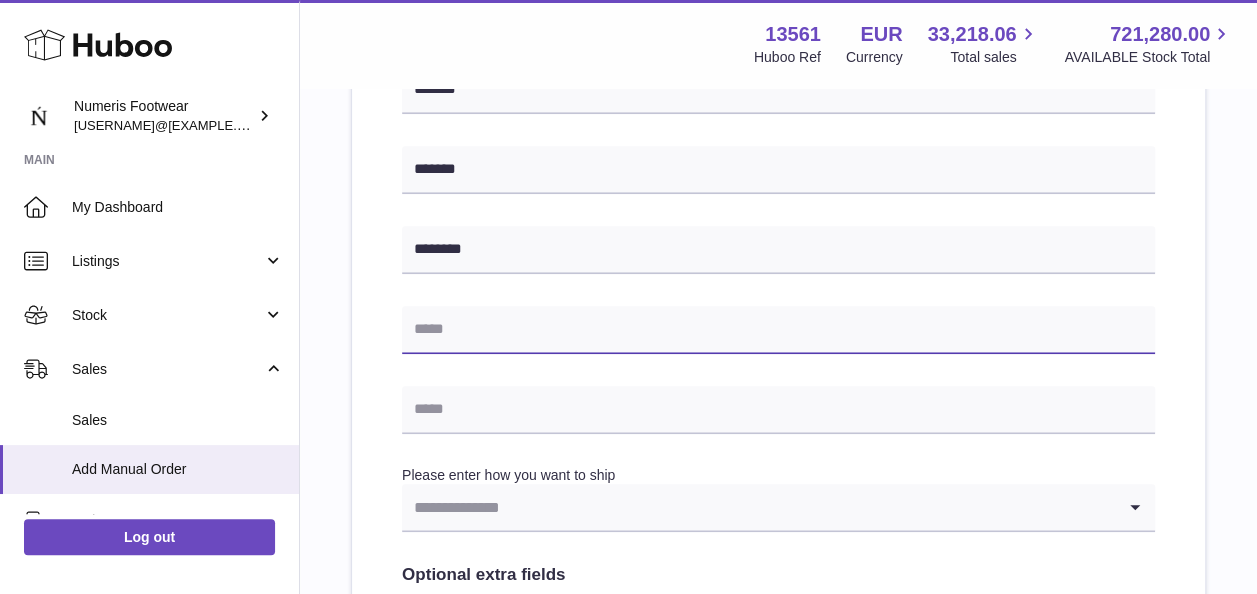click at bounding box center (778, 330) 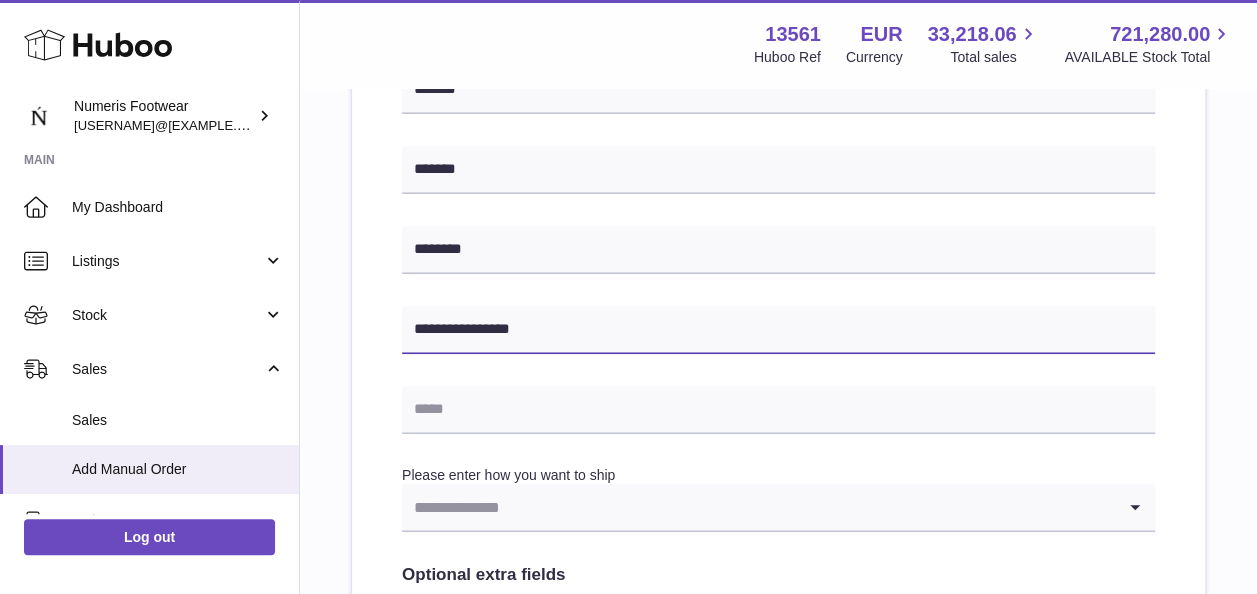 type on "**********" 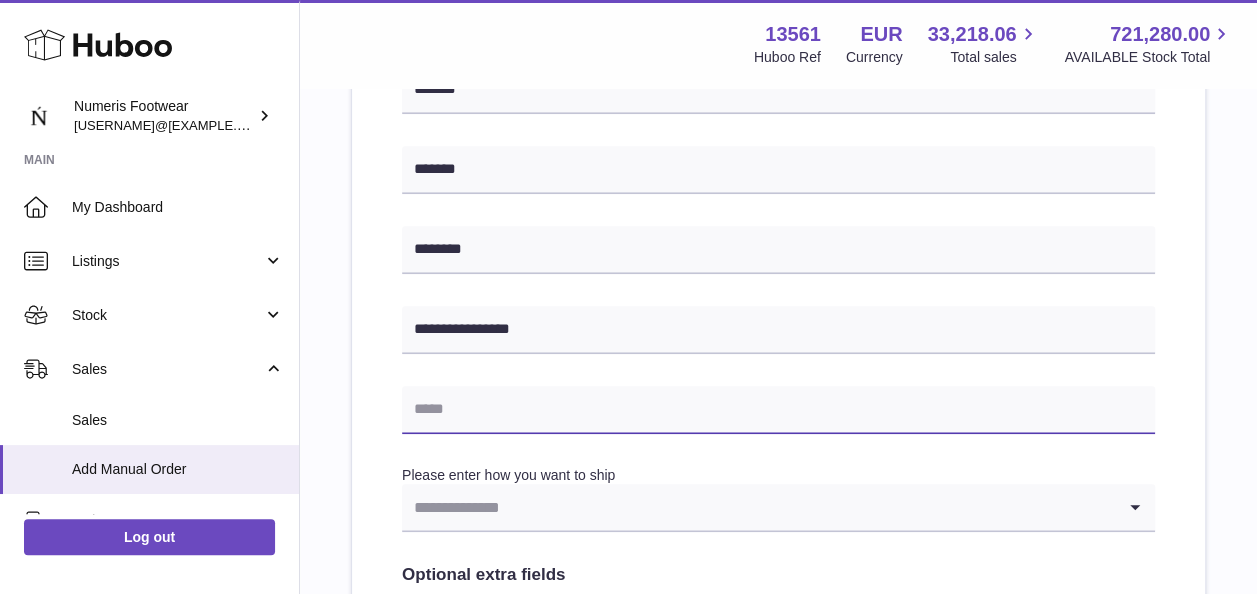 click at bounding box center (778, 410) 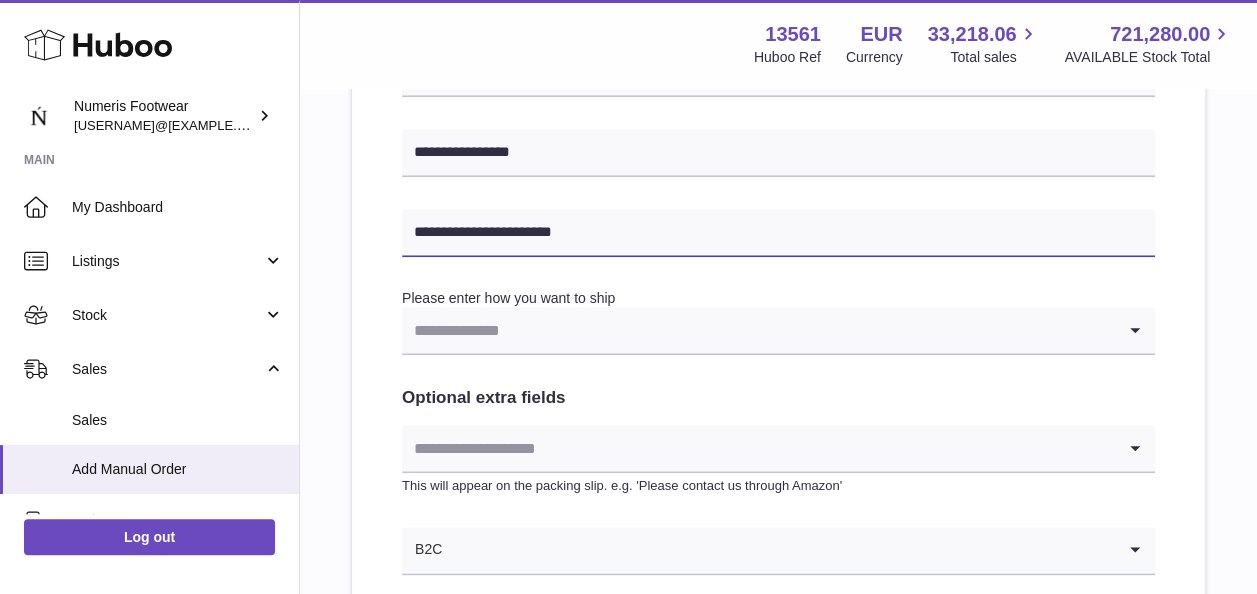 scroll, scrollTop: 889, scrollLeft: 0, axis: vertical 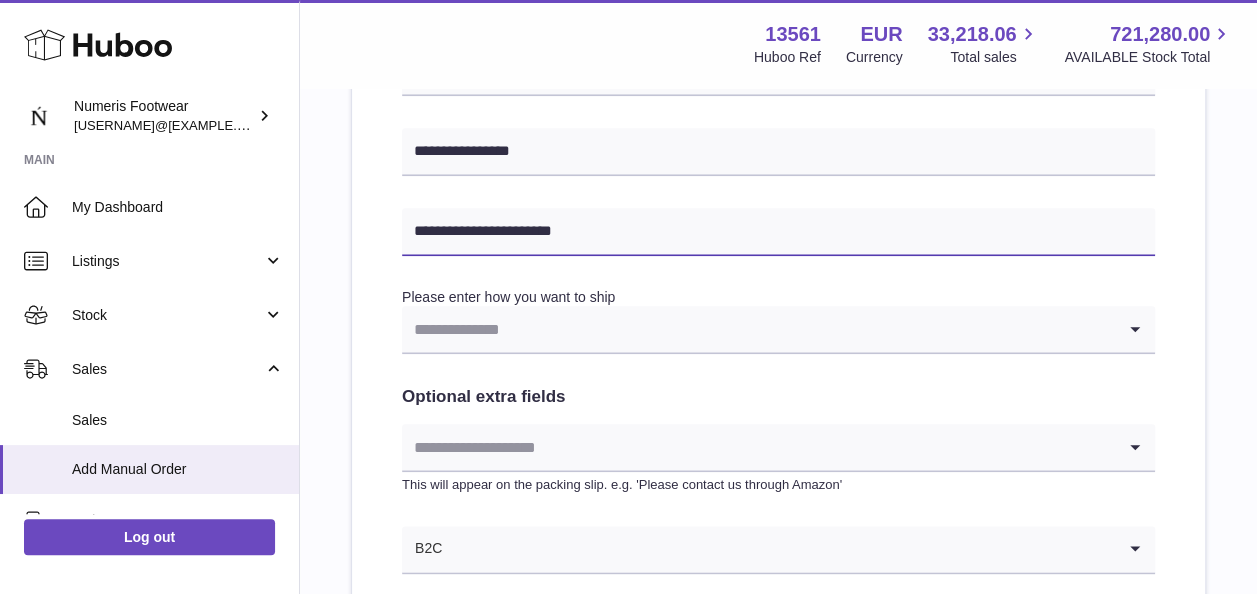type on "**********" 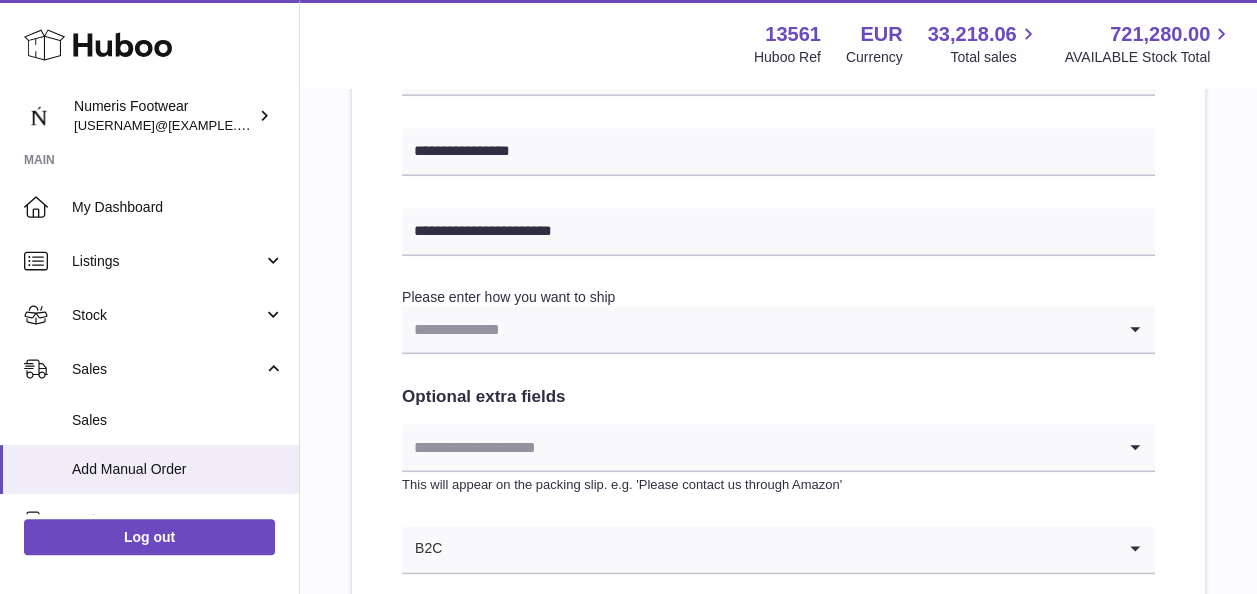 click on "Please enter how you want to ship" at bounding box center (508, 297) 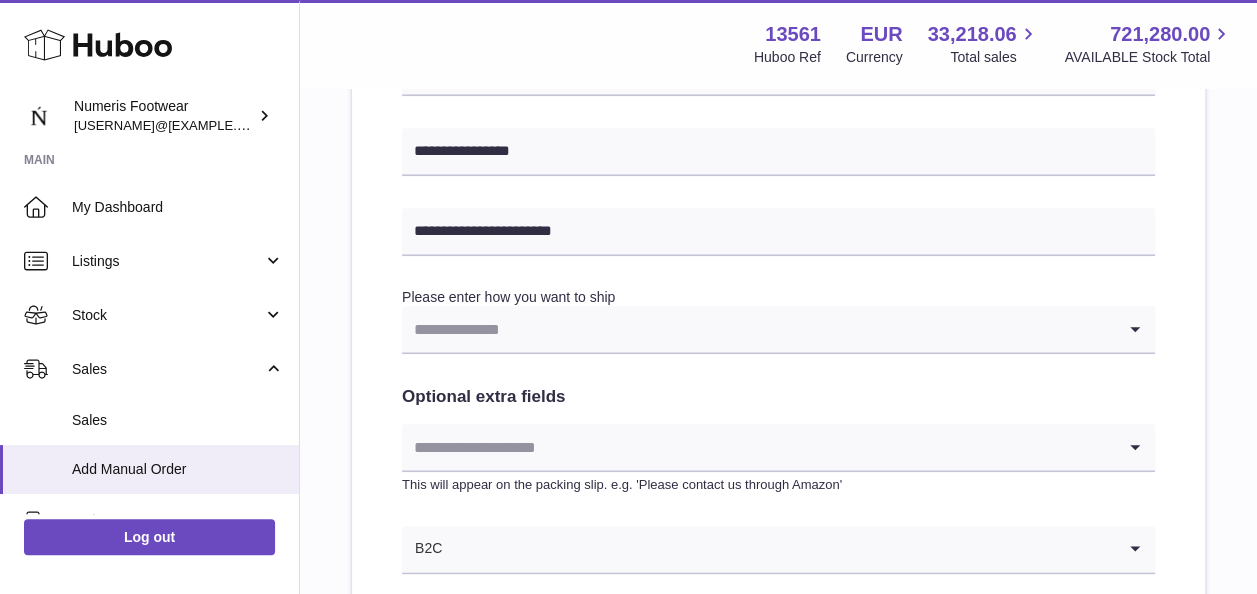 click at bounding box center (758, 329) 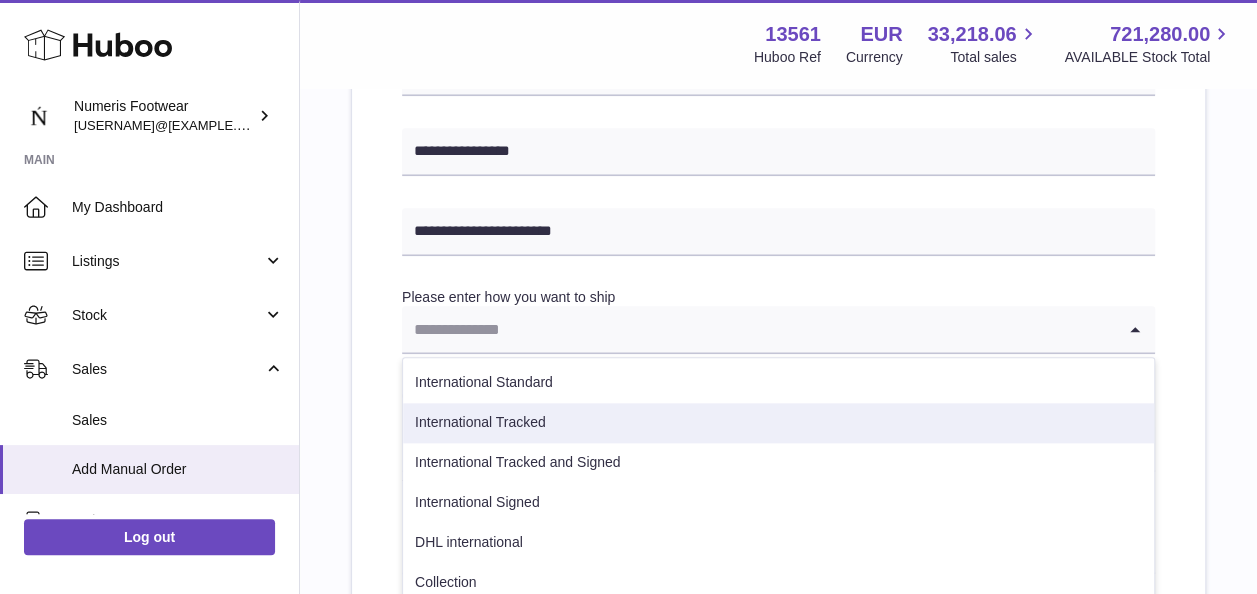 click on "International Tracked" at bounding box center [778, 423] 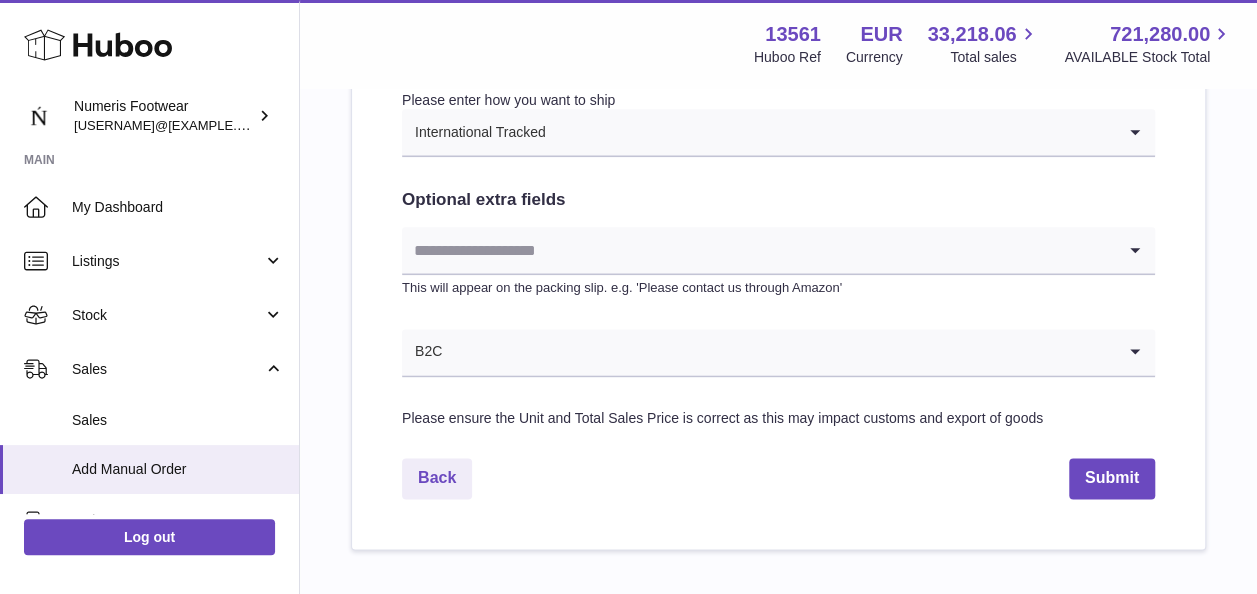 scroll, scrollTop: 1092, scrollLeft: 0, axis: vertical 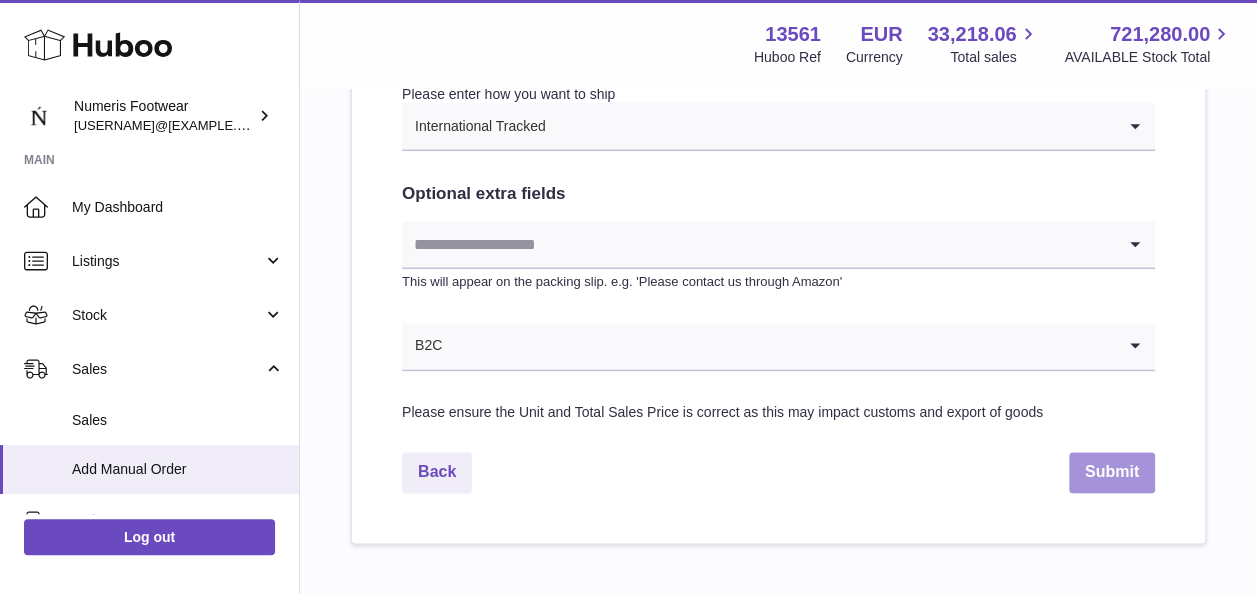 click on "Submit" at bounding box center (1112, 472) 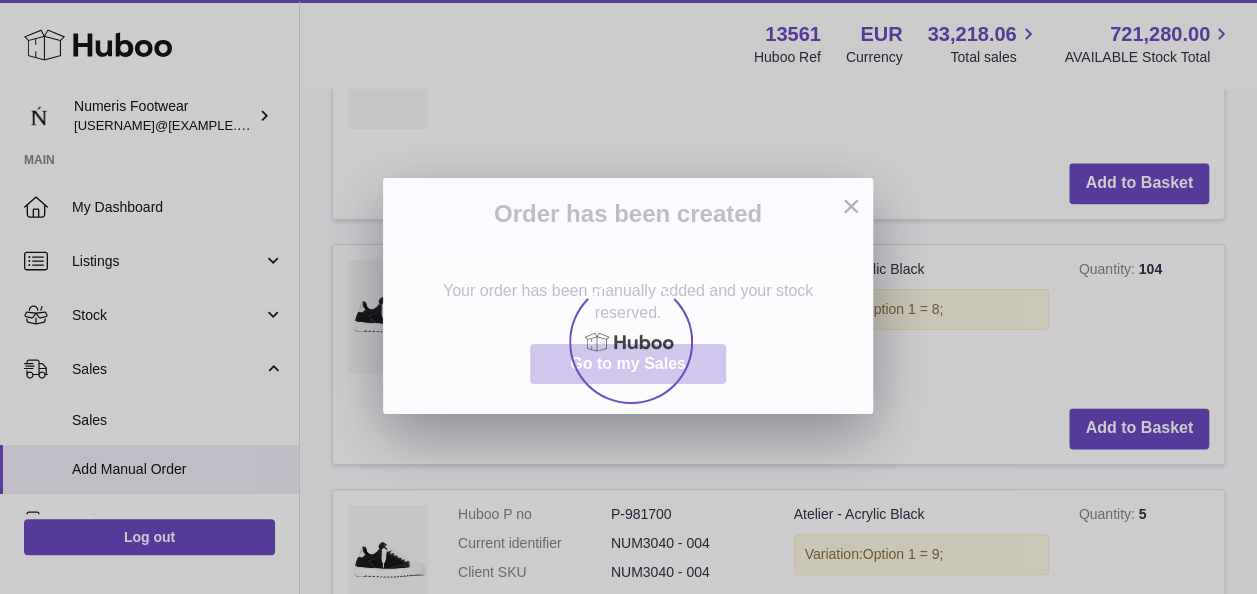 scroll, scrollTop: 0, scrollLeft: 0, axis: both 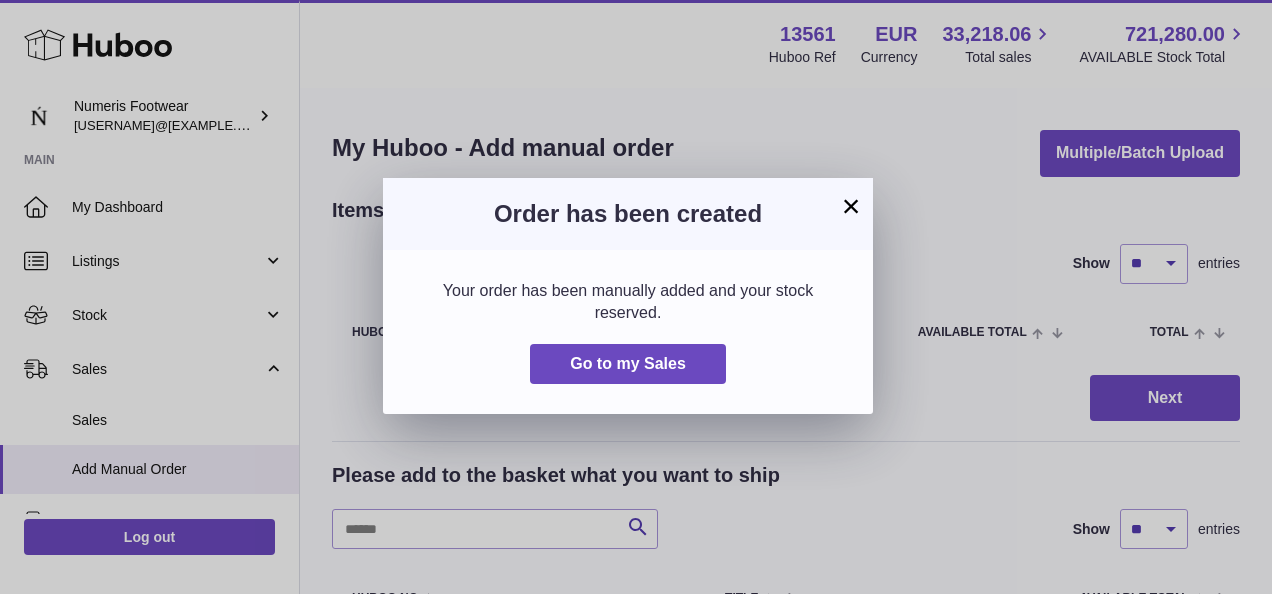 click on "×" at bounding box center [851, 206] 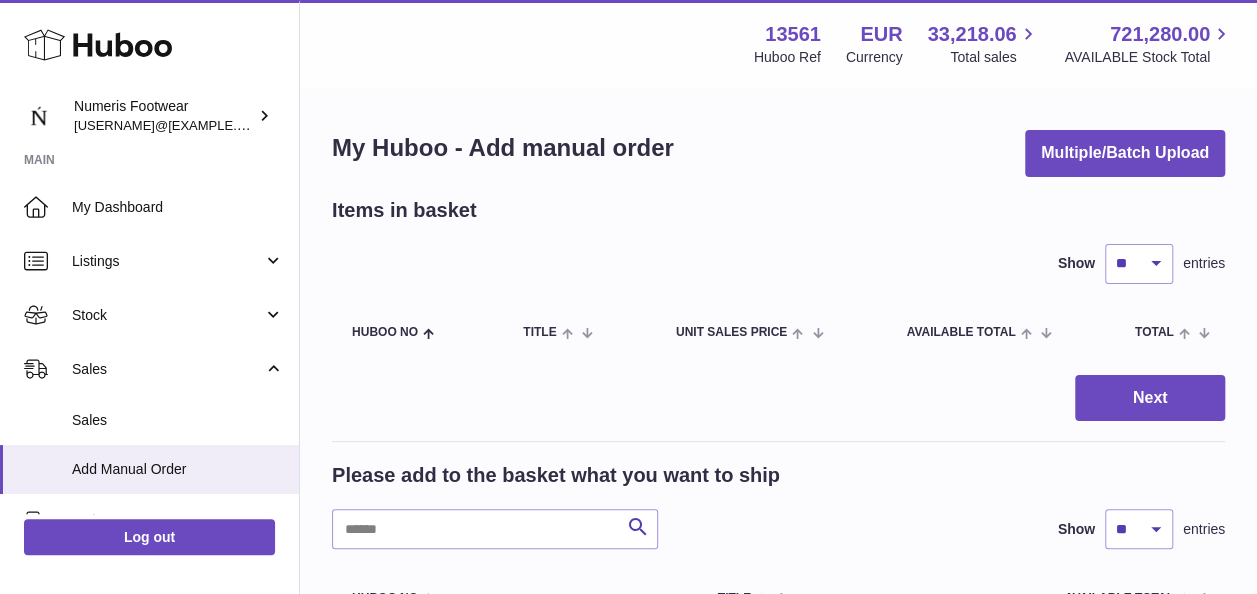 click on "Please add to the basket what you want to ship       Search
Show
** ** ** ***
entries" at bounding box center [778, 505] 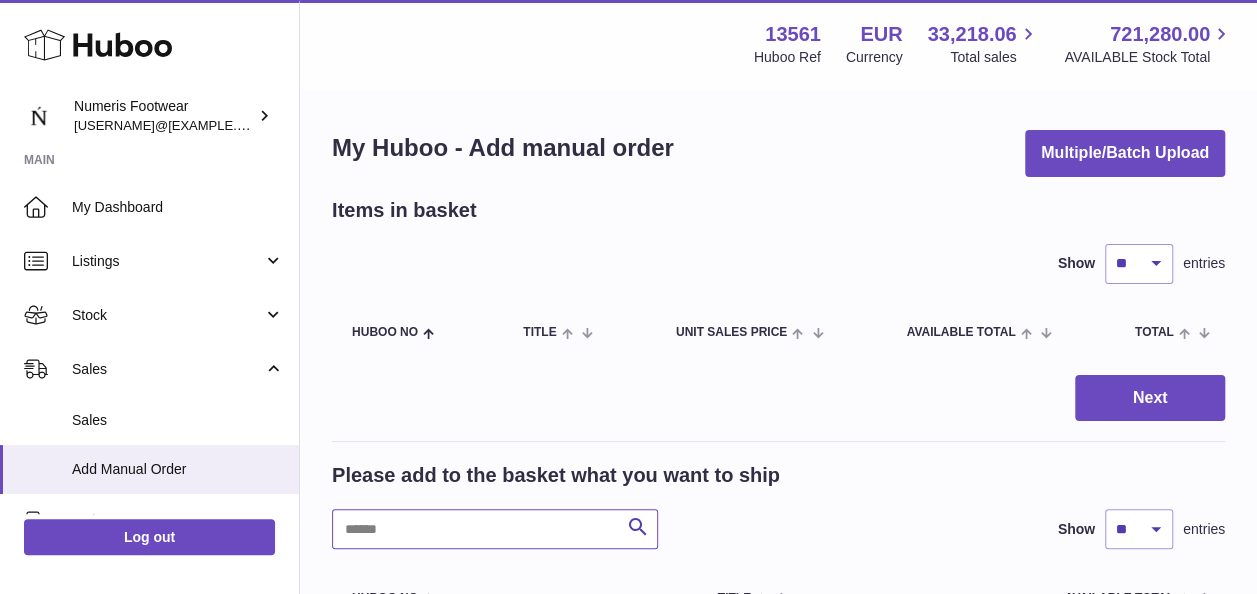 click at bounding box center [495, 529] 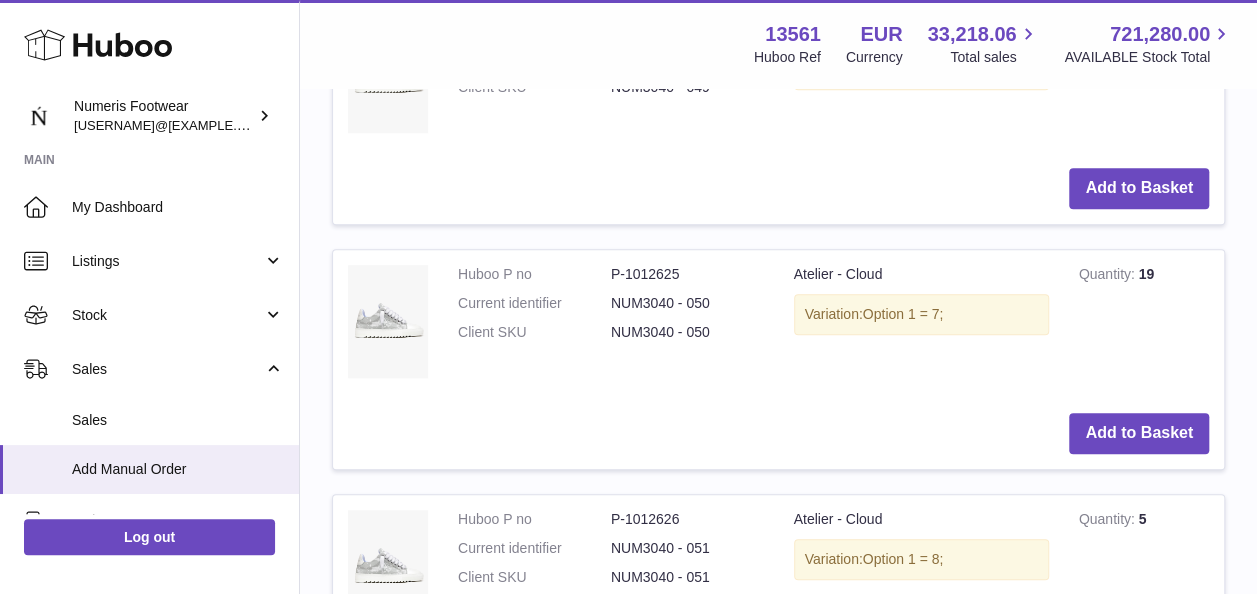 scroll, scrollTop: 622, scrollLeft: 0, axis: vertical 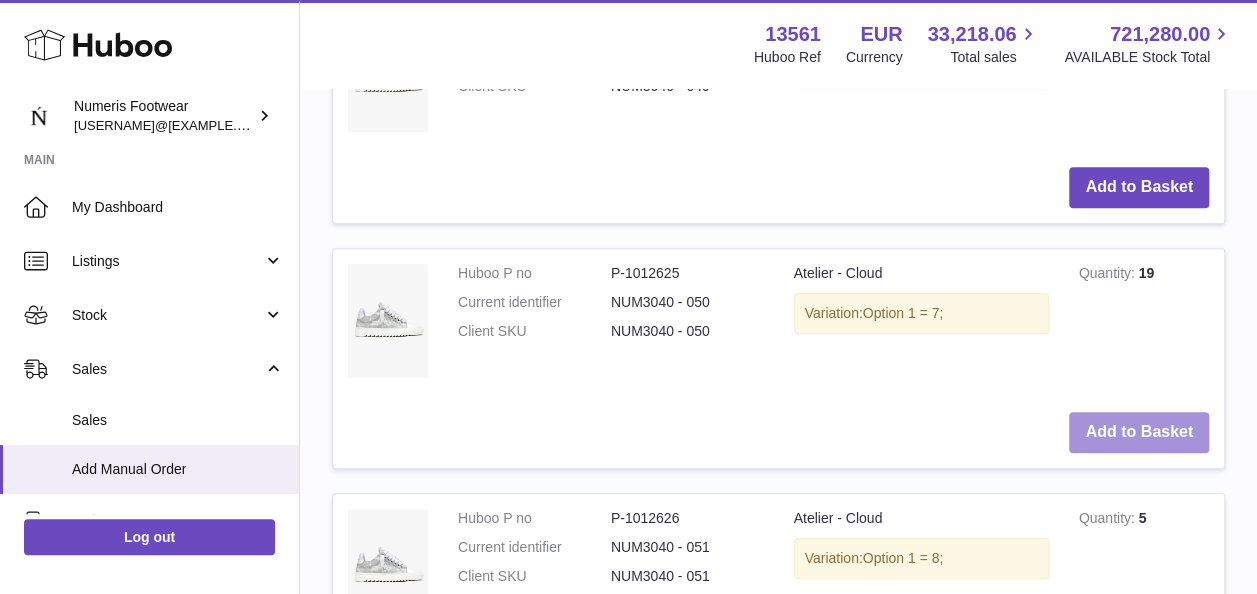 type on "*****" 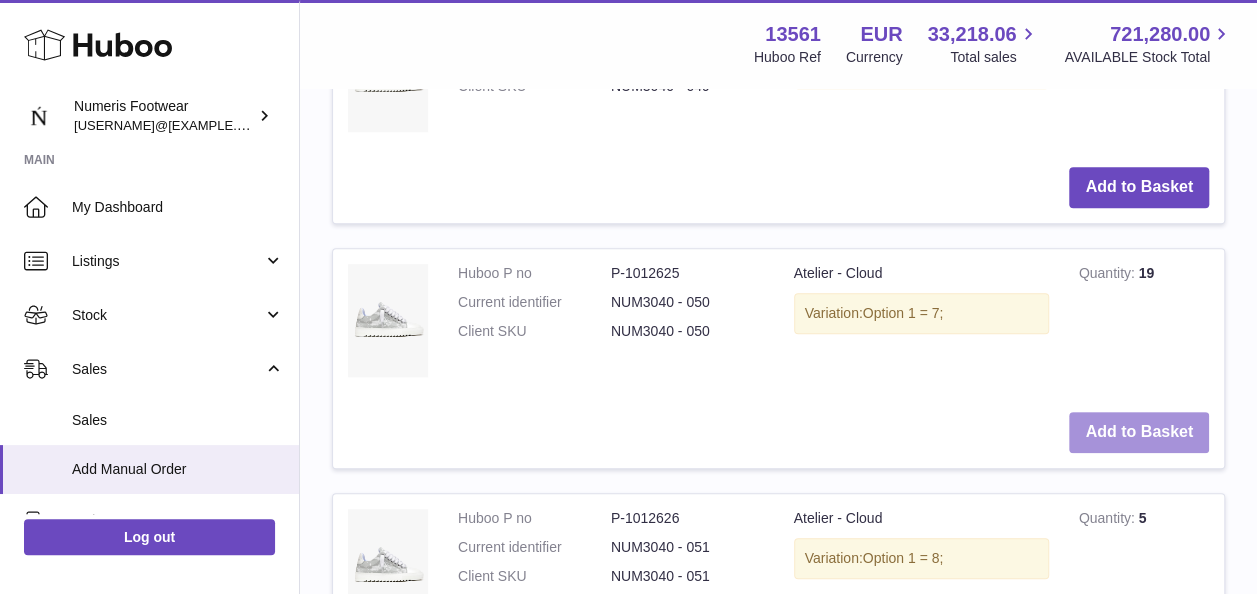 click on "Add to Basket" at bounding box center (1139, 432) 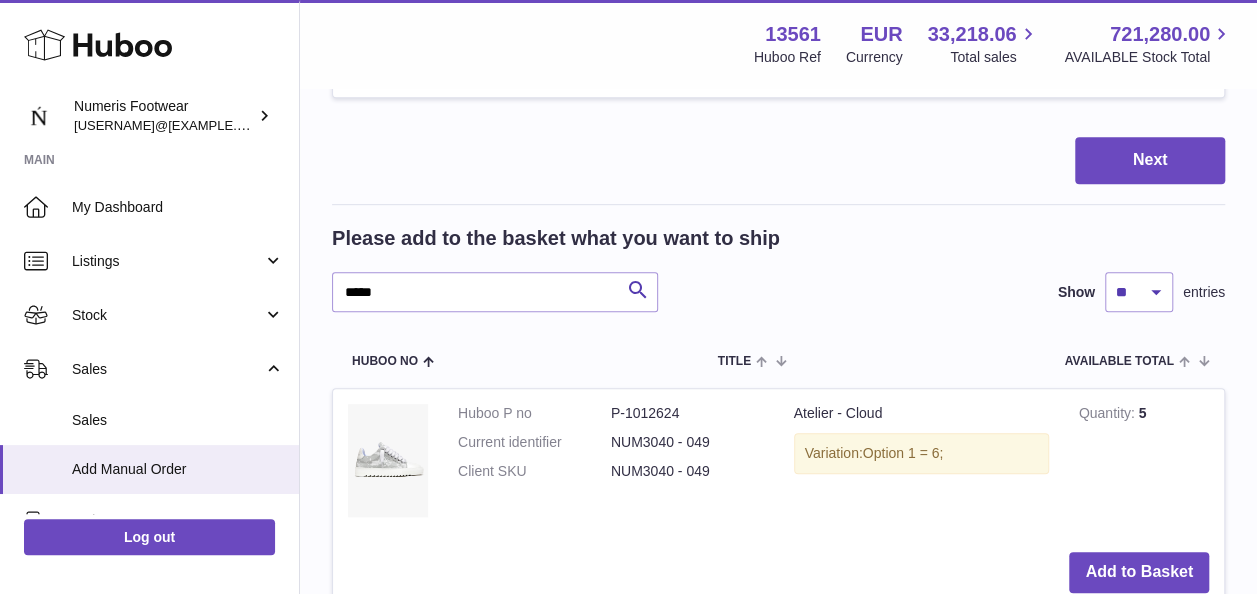scroll, scrollTop: 481, scrollLeft: 0, axis: vertical 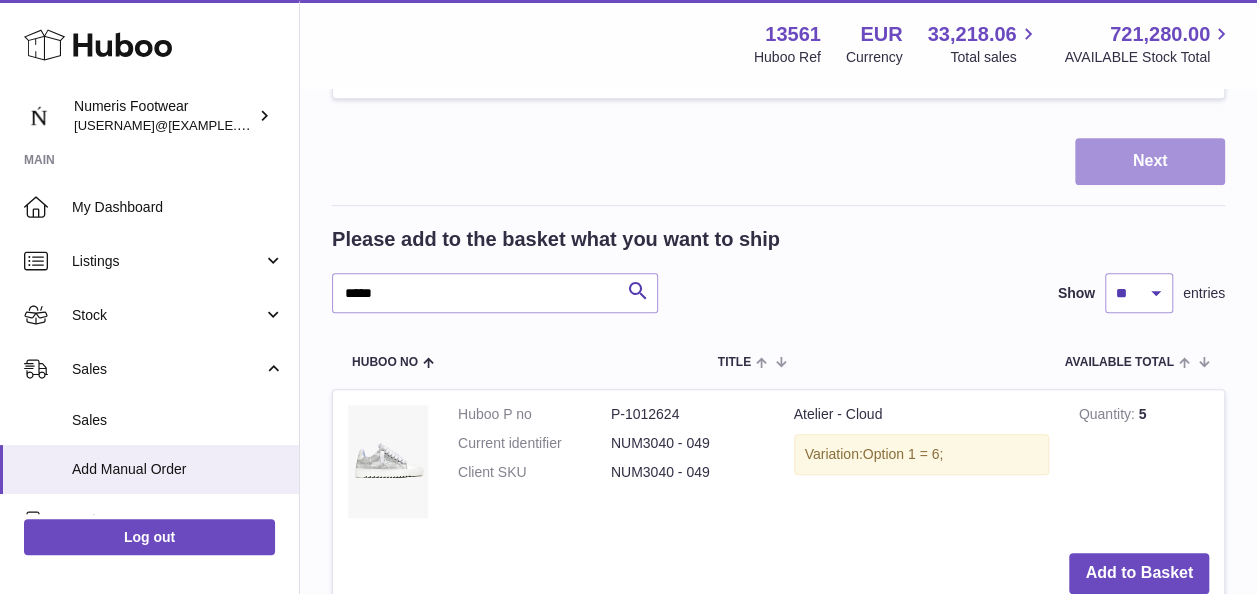 click on "Next" at bounding box center [1150, 161] 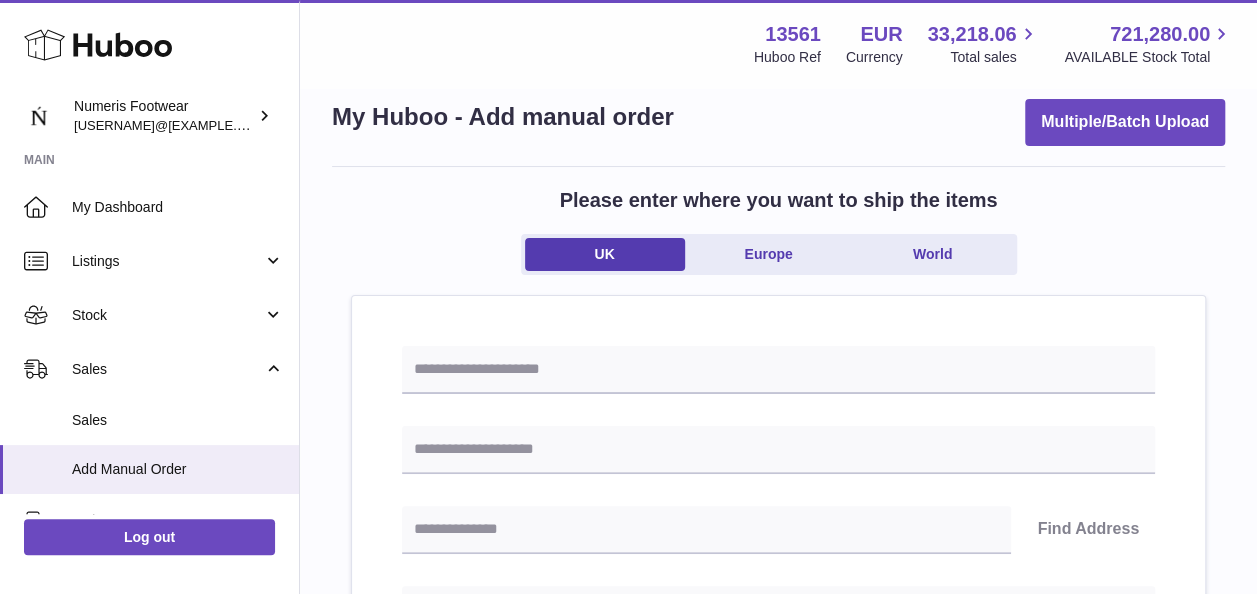 scroll, scrollTop: 27, scrollLeft: 0, axis: vertical 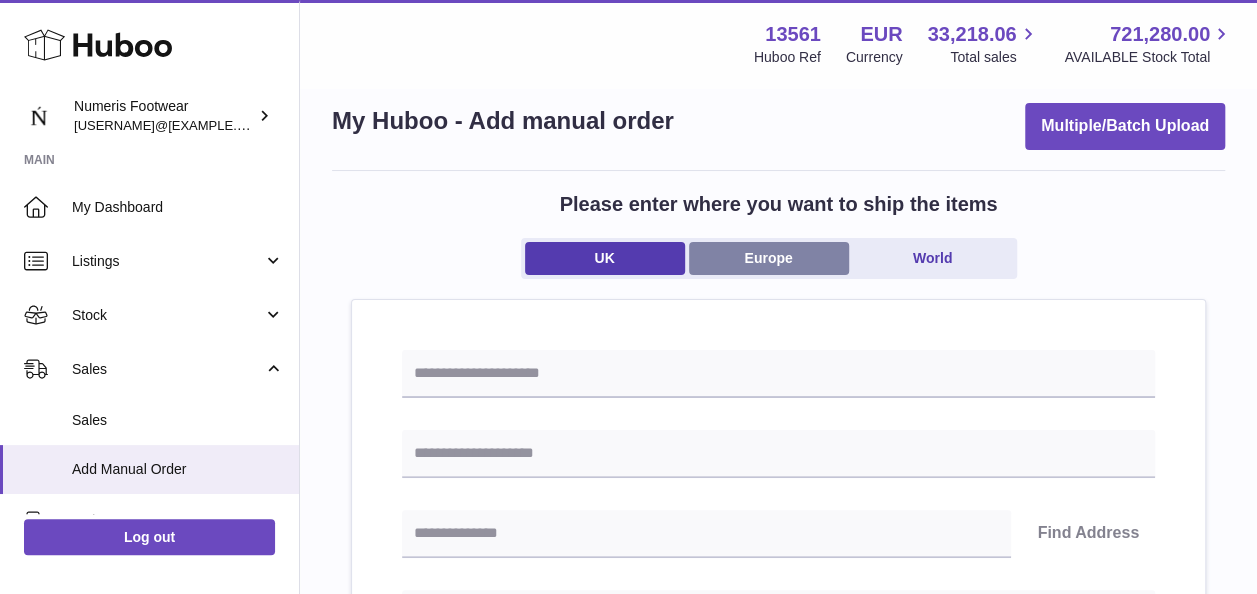 click on "Europe" at bounding box center [769, 258] 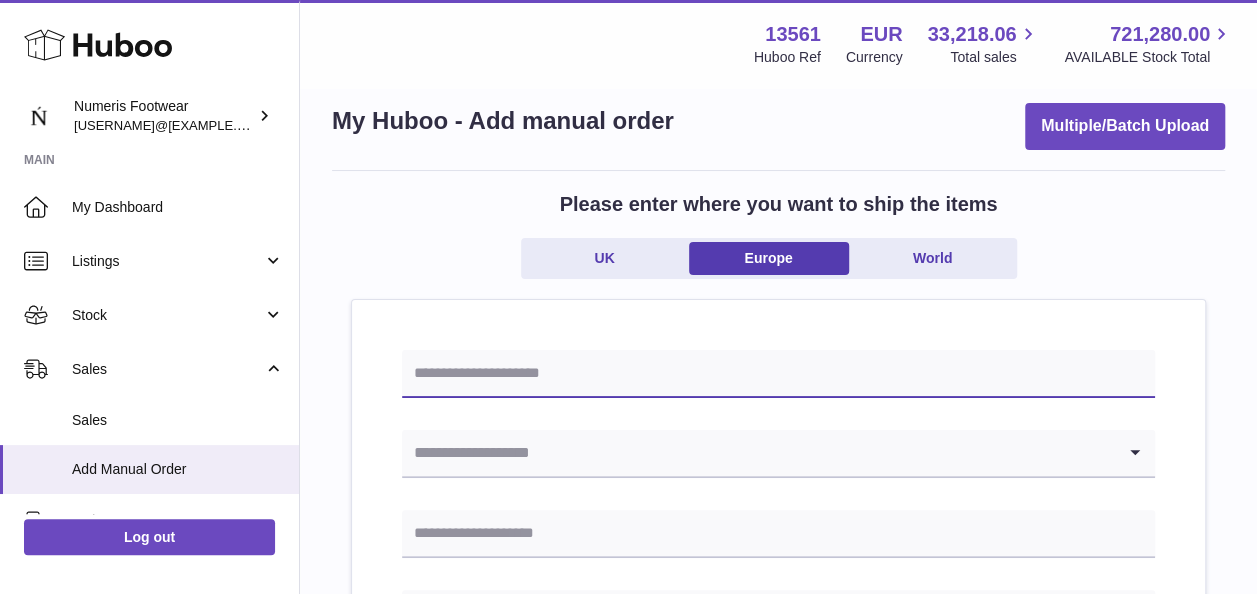 click at bounding box center [778, 374] 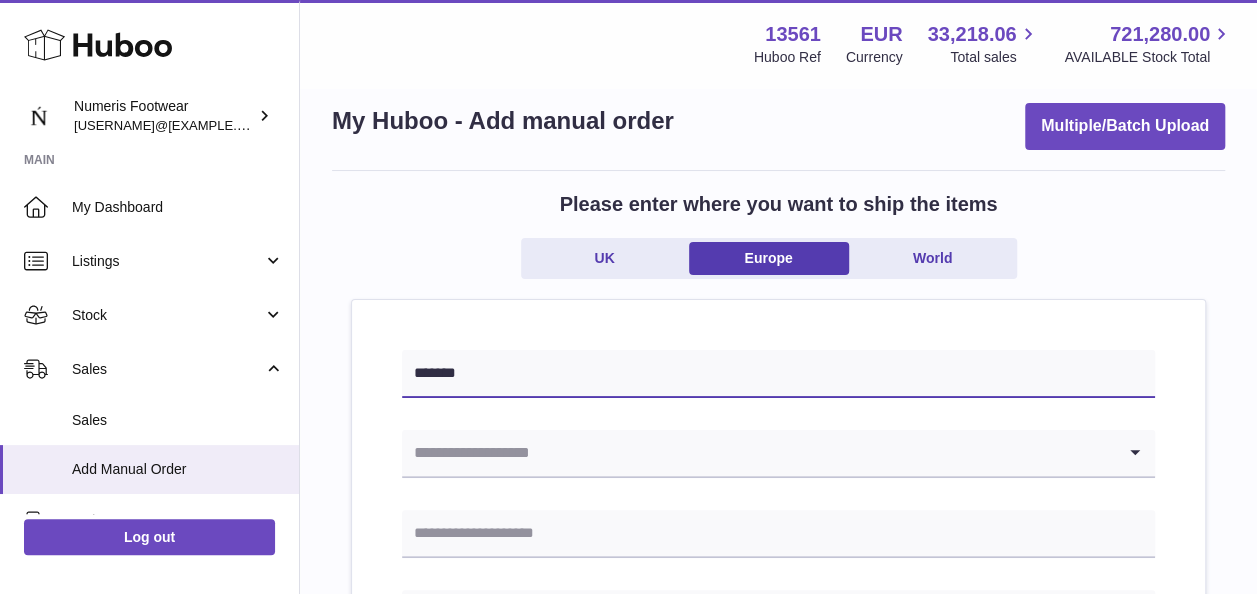 type on "*******" 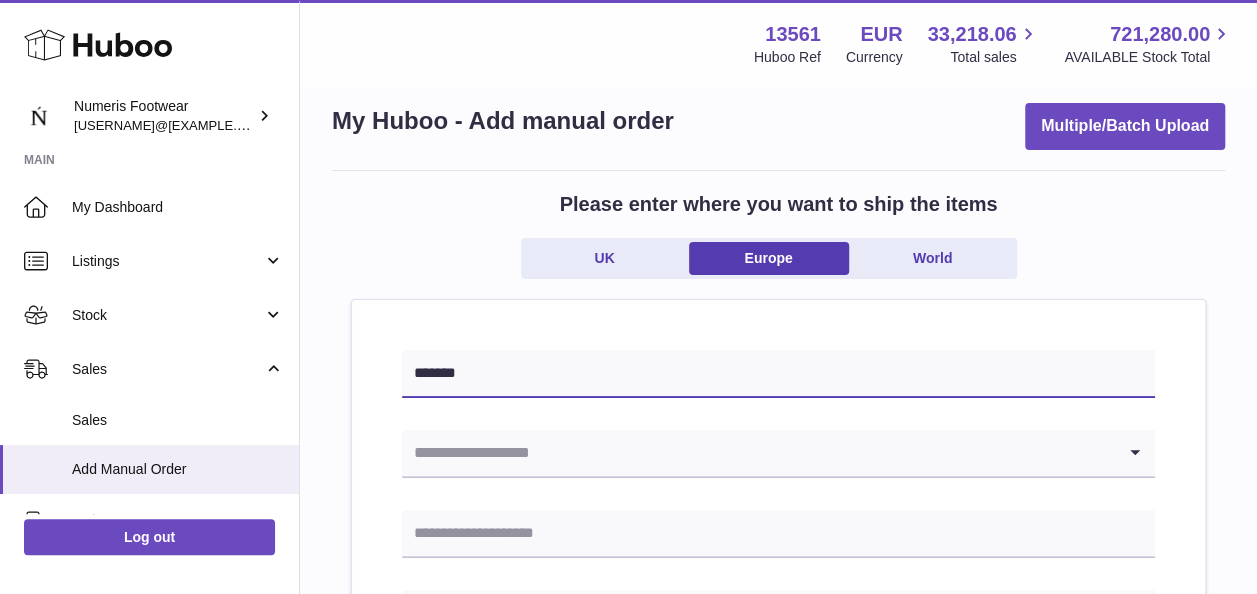 drag, startPoint x: 508, startPoint y: 370, endPoint x: 411, endPoint y: 375, distance: 97.128784 